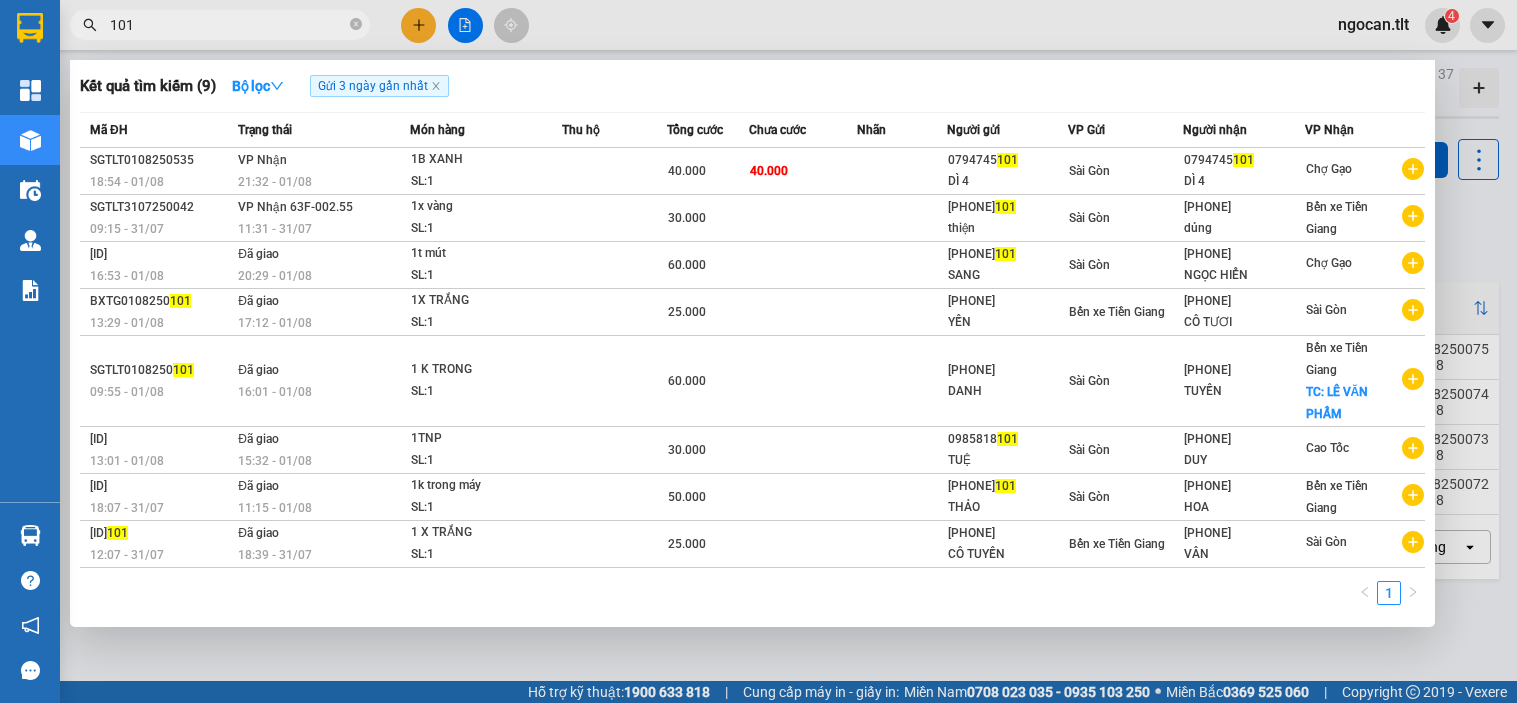 scroll, scrollTop: 0, scrollLeft: 0, axis: both 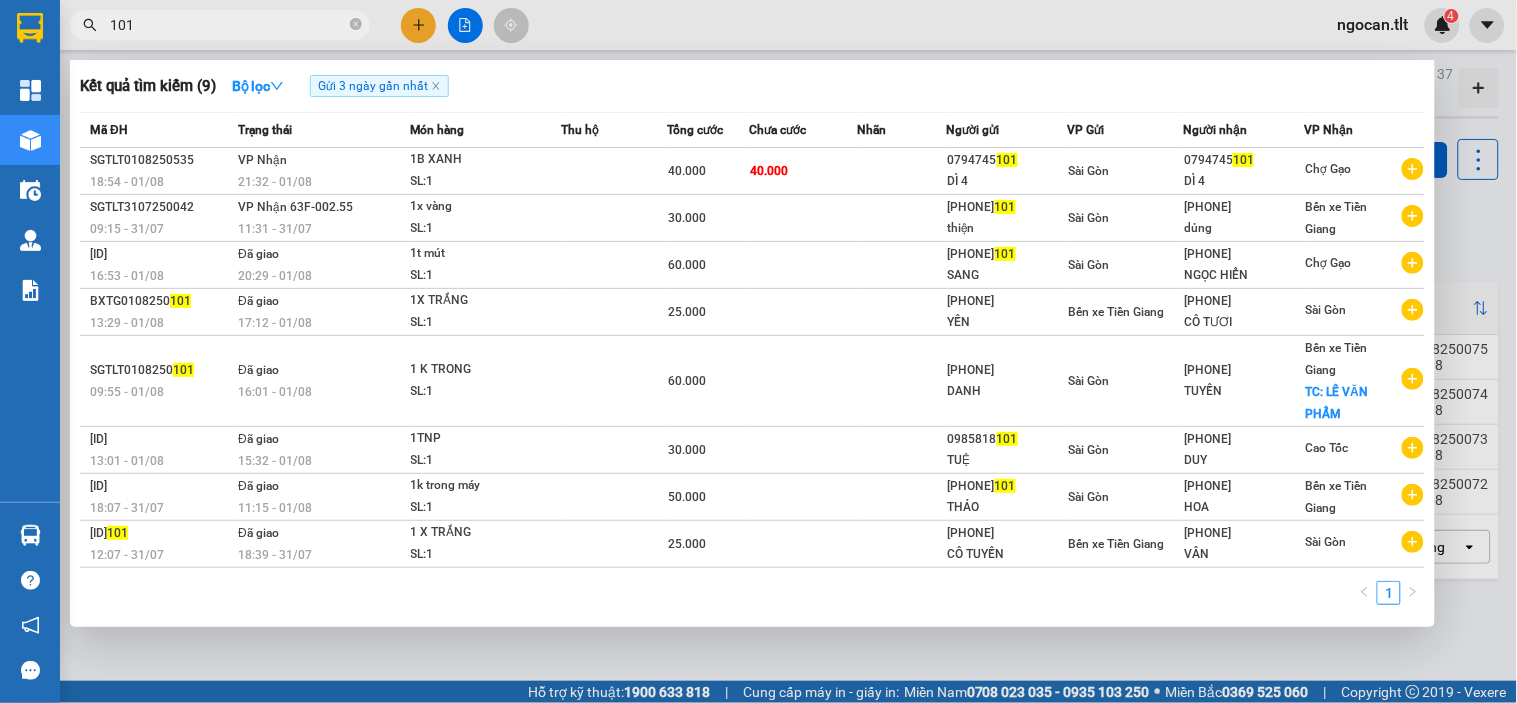 click at bounding box center (758, 351) 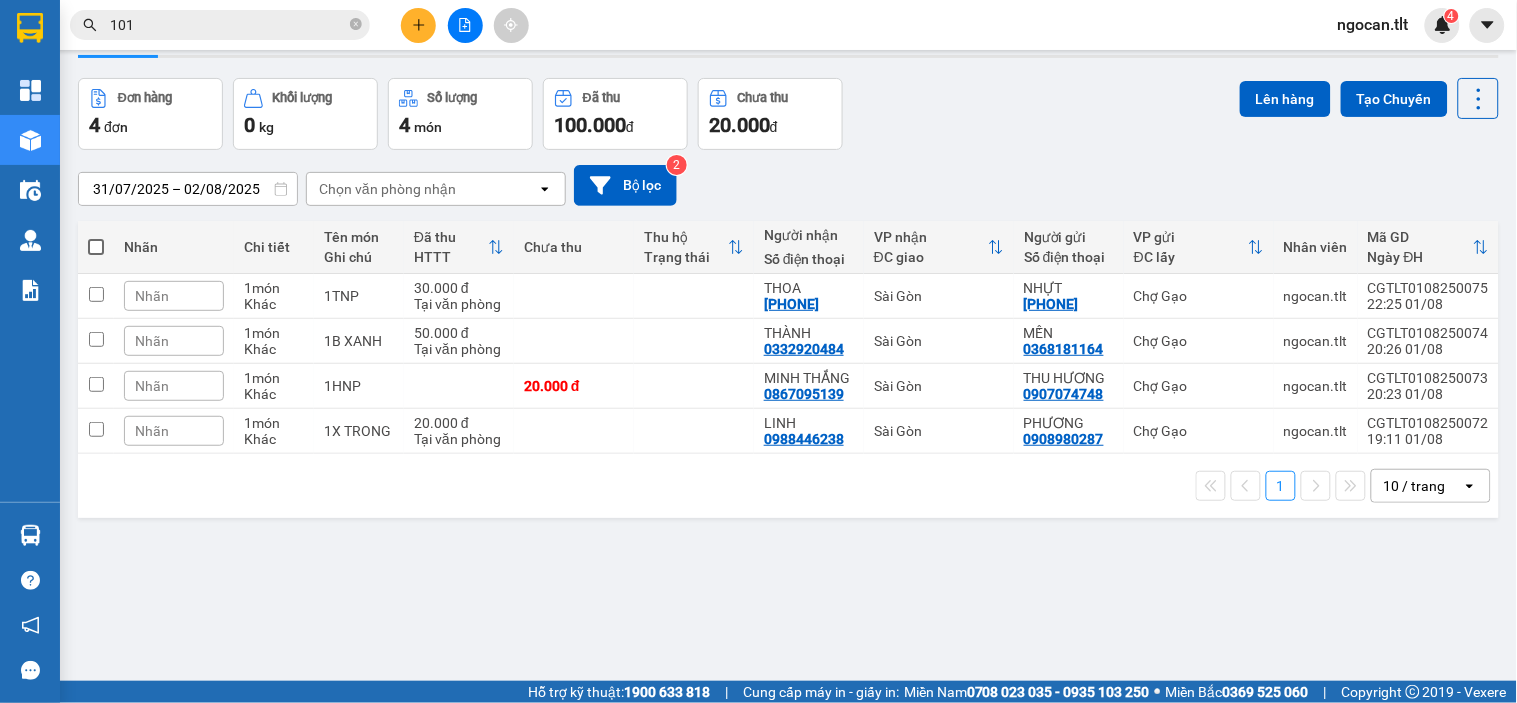 scroll, scrollTop: 92, scrollLeft: 0, axis: vertical 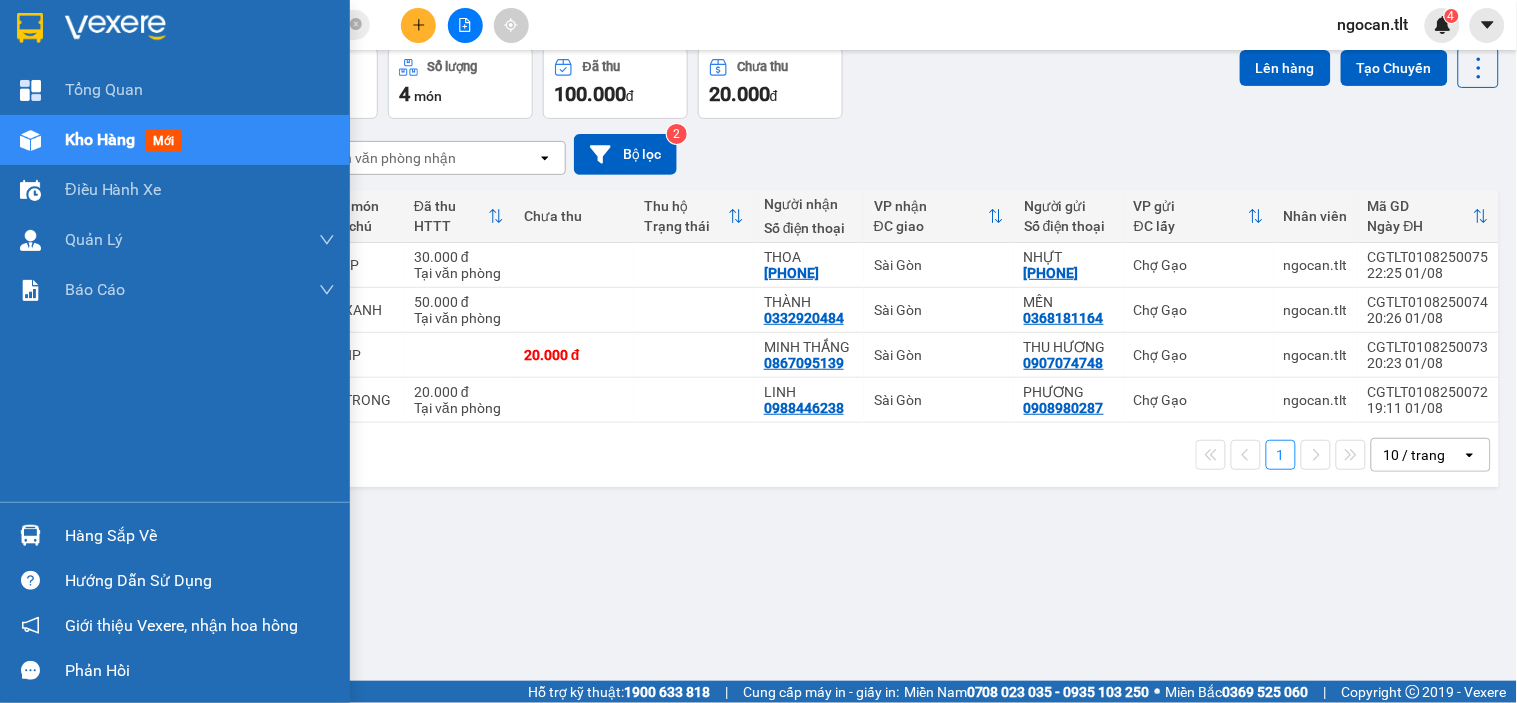 click on "Hàng sắp về Hướng dẫn sử dụng Giới thiệu Vexere, nhận hoa hồng Phản hồi" at bounding box center [175, 597] 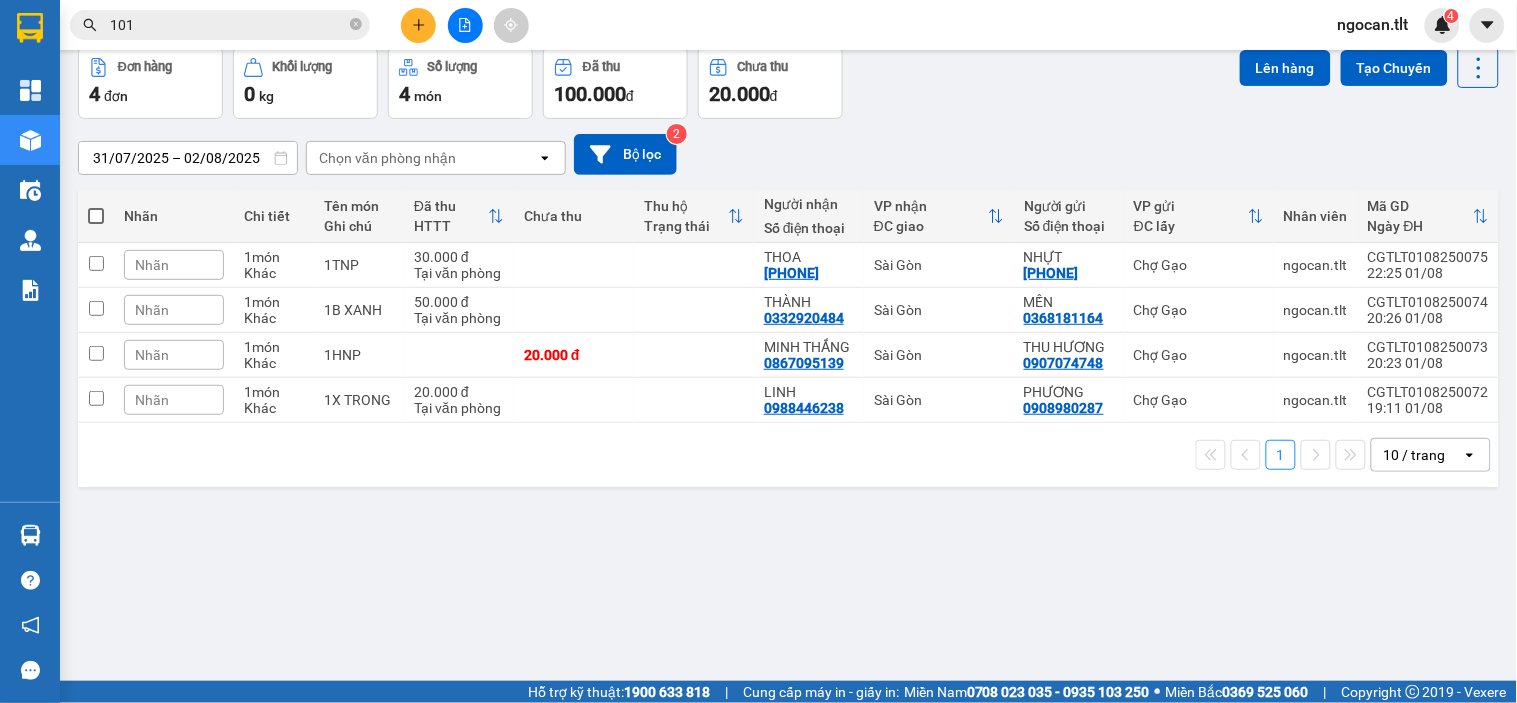 drag, startPoint x: 1102, startPoint y: 555, endPoint x: 574, endPoint y: 435, distance: 541.46466 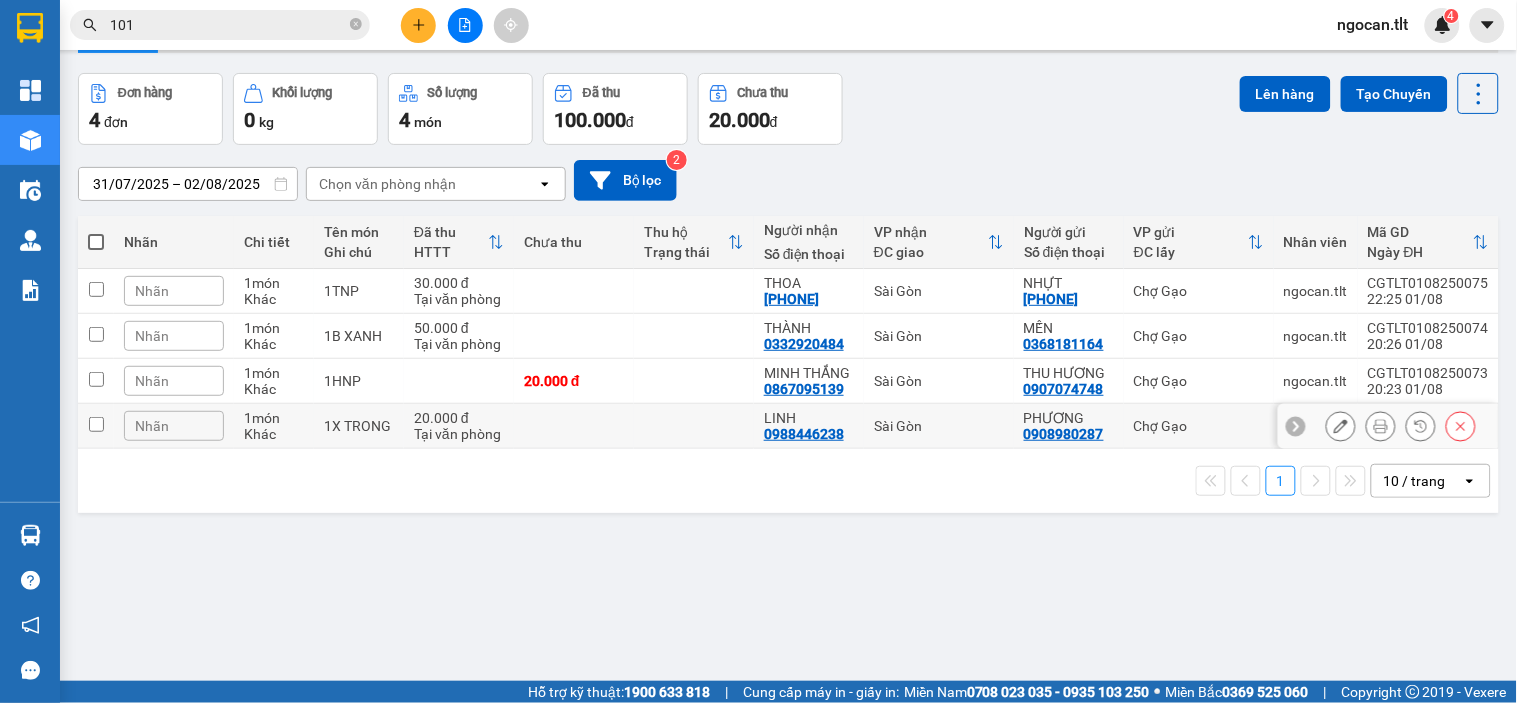 scroll, scrollTop: 0, scrollLeft: 0, axis: both 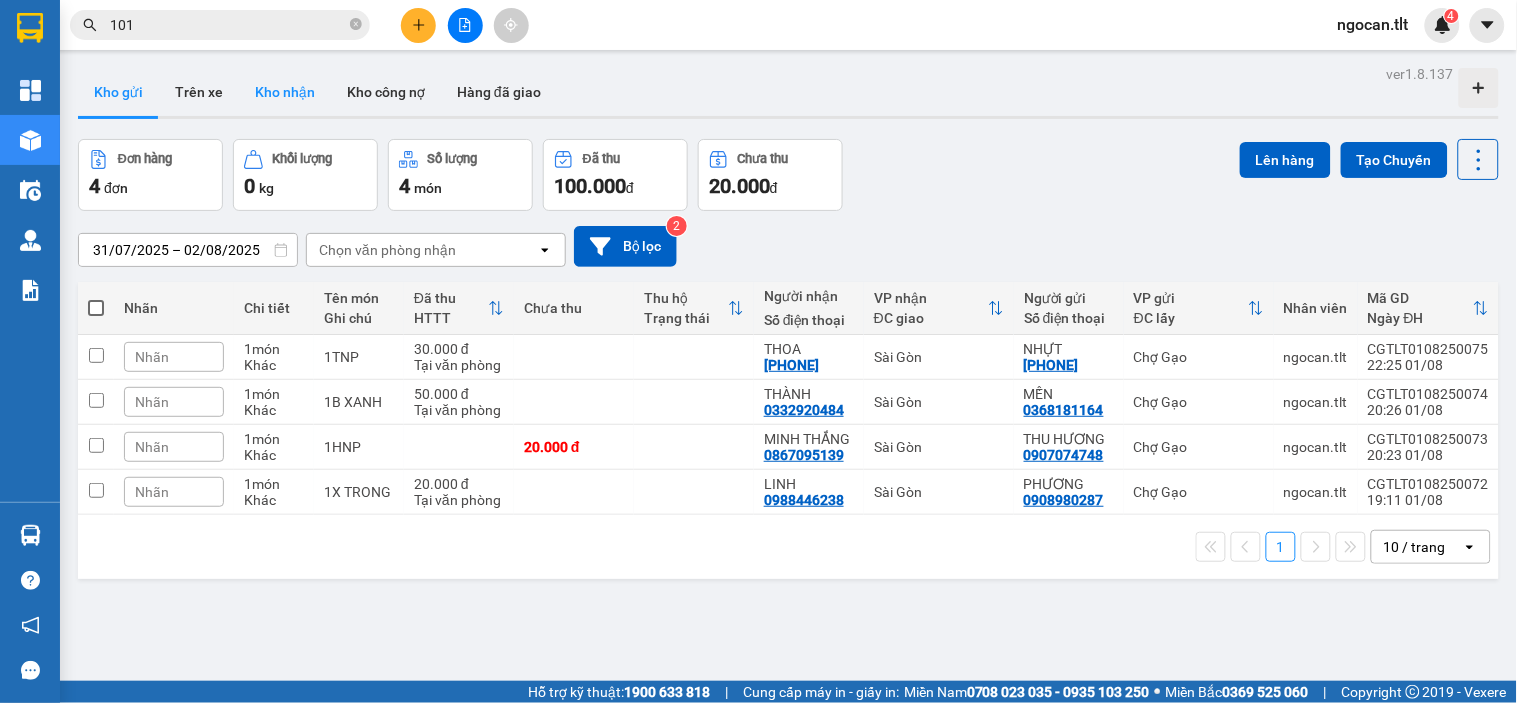 click on "Kho nhận" at bounding box center (285, 92) 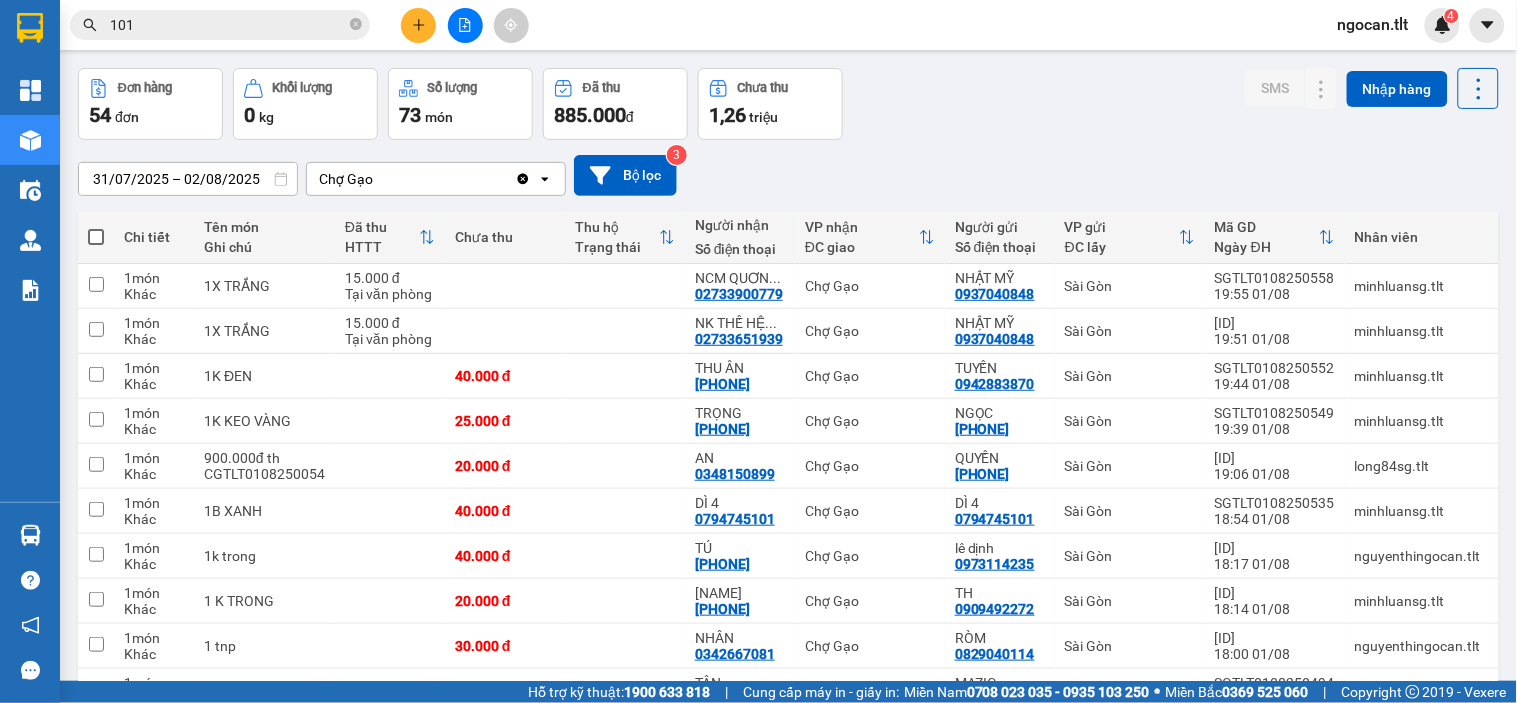 scroll, scrollTop: 0, scrollLeft: 0, axis: both 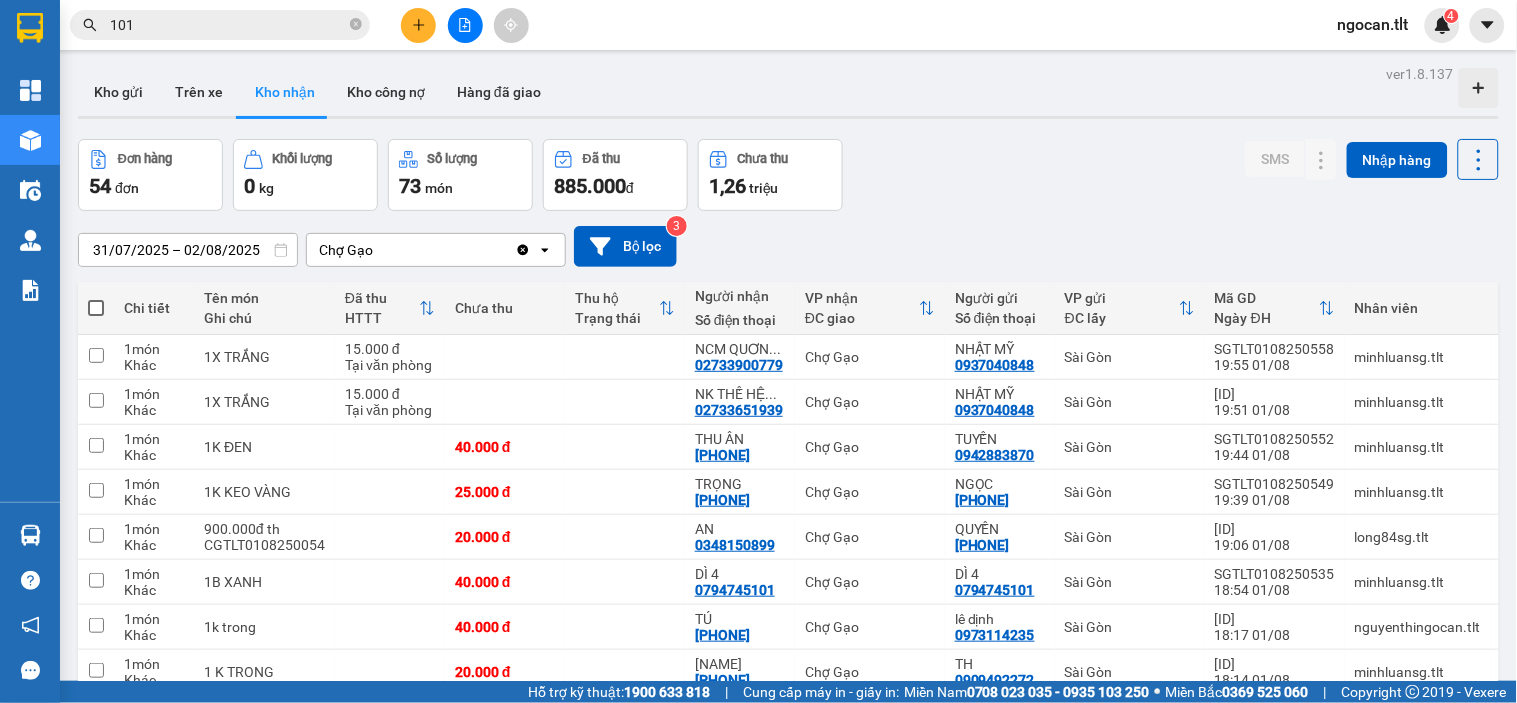 click on "ver  1.8.137 Kho gửi Trên xe Kho nhận Kho công nợ Hàng đã giao Đơn hàng 54 đơn Khối lượng 0 kg Số lượng 73 món Đã thu 885.000  đ Chưa thu 1,26   triệu SMS Nhập hàng 31/07/2025 – 02/08/2025 Press the down arrow key to interact with the calendar and select a date. Press the escape button to close the calendar. Selected date range is from 31/07/2025 to 02/08/2025. Chợ Gạo Clear value open Bộ lọc 3 Chi tiết Tên món Ghi chú Đã thu HTTT Chưa thu Thu hộ Trạng thái Người nhận Số điện thoại VP nhận ĐC giao Người gửi Số điện thoại VP gửi ĐC lấy Mã GD Ngày ĐH Nhân viên Nhãn 1  món Khác 1X TRẮNG 15.000 đ Tại văn phòng NCM QUƠN ... 02733900779 Chợ Gạo NHẬT MỸ 0937040848 Sài Gòn SGTLT0108250558 19:55 01/08 minhluansg.tlt Nhãn 1  món Khác 1X TRẮNG 15.000 đ Tại văn phòng NK THẾ HỆ ... 02733651939 Chợ Gạo NHẬT MỸ 0937040848 Sài Gòn SGTLT0108250556 19:51 01/08 minhluansg.tlt Nhãn 1  món" at bounding box center (788, 458) 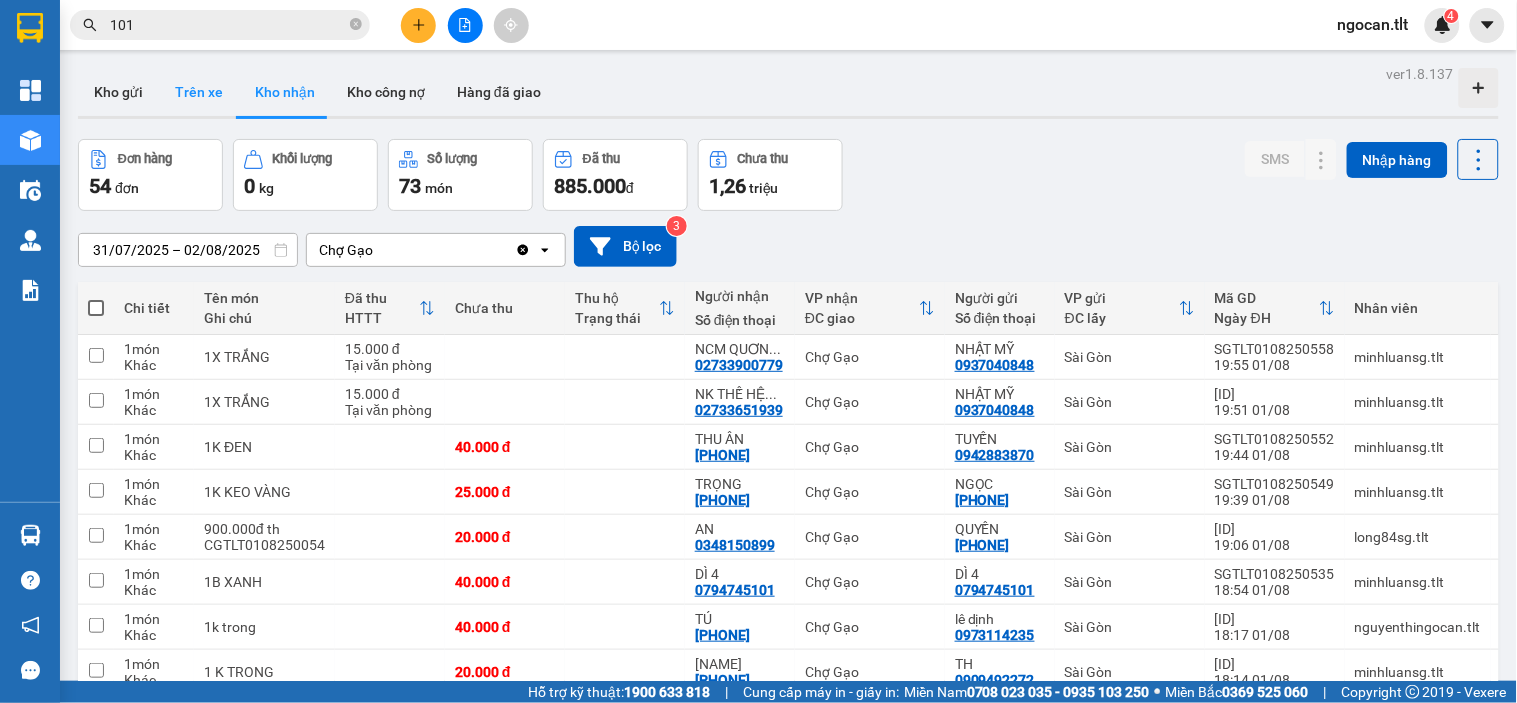 drag, startPoint x: 131, startPoint y: 111, endPoint x: 185, endPoint y: 102, distance: 54.74486 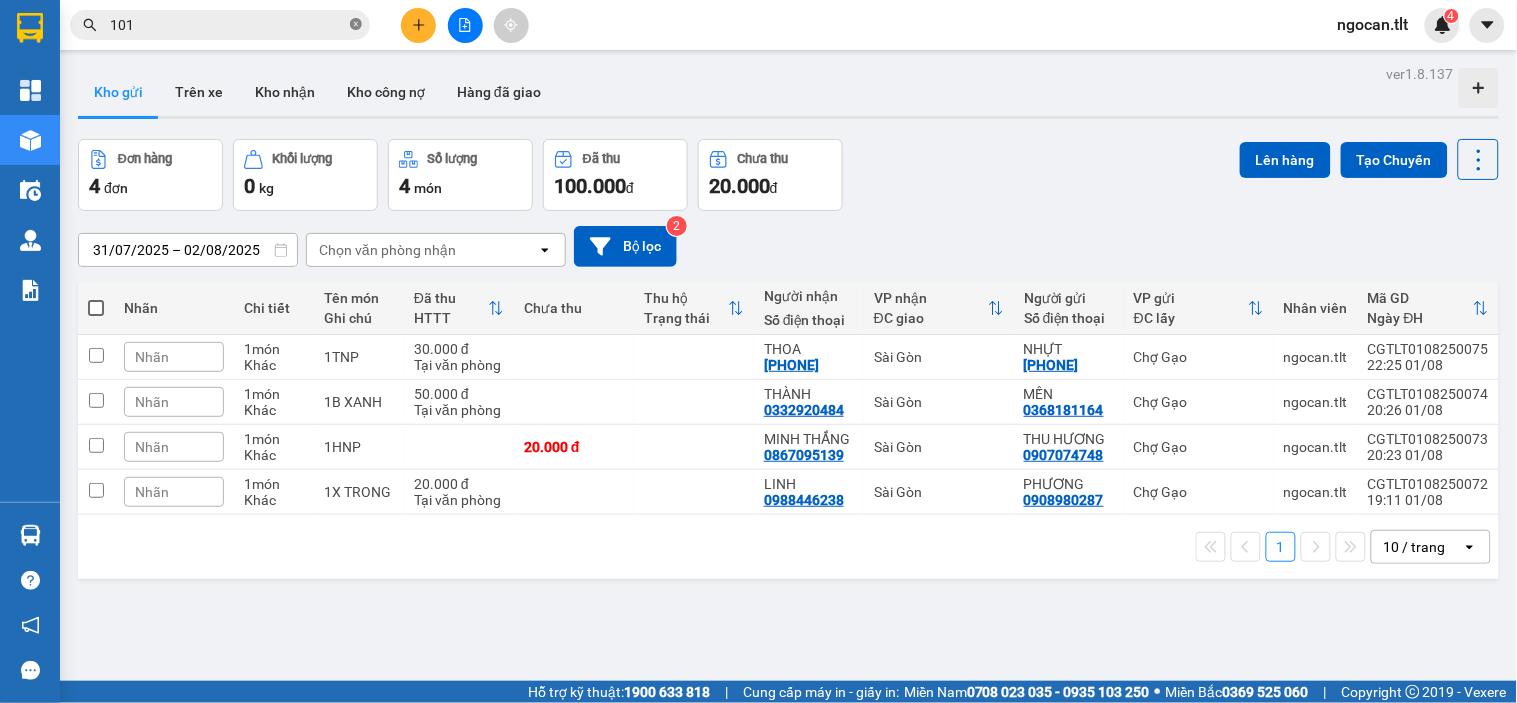 click at bounding box center (356, 25) 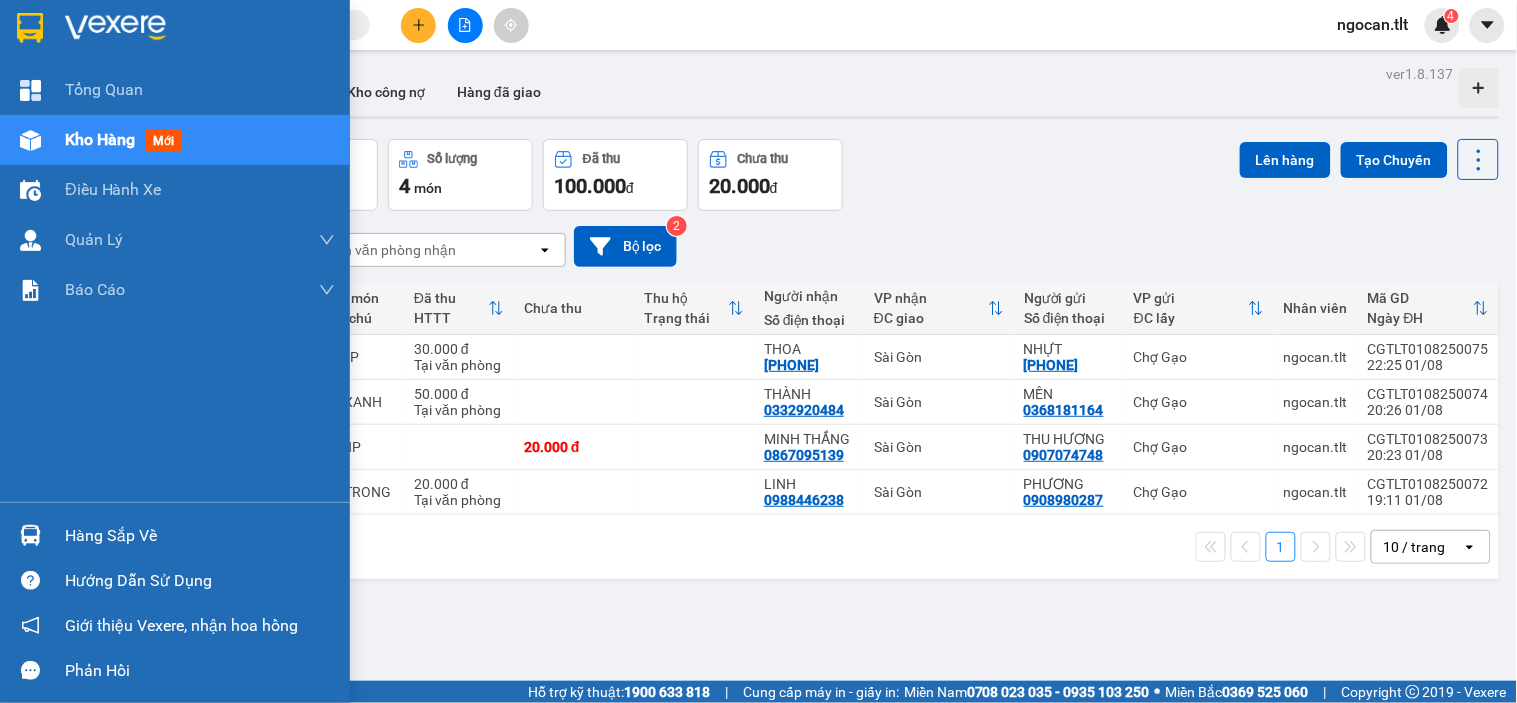 click at bounding box center (30, 535) 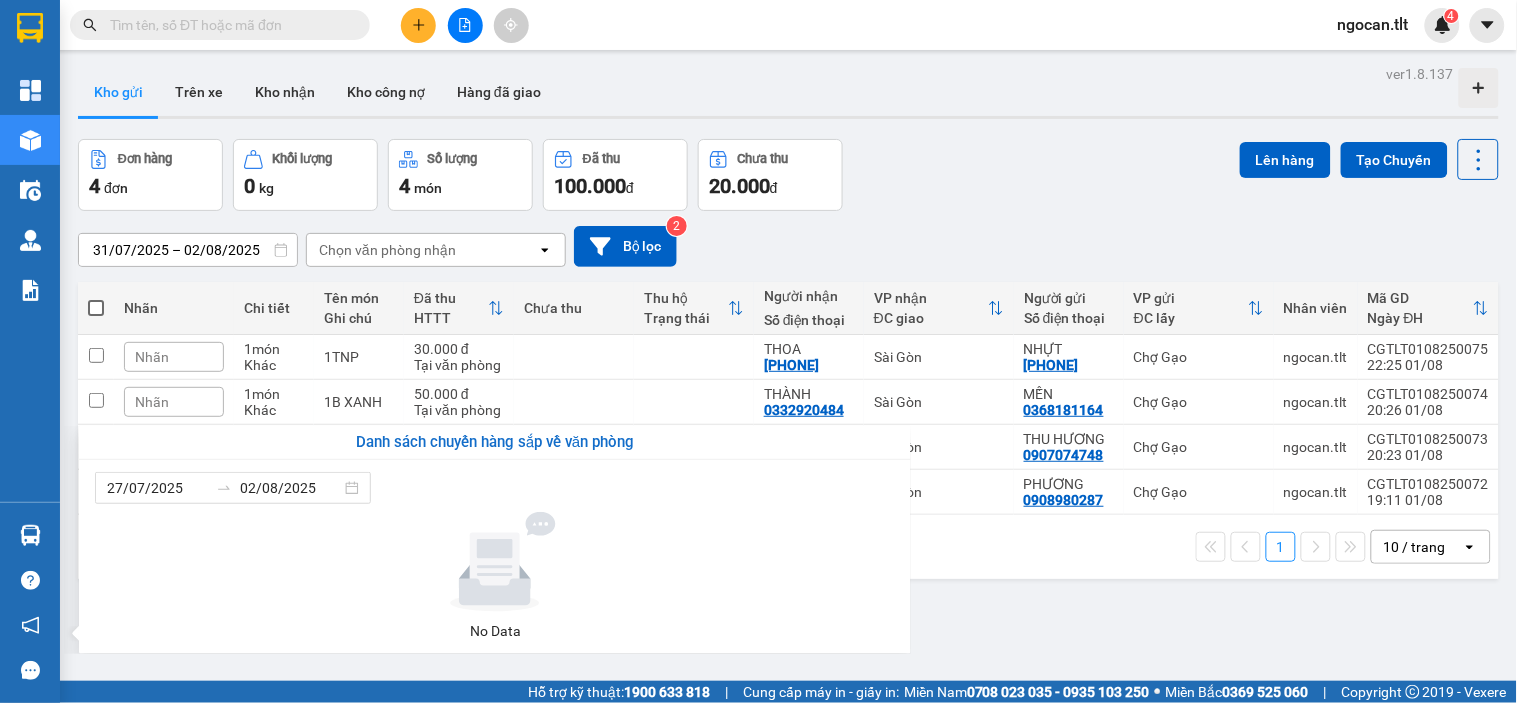 drag, startPoint x: 234, startPoint y: 317, endPoint x: 254, endPoint y: 188, distance: 130.54118 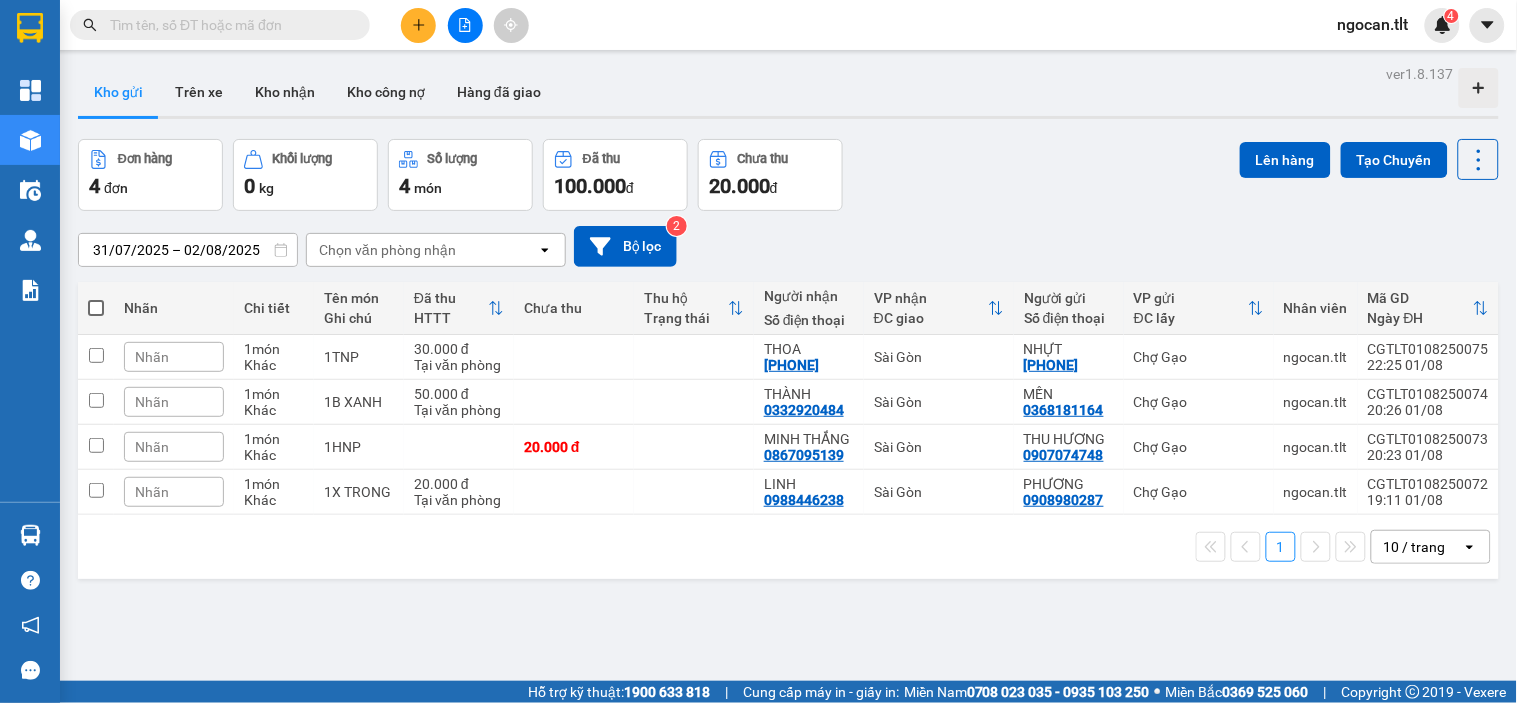 click at bounding box center (788, 117) 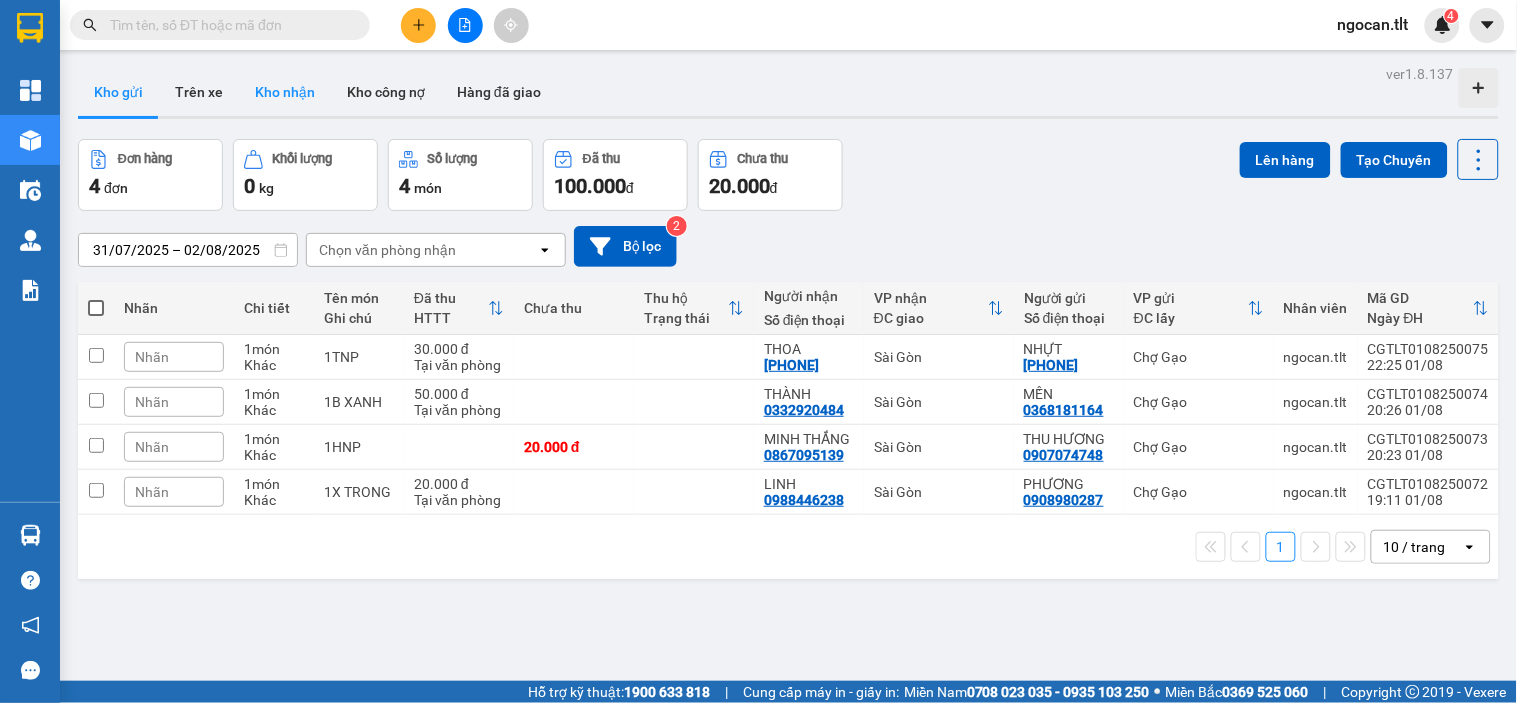 click on "Kho nhận" at bounding box center [285, 92] 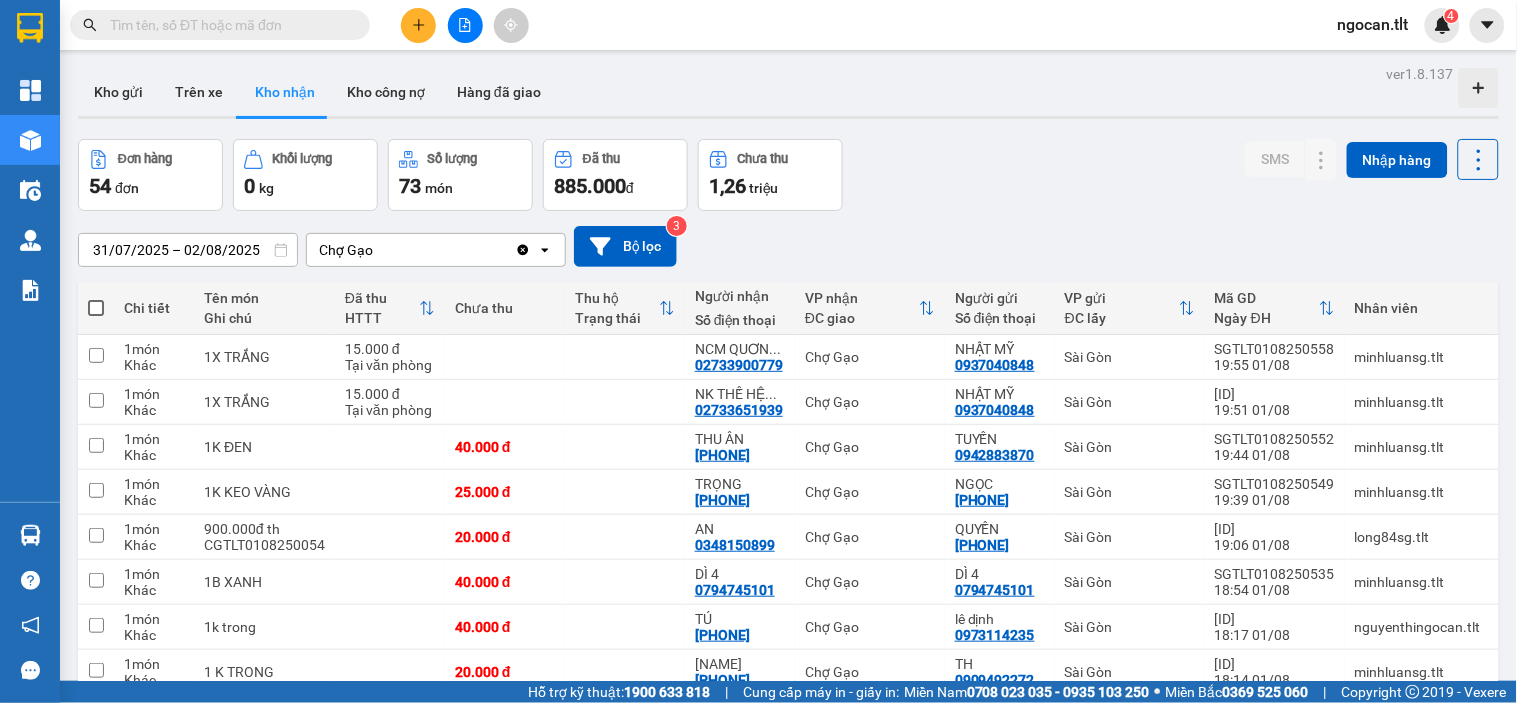 click on "31/07/2025 – 02/08/2025 Press the down arrow key to interact with the calendar and select a date. Press the escape button to close the calendar. Selected date range is from 31/07/2025 to 02/08/2025. Chợ Gạo Clear value open Bộ lọc 3" at bounding box center (788, 246) 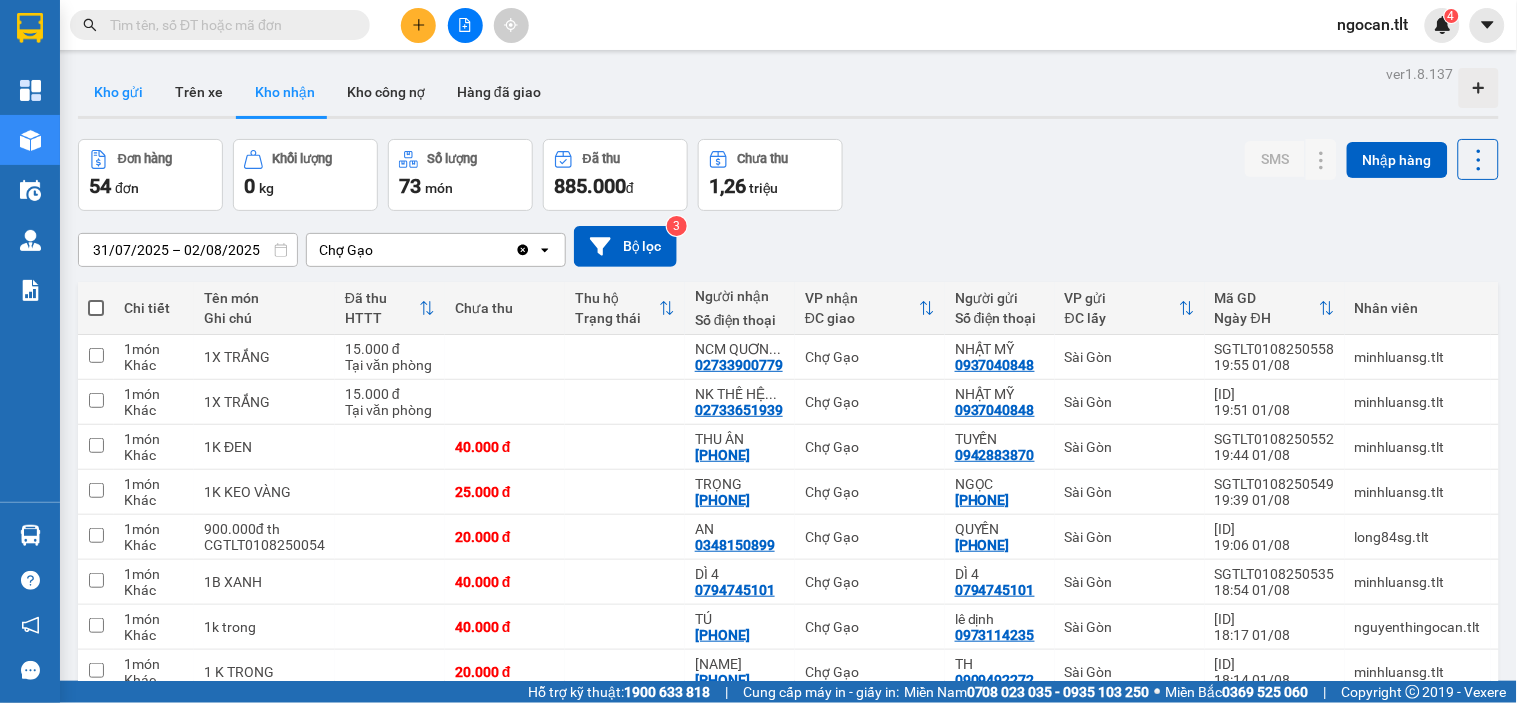 click on "Kho gửi" at bounding box center [118, 92] 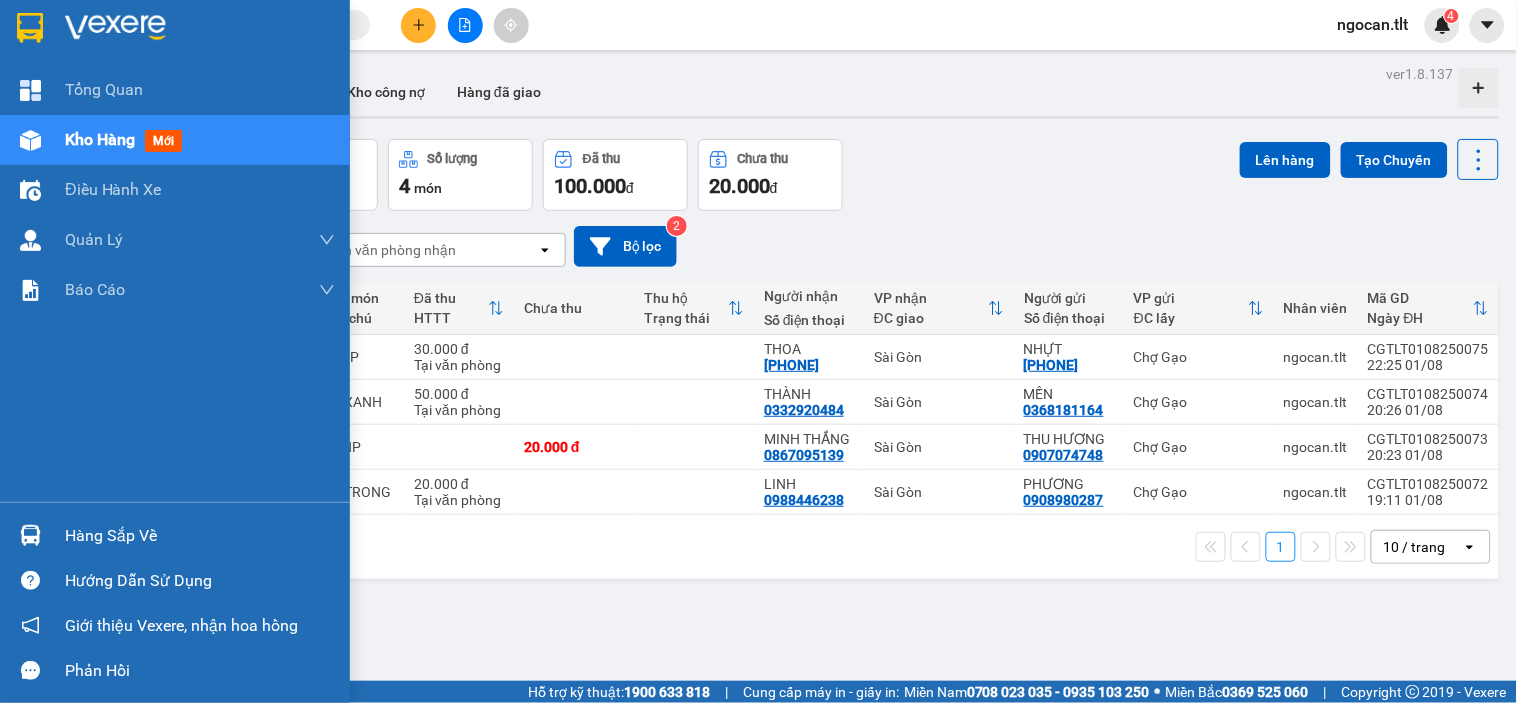 click at bounding box center [30, 535] 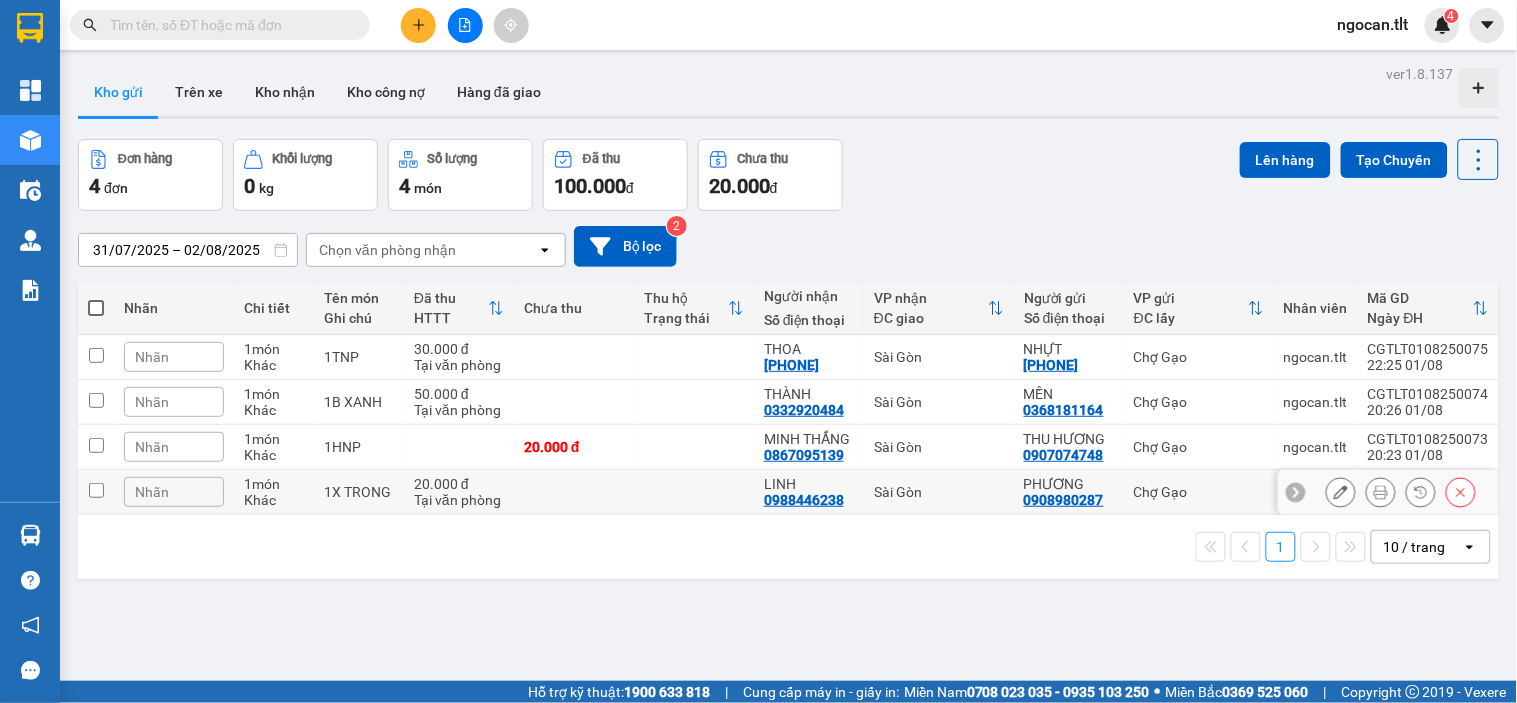 click on "Kết quả tìm kiếm ( 9 )  Bộ lọc  Gửi 3 ngày gần nhất Mã ĐH Trạng thái Món hàng Thu hộ Tổng cước Chưa cước Nhãn Người gửi VP Gửi Người nhận VP Nhận SGTLT0108250535 18:54 - 01/08 VP Nhận   21:32 - 01/08 1B XANH SL:  1 40.000 40.000 0794745101 DÌ 4 Sài Gòn 0794745101 DÌ 4 Chợ Gạo SGTLT3107250042 09:15 - 31/07 VP Nhận   63F-002.55 11:31 - 31/07 1x vàng SL:  1 30.000 0348283101 thiện Sài Gòn 07629361797 dủng Bến xe Tiền Giang SGTLT0108250442 16:53 - 01/08 Đã giao   20:29 - 01/08 1t mút SL:  1 60.000 0395266101 SANG Sài Gòn 0825318639 NGỌC HIỂN Chợ Gạo BXTG0108250101 13:29 - 01/08 Đã giao   17:12 - 01/08 1X TRẮNG SL:  1 25.000 0933981079 YẾN  Bến xe Tiền Giang 0938389949 CÔ TƯƠI Sài Gòn SGTLT0108250101 09:55 - 01/08 Đã giao   16:01 - 01/08 1 K TRONG SL:  1 60.000 0908812009 DANH Sài Gòn 0918817980 TUYỀN  Bến xe Tiền Giang TC: LÊ VĂN PHẨM SGTLT0108250257 13:01 - 01/08 Đã giao   15:32 - 01/08 1TNP SL:" at bounding box center [758, 351] 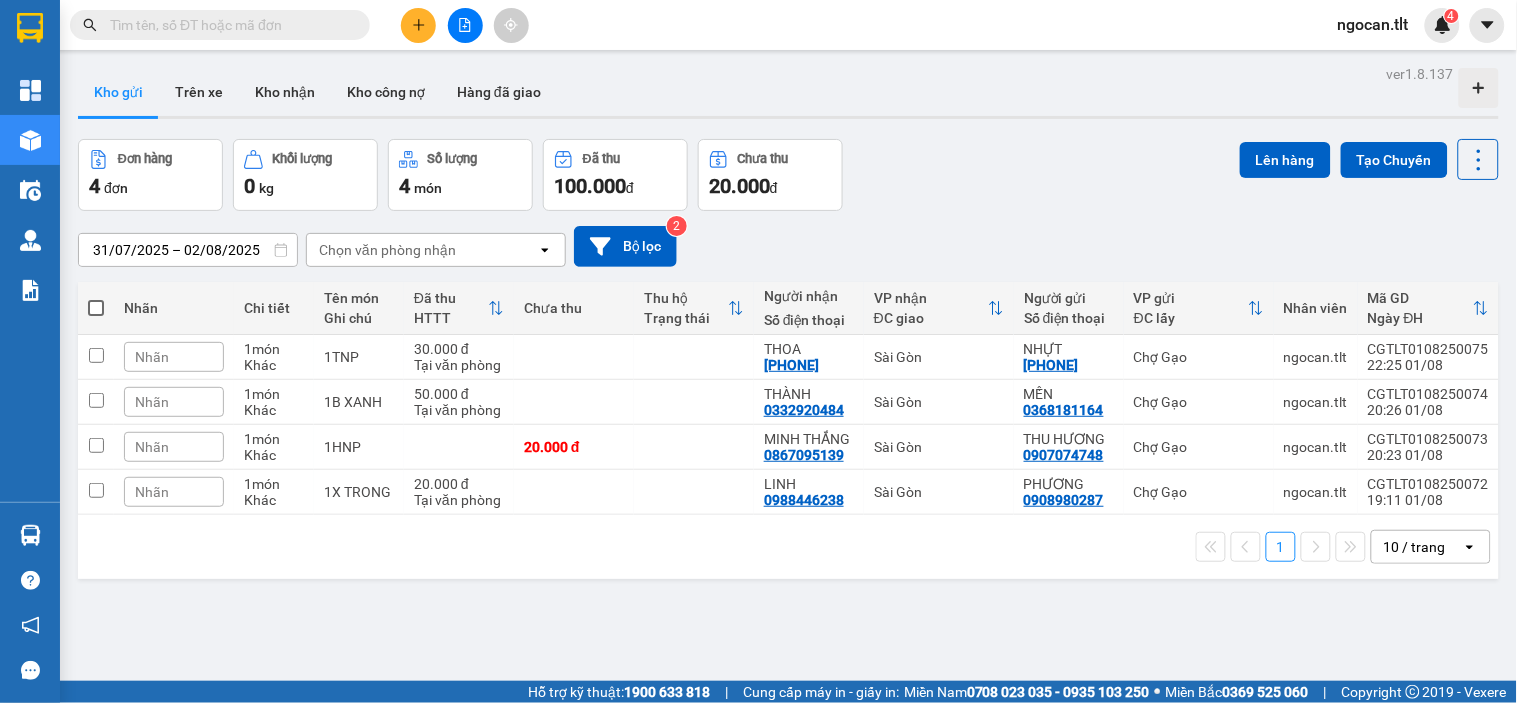 click at bounding box center [96, 308] 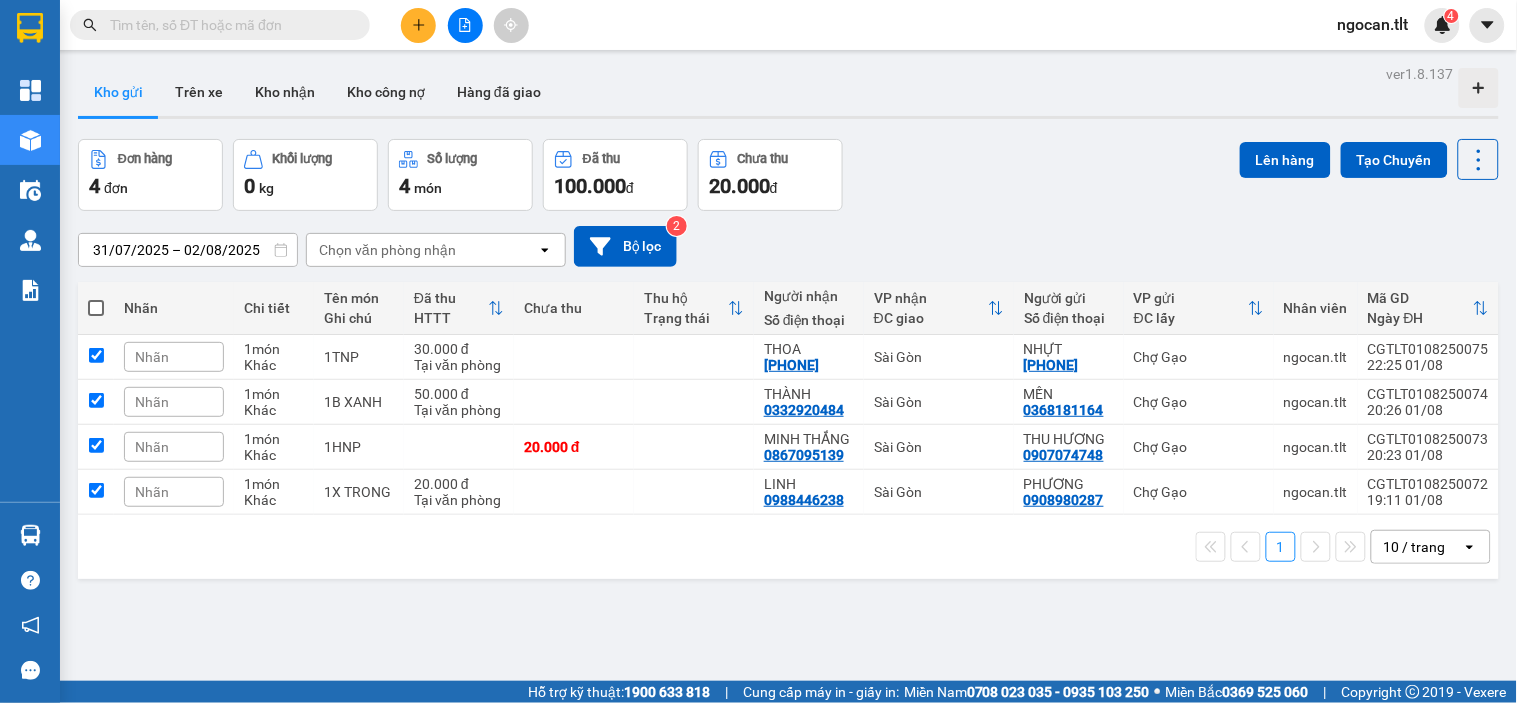 checkbox on "true" 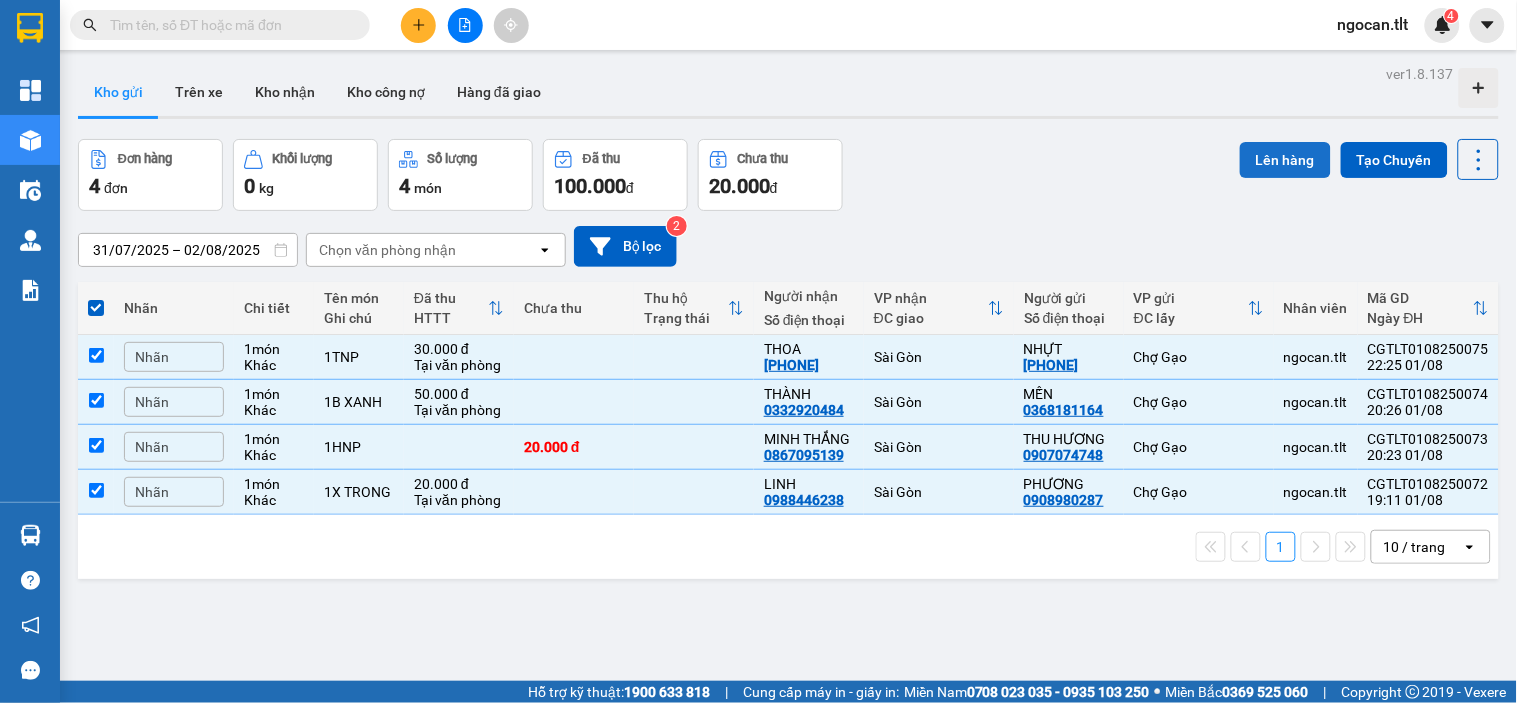 click on "Lên hàng" at bounding box center (1285, 160) 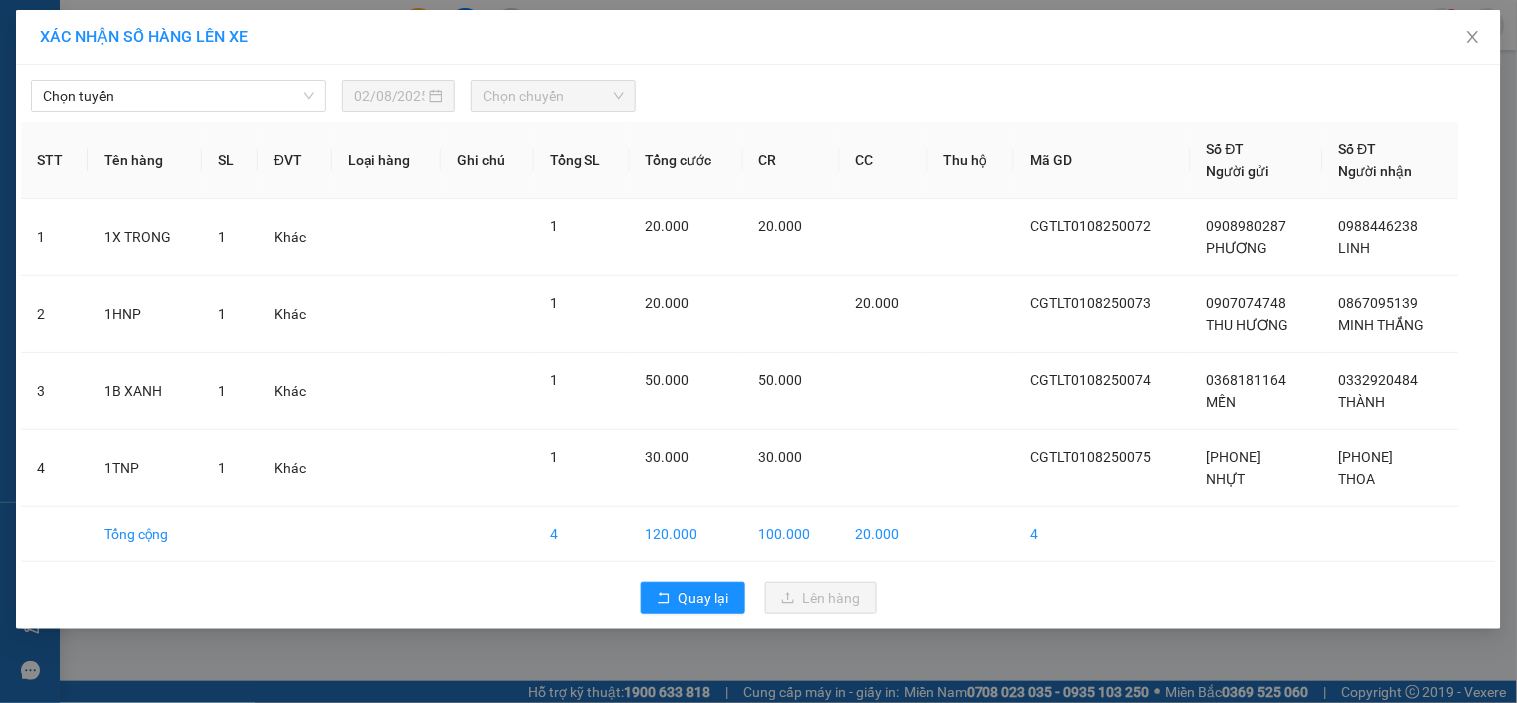 click on "Chọn tuyến" at bounding box center (178, 96) 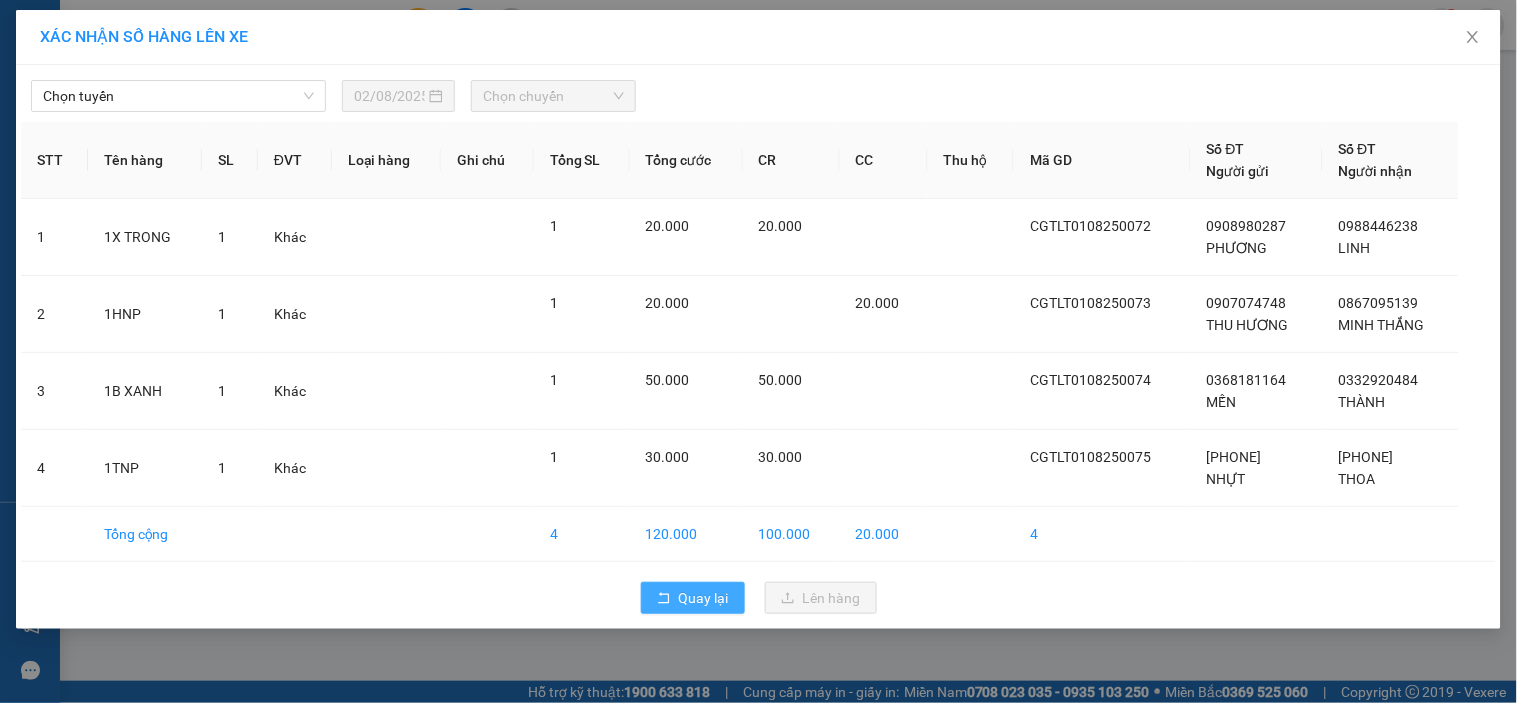click on "Quay lại" at bounding box center (704, 598) 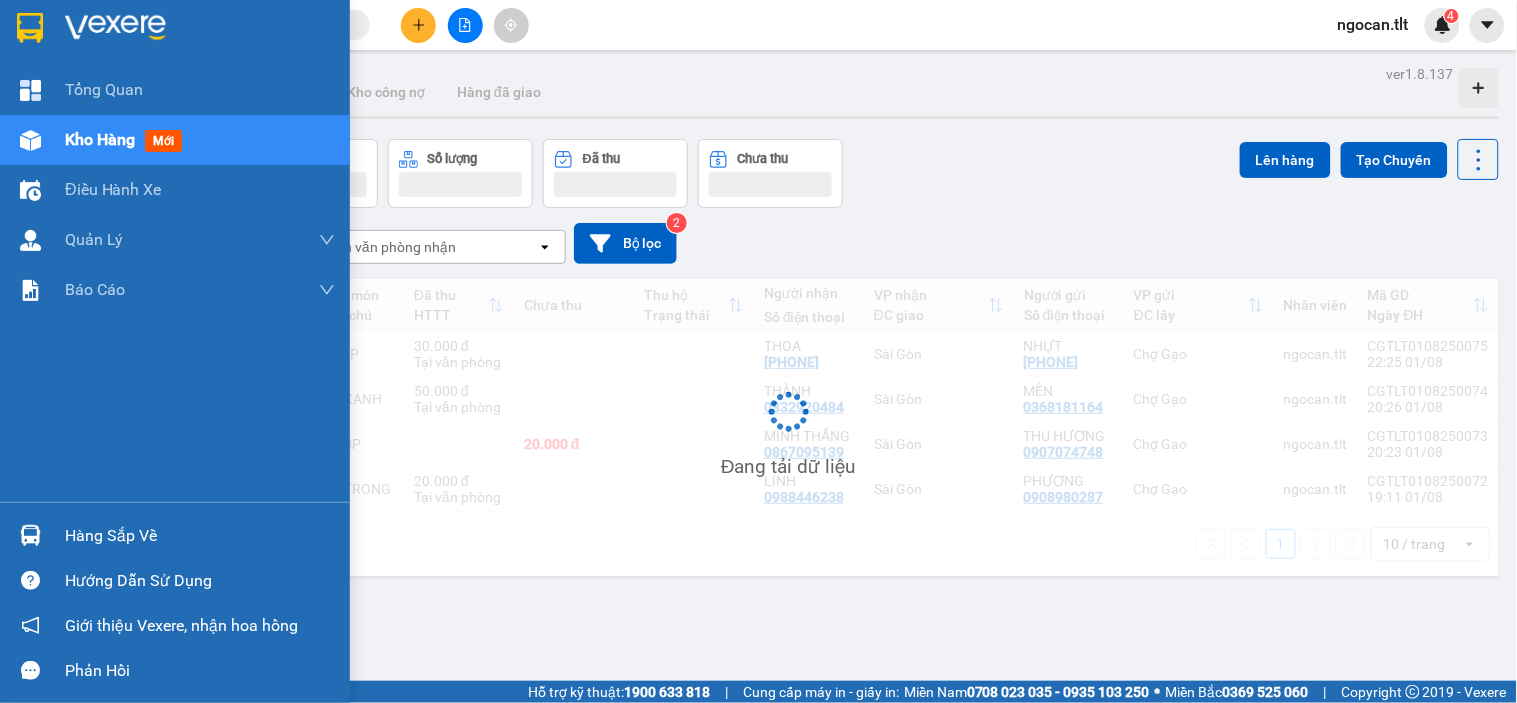 click at bounding box center (30, 535) 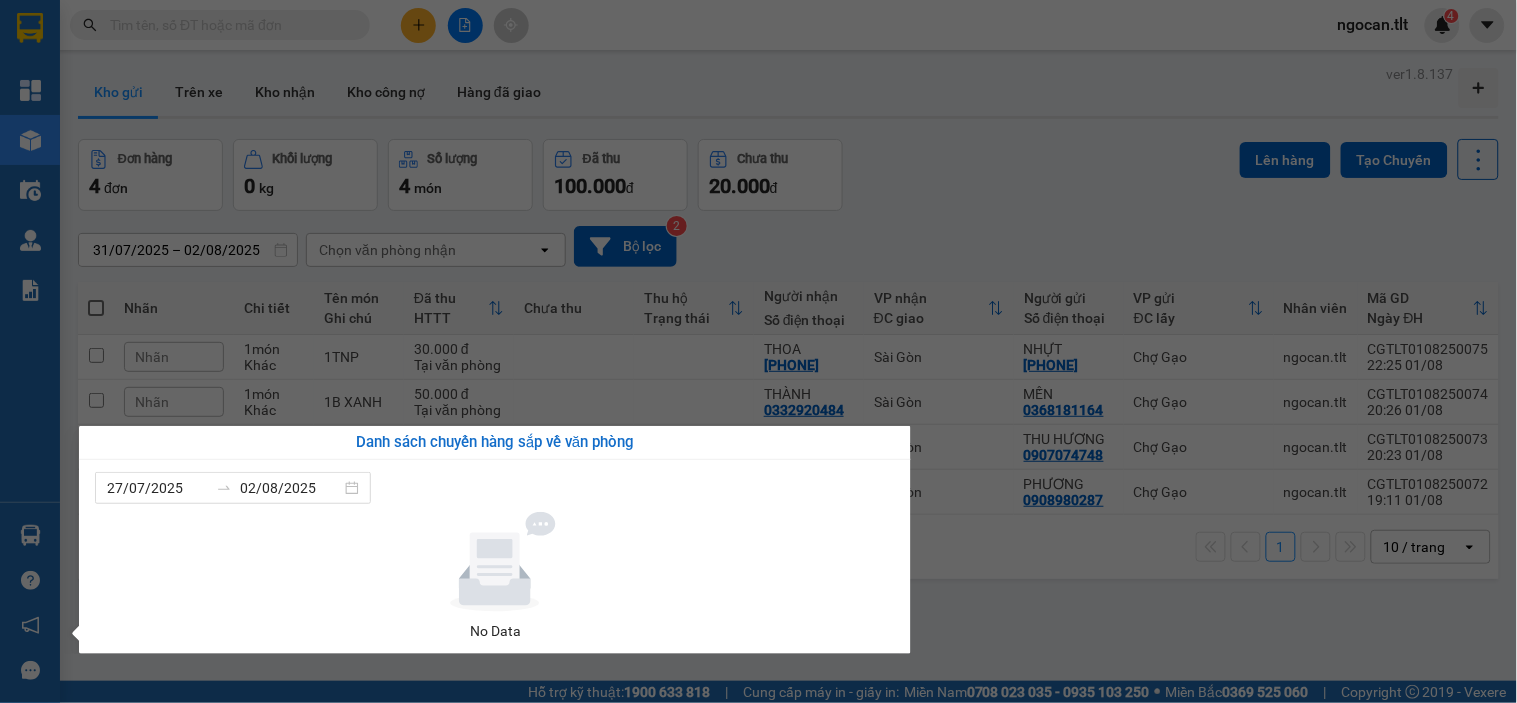 click on "Kết quả tìm kiếm ( 9 )  Bộ lọc  Gửi 3 ngày gần nhất Mã ĐH Trạng thái Món hàng Thu hộ Tổng cước Chưa cước Nhãn Người gửi VP Gửi Người nhận VP Nhận SGTLT0108250535 18:54 - 01/08 VP Nhận   21:32 - 01/08 1B XANH SL:  1 40.000 40.000 0794745101 DÌ 4 Sài Gòn 0794745101 DÌ 4 Chợ Gạo SGTLT3107250042 09:15 - 31/07 VP Nhận   63F-002.55 11:31 - 31/07 1x vàng SL:  1 30.000 0348283101 thiện Sài Gòn 07629361797 dủng Bến xe Tiền Giang SGTLT0108250442 16:53 - 01/08 Đã giao   20:29 - 01/08 1t mút SL:  1 60.000 0395266101 SANG Sài Gòn 0825318639 NGỌC HIỂN Chợ Gạo BXTG0108250101 13:29 - 01/08 Đã giao   17:12 - 01/08 1X TRẮNG SL:  1 25.000 0933981079 YẾN  Bến xe Tiền Giang 0938389949 CÔ TƯƠI Sài Gòn SGTLT0108250101 09:55 - 01/08 Đã giao   16:01 - 01/08 1 K TRONG SL:  1 60.000 0908812009 DANH Sài Gòn 0918817980 TUYỀN  Bến xe Tiền Giang TC: LÊ VĂN PHẨM SGTLT0108250257 13:01 - 01/08 Đã giao   15:32 - 01/08 1TNP SL:" at bounding box center [758, 351] 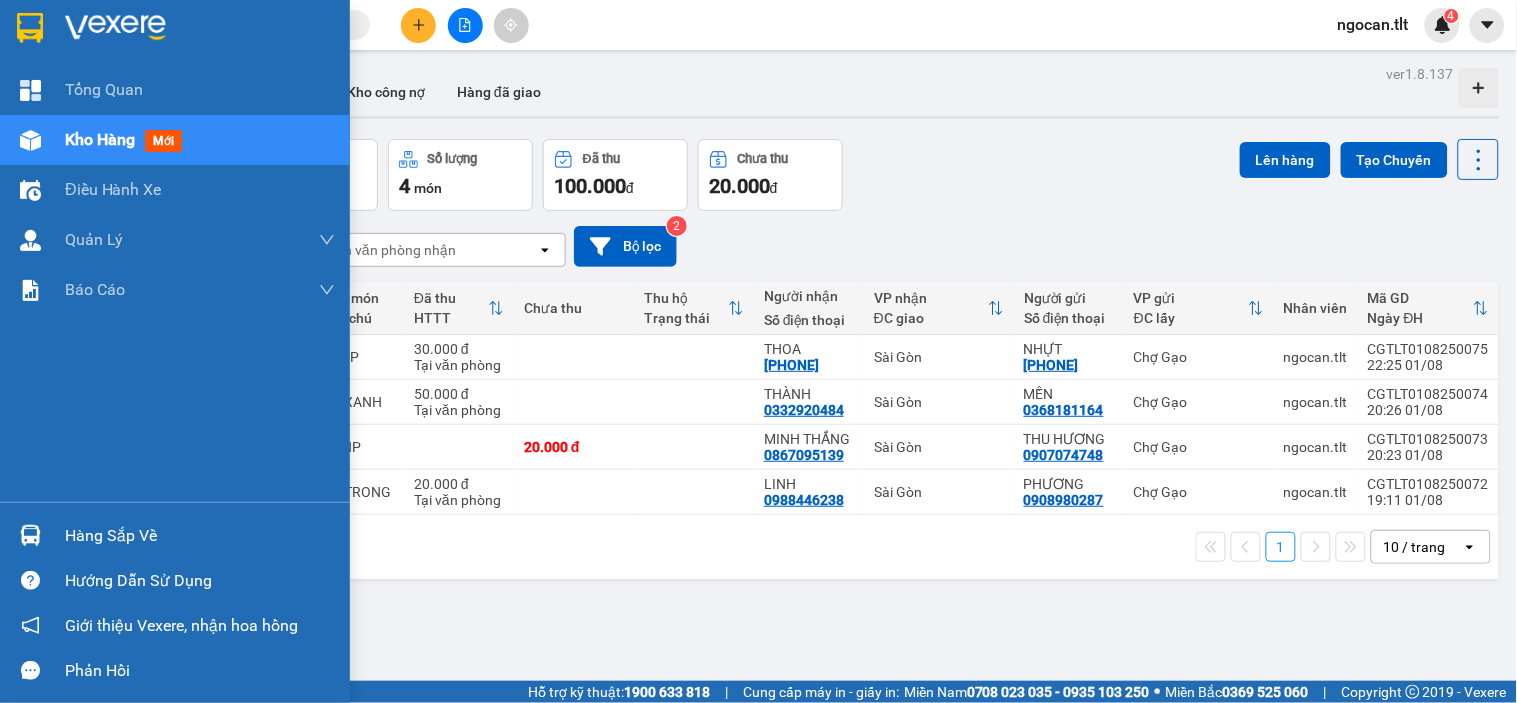 click at bounding box center [175, 32] 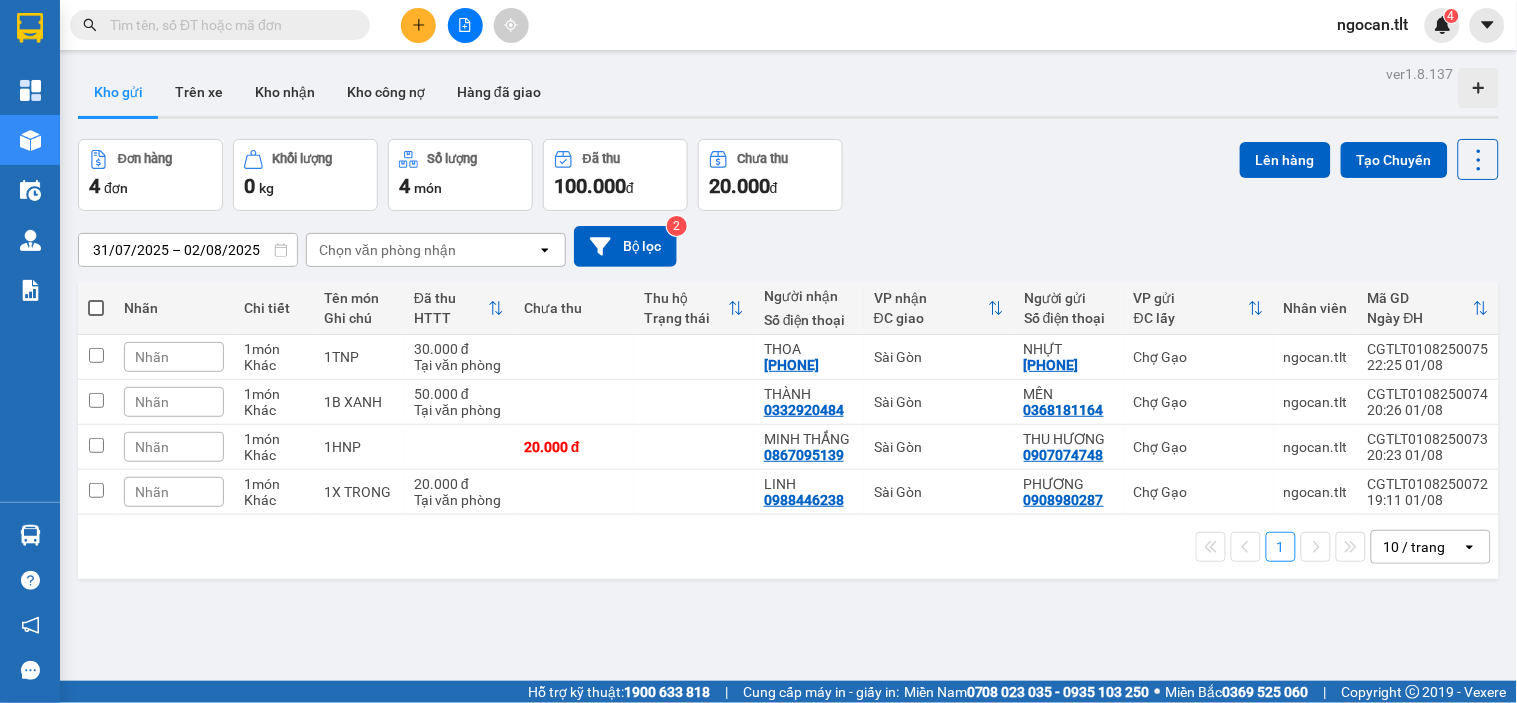 click at bounding box center (96, 308) 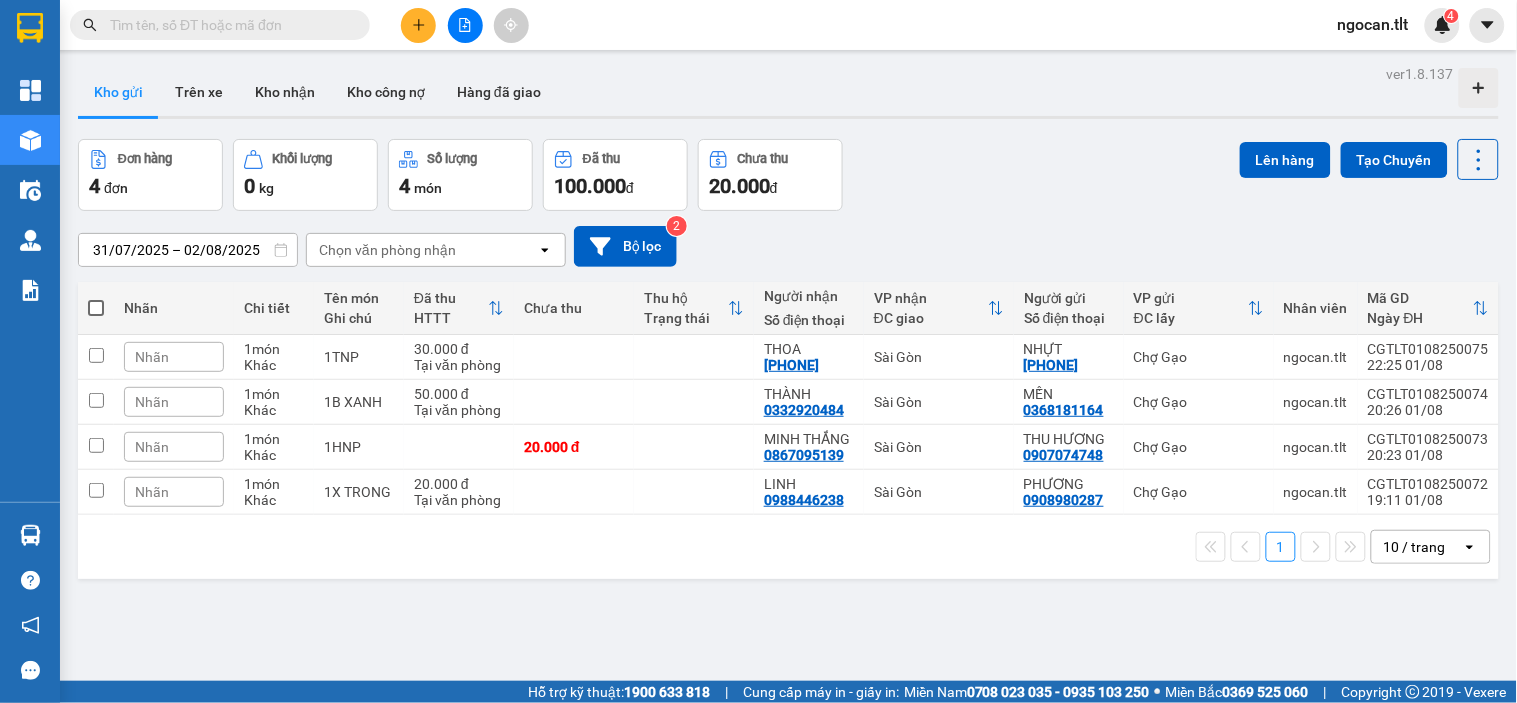 click on "ver  1.8.137 Kho gửi Trên xe Kho nhận Kho công nợ Hàng đã giao Đơn hàng 4 đơn Khối lượng 0 kg Số lượng 4 món Đã thu 100.000  đ Chưa thu 20.000  đ Lên hàng Tạo Chuyến 31/07/2025 – 02/08/2025 Press the down arrow key to interact with the calendar and select a date. Press the escape button to close the calendar. Selected date range is from 31/07/2025 to 02/08/2025. Chọn văn phòng nhận open Bộ lọc 2 Nhãn Chi tiết Tên món Ghi chú Đã thu HTTT Chưa thu Thu hộ Trạng thái Người nhận Số điện thoại VP nhận ĐC giao Người gửi Số điện thoại VP gửi ĐC lấy Nhân viên Mã GD Ngày ĐH Nhãn 1  món Khác 1TNP 30.000 đ Tại văn phòng THOA 0906729973 Sài Gòn NHỰT 0329909110 Chợ Gạo ngocan.tlt CGTLT0108250075 22:25 01/08 Nhãn 1  món Khác 1B XANH 50.000 đ Tại văn phòng THÀNH 0332920484 Sài Gòn MẾN 0368181164 Chợ Gạo ngocan.tlt CGTLT0108250074 20:26 01/08 Nhãn 1  món Khác 1HNP 20.000 đ MINH THẮNG 1 1" at bounding box center (788, 411) 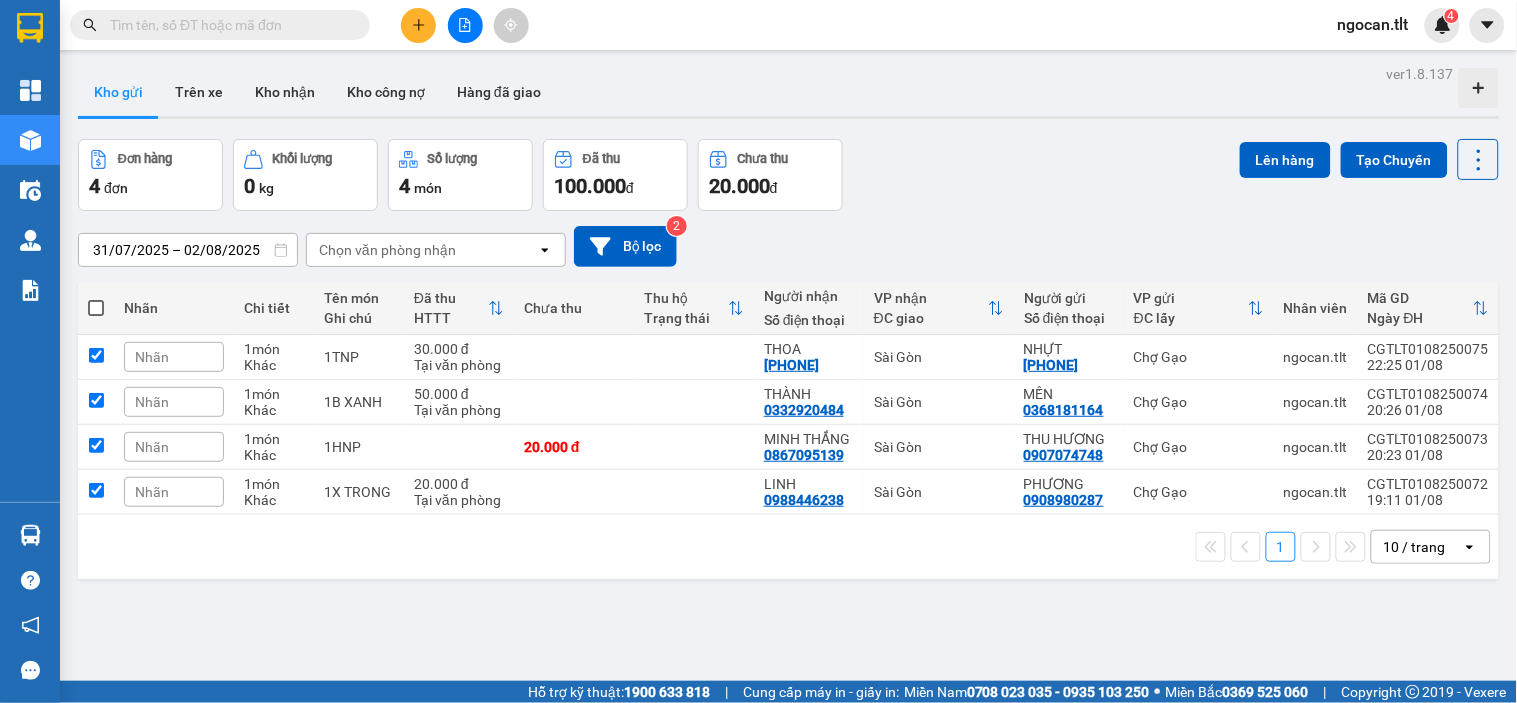 checkbox on "true" 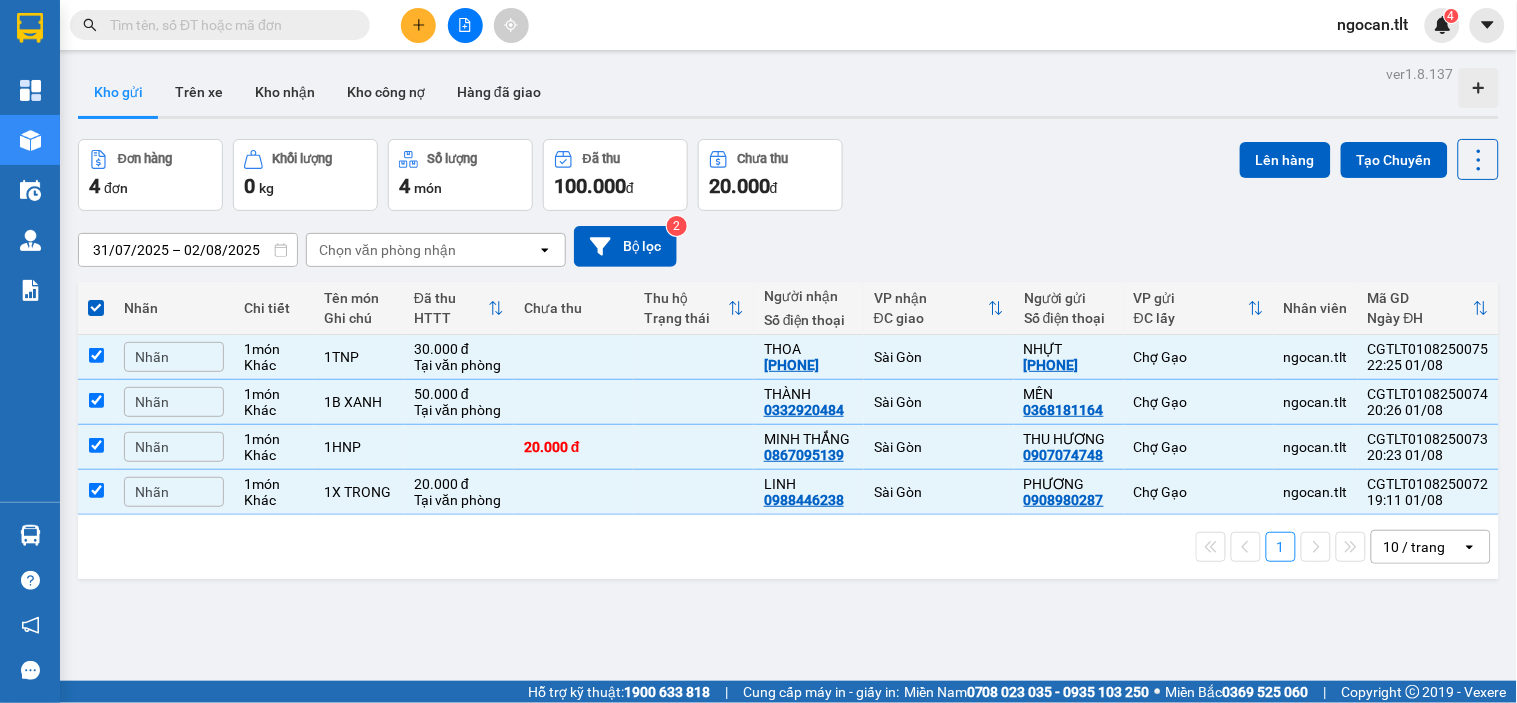 click on "Đơn hàng 4 đơn Khối lượng 0 kg Số lượng 4 món Đã thu 100.000  đ Chưa thu 20.000  đ Lên hàng Tạo Chuyến" at bounding box center (788, 175) 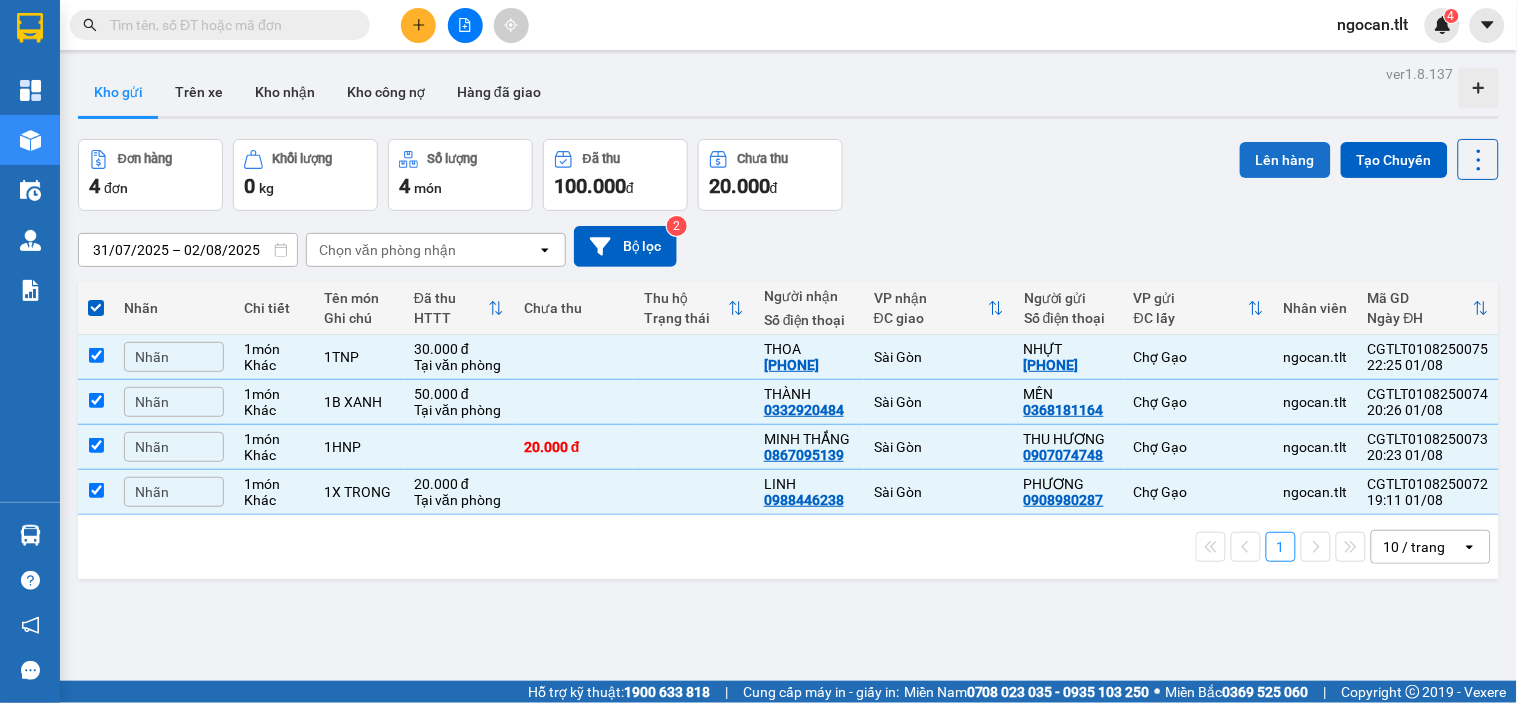 click on "Lên hàng" at bounding box center [1285, 160] 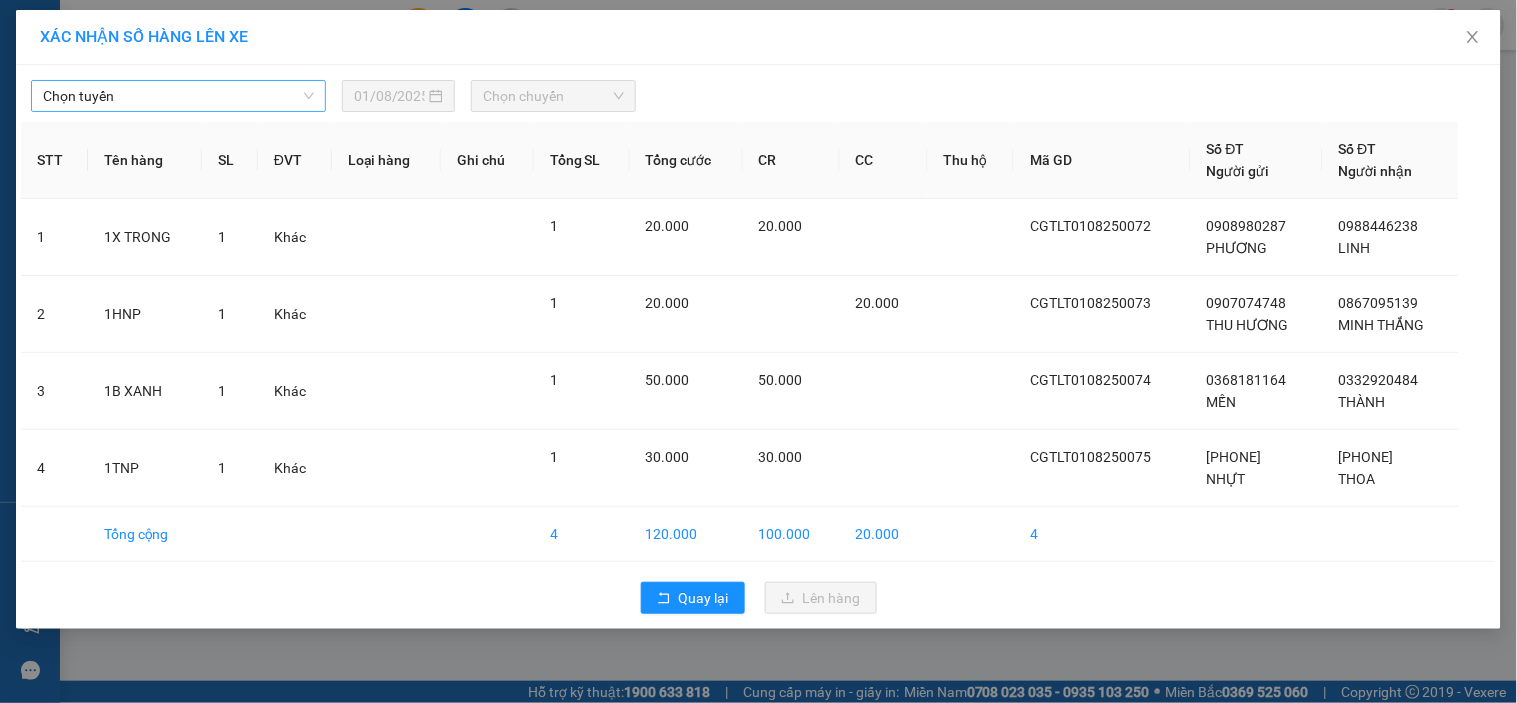 click on "Chọn tuyến" at bounding box center [178, 96] 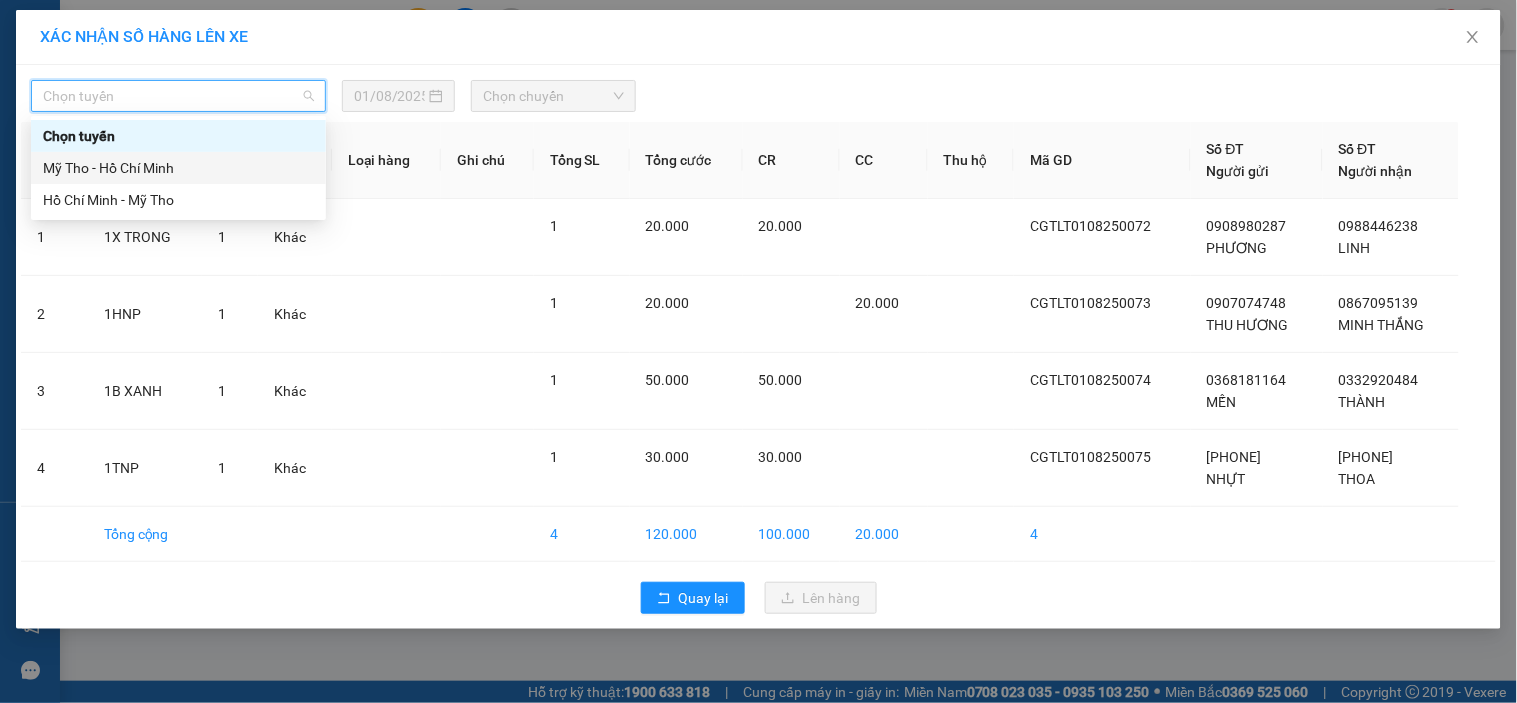 click on "Mỹ Tho - Hồ Chí Minh" at bounding box center (178, 168) 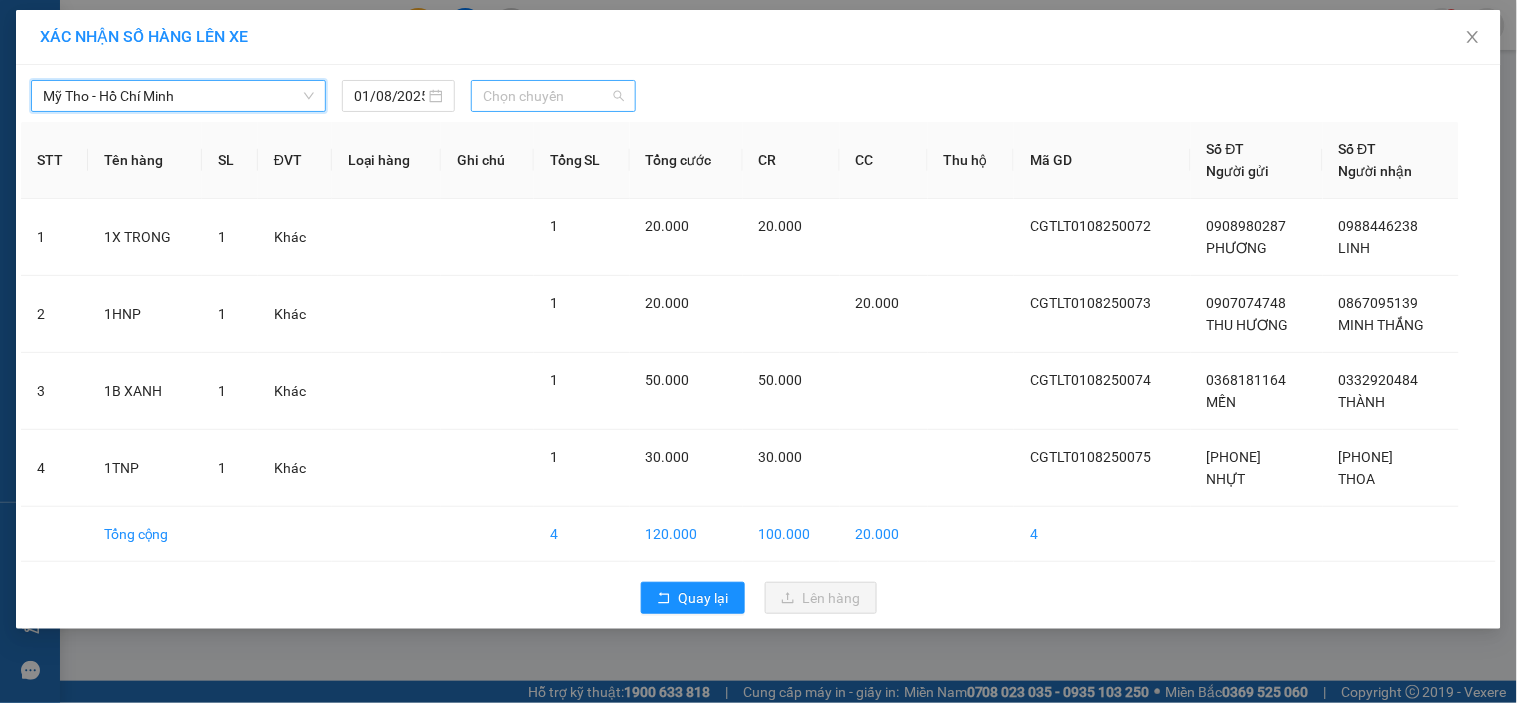 click on "Chọn chuyến" at bounding box center (553, 96) 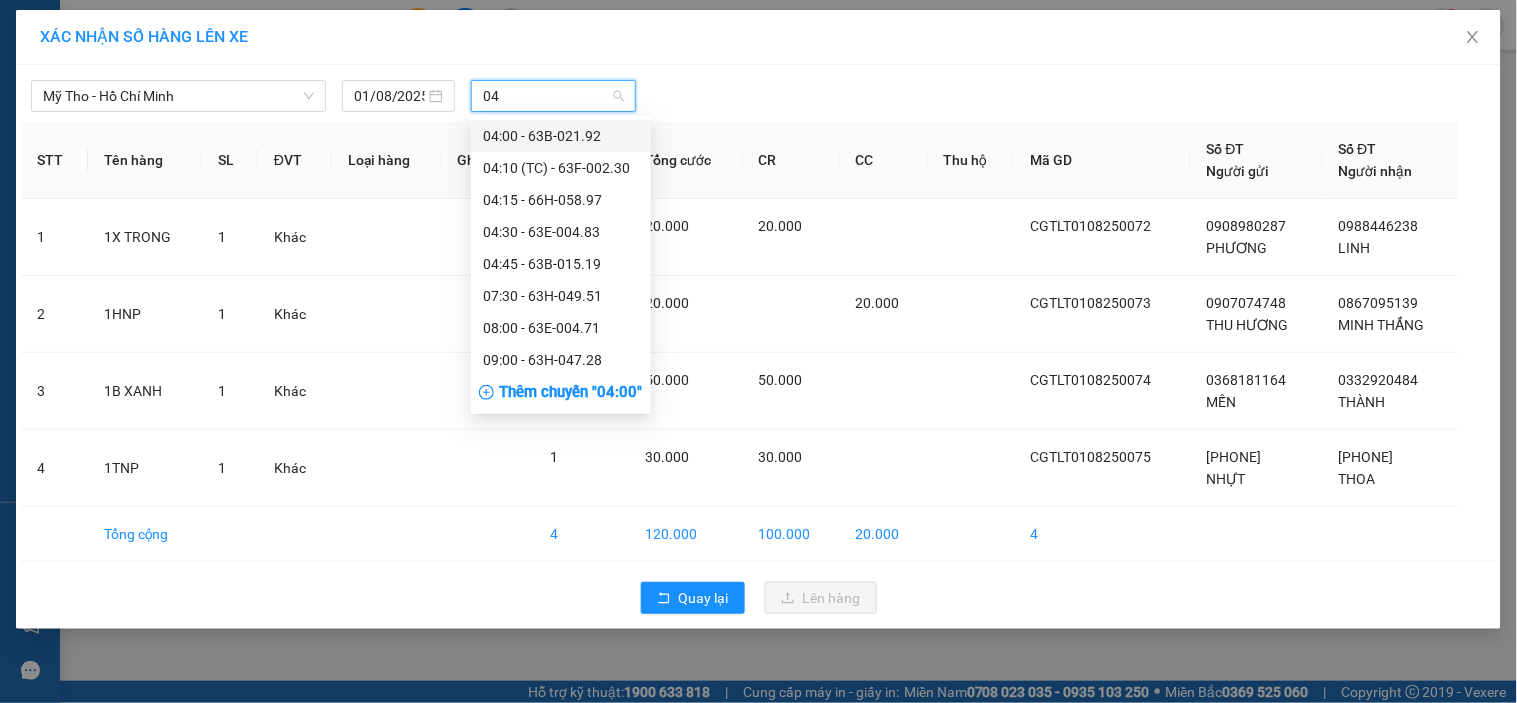 type on "0" 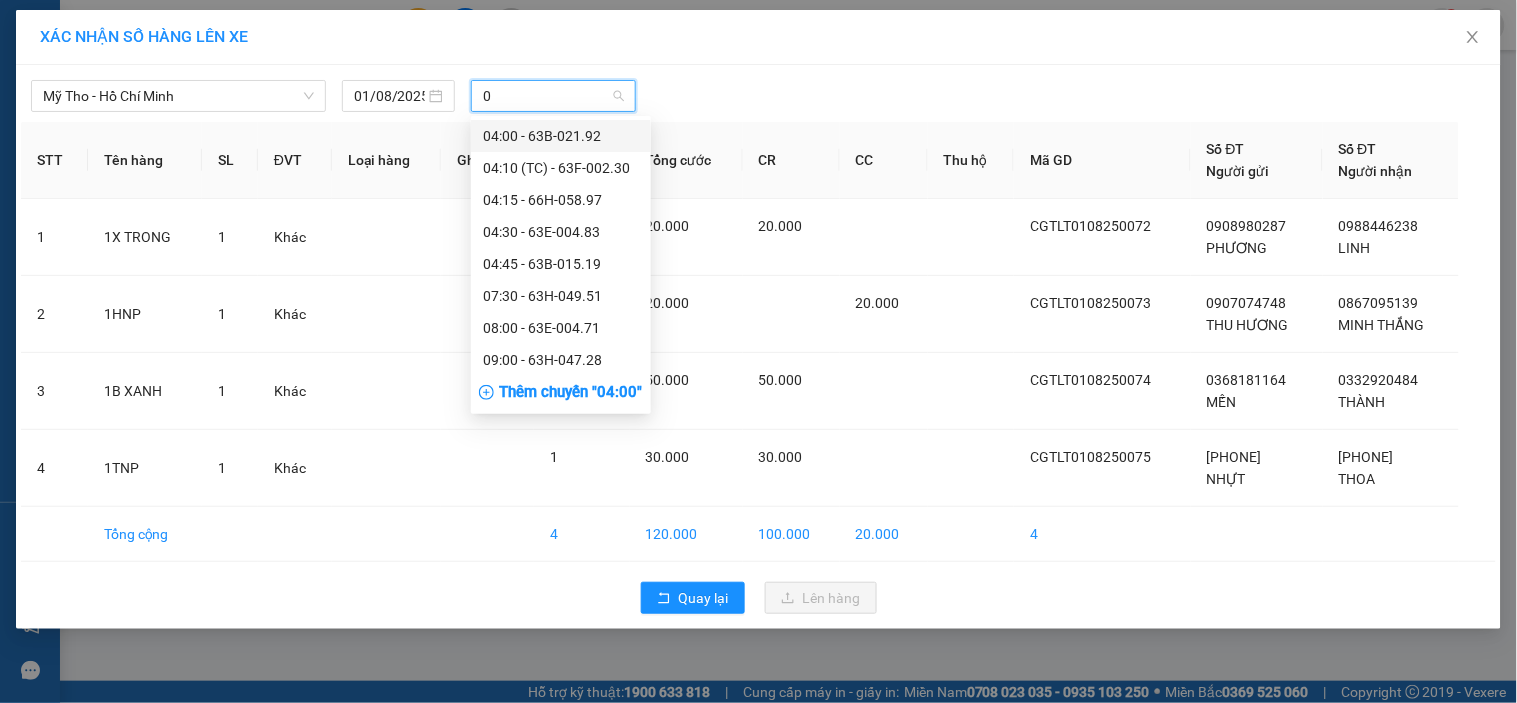 type 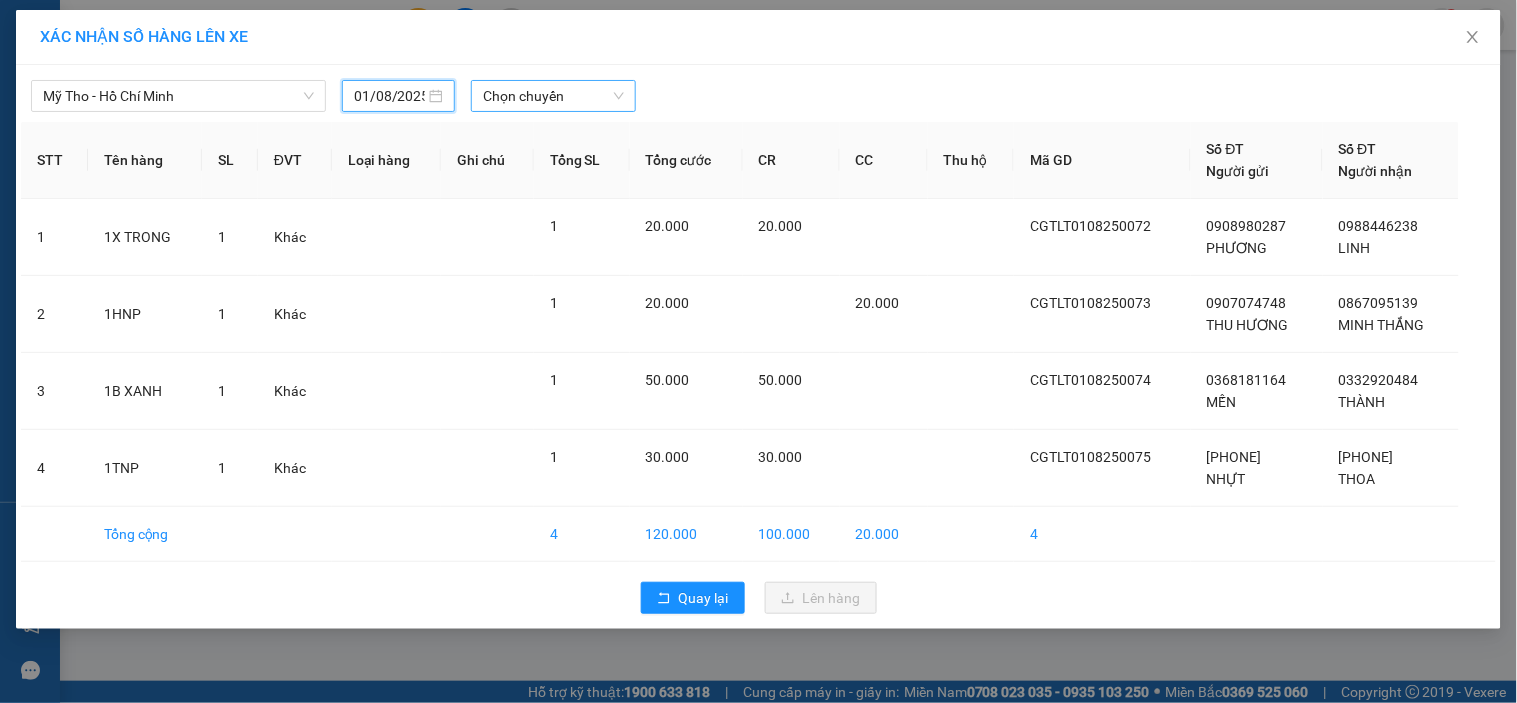 click on "01/08/2025" at bounding box center [389, 96] 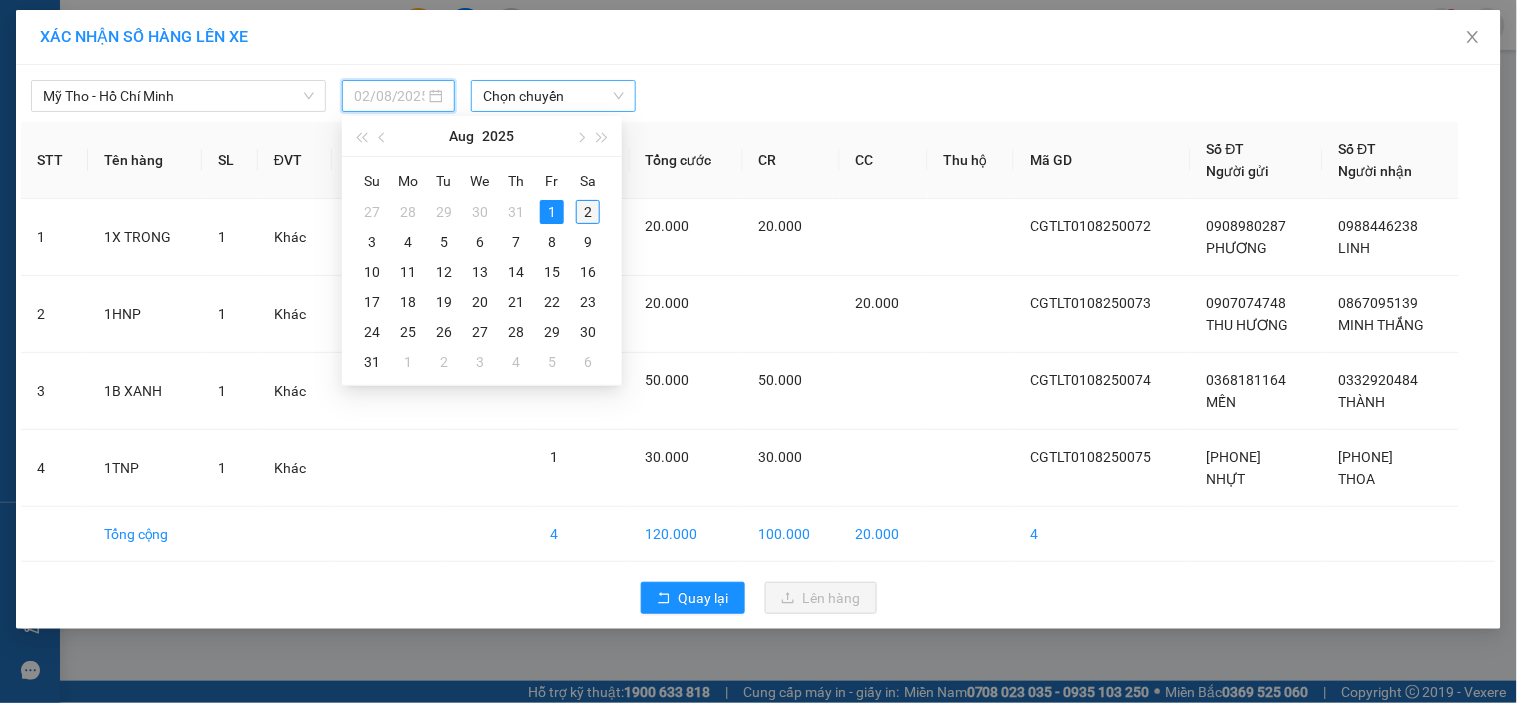click on "2" at bounding box center (588, 212) 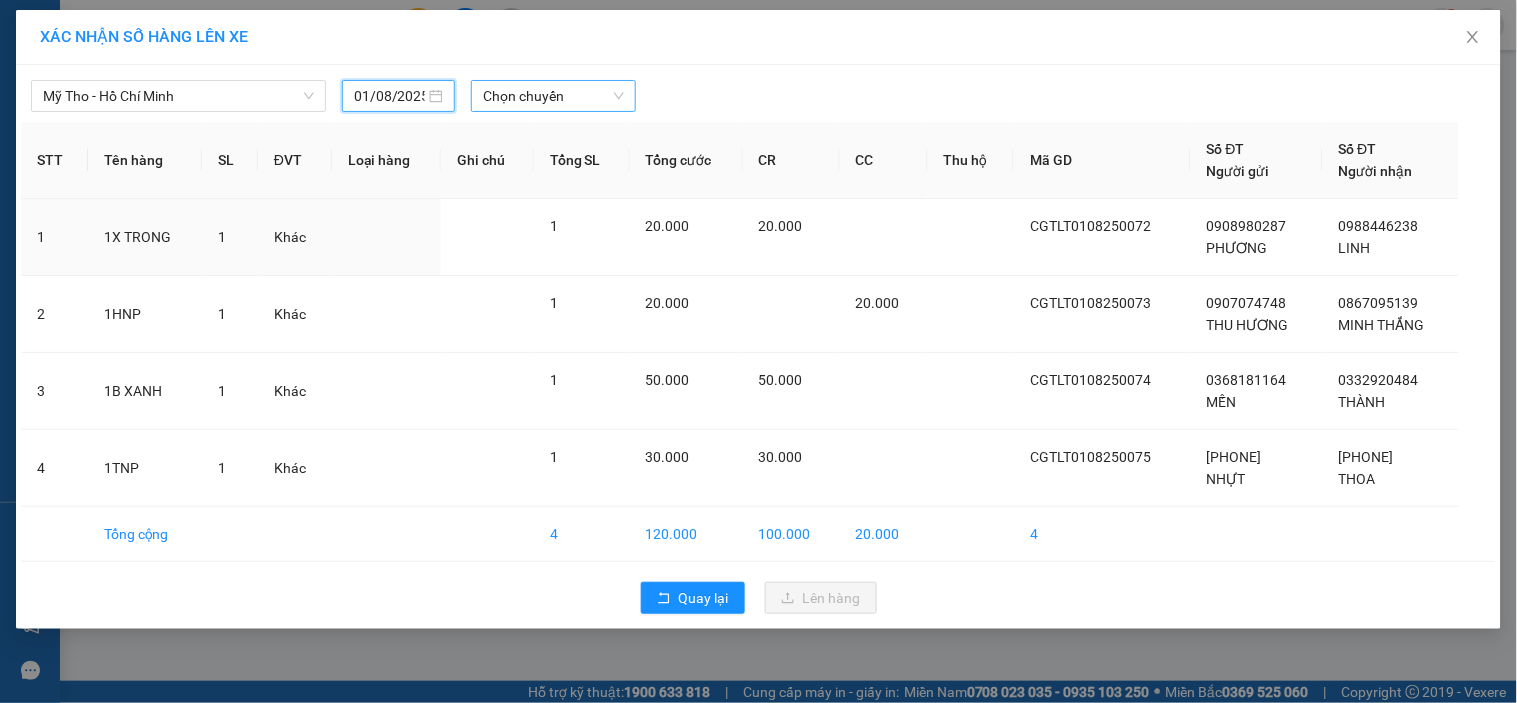 type on "02/08/2025" 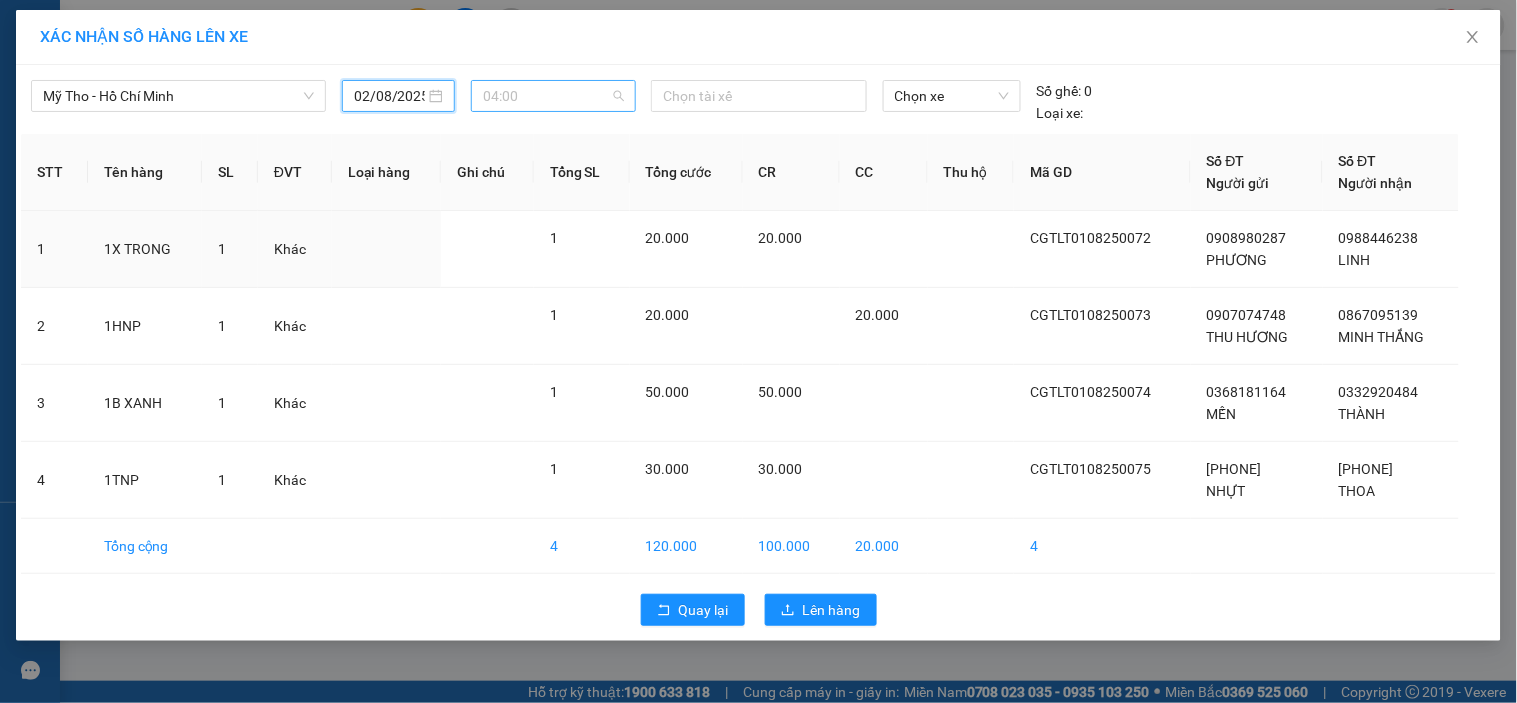 click on "04:00" at bounding box center [553, 96] 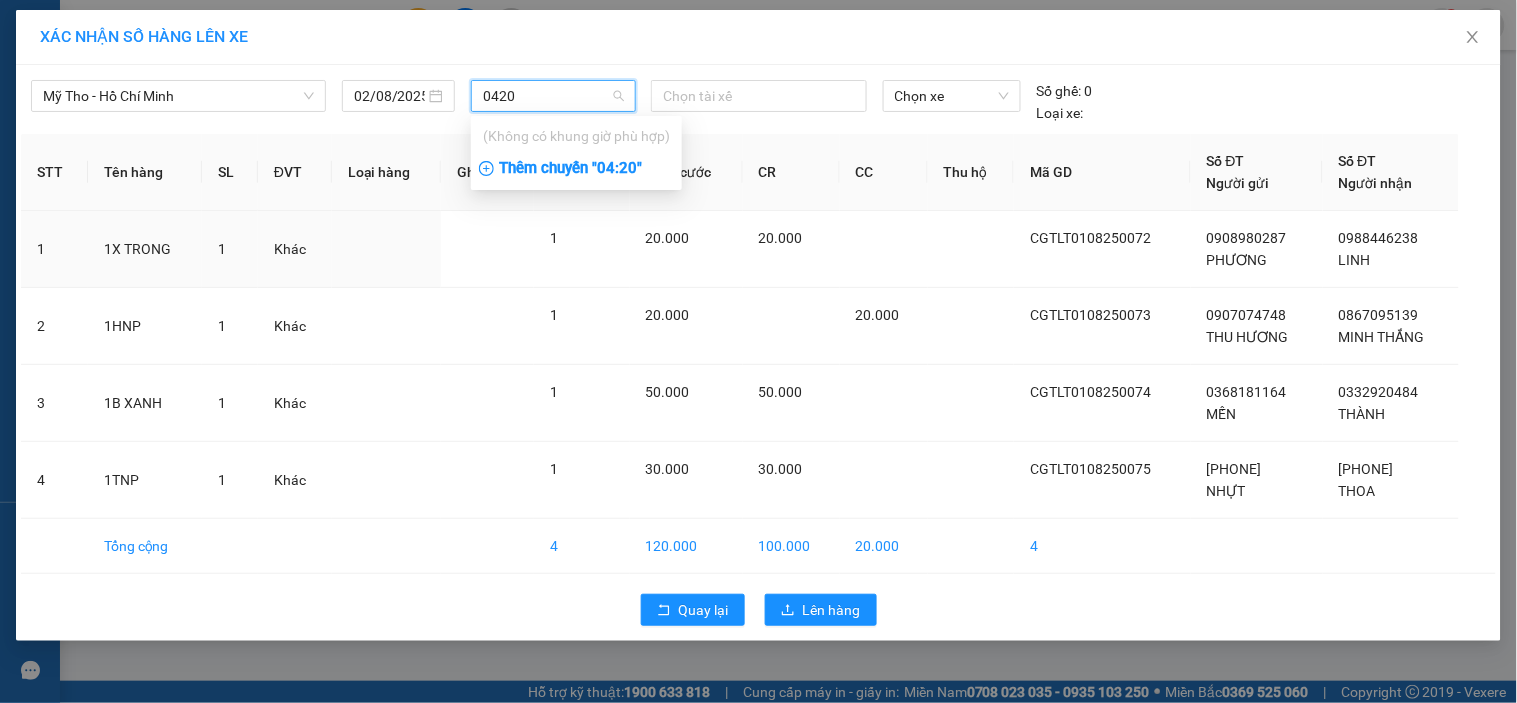 type on "0420" 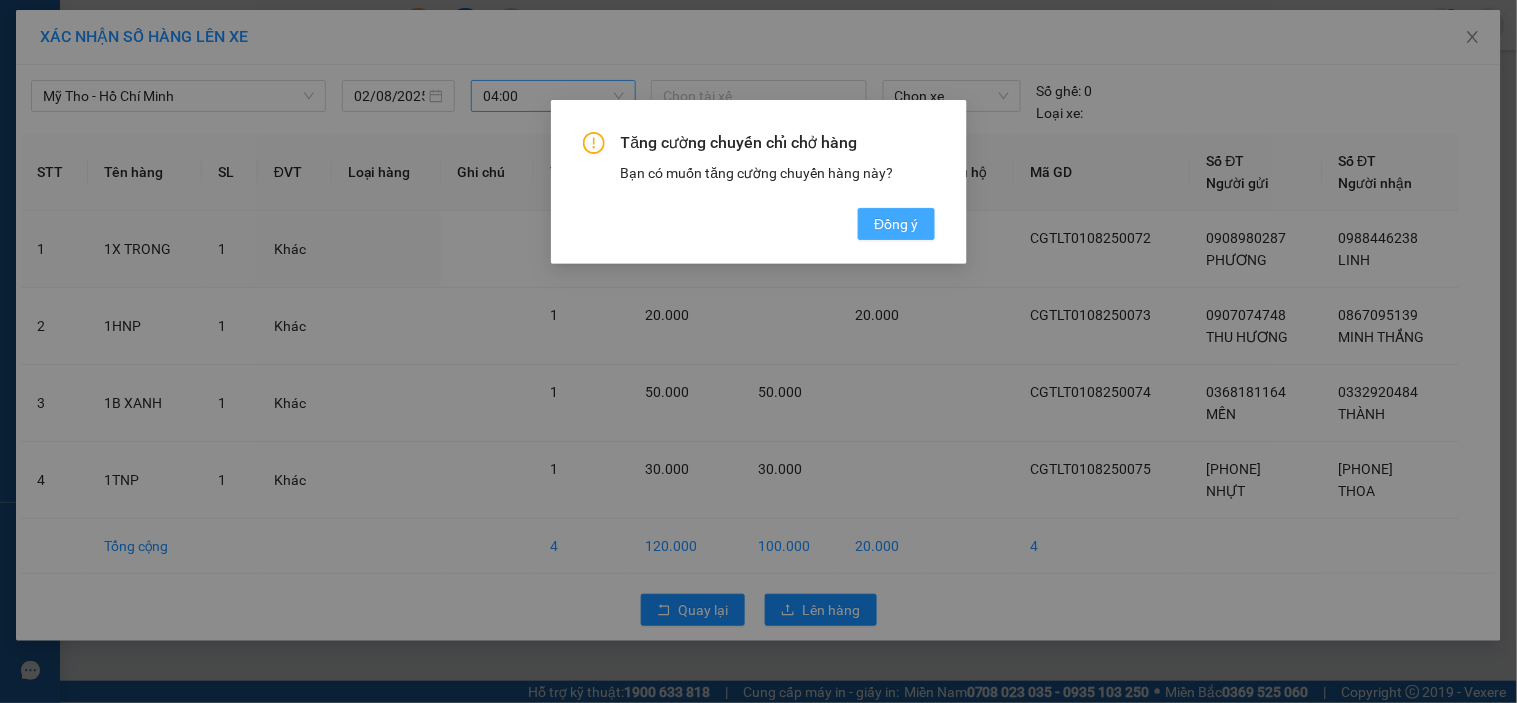click on "Đồng ý" at bounding box center (896, 224) 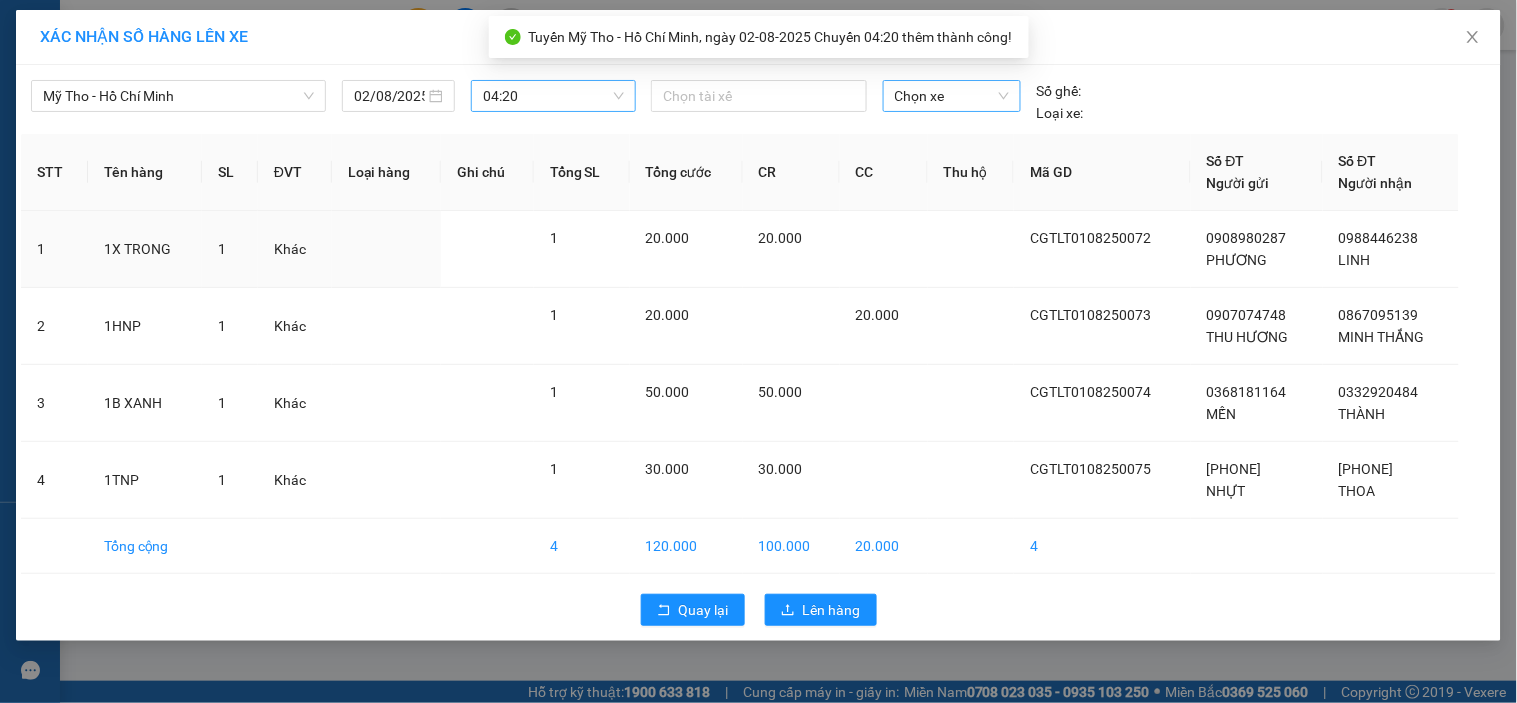 click on "Chọn xe" at bounding box center (952, 96) 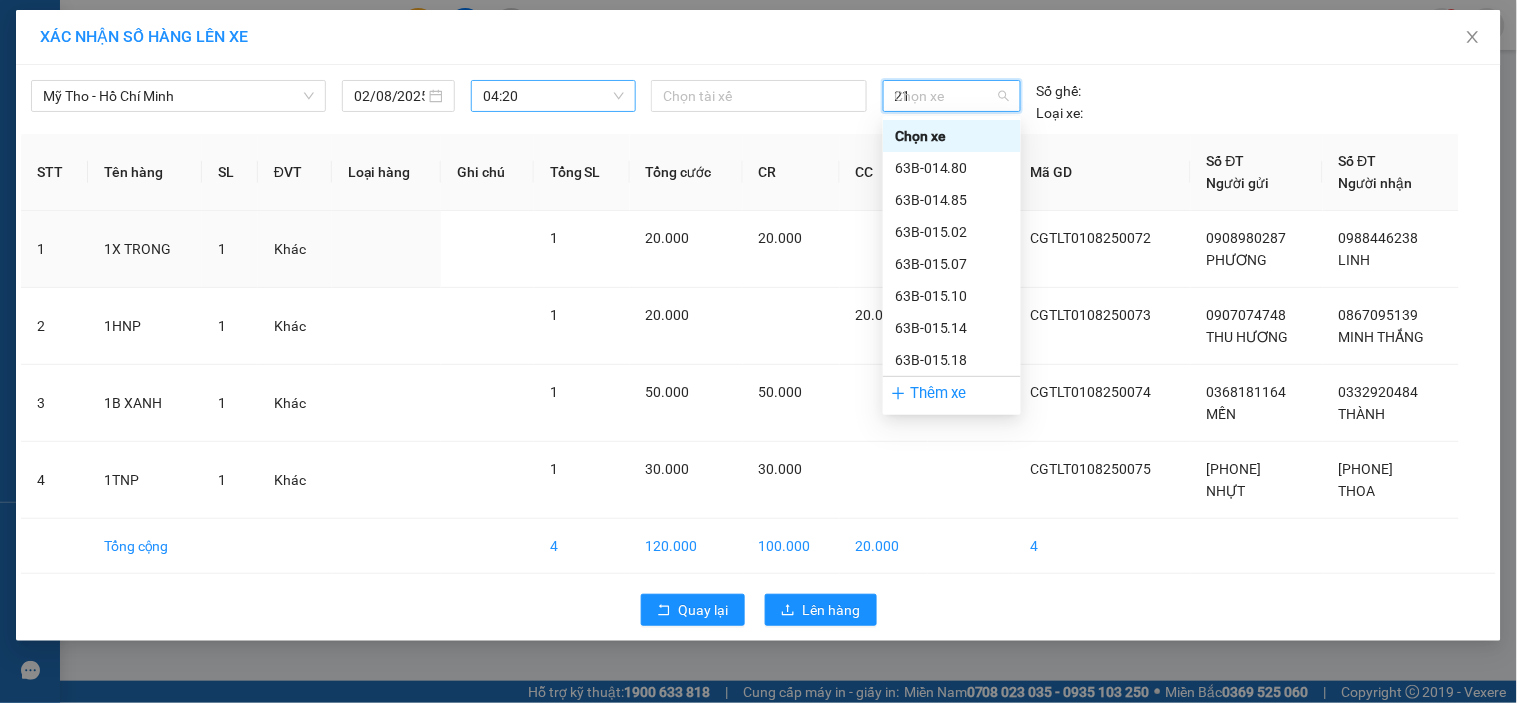 type on "212" 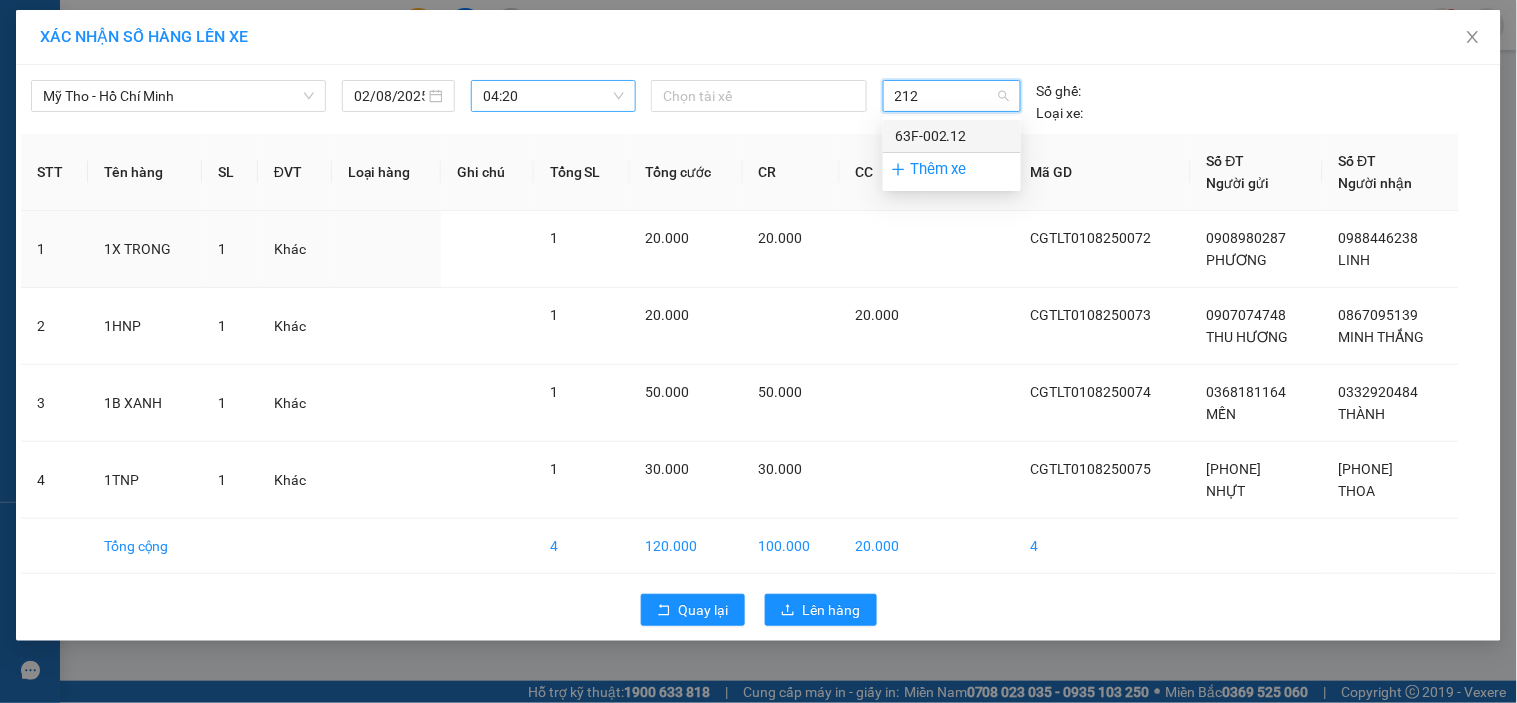 click on "63F-002.12" at bounding box center (952, 136) 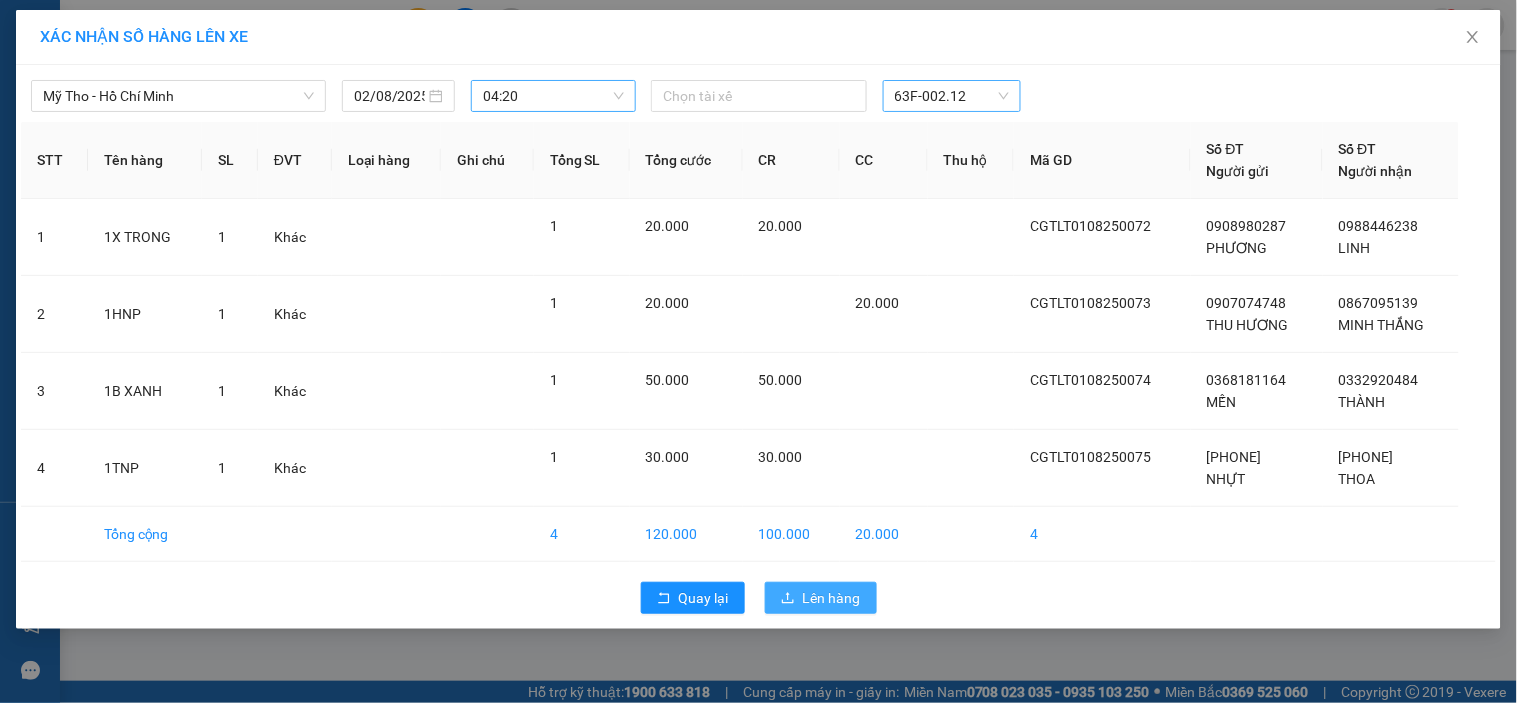 click on "Lên hàng" at bounding box center (832, 598) 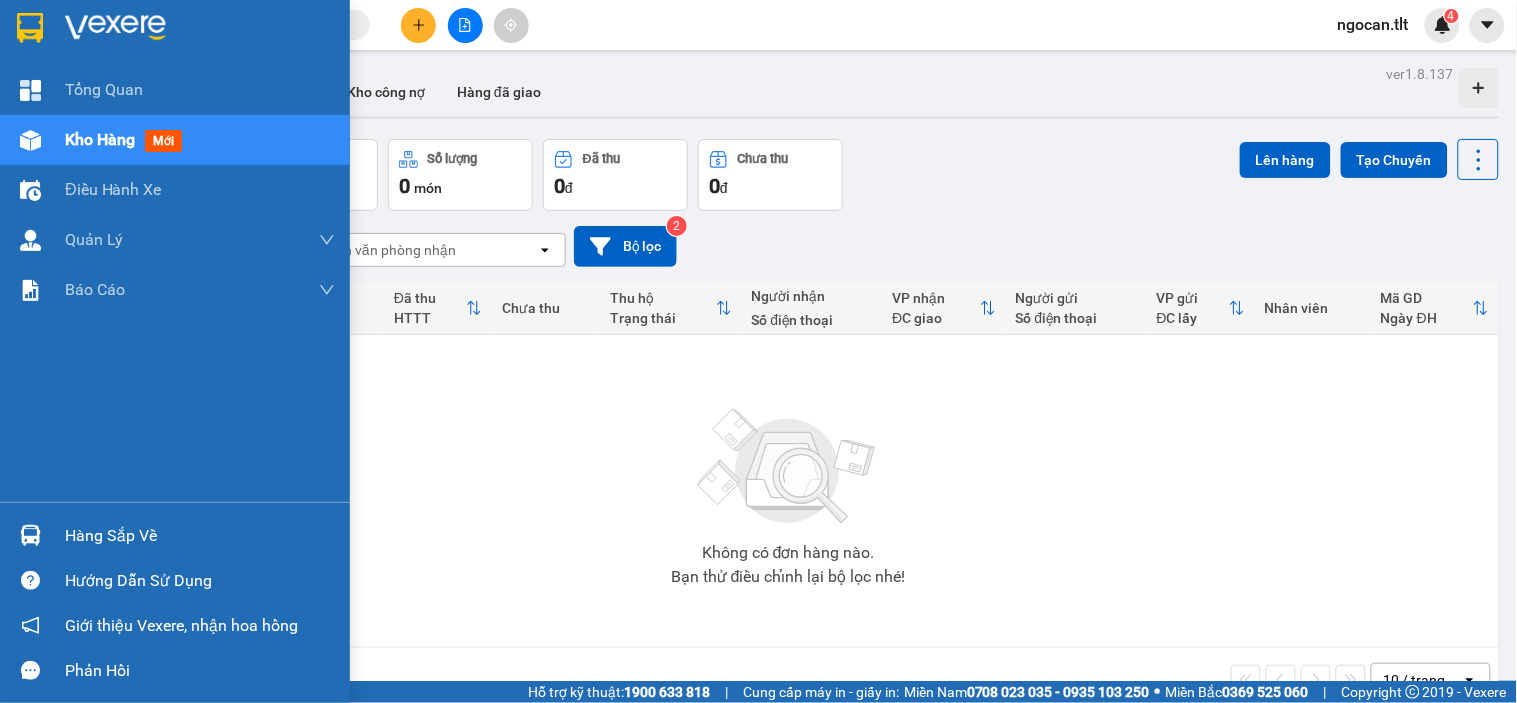 click at bounding box center [175, 32] 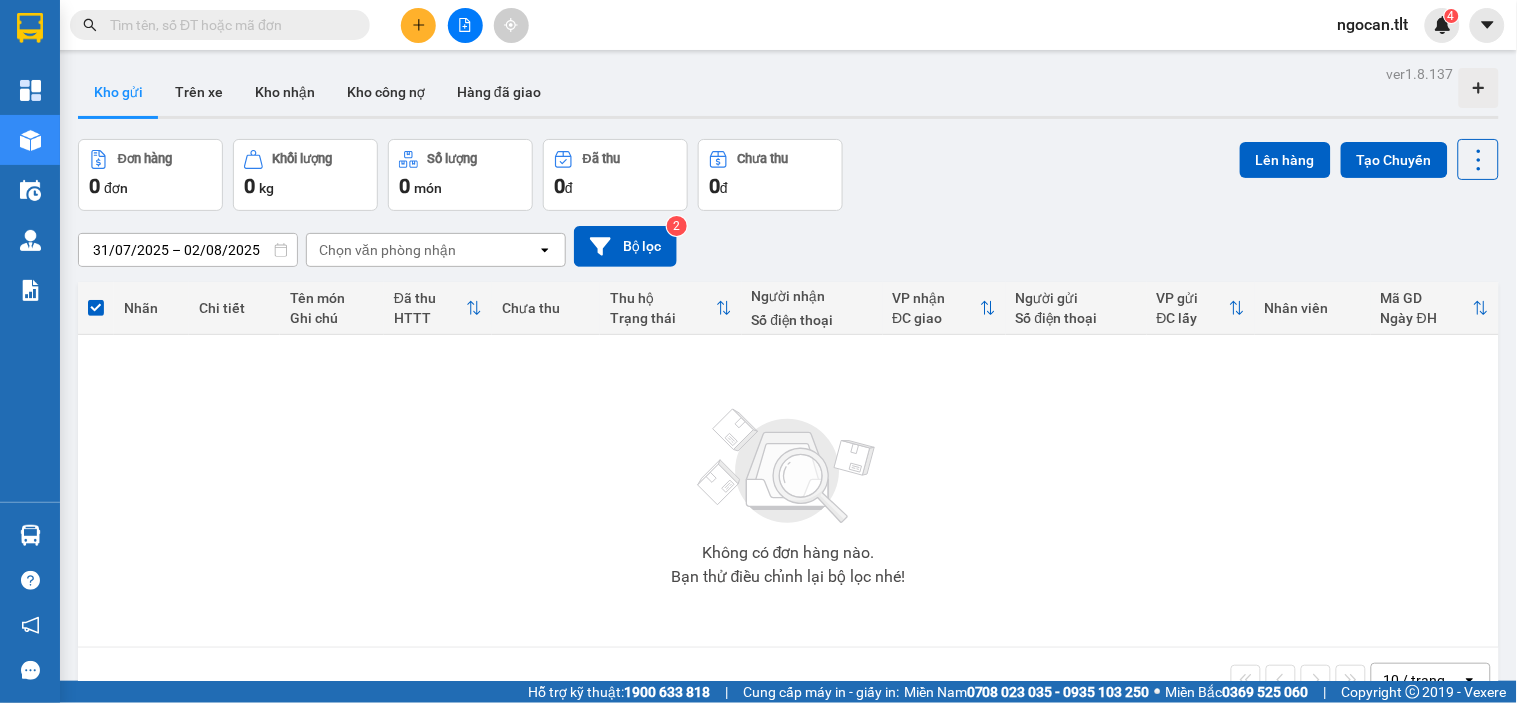 click at bounding box center [220, 25] 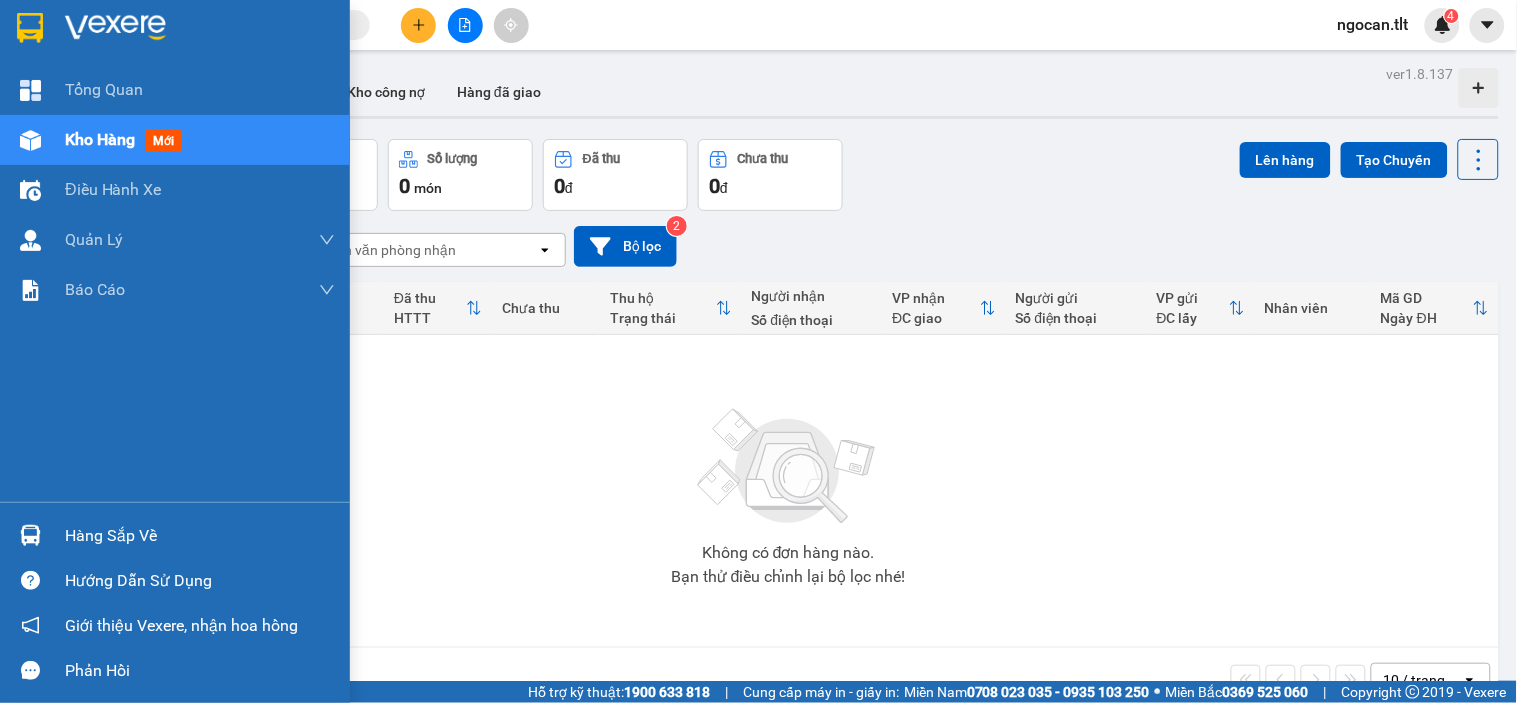 click at bounding box center (30, 28) 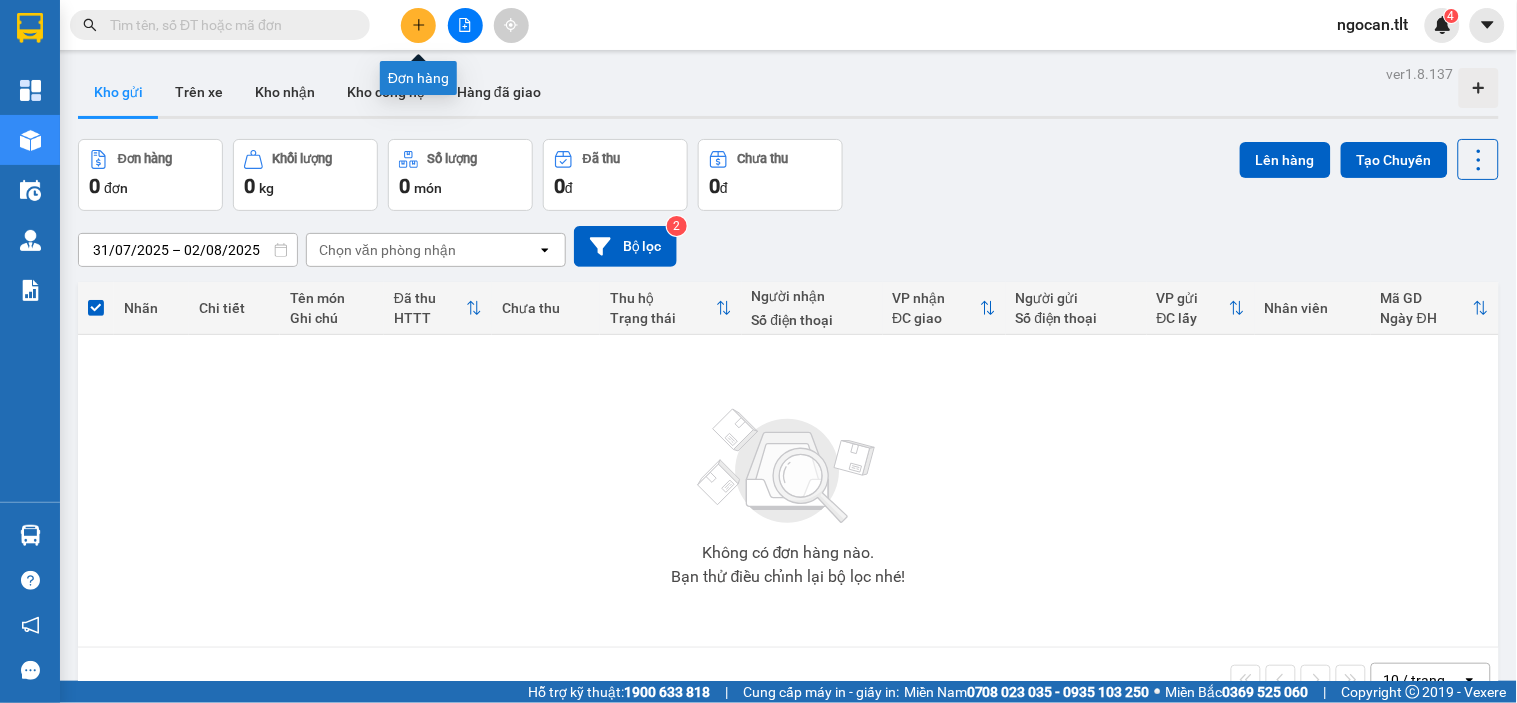 click 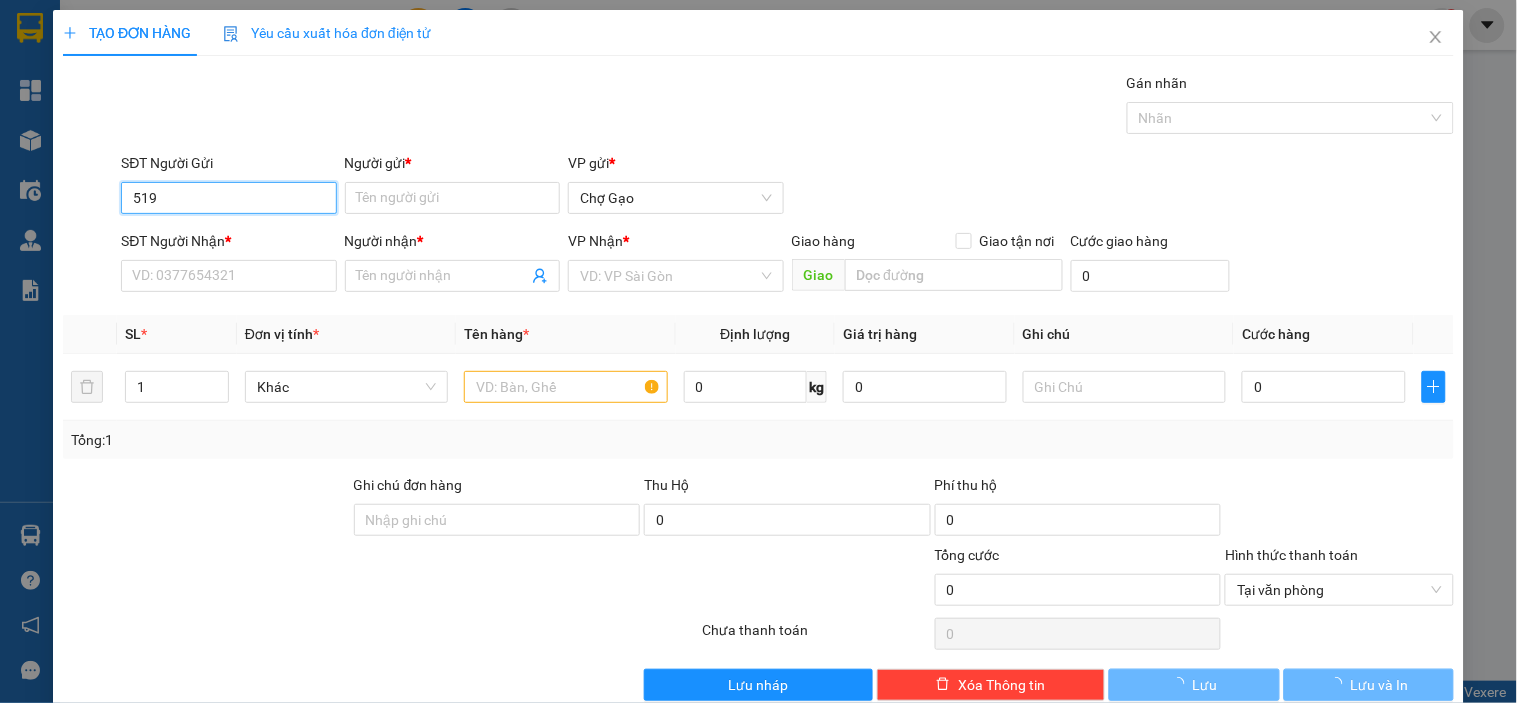 click on "519" at bounding box center [228, 198] 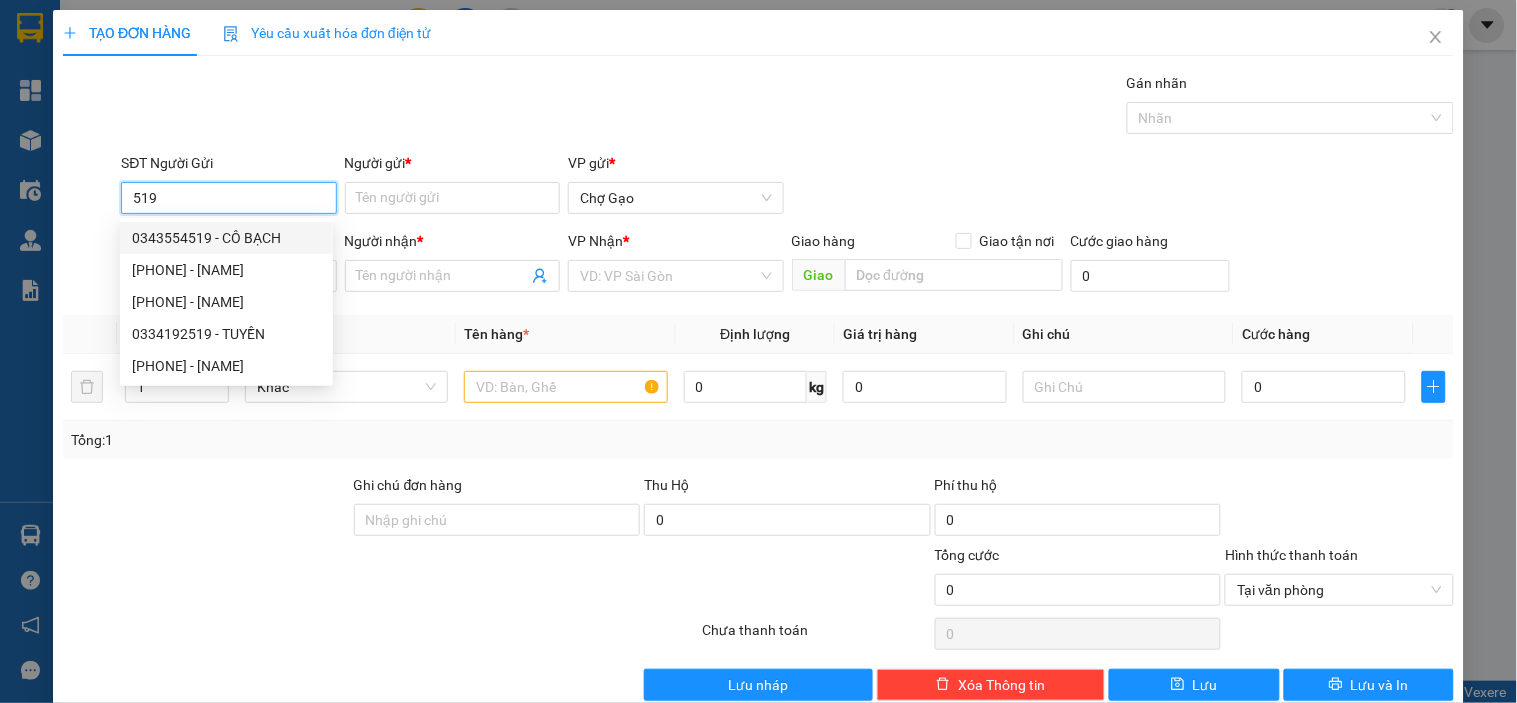click on "519" at bounding box center (228, 198) 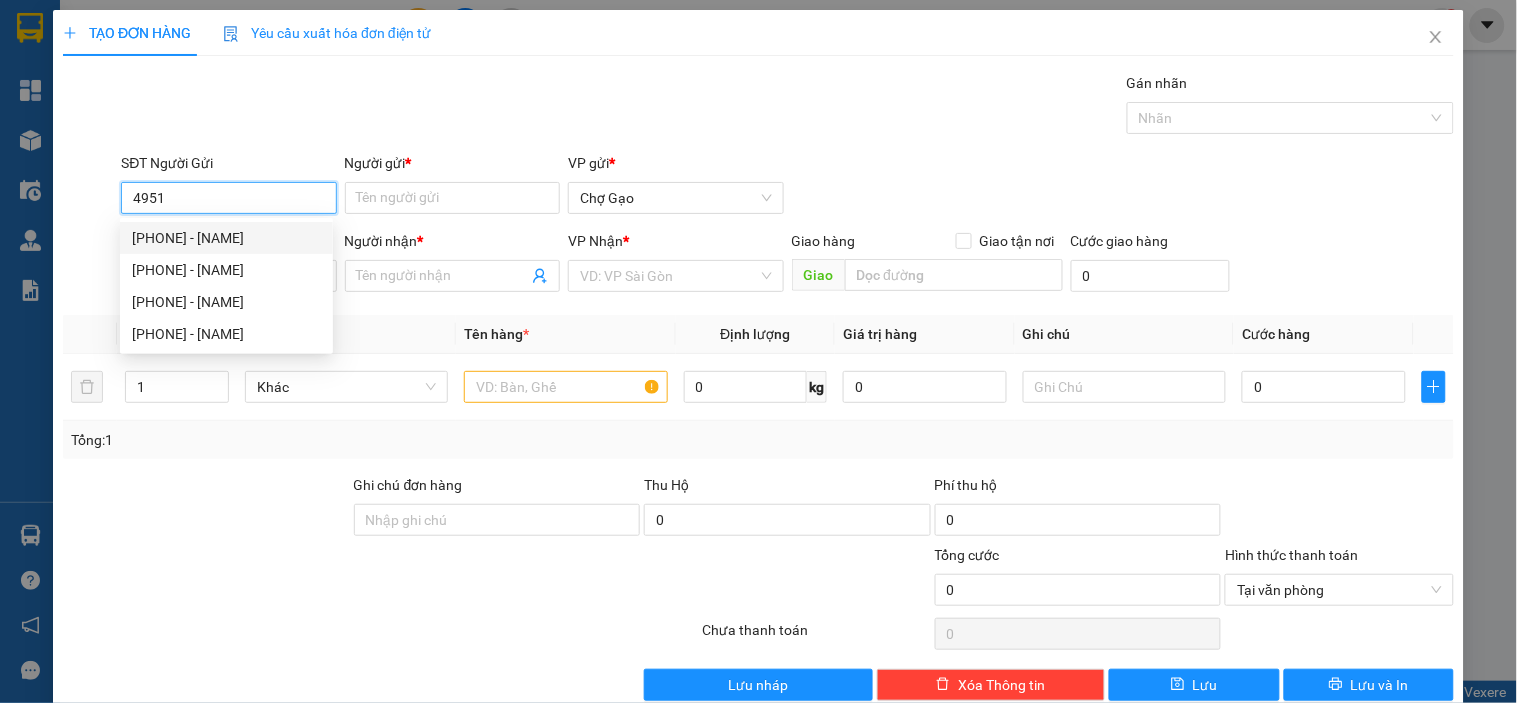 click on "4951" at bounding box center (228, 198) 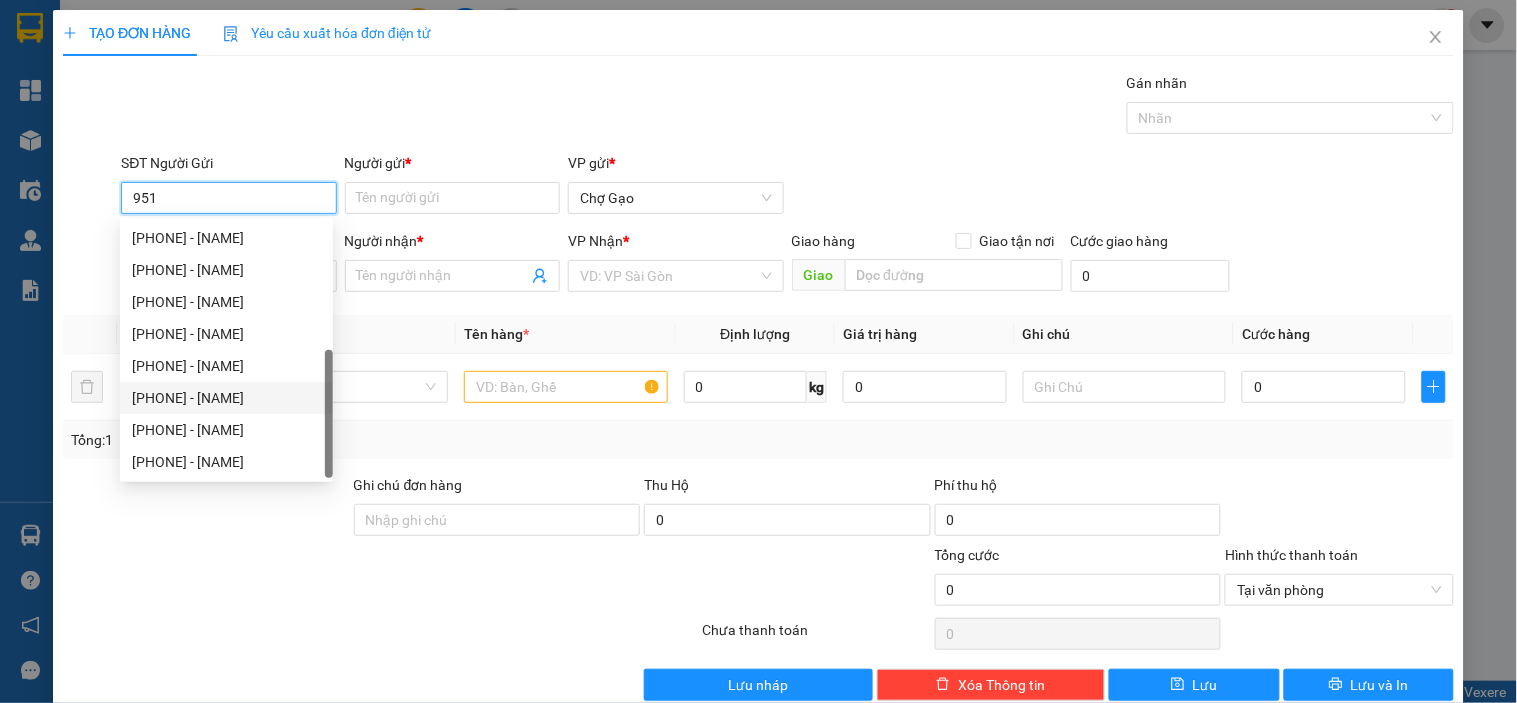 scroll, scrollTop: 0, scrollLeft: 0, axis: both 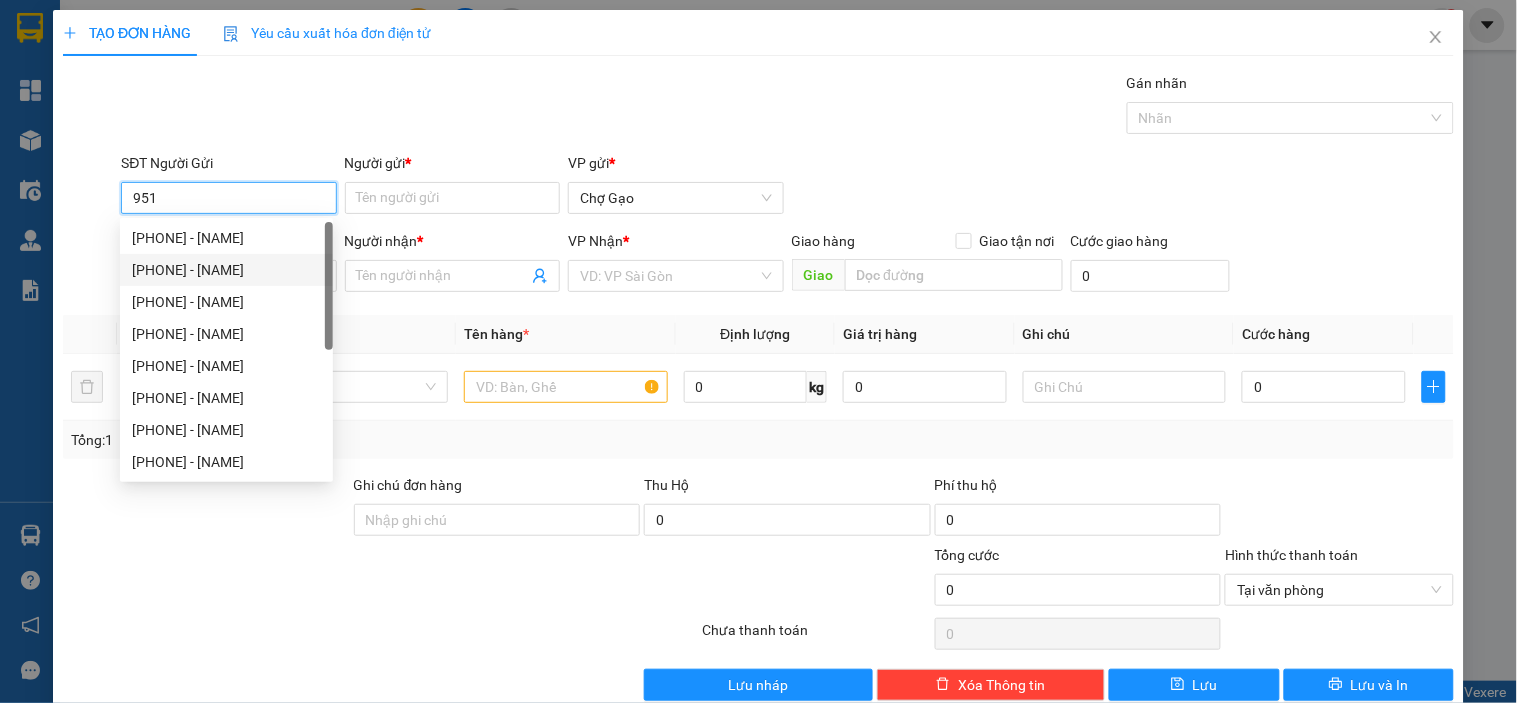 type on "951" 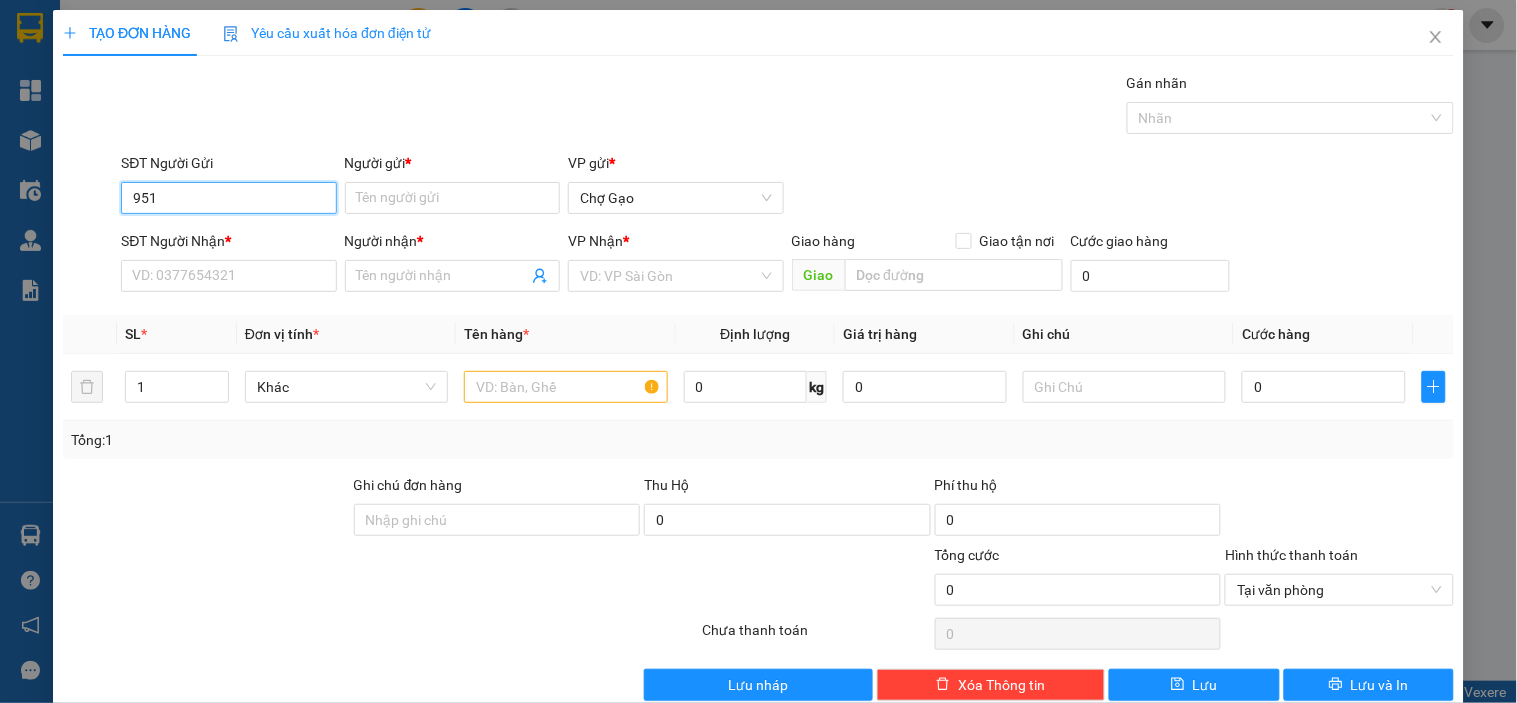 click on "951" at bounding box center (228, 198) 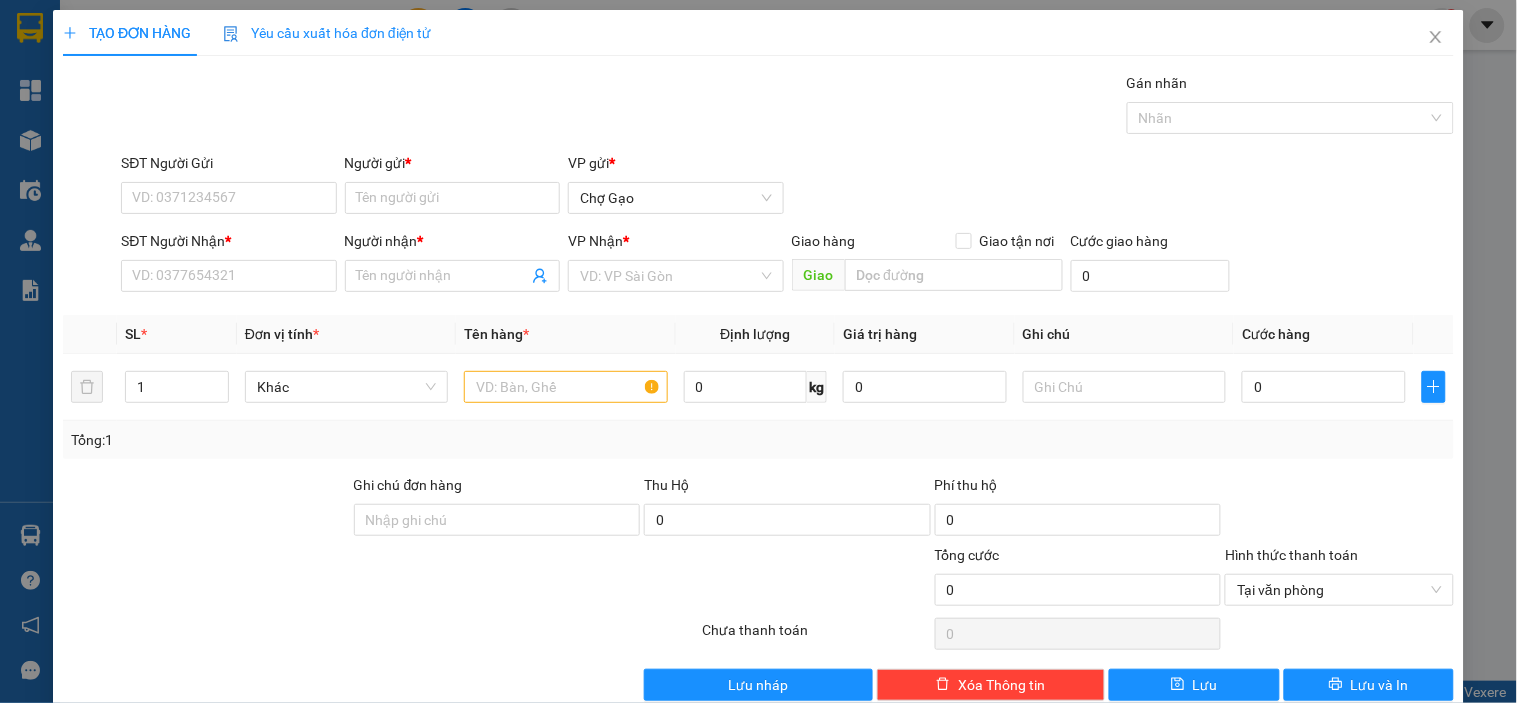 click on "Gán nhãn   Nhãn" at bounding box center [787, 107] 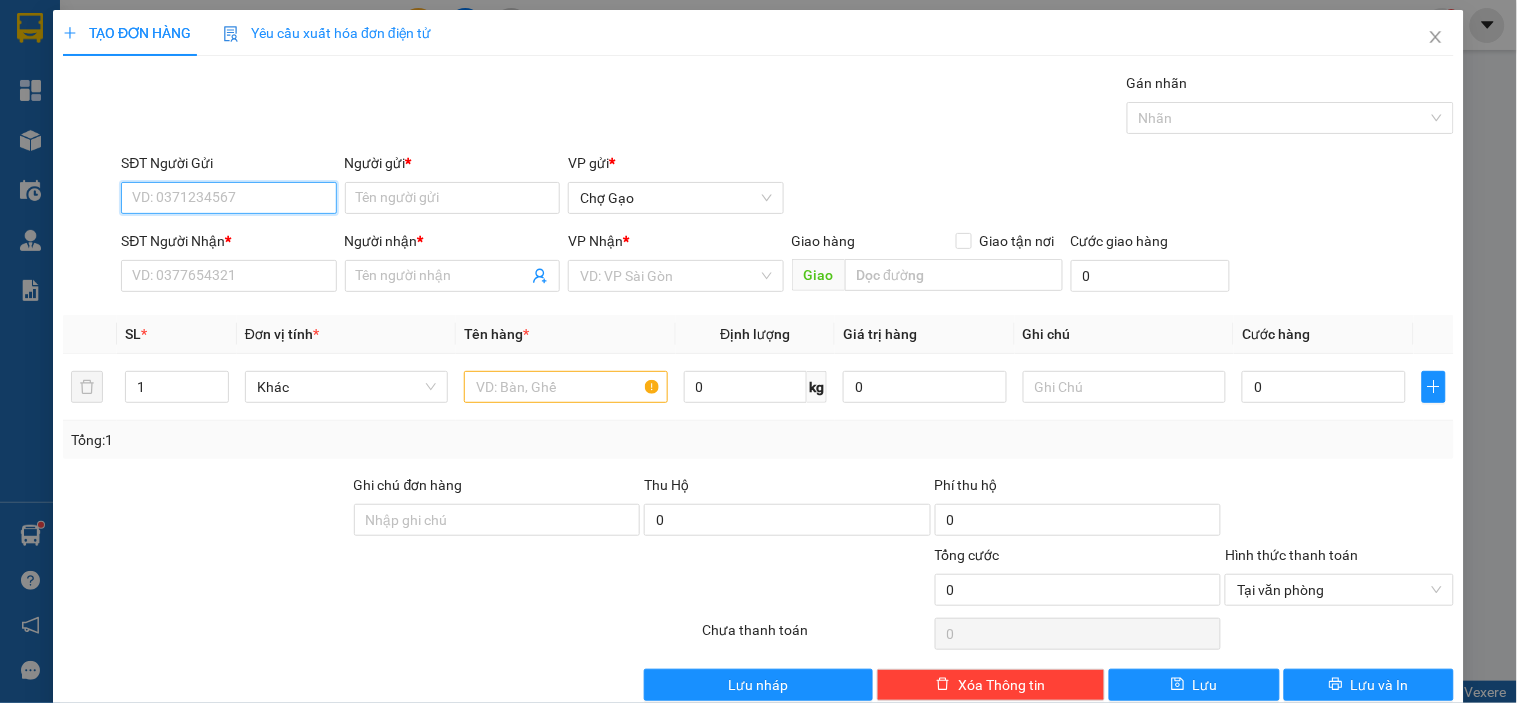 click on "SĐT Người Gửi" at bounding box center [228, 198] 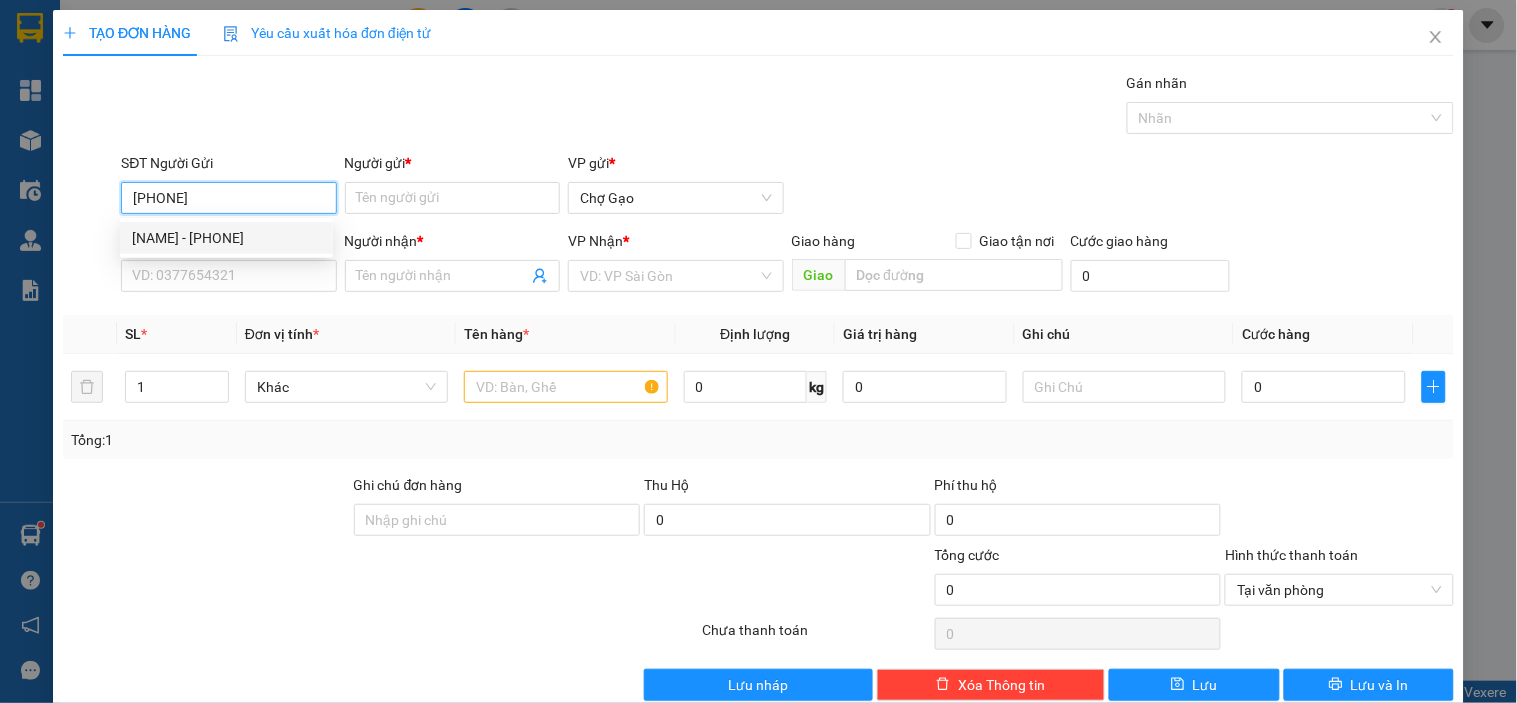 click on "0376782629 - BÉ BA" at bounding box center [226, 238] 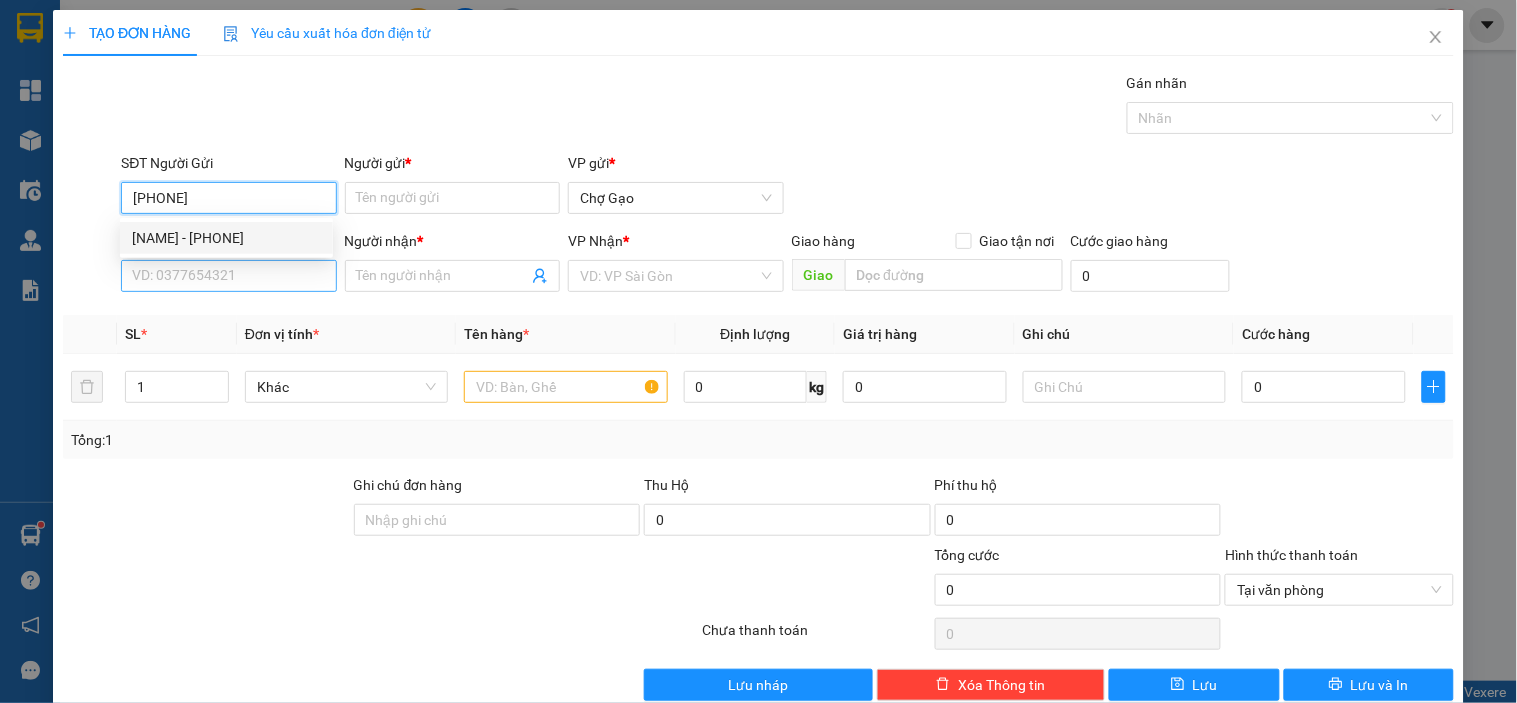 type on "0376782629" 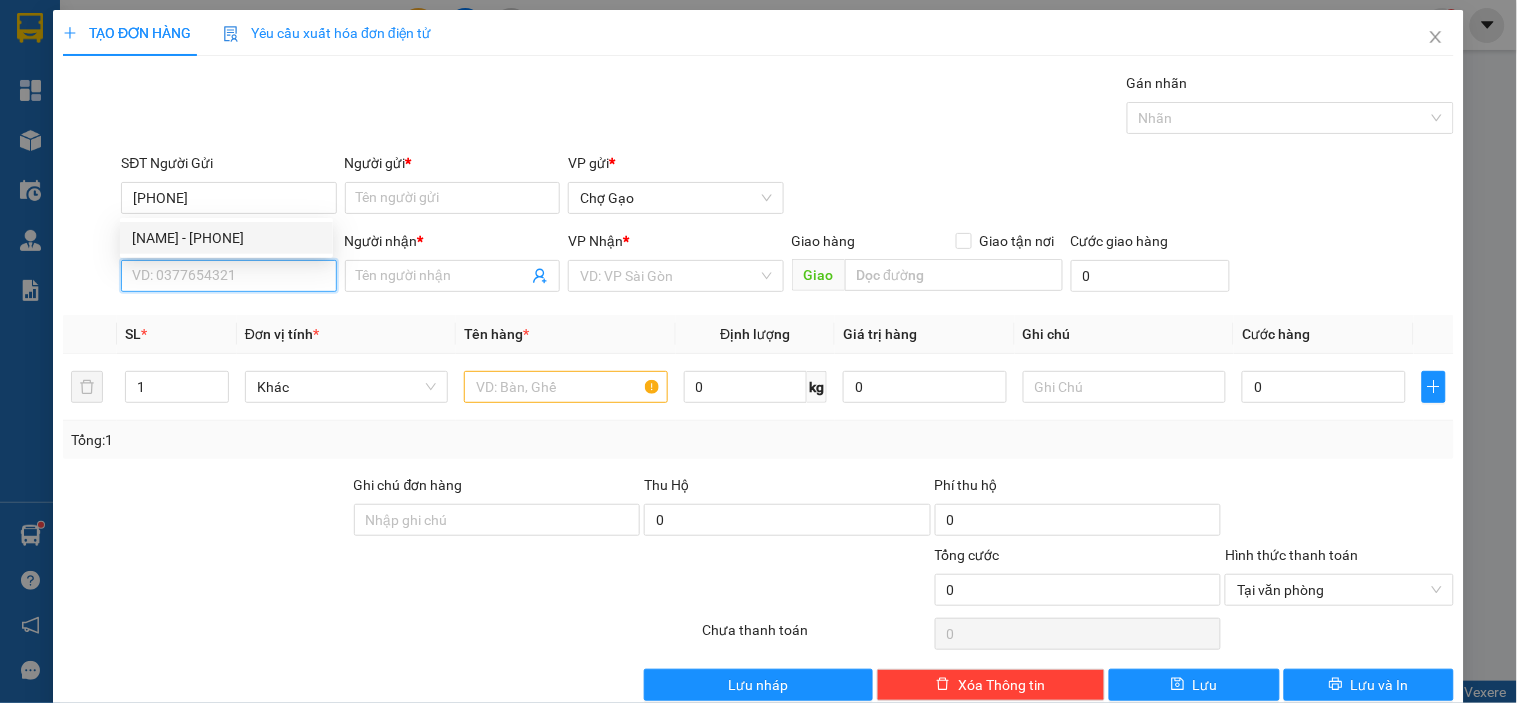 click on "SĐT Người Nhận  *" at bounding box center [228, 276] 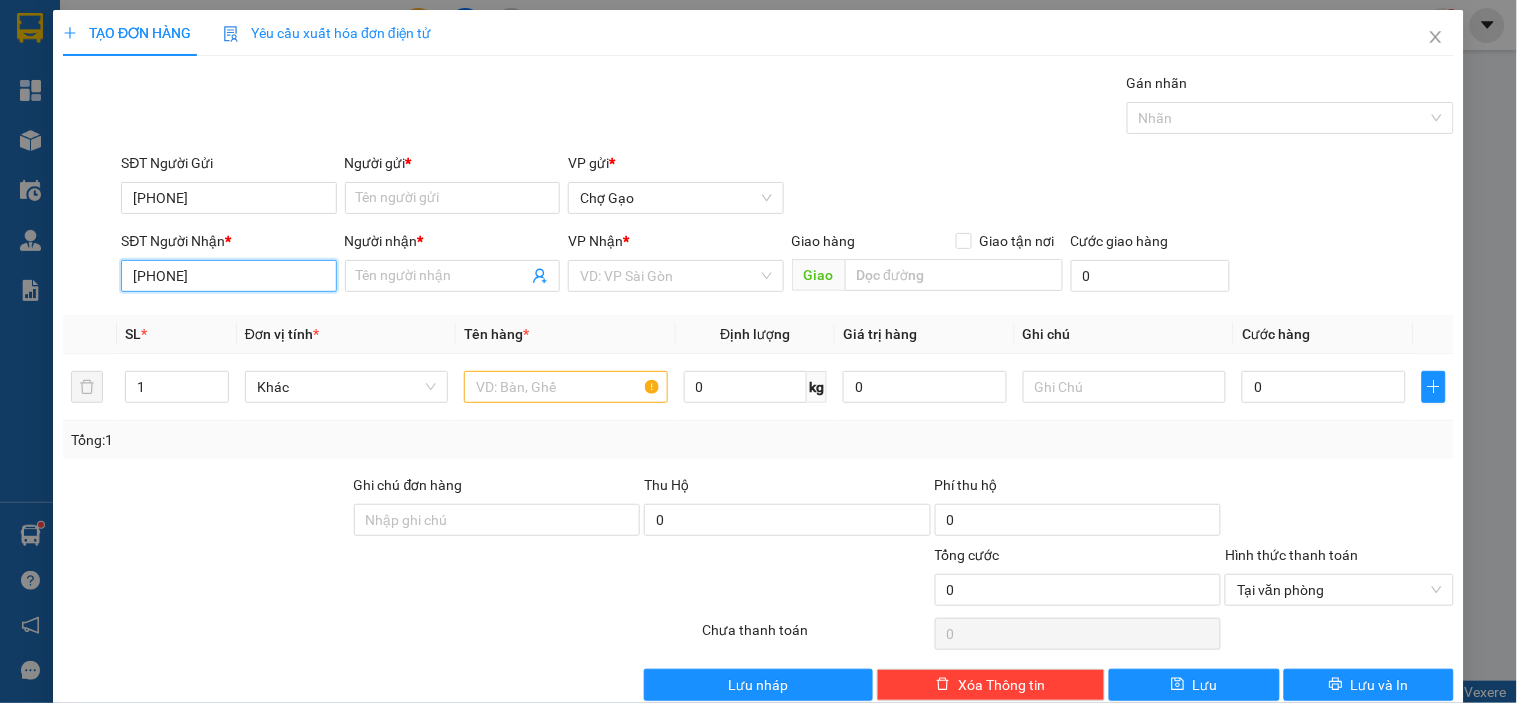 type on "0798505245" 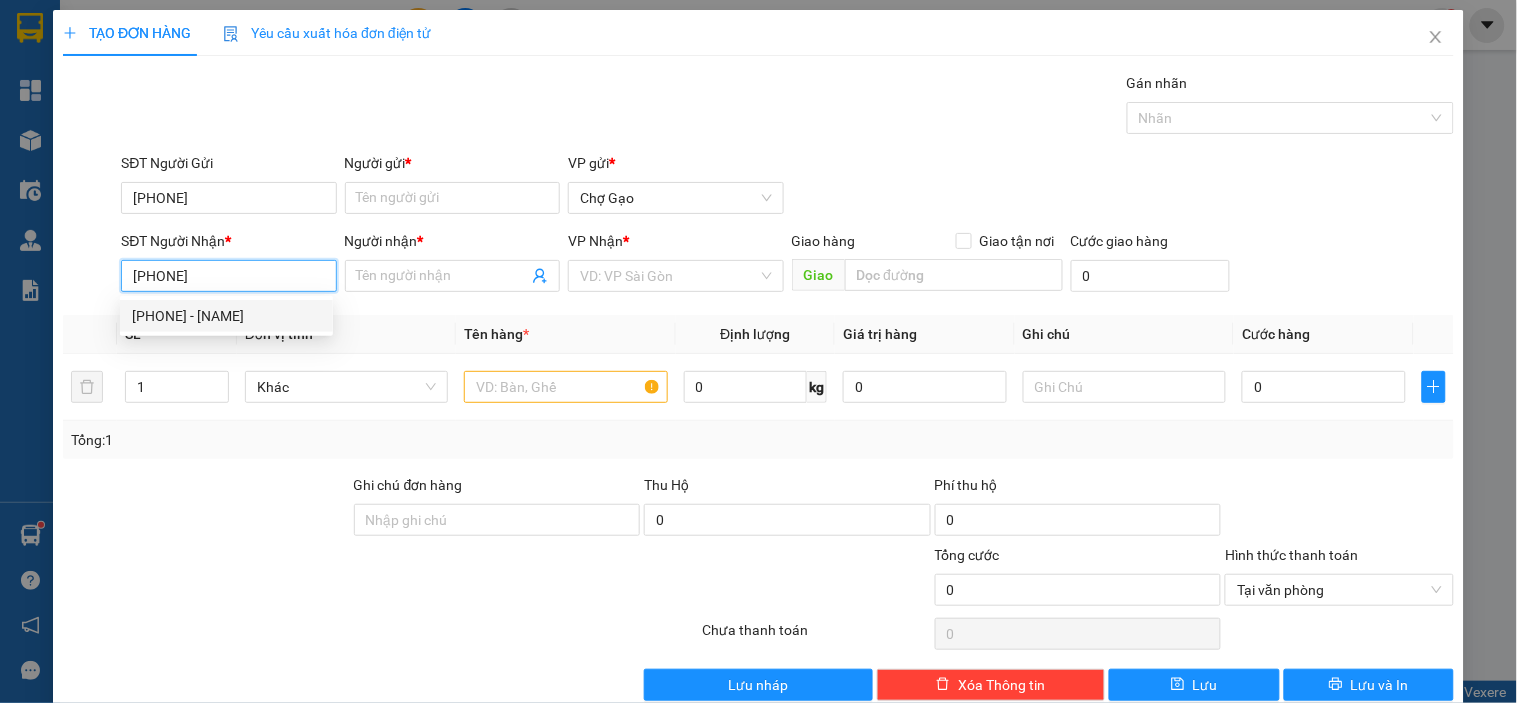 click on "0798505245 - HUỆ" at bounding box center [226, 316] 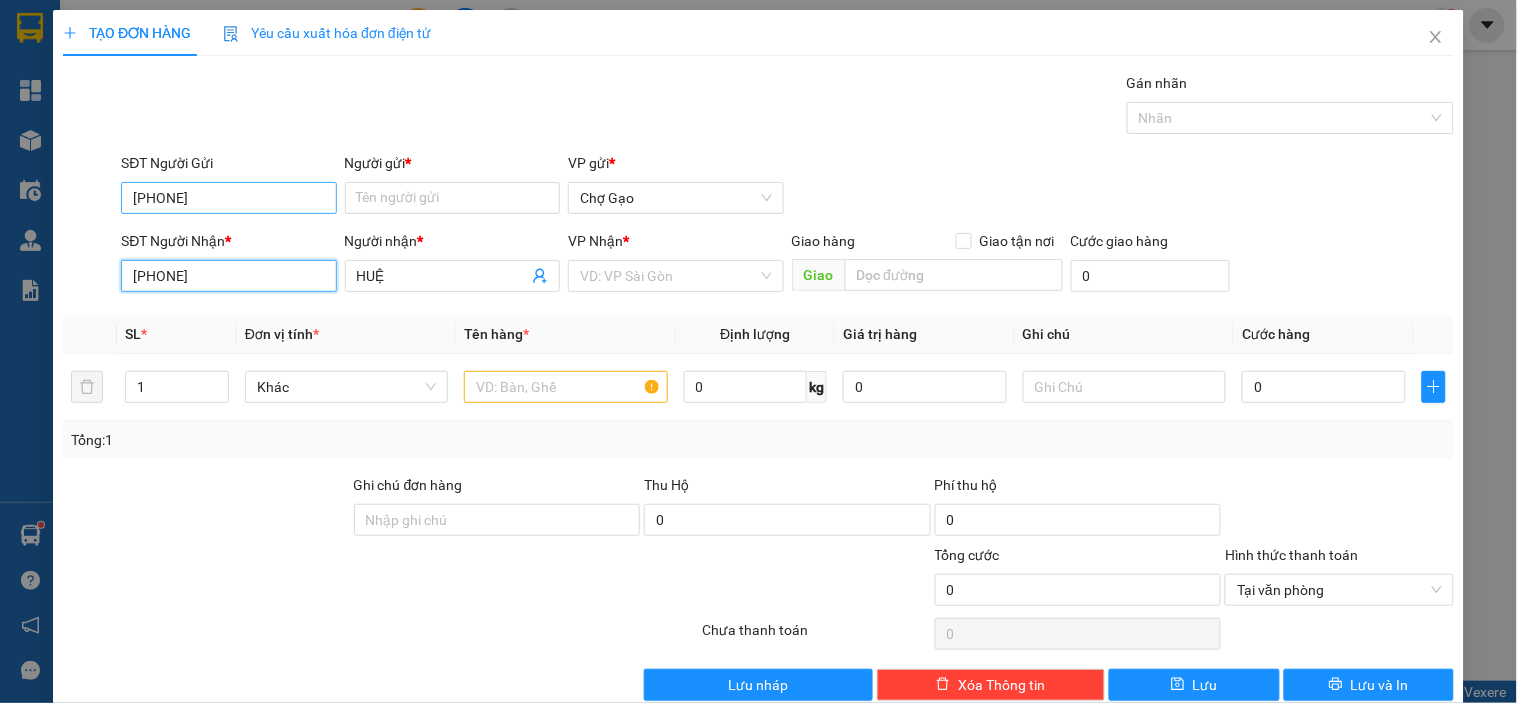type on "0798505245" 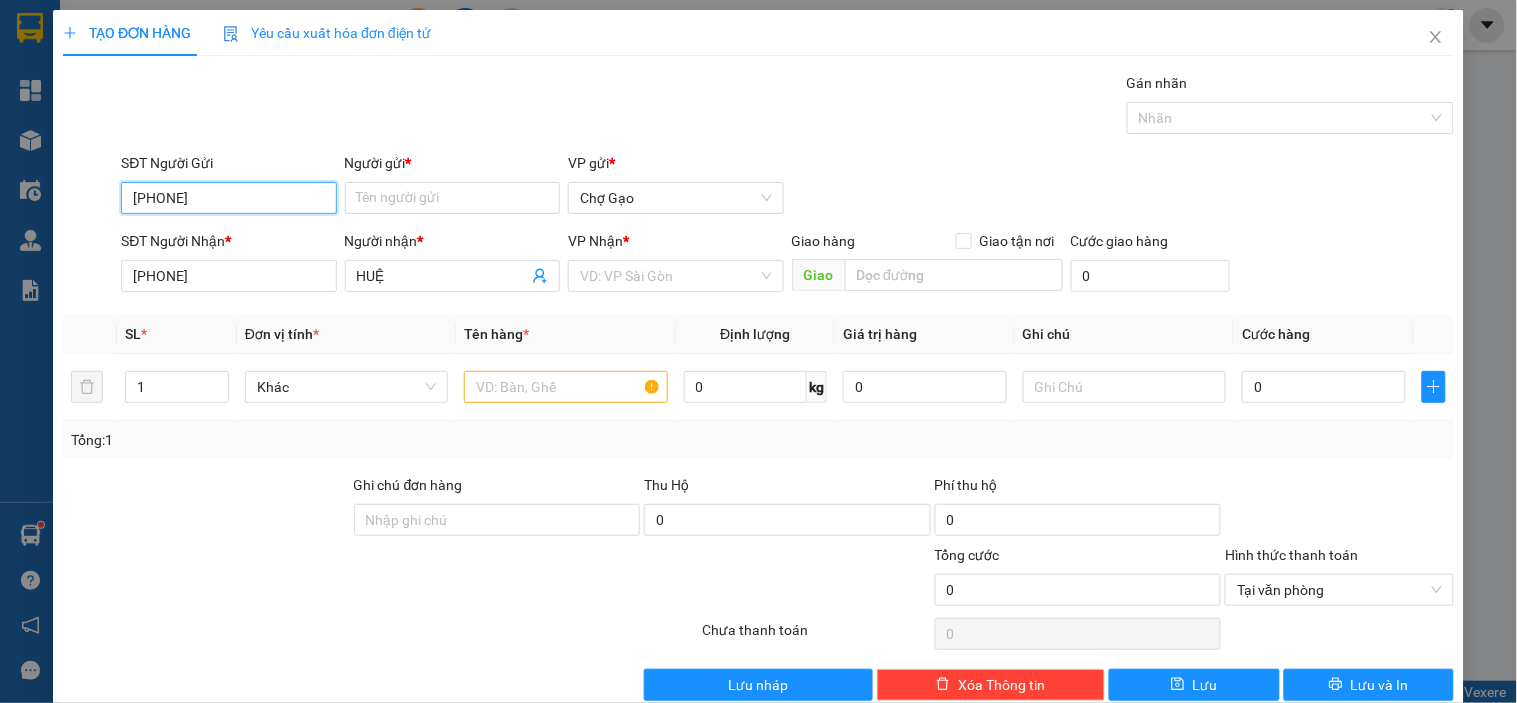 click on "0376782629" at bounding box center (228, 198) 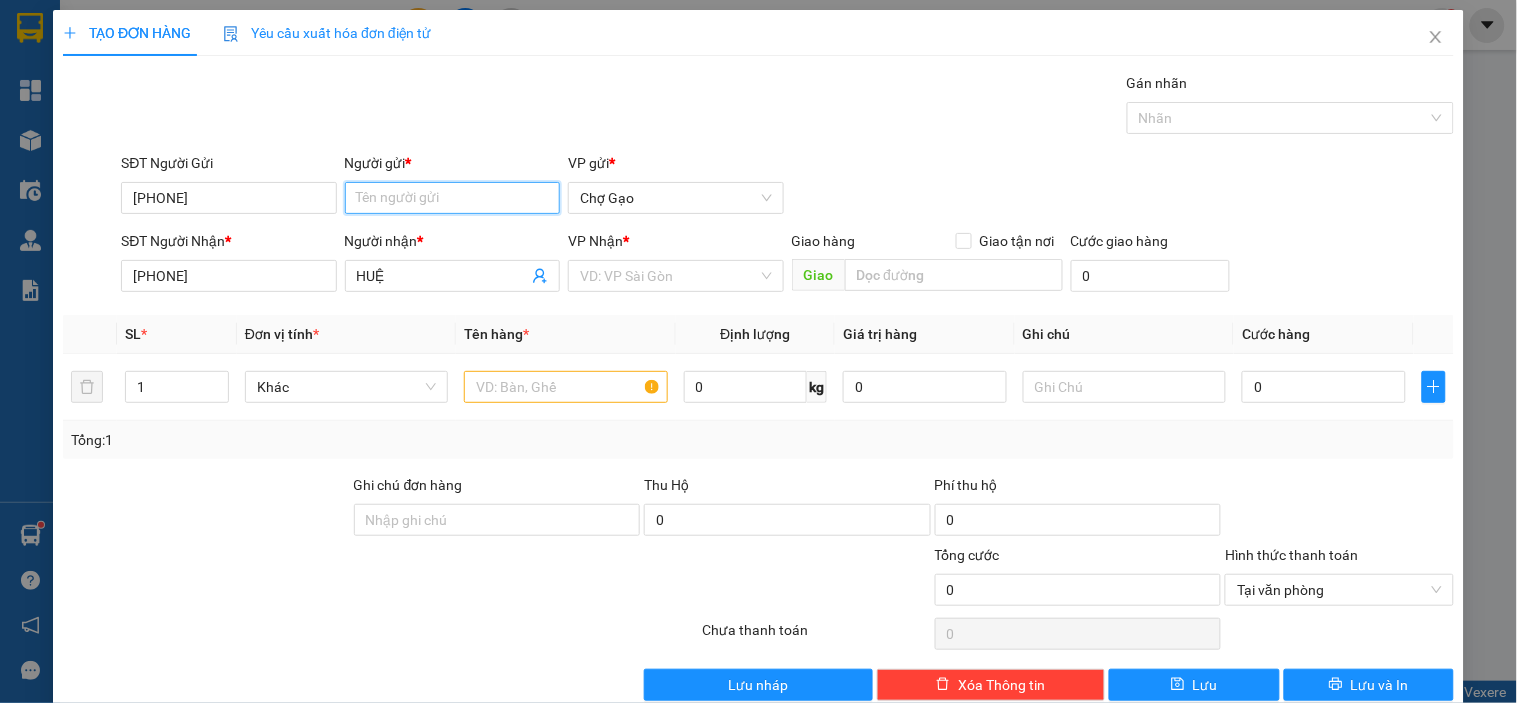 click on "Người gửi  *" at bounding box center (452, 198) 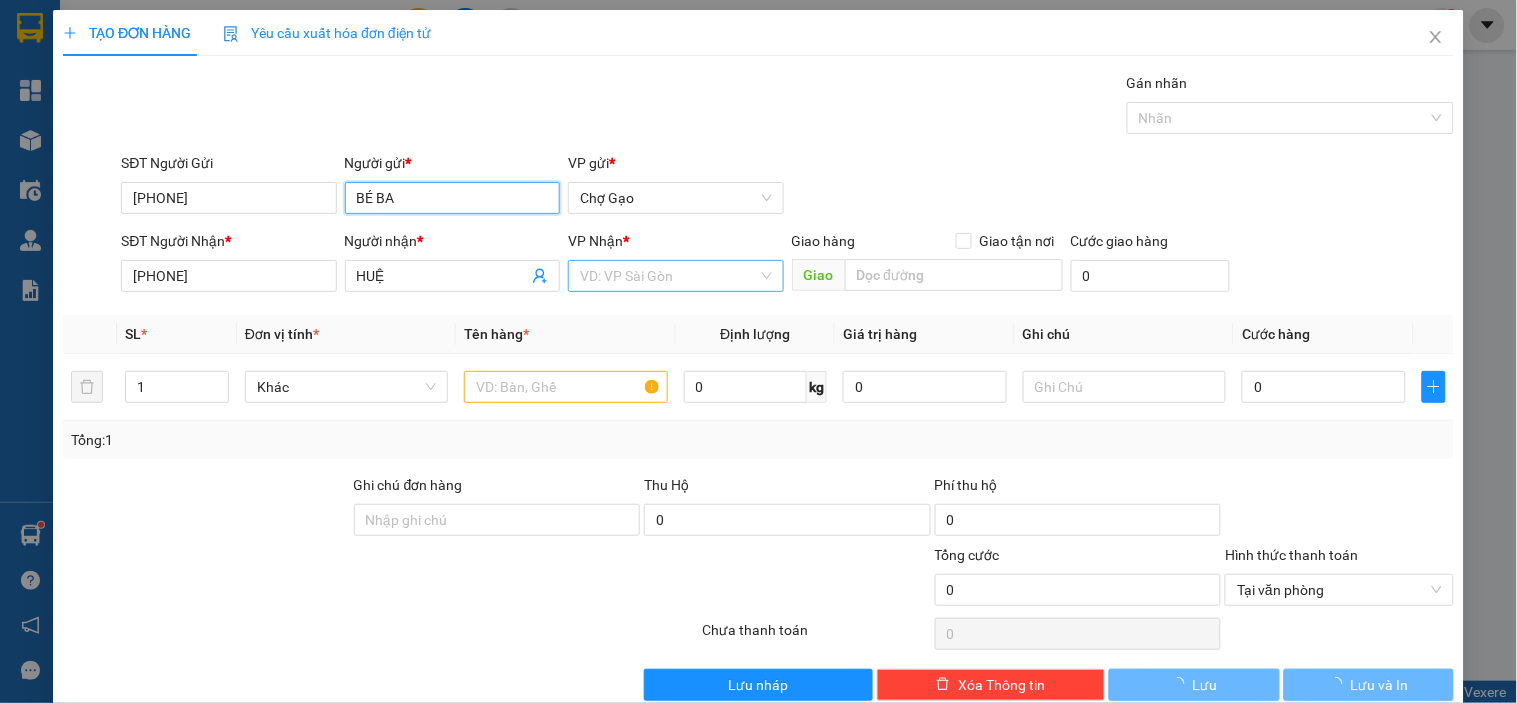 click on "VD: VP Sài Gòn" at bounding box center [675, 276] 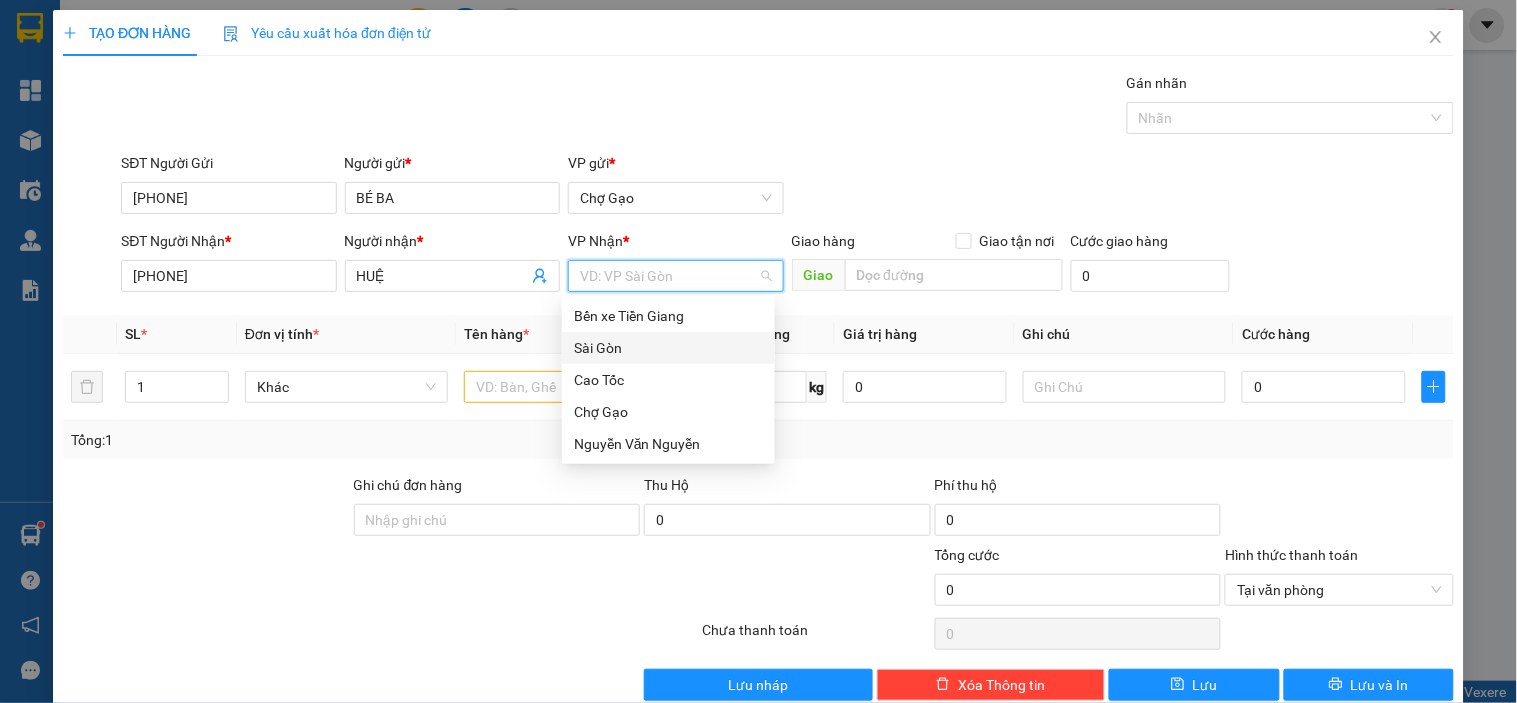click on "Sài Gòn" at bounding box center (668, 348) 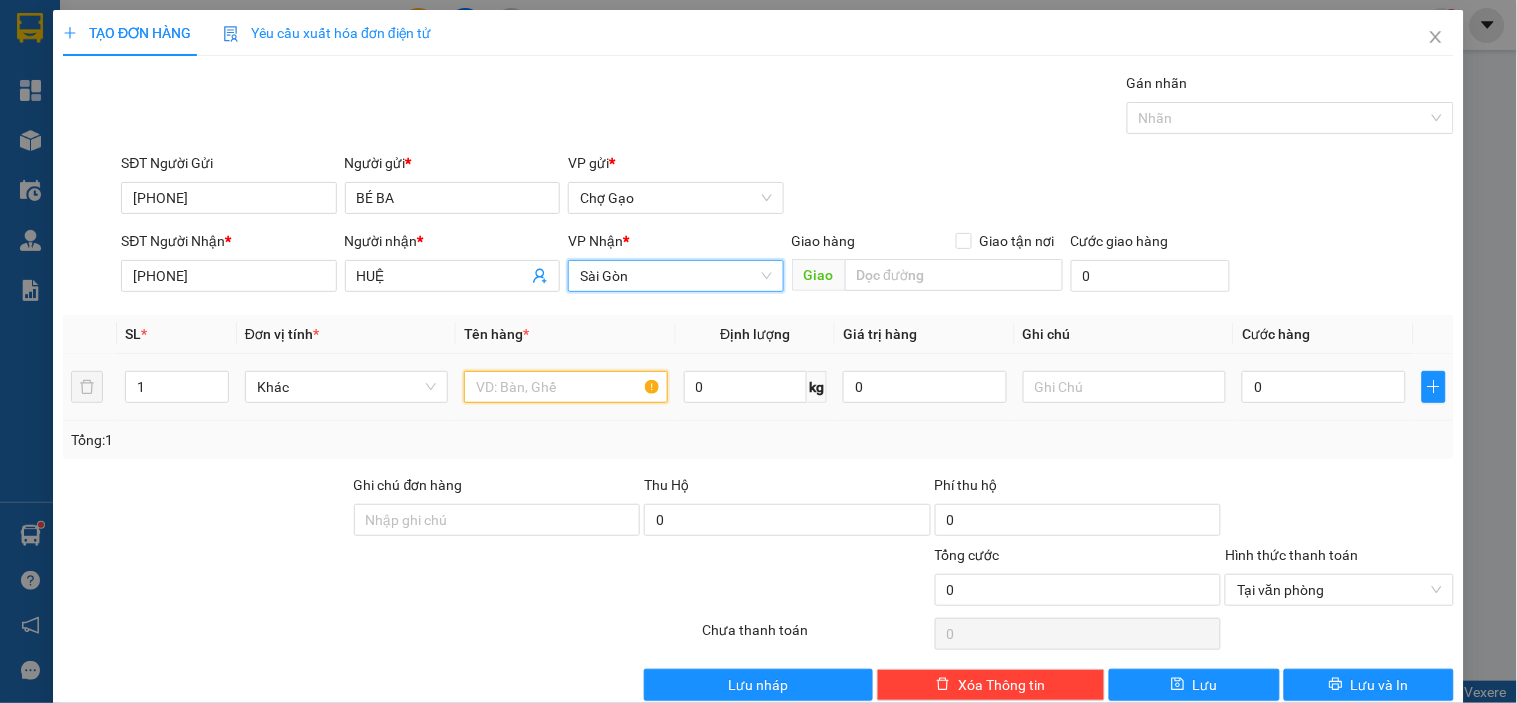 click at bounding box center [565, 387] 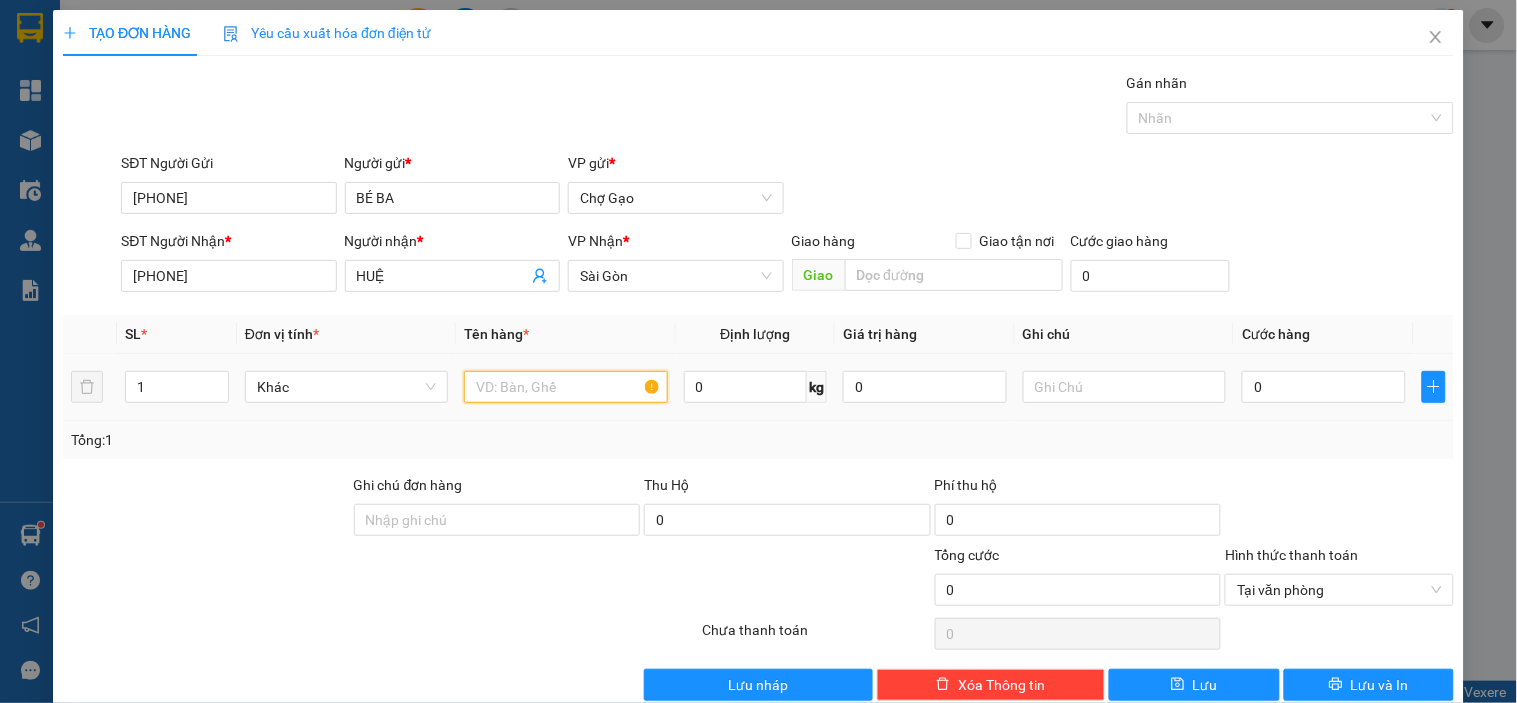 type on "1" 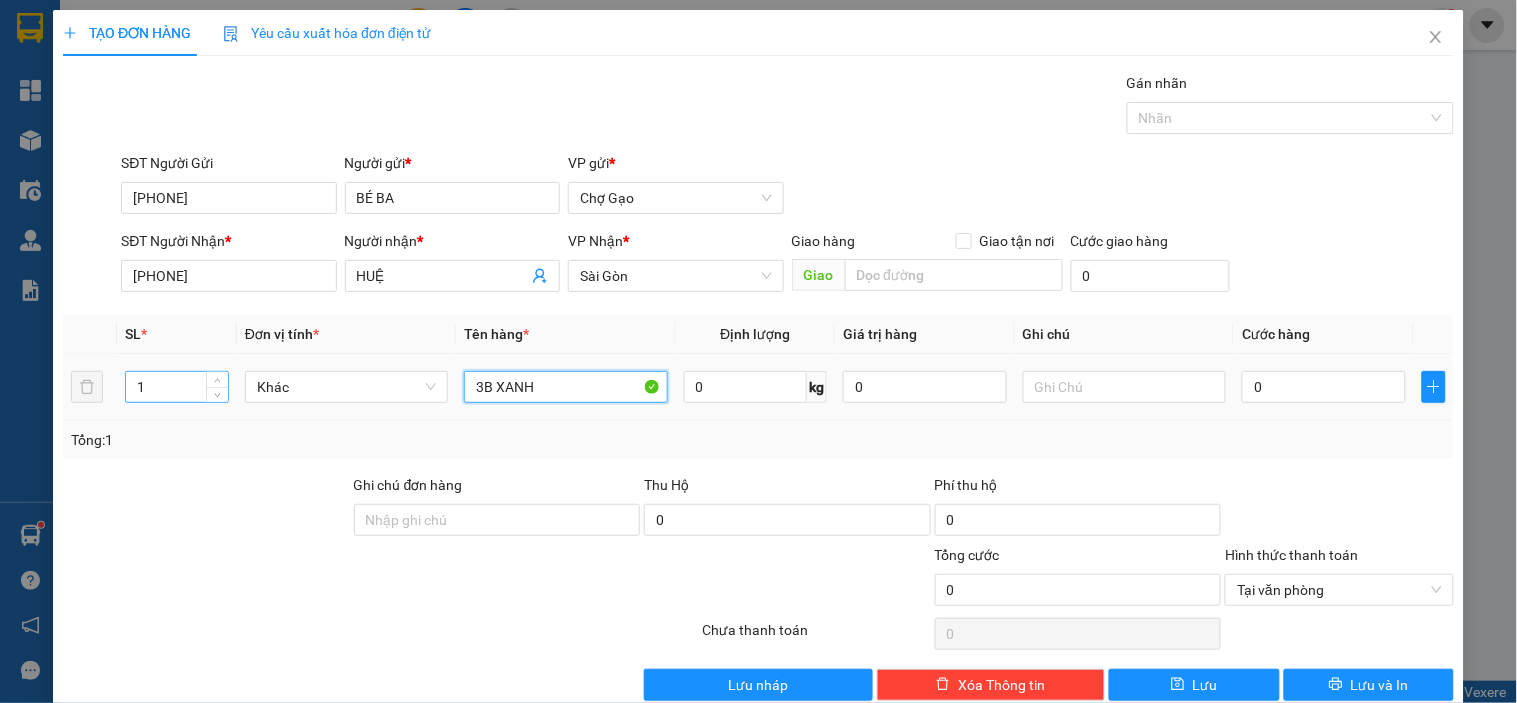 type on "3B XANH" 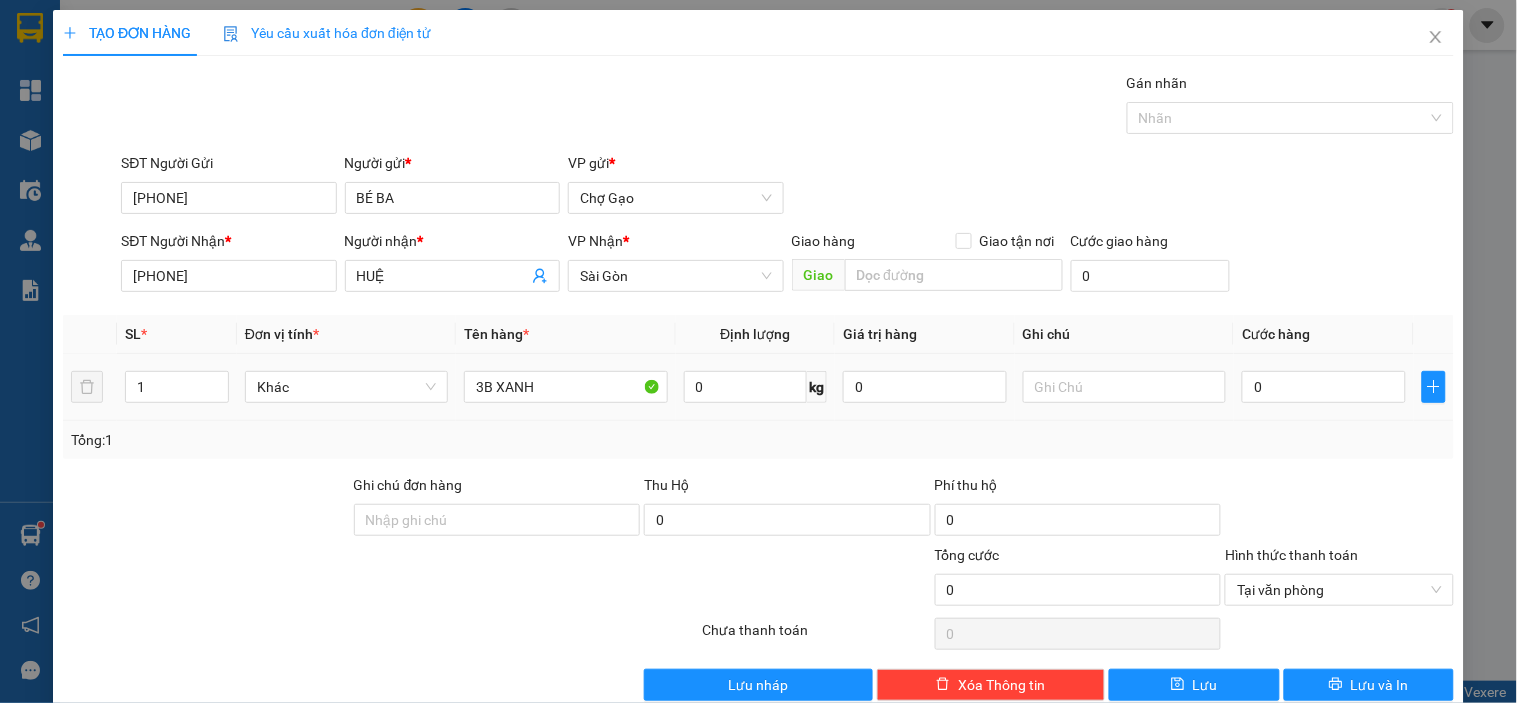 drag, startPoint x: 151, startPoint y: 381, endPoint x: 32, endPoint y: 384, distance: 119.03781 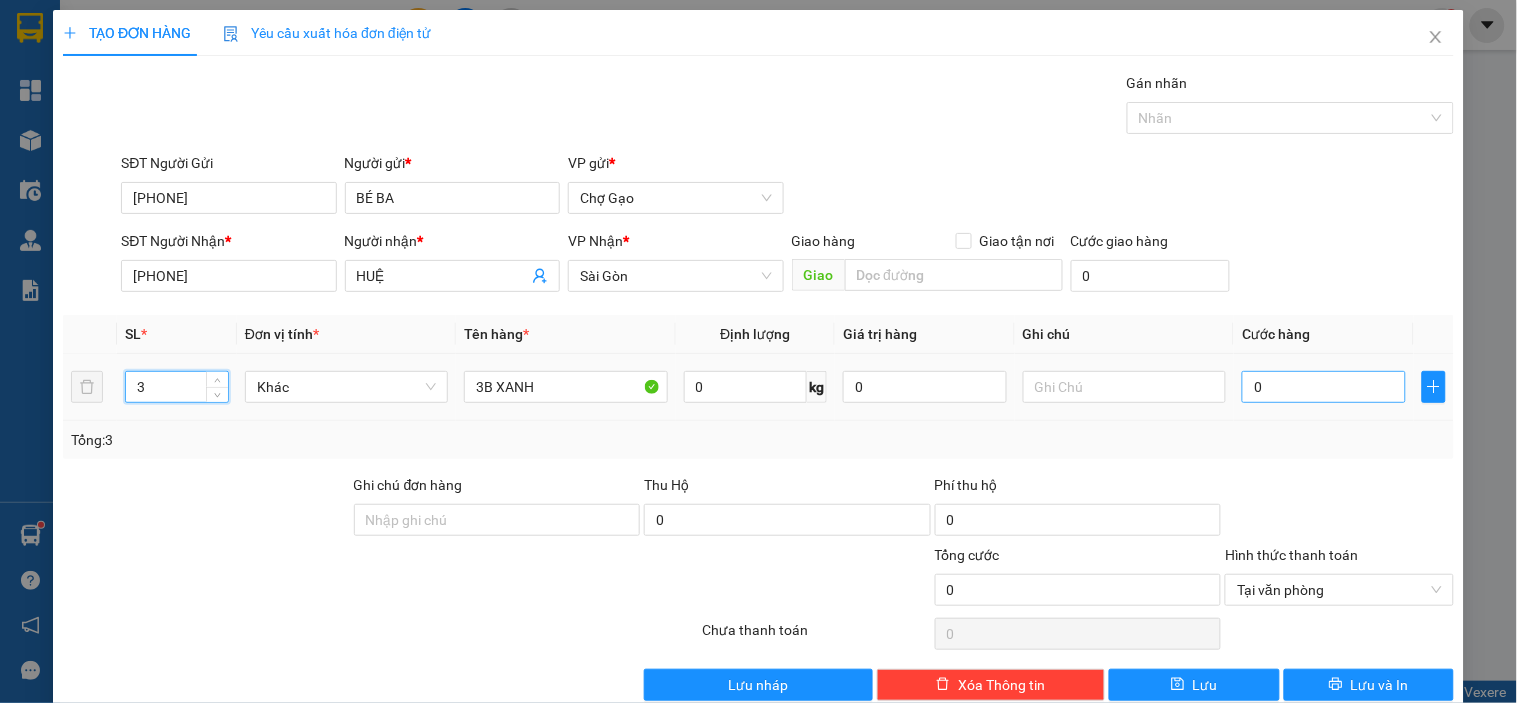type on "3" 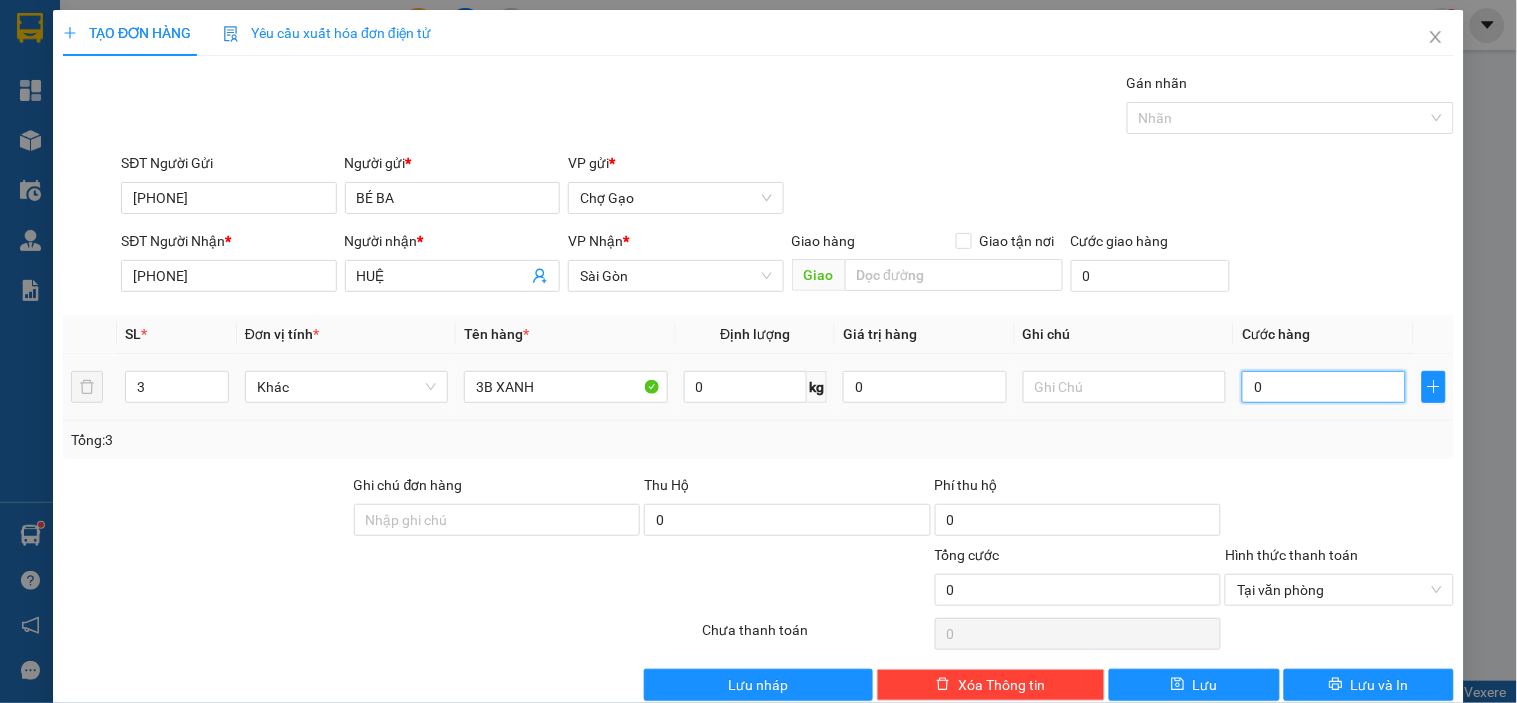 click on "0" at bounding box center [1324, 387] 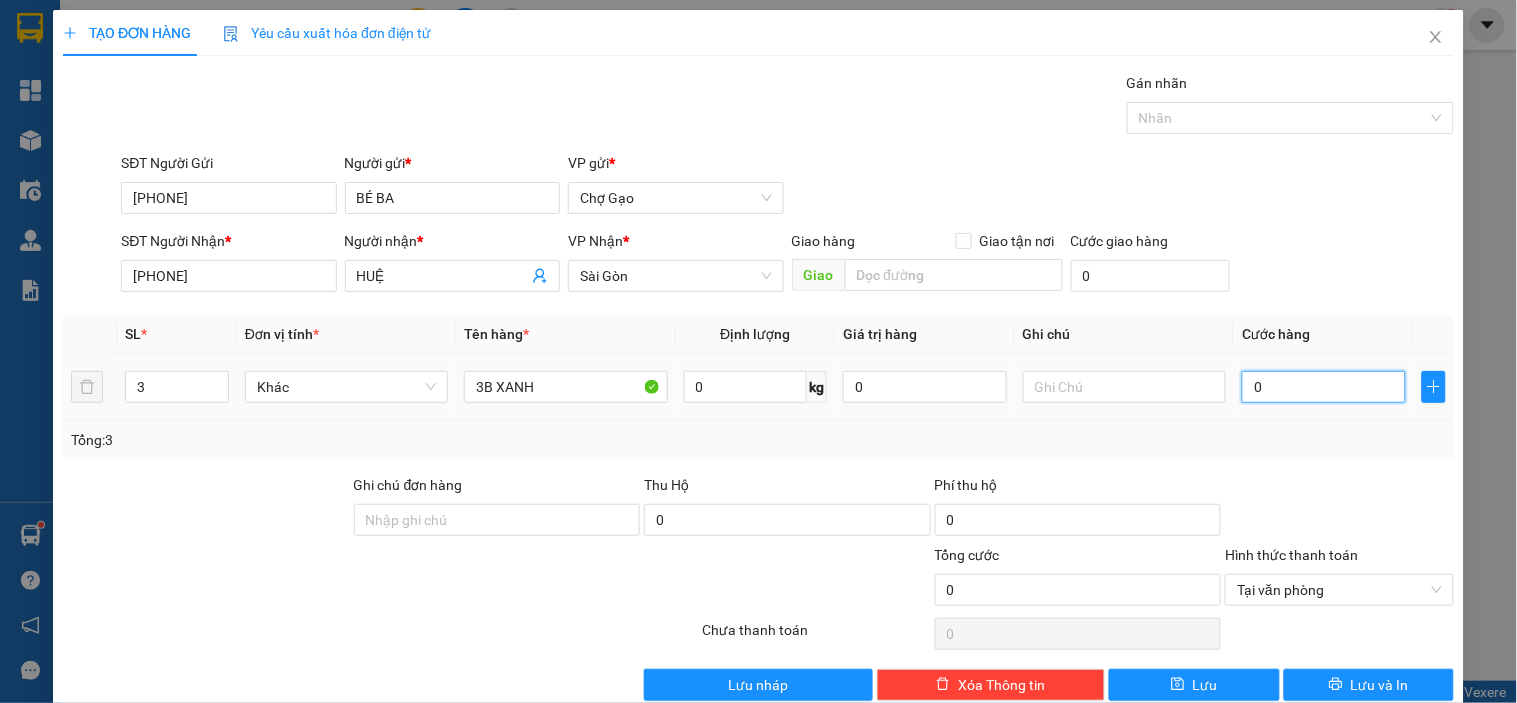 type on "1" 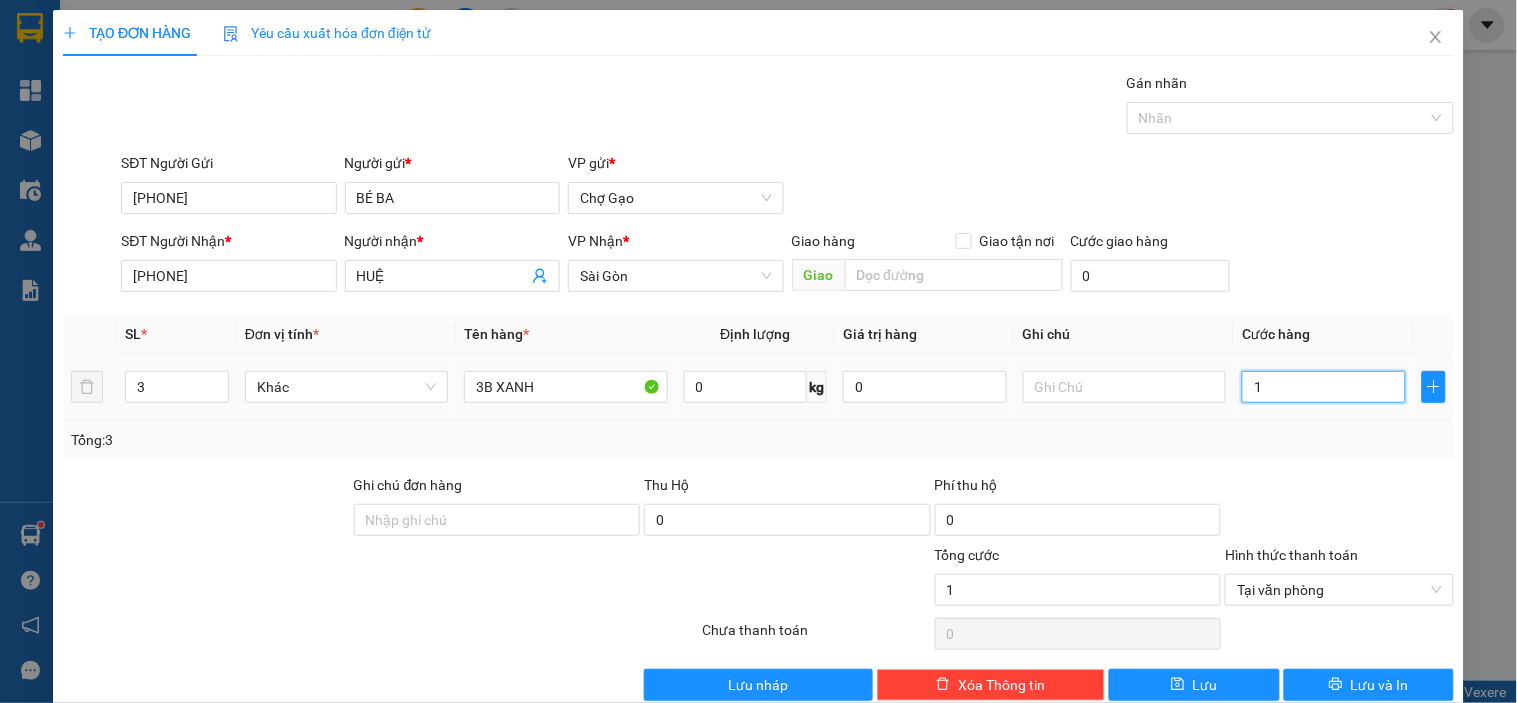 type on "18" 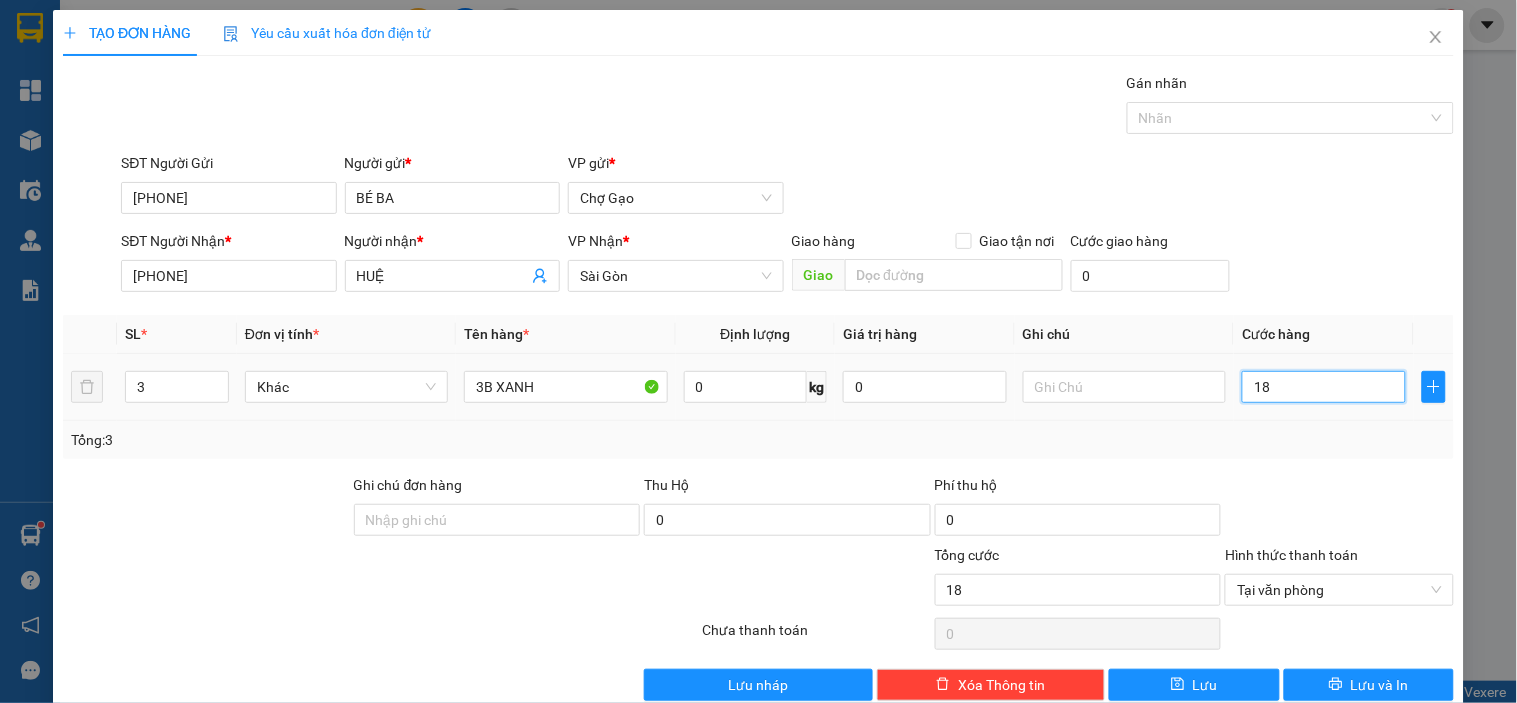 type on "180" 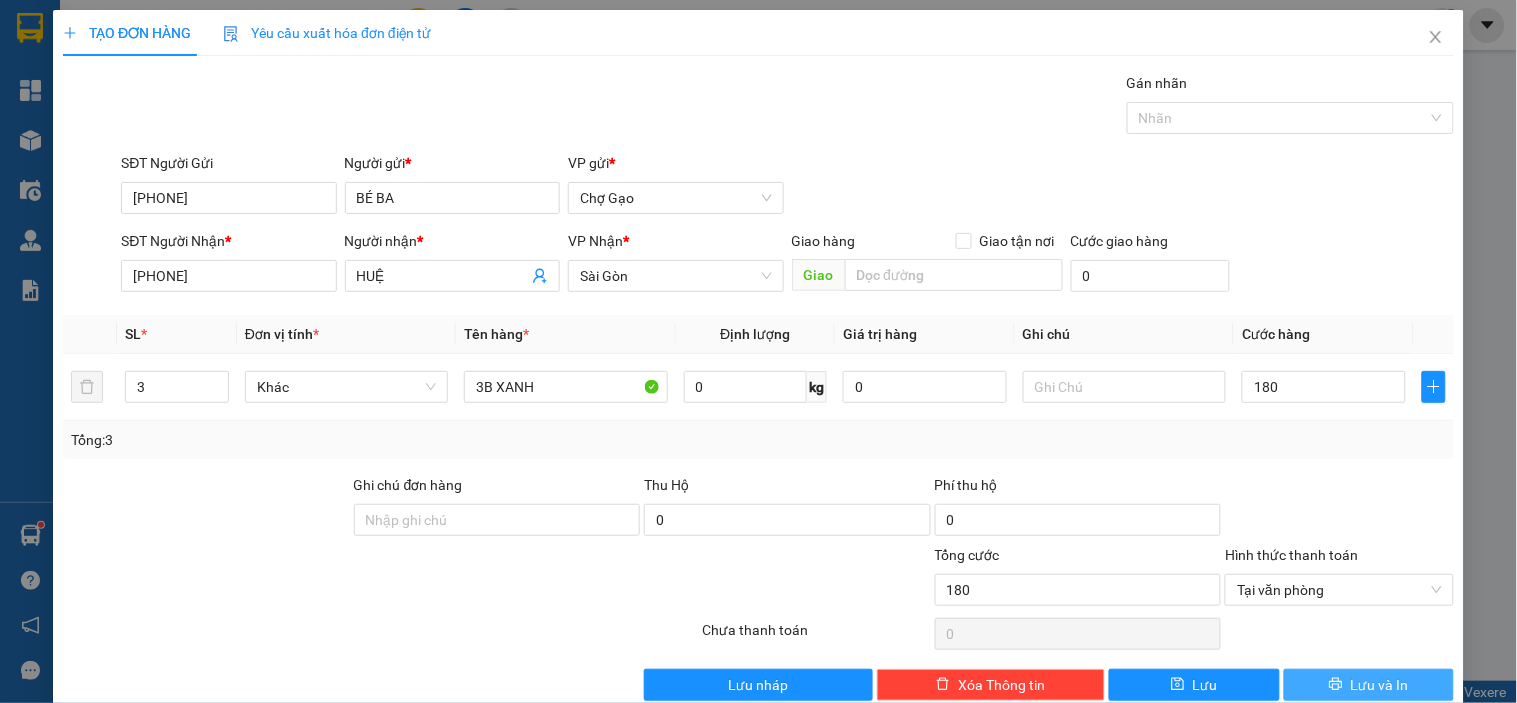 type on "180.000" 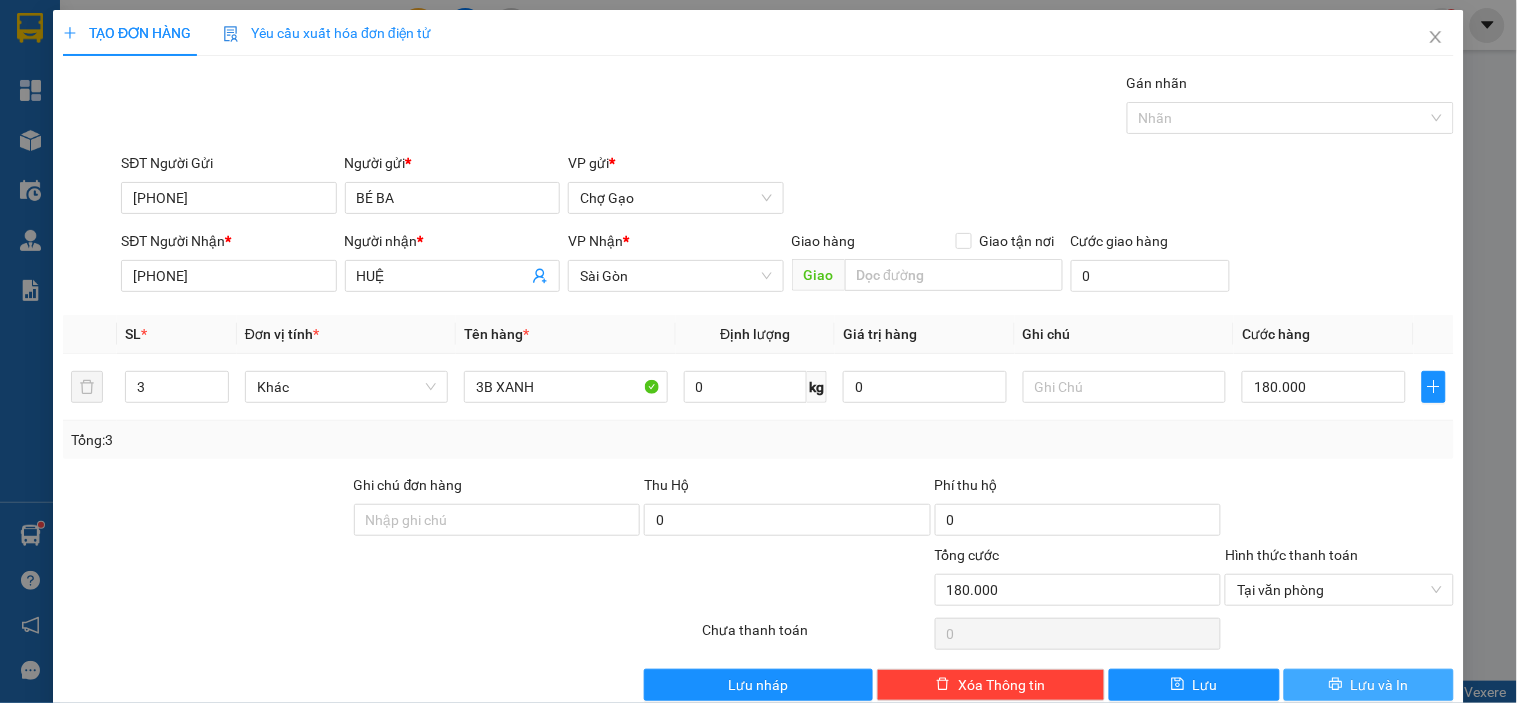 click on "Lưu và In" at bounding box center [1380, 685] 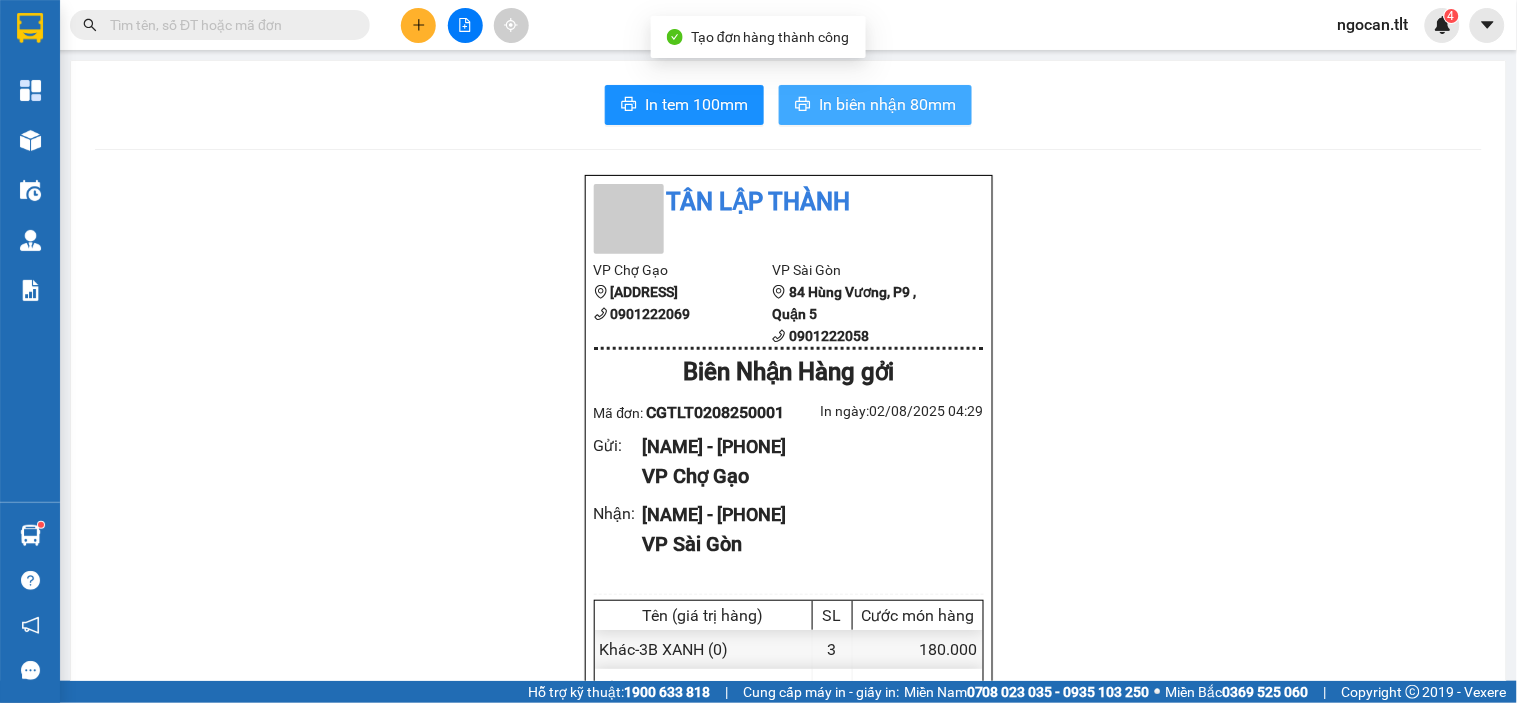 click on "In biên nhận 80mm" at bounding box center (875, 105) 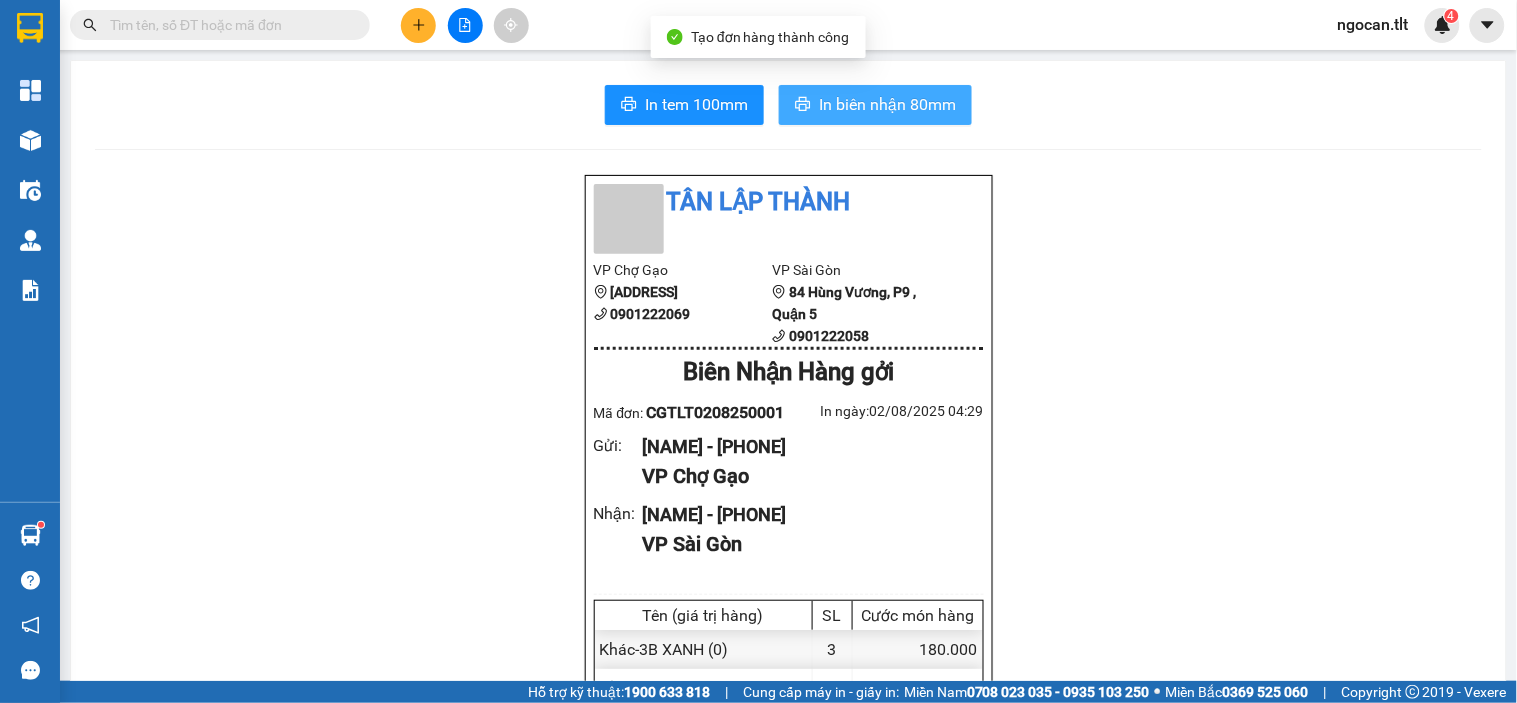 scroll, scrollTop: 0, scrollLeft: 0, axis: both 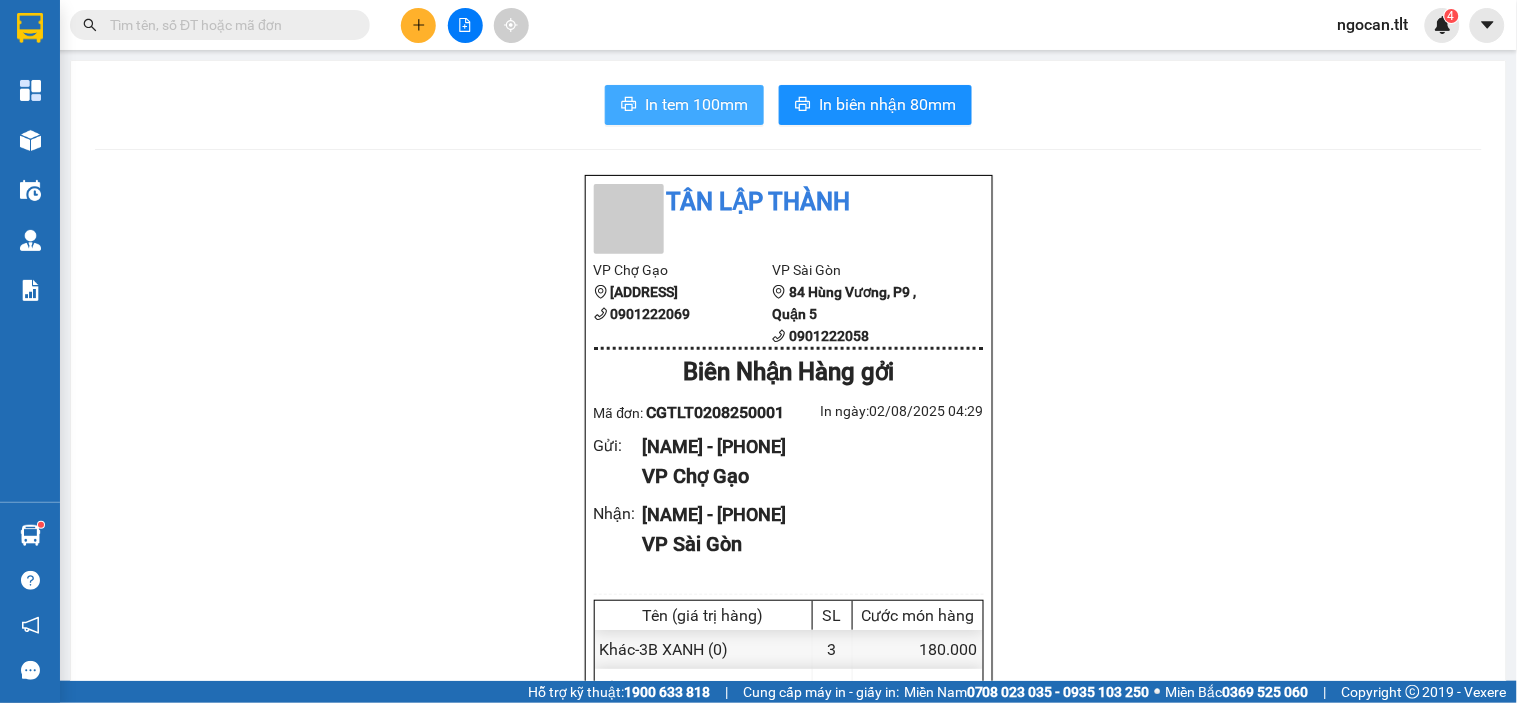 click on "In tem 100mm" at bounding box center [696, 104] 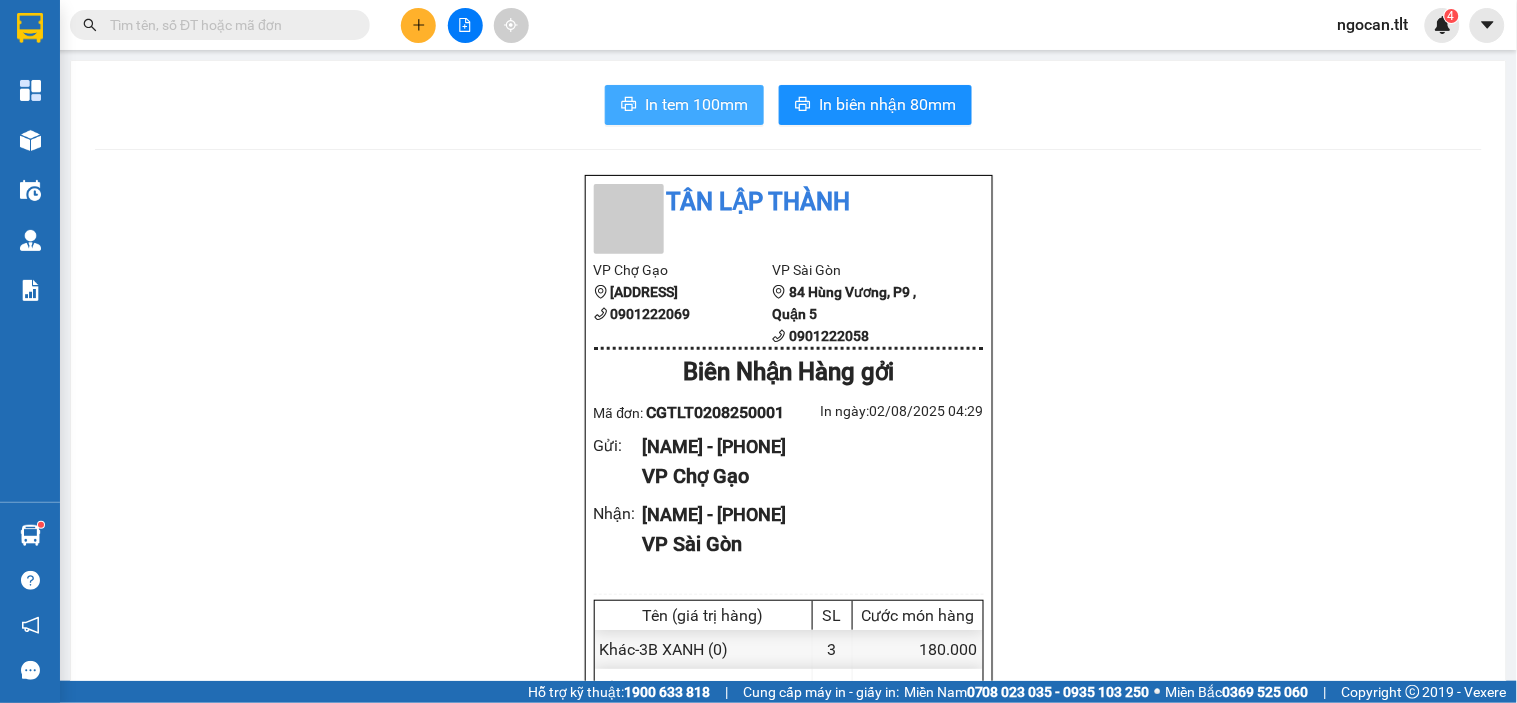 scroll, scrollTop: 0, scrollLeft: 0, axis: both 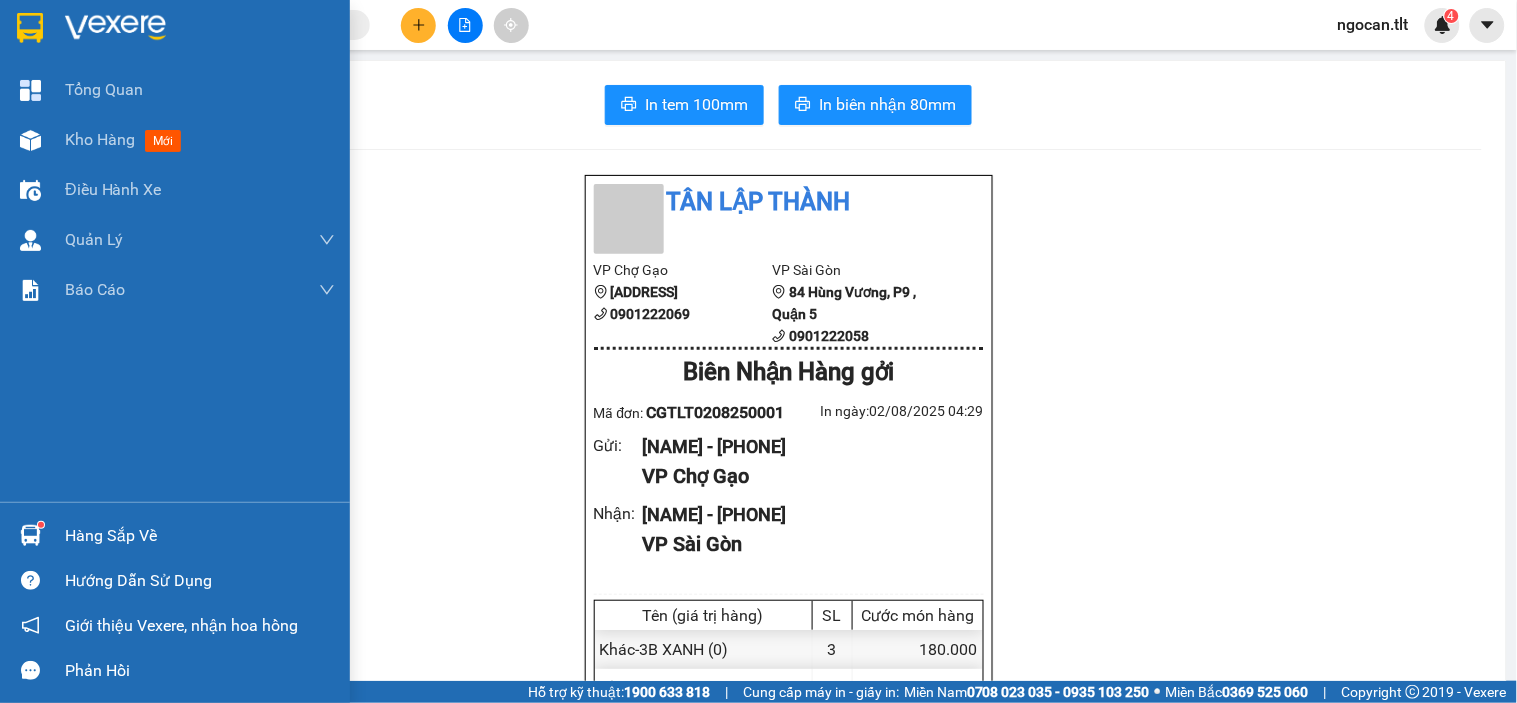 click at bounding box center (175, 32) 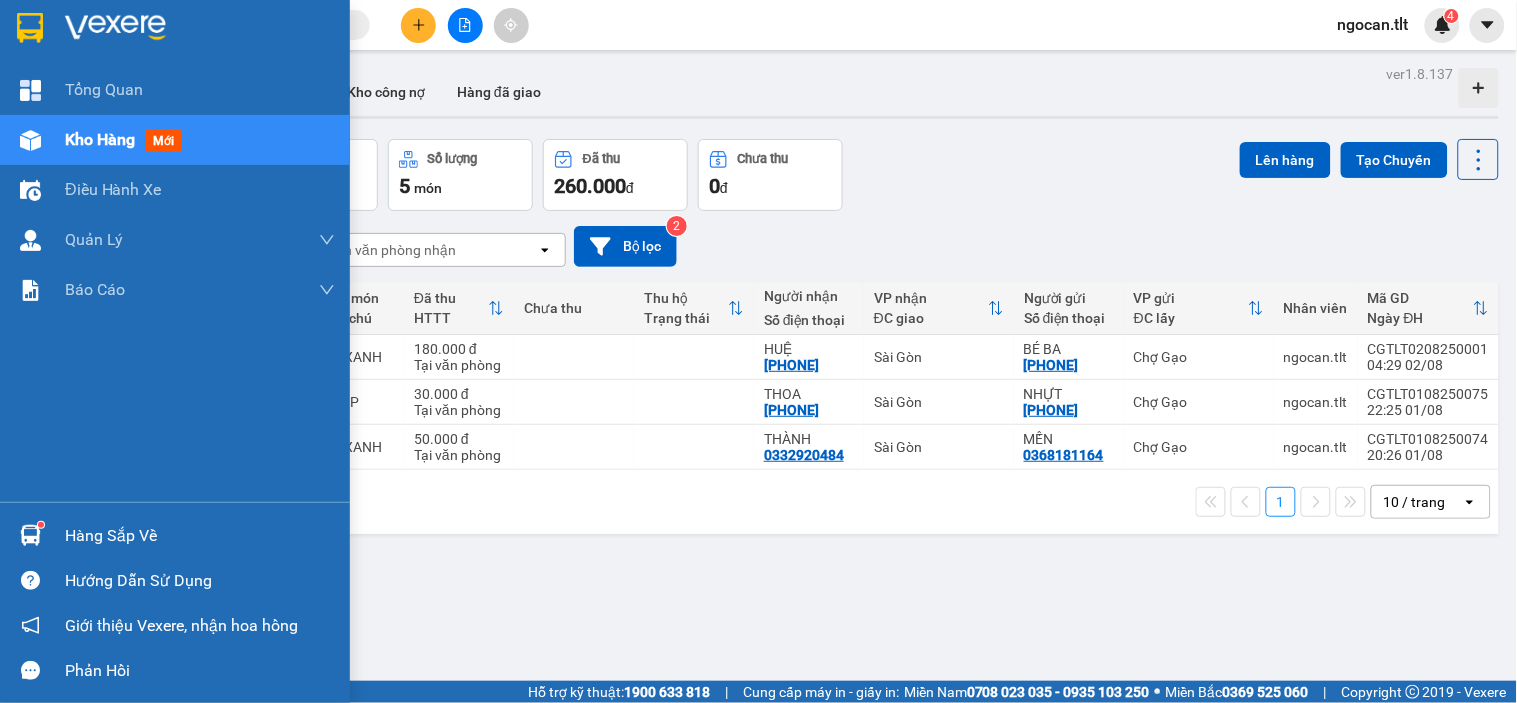 click at bounding box center (30, 535) 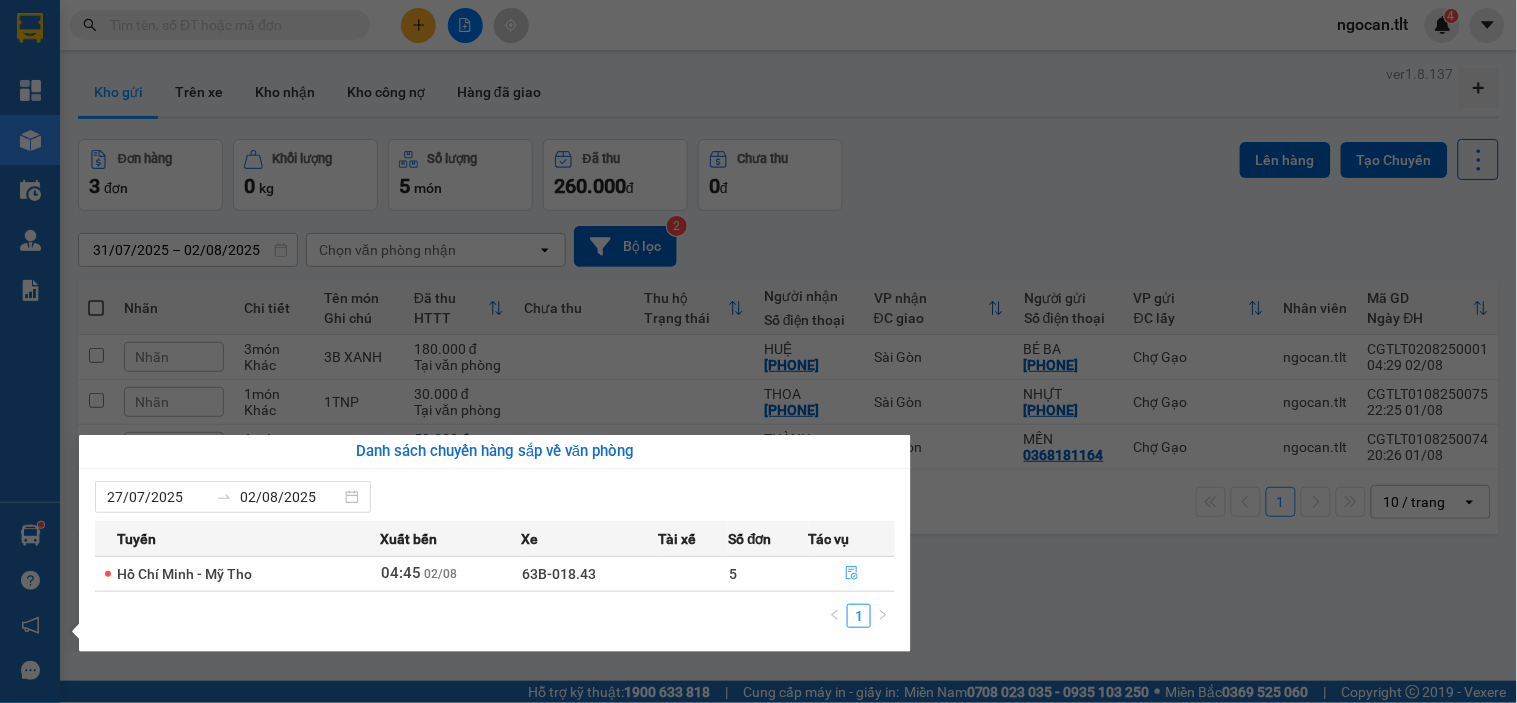 click 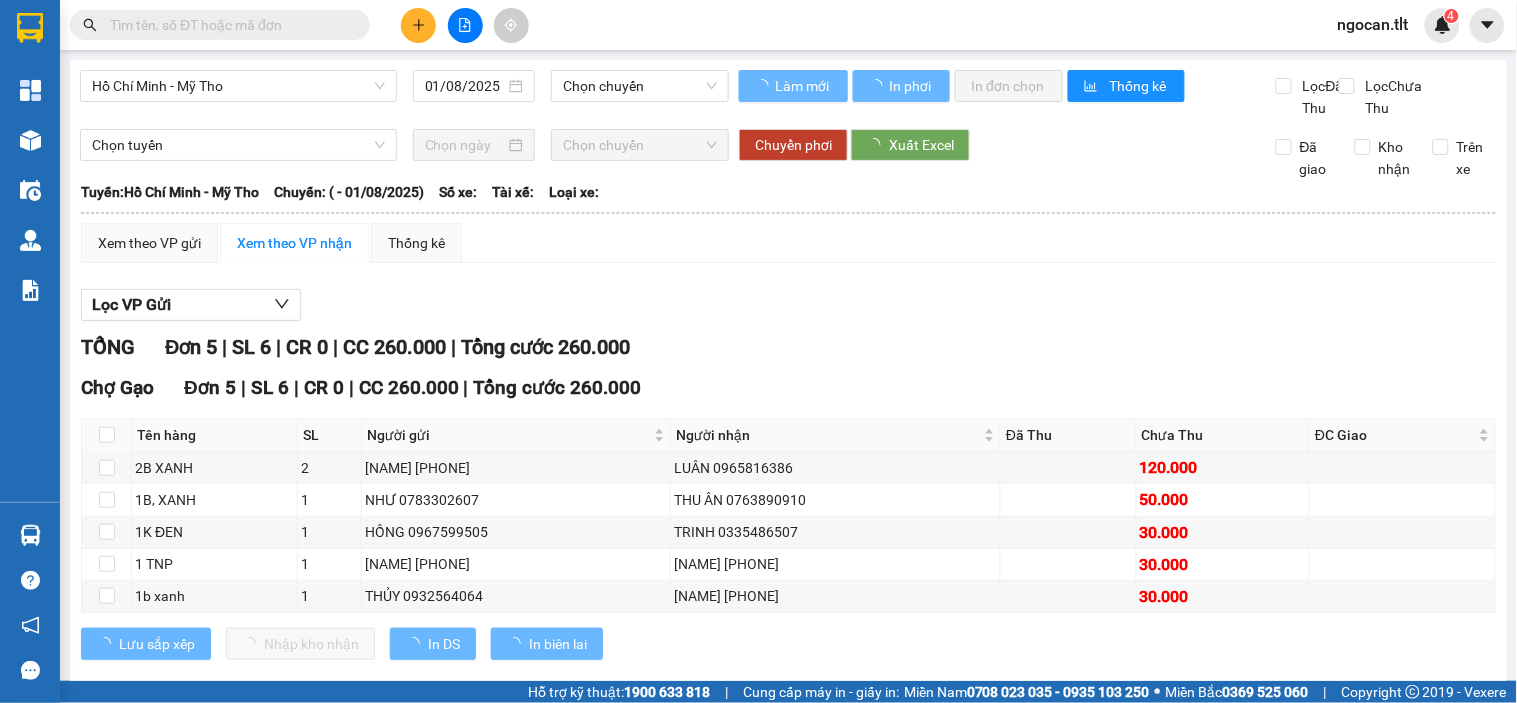 type on "02/08/2025" 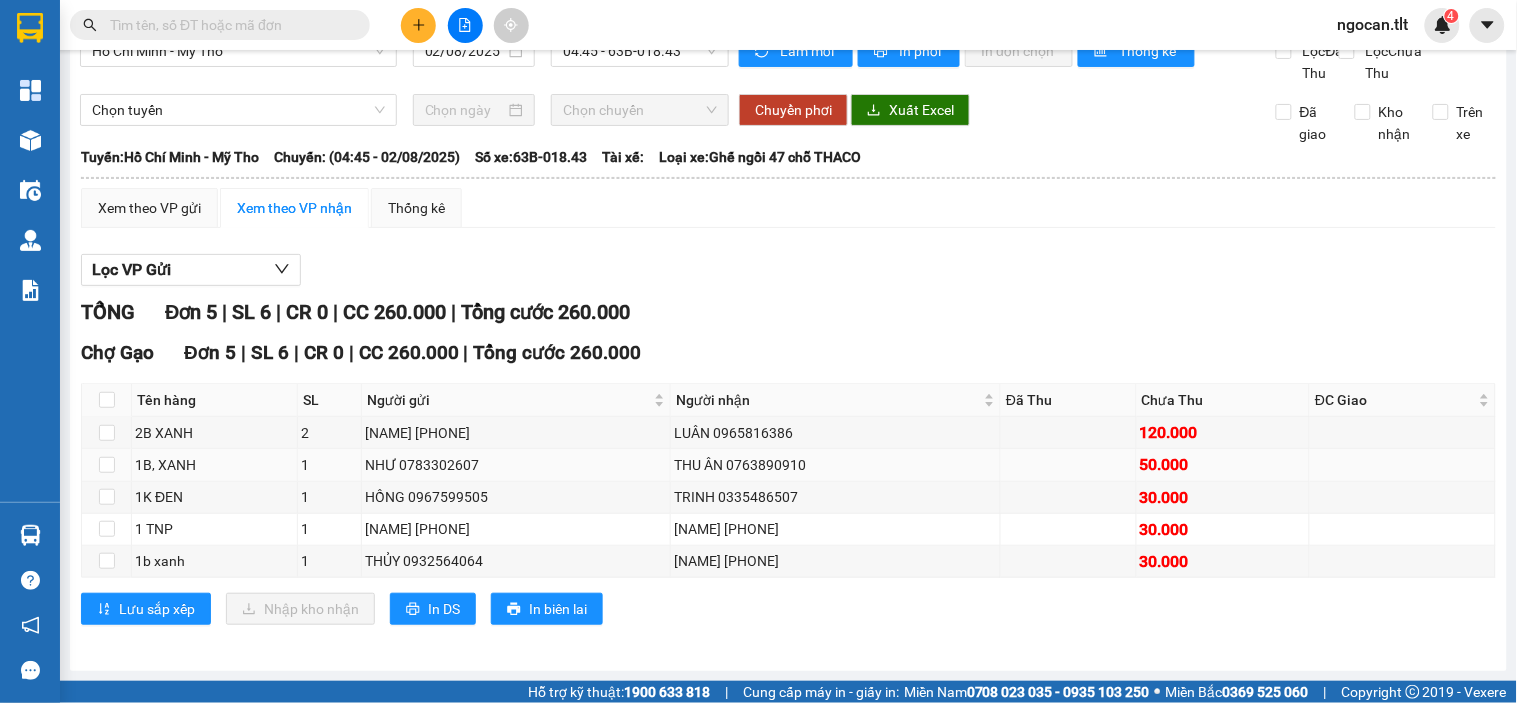 scroll, scrollTop: 57, scrollLeft: 0, axis: vertical 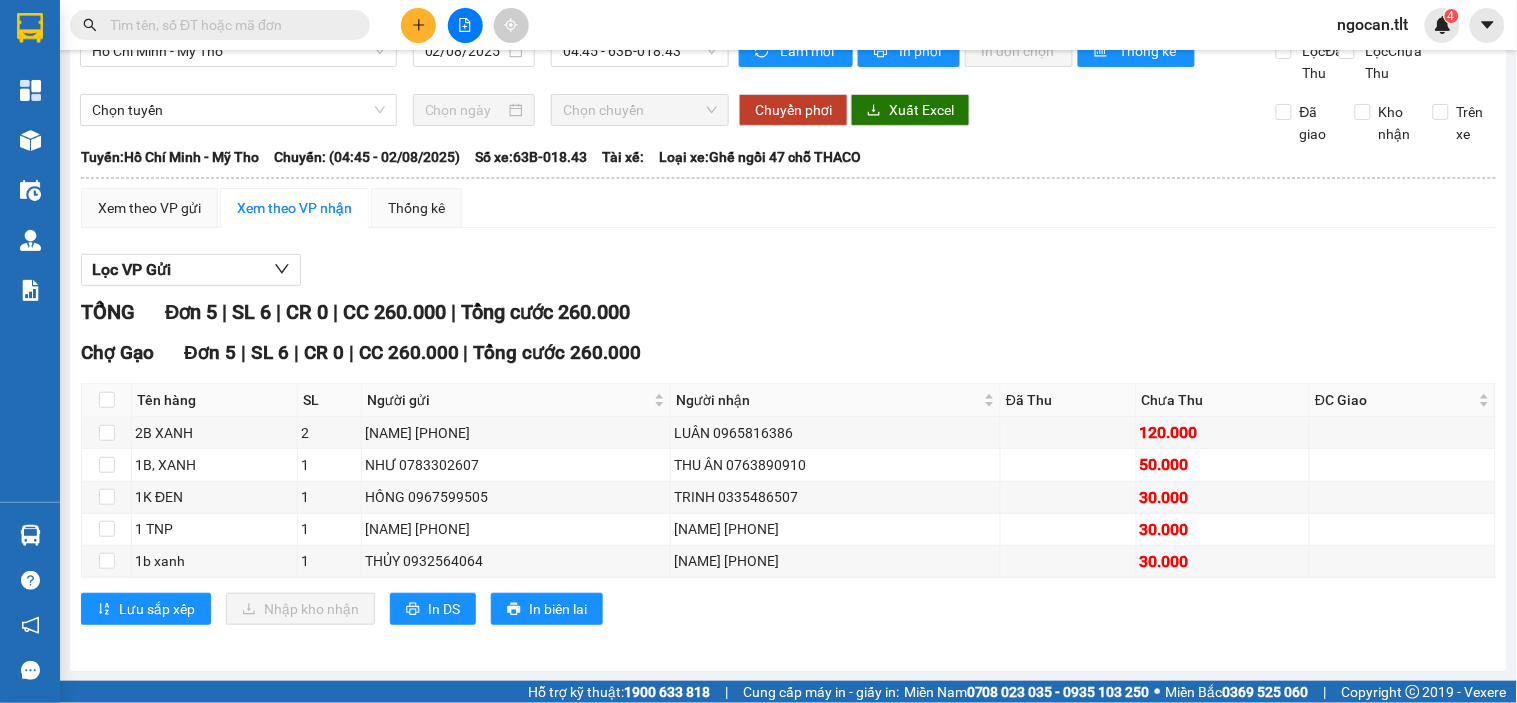 click on "Chợ Gạo Đơn   5 | SL   6 | CR   0 | CC   260.000 | Tổng cước   260.000 Tên hàng SL Người gửi Người nhận Đã Thu Chưa Thu ĐC Giao Ký nhận                   2B XANH 2 QUYÊN 0984985836 LUÂN 0965816386 120.000 1B, XANH 1 NHƯ 0783302607 THU ÂN 0763890910 50.000 1K ĐEN 1 HỒNG 0967599505 TRINH 0335486507 30.000 1 TNP 1 ANH NGUYÊN 0901280222 ANH LINH 0904940960 30.000 1b xanh 1 THỦY 0932564064 DIỄM 0907219189 30.000 Lưu sắp xếp Nhập kho nhận In DS In biên lai Tân Lập Thành Chợ Gạo  -  04:36 - 02/08/2025 Tuyến:  Hồ Chí Minh - Mỹ Tho Chuyến:   (04:45 - 02/08/2025) Số xe:  63B-018.43   Loại xe:  Ghế ngồi 47 chỗ THACO Tên hàng SL Người gửi Người nhận Đã Thu Chưa Thu ĐC Giao Ký nhận Chợ Gạo Đơn   5 | SL   6 | CR   0 | CC   260.000 | Tổng cước   260.000 2B XANH 2 QUYÊN 0984985836 LUÂN 0965816386 120.000 1B, XANH 1 NHƯ 0783302607 THU ÂN 0763890910 50.000 1K ĐEN 1 HỒNG 0967599505 TRINH 0335486507 30.000" at bounding box center (788, 489) 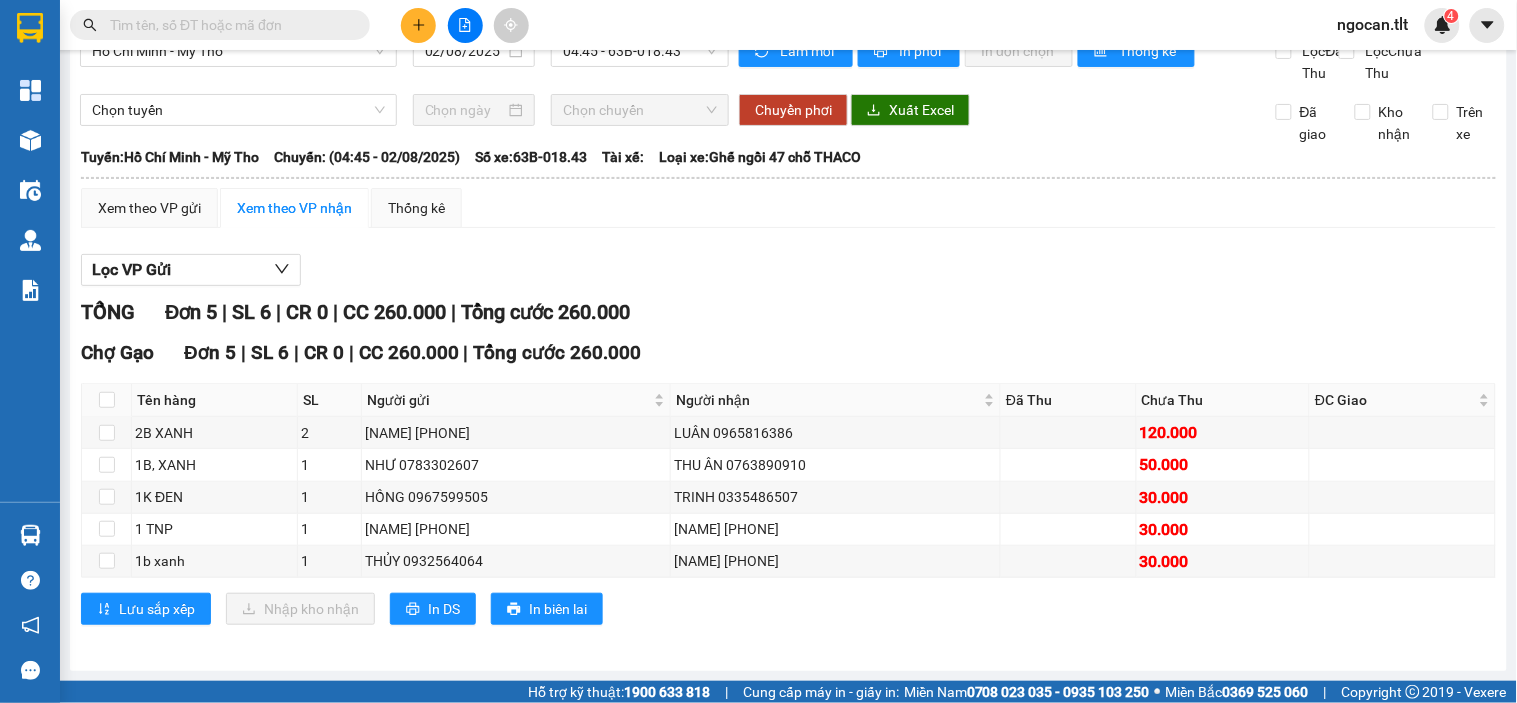 click on "Chợ Gạo Đơn   5 | SL   6 | CR   0 | CC   260.000 | Tổng cước   260.000 Tên hàng SL Người gửi Người nhận Đã Thu Chưa Thu ĐC Giao Ký nhận                   2B XANH 2 QUYÊN 0984985836 LUÂN 0965816386 120.000 1B, XANH 1 NHƯ 0783302607 THU ÂN 0763890910 50.000 1K ĐEN 1 HỒNG 0967599505 TRINH 0335486507 30.000 1 TNP 1 ANH NGUYÊN 0901280222 ANH LINH 0904940960 30.000 1b xanh 1 THỦY 0932564064 DIỄM 0907219189 30.000 Lưu sắp xếp Nhập kho nhận In DS In biên lai Tân Lập Thành Chợ Gạo  -  04:36 - 02/08/2025 Tuyến:  Hồ Chí Minh - Mỹ Tho Chuyến:   (04:45 - 02/08/2025) Số xe:  63B-018.43   Loại xe:  Ghế ngồi 47 chỗ THACO Tên hàng SL Người gửi Người nhận Đã Thu Chưa Thu ĐC Giao Ký nhận Chợ Gạo Đơn   5 | SL   6 | CR   0 | CC   260.000 | Tổng cước   260.000 2B XANH 2 QUYÊN 0984985836 LUÂN 0965816386 120.000 1B, XANH 1 NHƯ 0783302607 THU ÂN 0763890910 50.000 1K ĐEN 1 HỒNG 0967599505 TRINH 0335486507 30.000" at bounding box center [788, 489] 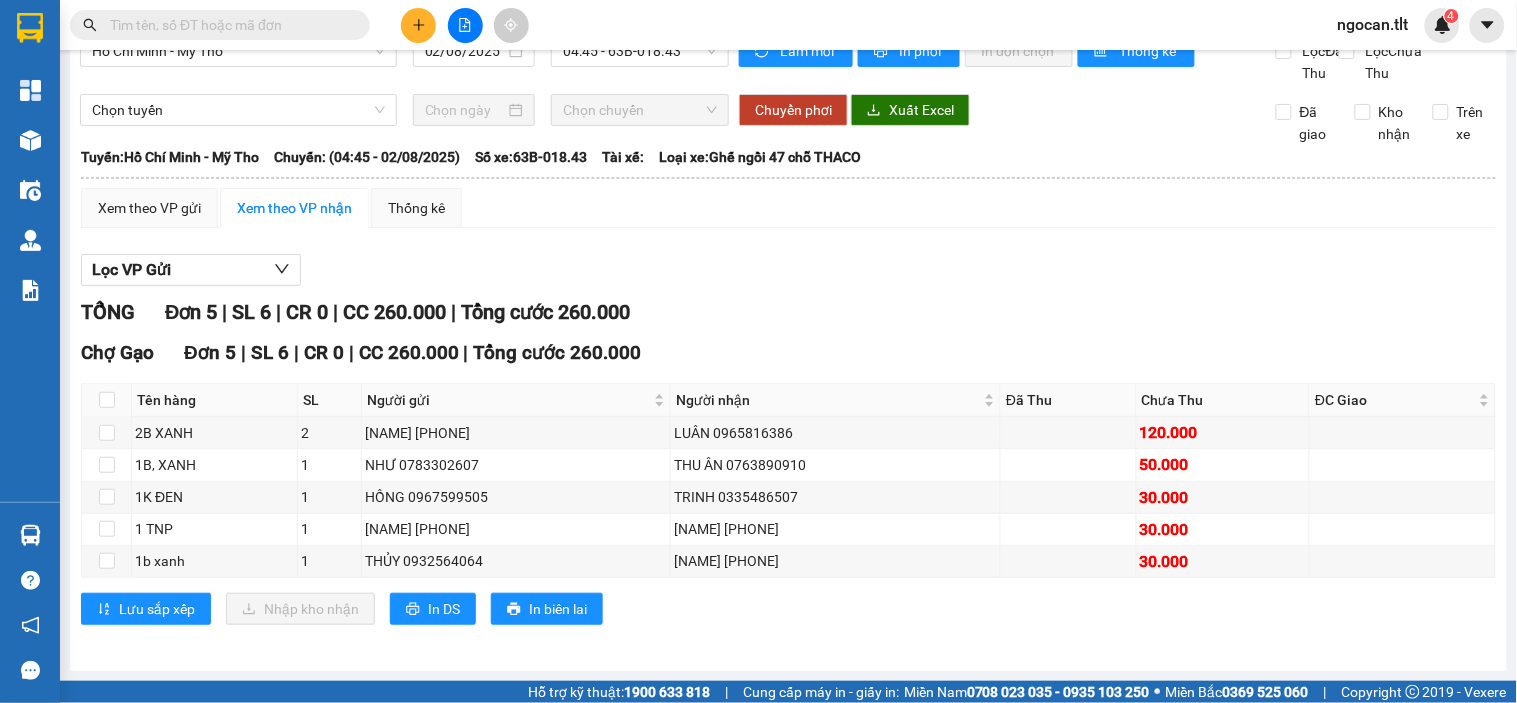 click on "Chợ Gạo Đơn   5 | SL   6 | CR   0 | CC   260.000 | Tổng cước   260.000 Tên hàng SL Người gửi Người nhận Đã Thu Chưa Thu ĐC Giao Ký nhận                   2B XANH 2 QUYÊN 0984985836 LUÂN 0965816386 120.000 1B, XANH 1 NHƯ 0783302607 THU ÂN 0763890910 50.000 1K ĐEN 1 HỒNG 0967599505 TRINH 0335486507 30.000 1 TNP 1 ANH NGUYÊN 0901280222 ANH LINH 0904940960 30.000 1b xanh 1 THỦY 0932564064 DIỄM 0907219189 30.000 Lưu sắp xếp Nhập kho nhận In DS In biên lai Tân Lập Thành Chợ Gạo  -  04:36 - 02/08/2025 Tuyến:  Hồ Chí Minh - Mỹ Tho Chuyến:   (04:45 - 02/08/2025) Số xe:  63B-018.43   Loại xe:  Ghế ngồi 47 chỗ THACO Tên hàng SL Người gửi Người nhận Đã Thu Chưa Thu ĐC Giao Ký nhận Chợ Gạo Đơn   5 | SL   6 | CR   0 | CC   260.000 | Tổng cước   260.000 2B XANH 2 QUYÊN 0984985836 LUÂN 0965816386 120.000 1B, XANH 1 NHƯ 0783302607 THU ÂN 0763890910 50.000 1K ĐEN 1 HỒNG 0967599505 TRINH 0335486507 30.000" at bounding box center [788, 489] 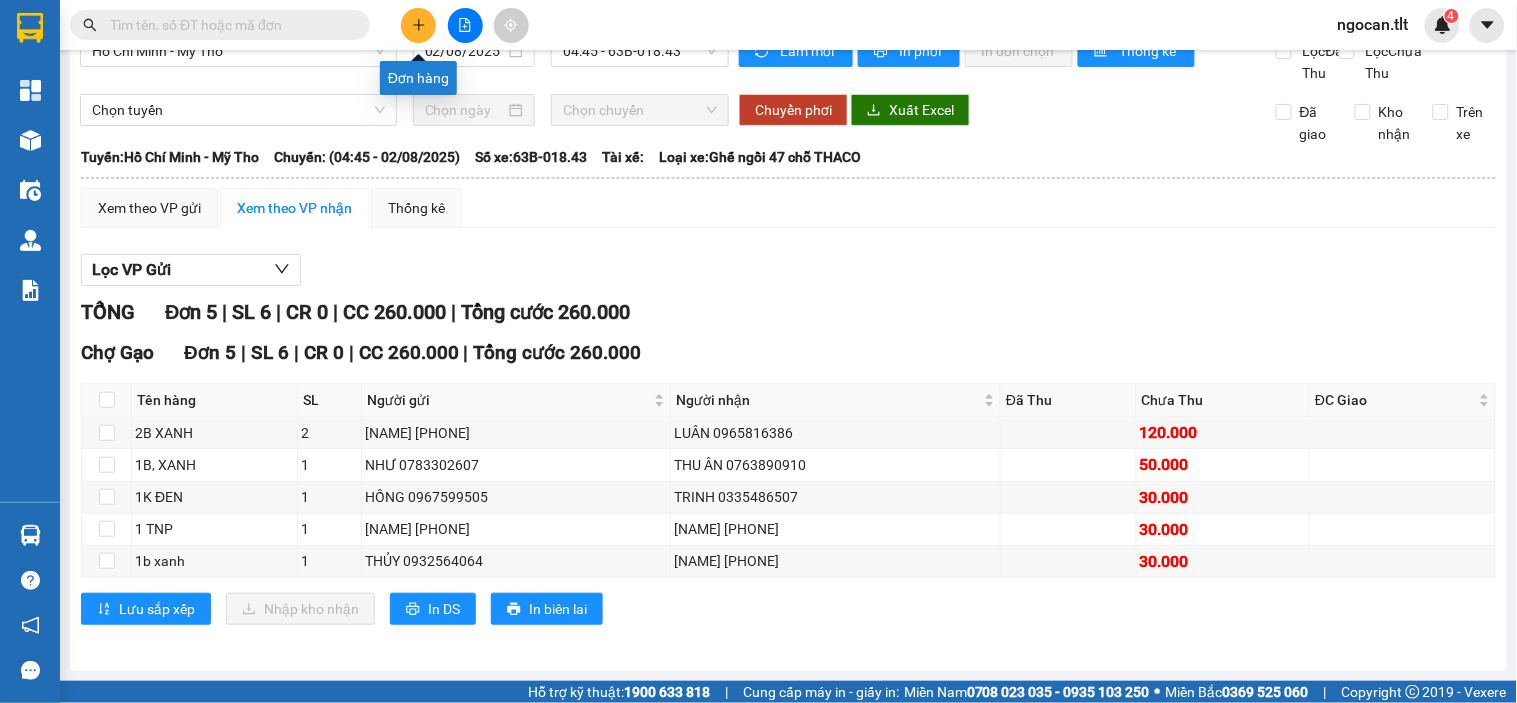 click at bounding box center (418, 25) 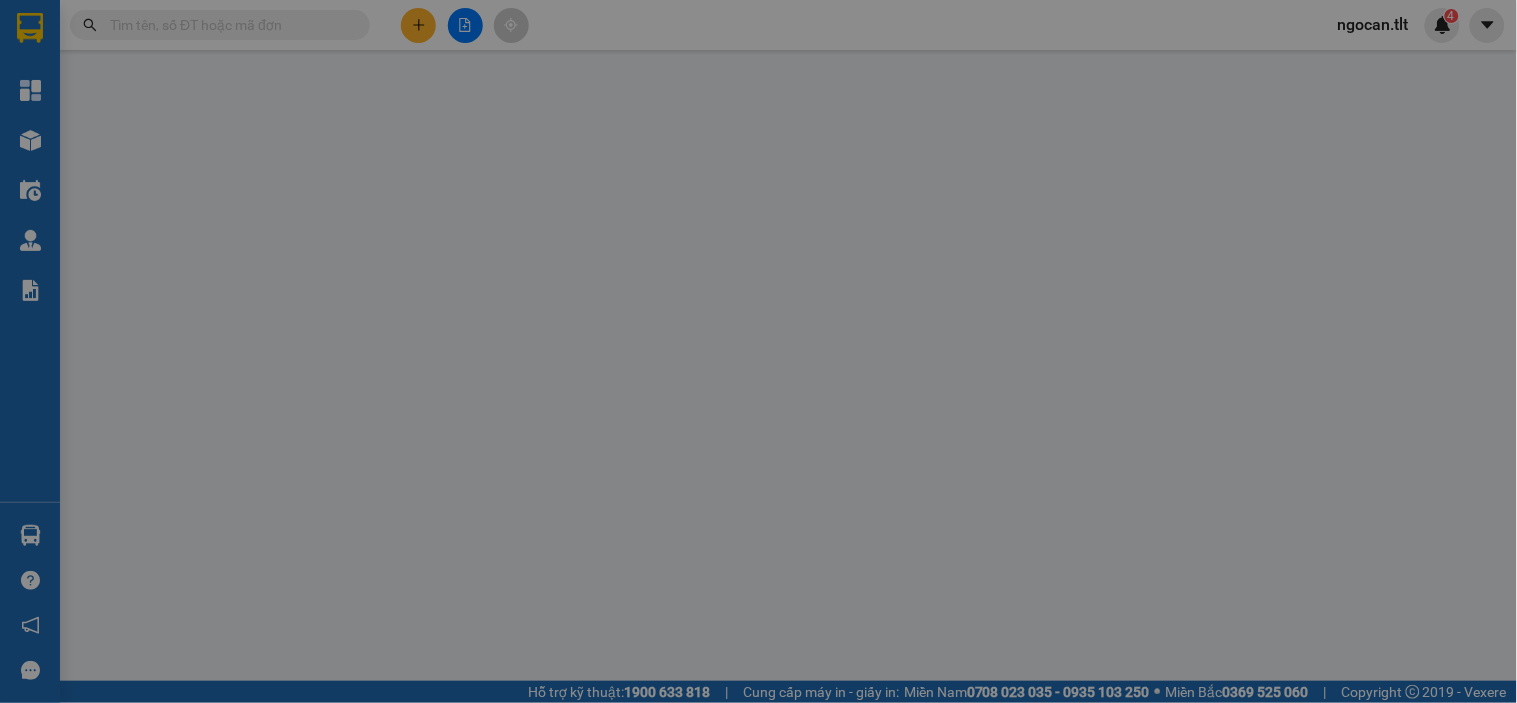 scroll, scrollTop: 0, scrollLeft: 0, axis: both 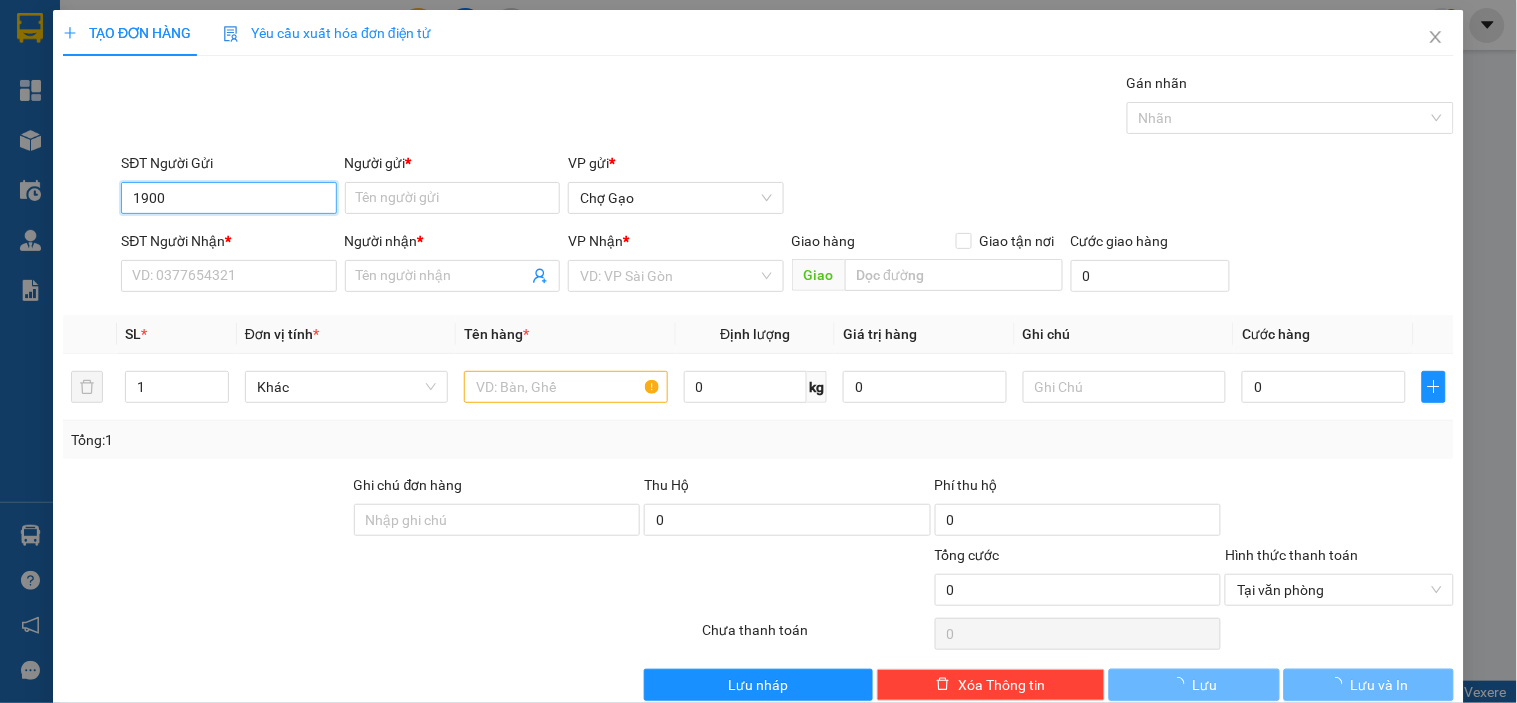 click on "1900" at bounding box center [228, 198] 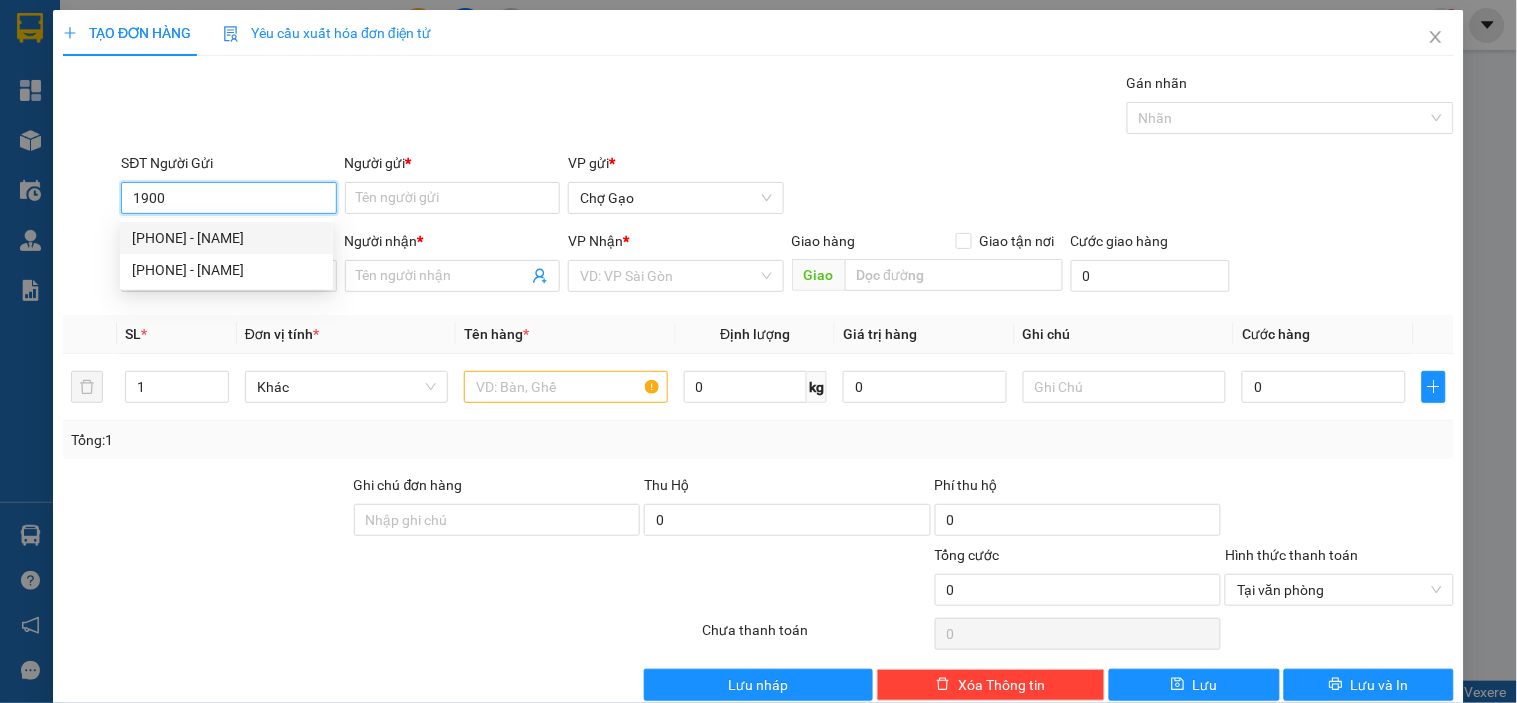 click on "0902951900 - LONG" at bounding box center (226, 238) 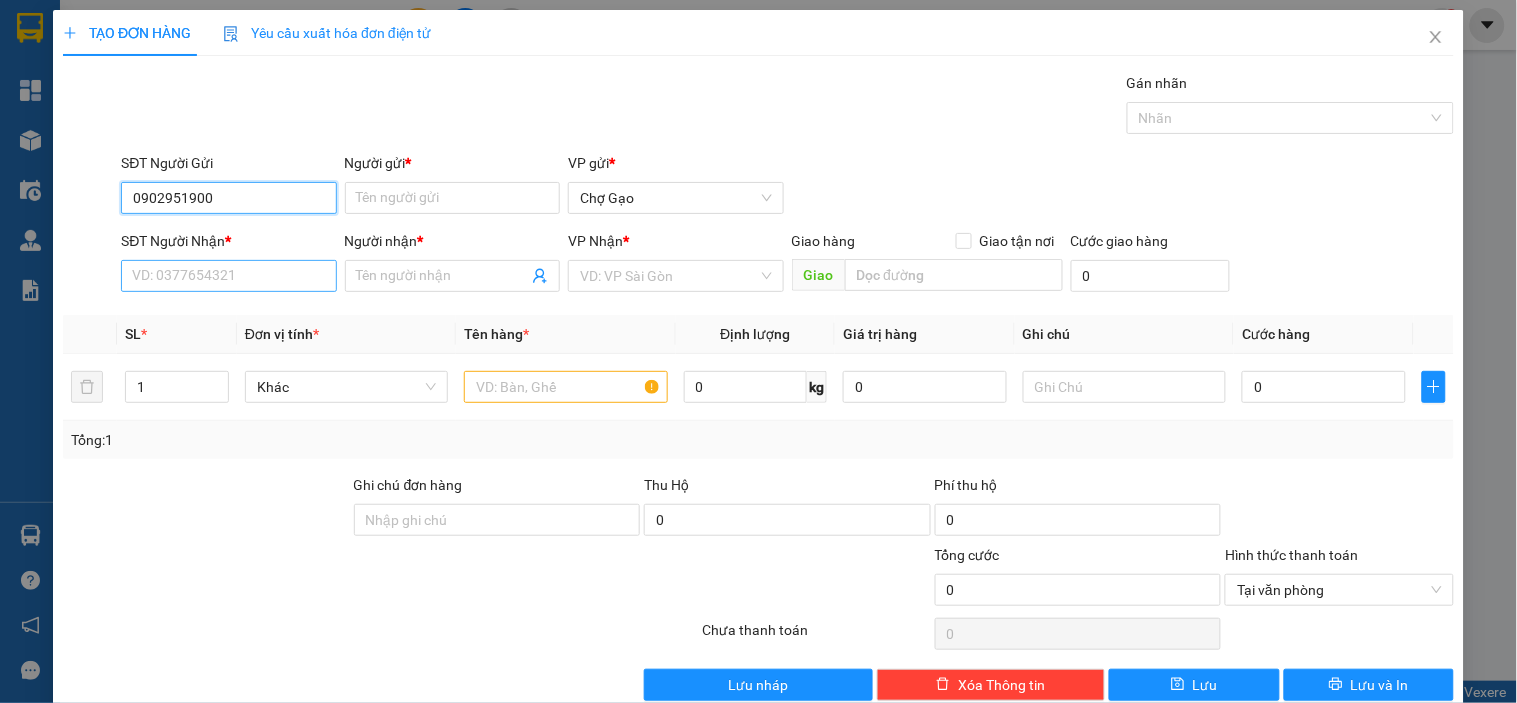 type on "0902951900" 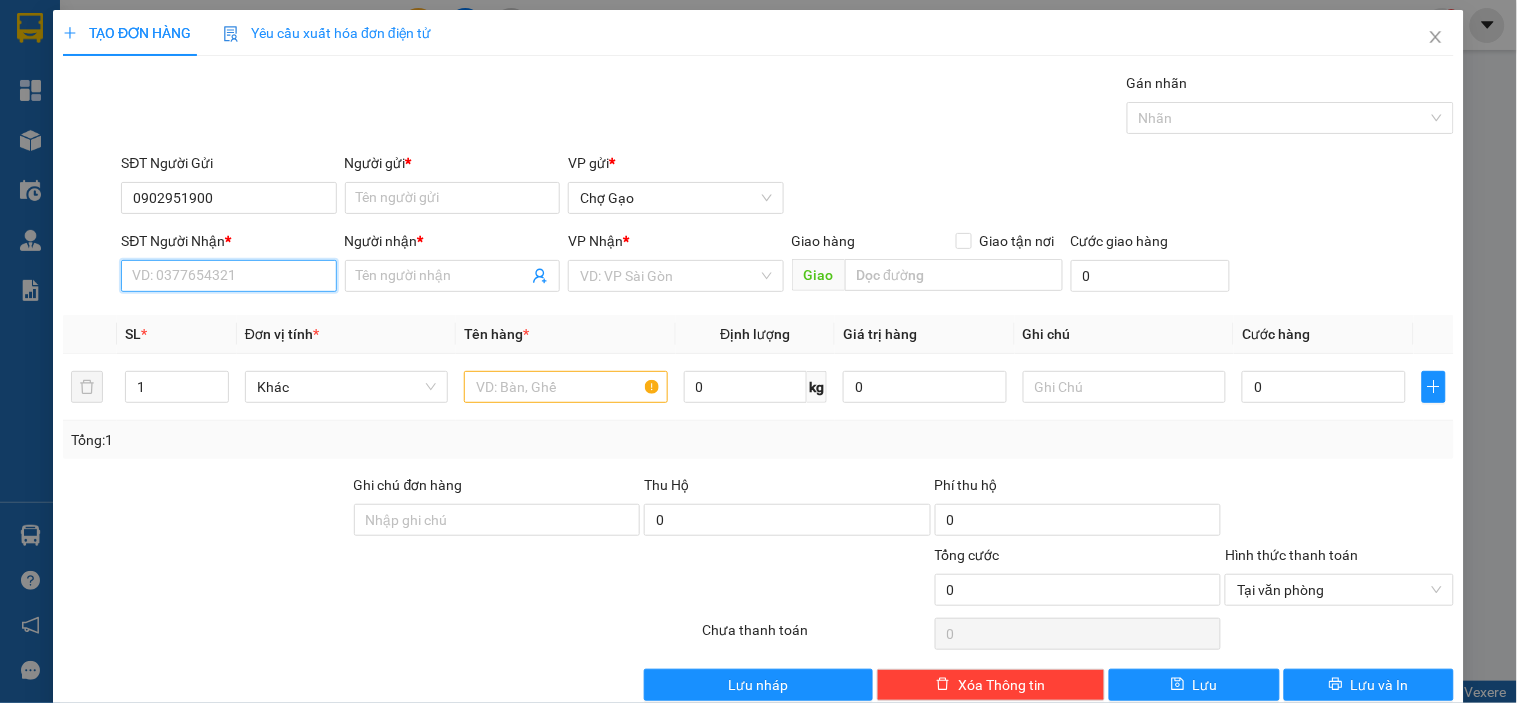 click on "SĐT Người Nhận  *" at bounding box center (228, 276) 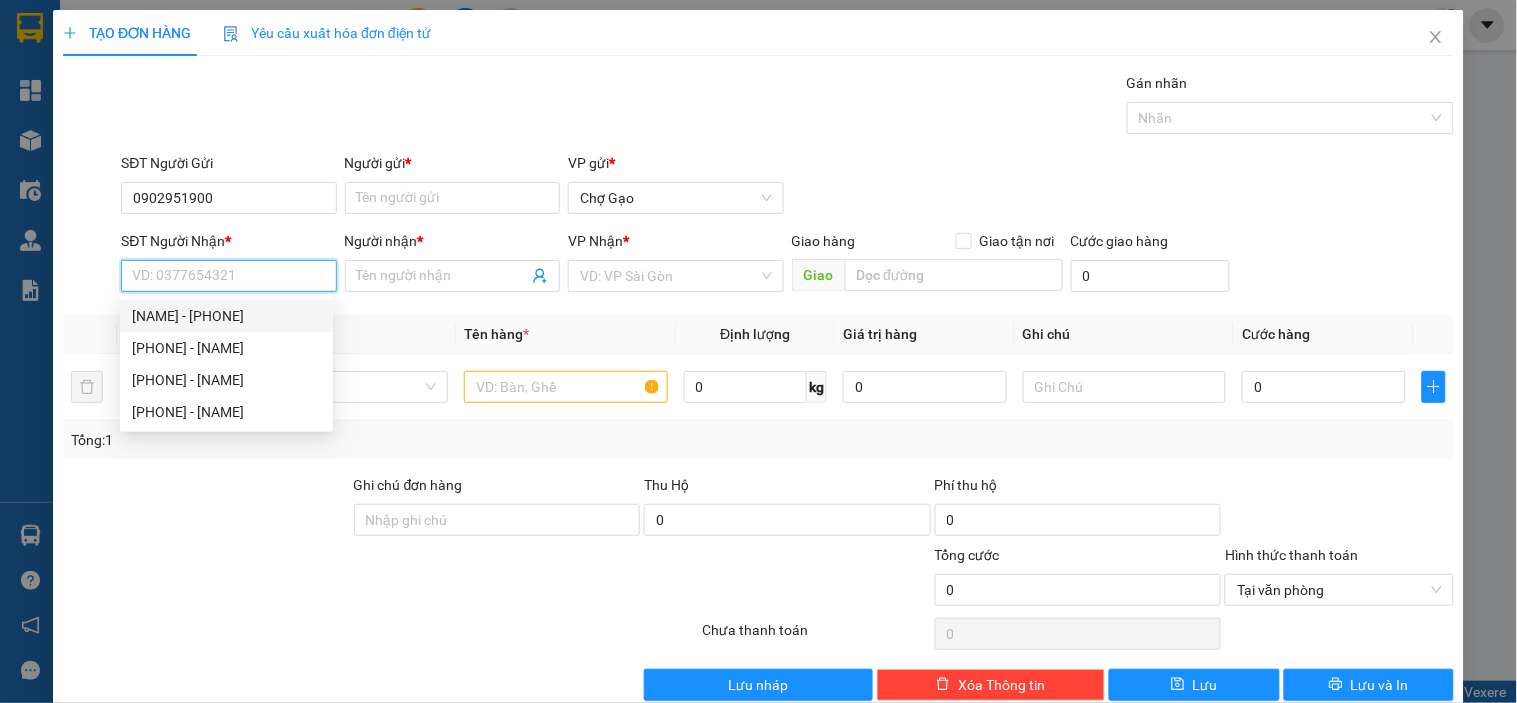 click on "0707255829 - CHÚ ÚT" at bounding box center (226, 316) 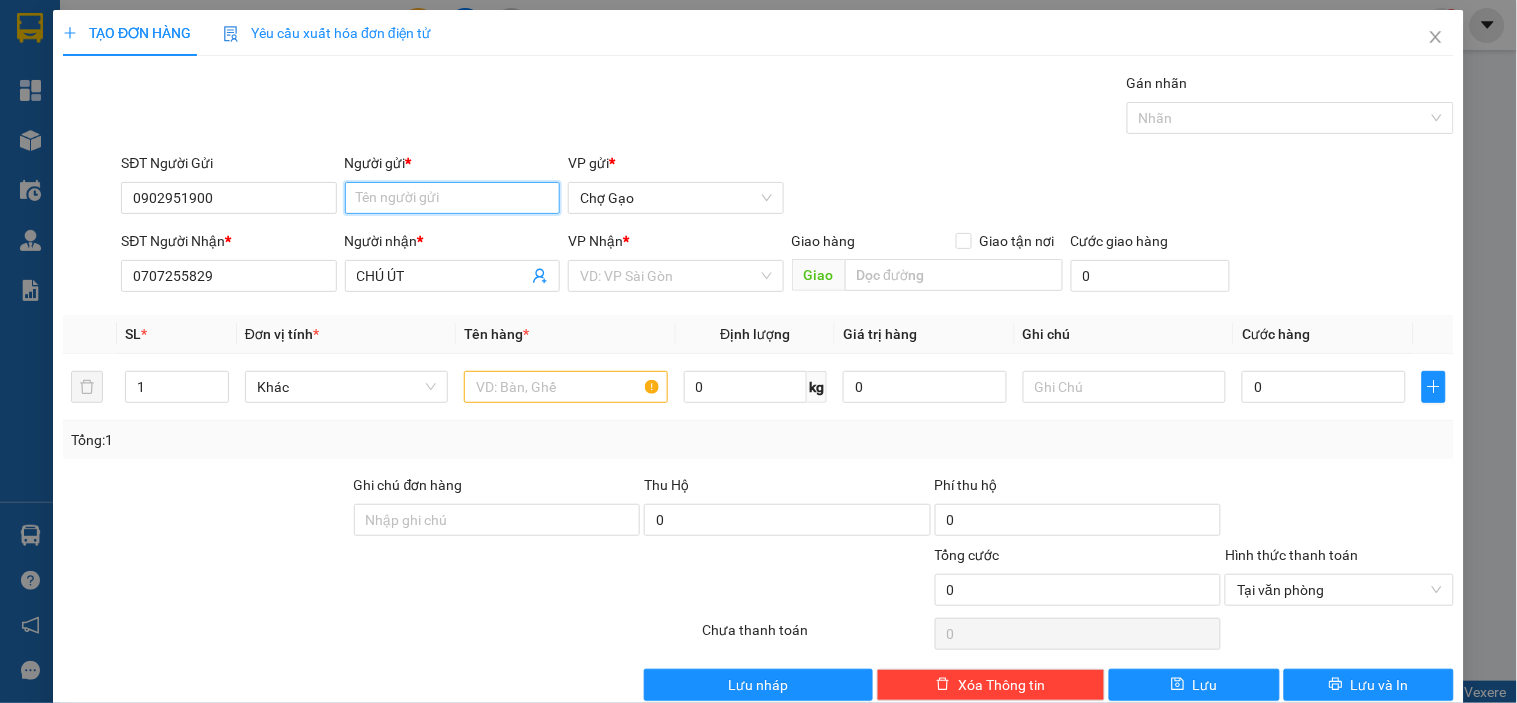 click on "Người gửi  *" at bounding box center (452, 198) 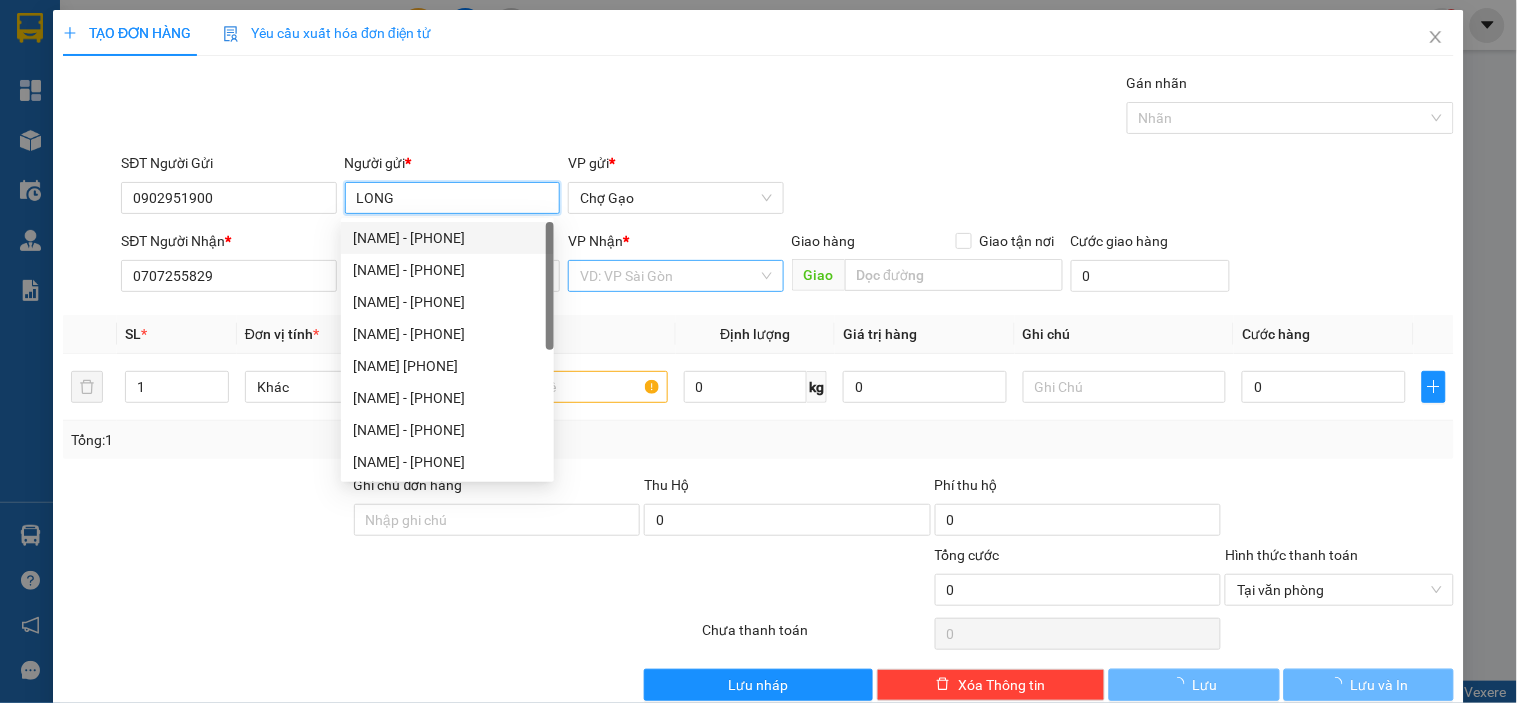 type on "LONG" 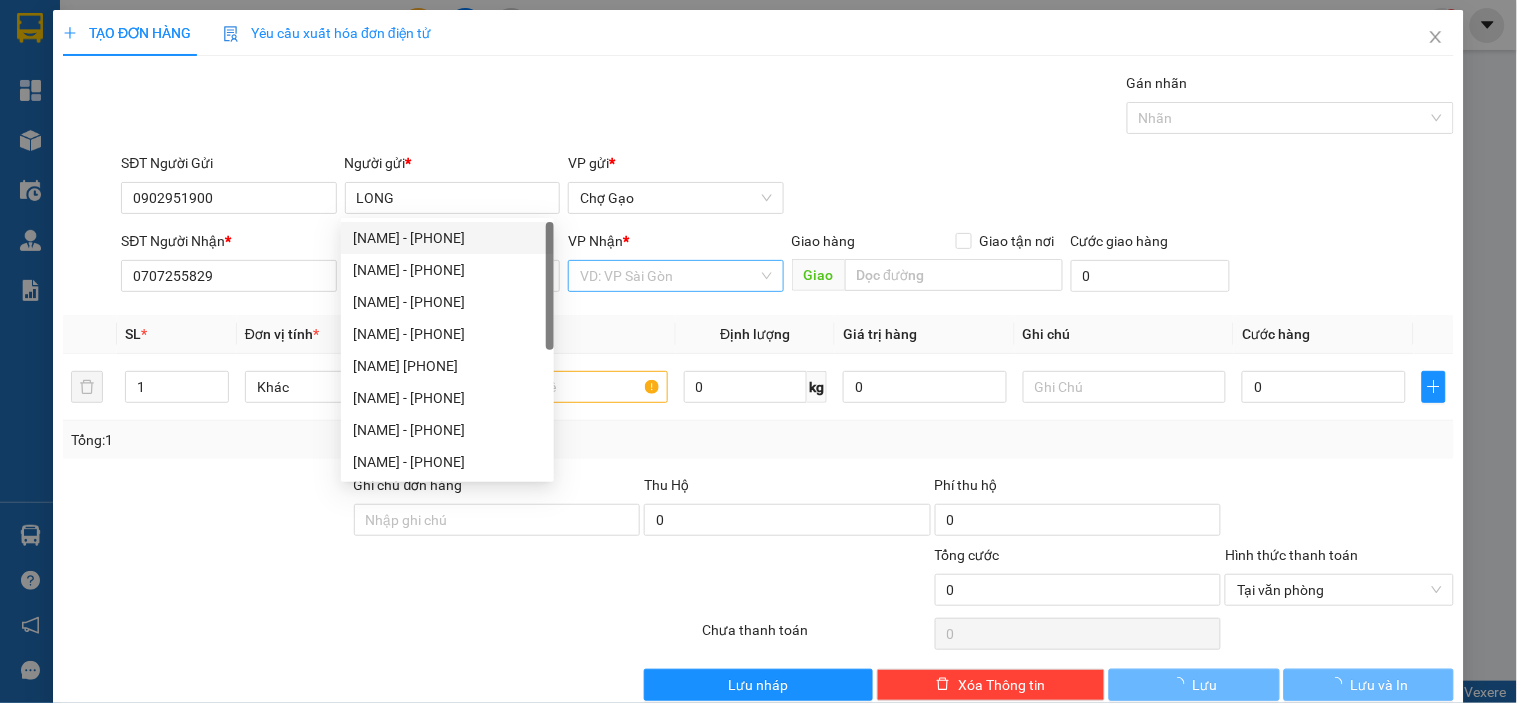 click at bounding box center (668, 276) 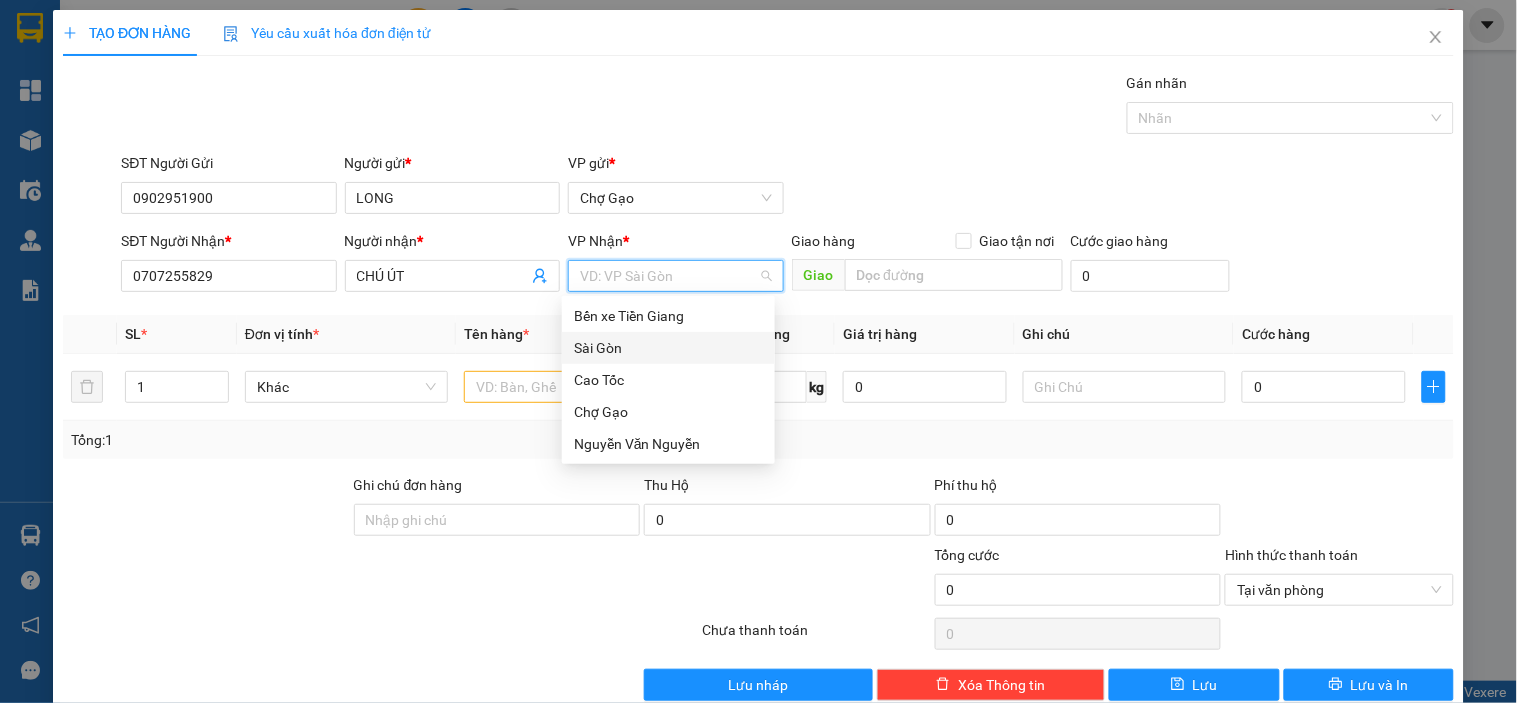 click on "Sài Gòn" at bounding box center [668, 348] 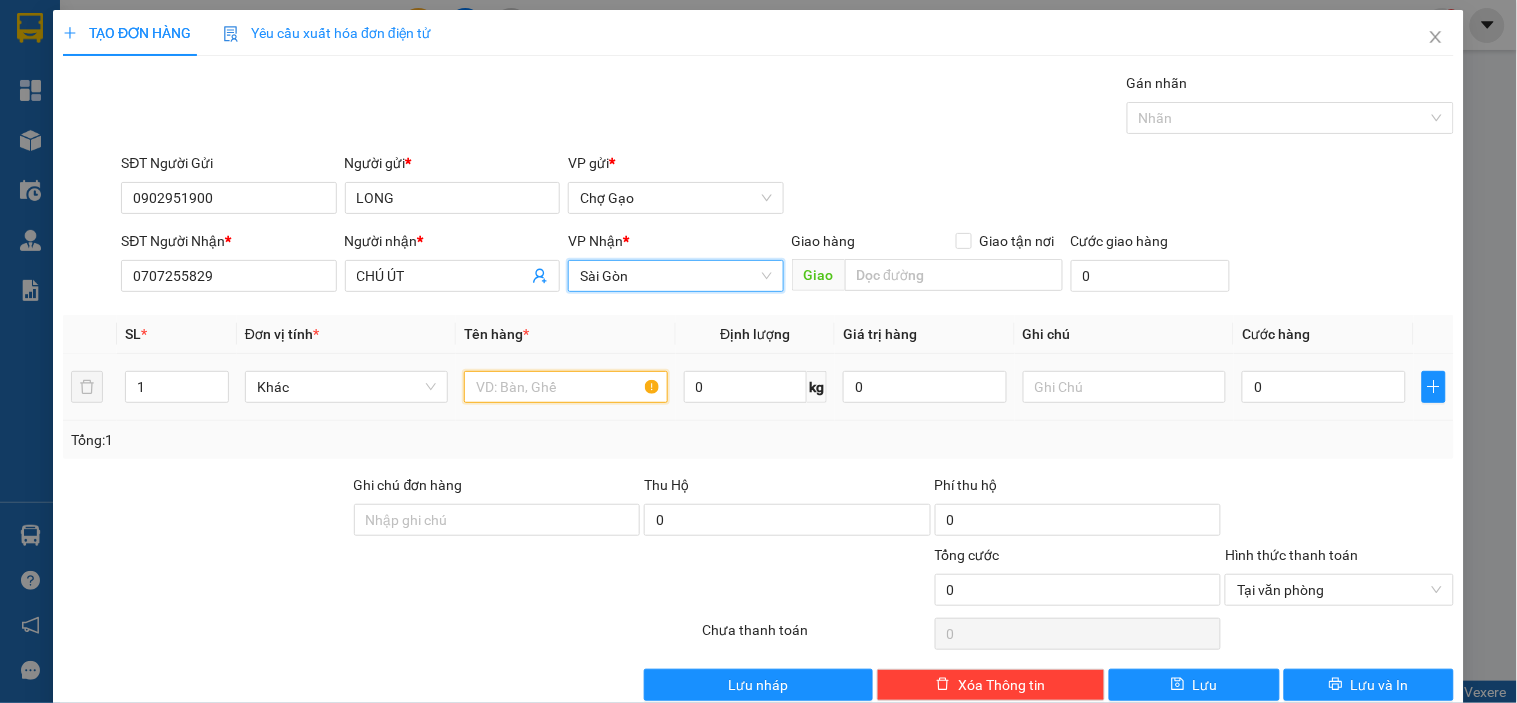 click at bounding box center [565, 387] 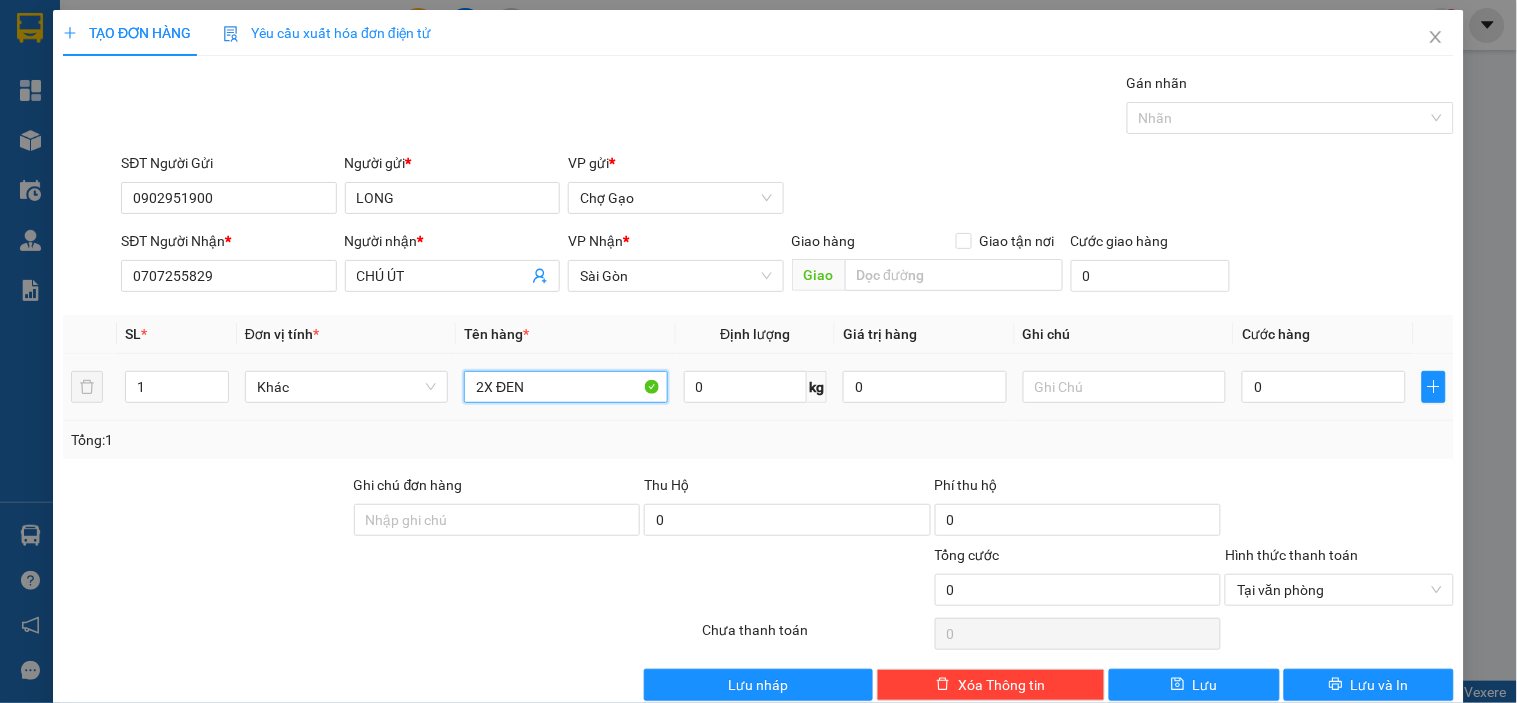 type on "2X ĐEN" 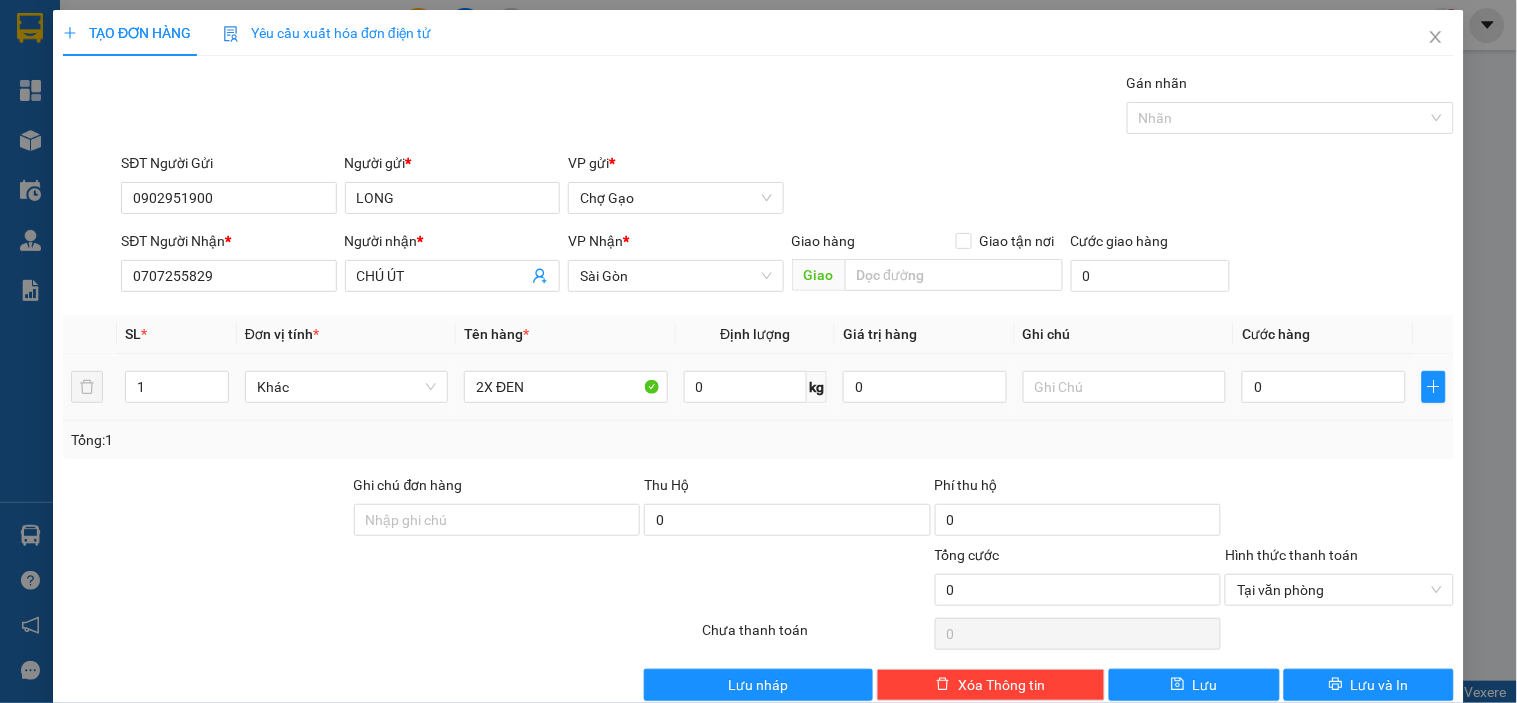 click on "0" at bounding box center [1324, 387] 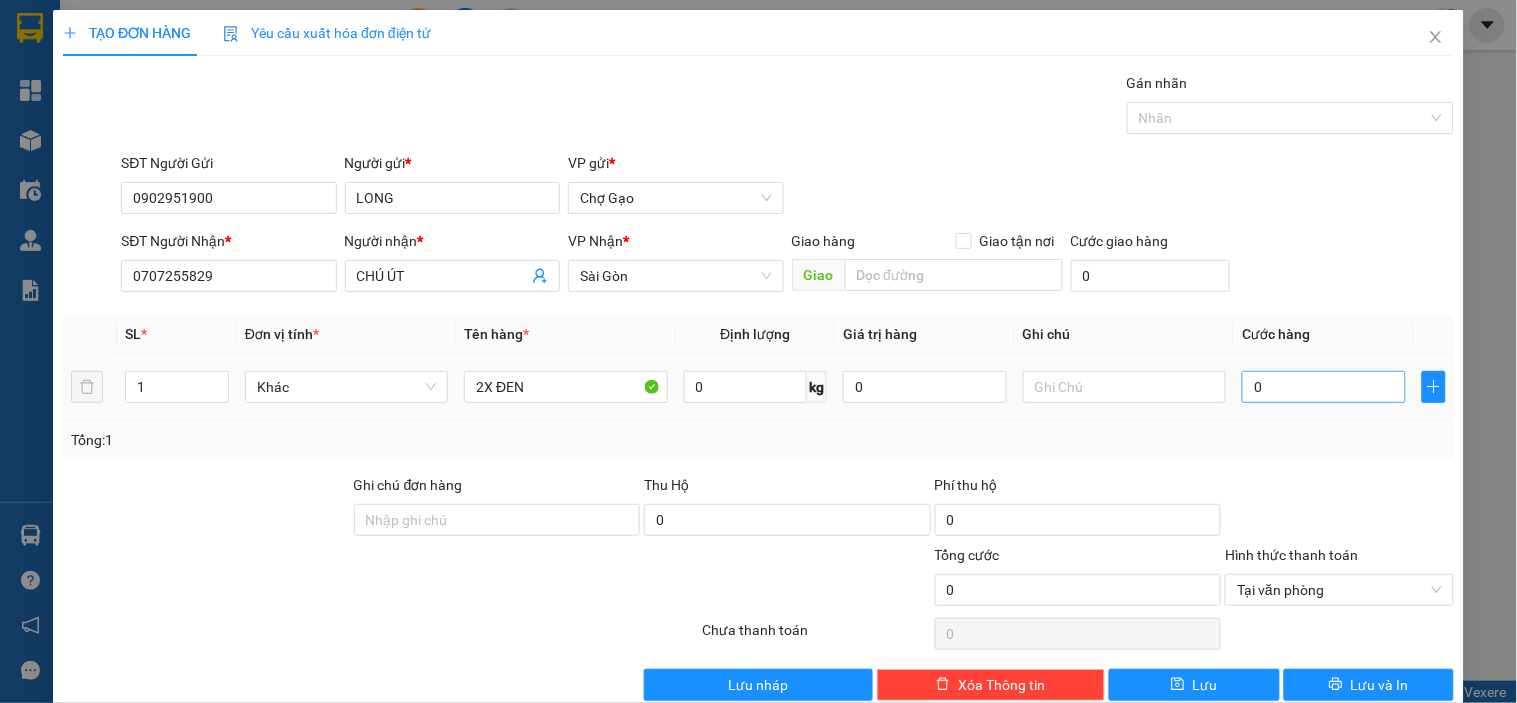 click on "0" at bounding box center (1324, 387) 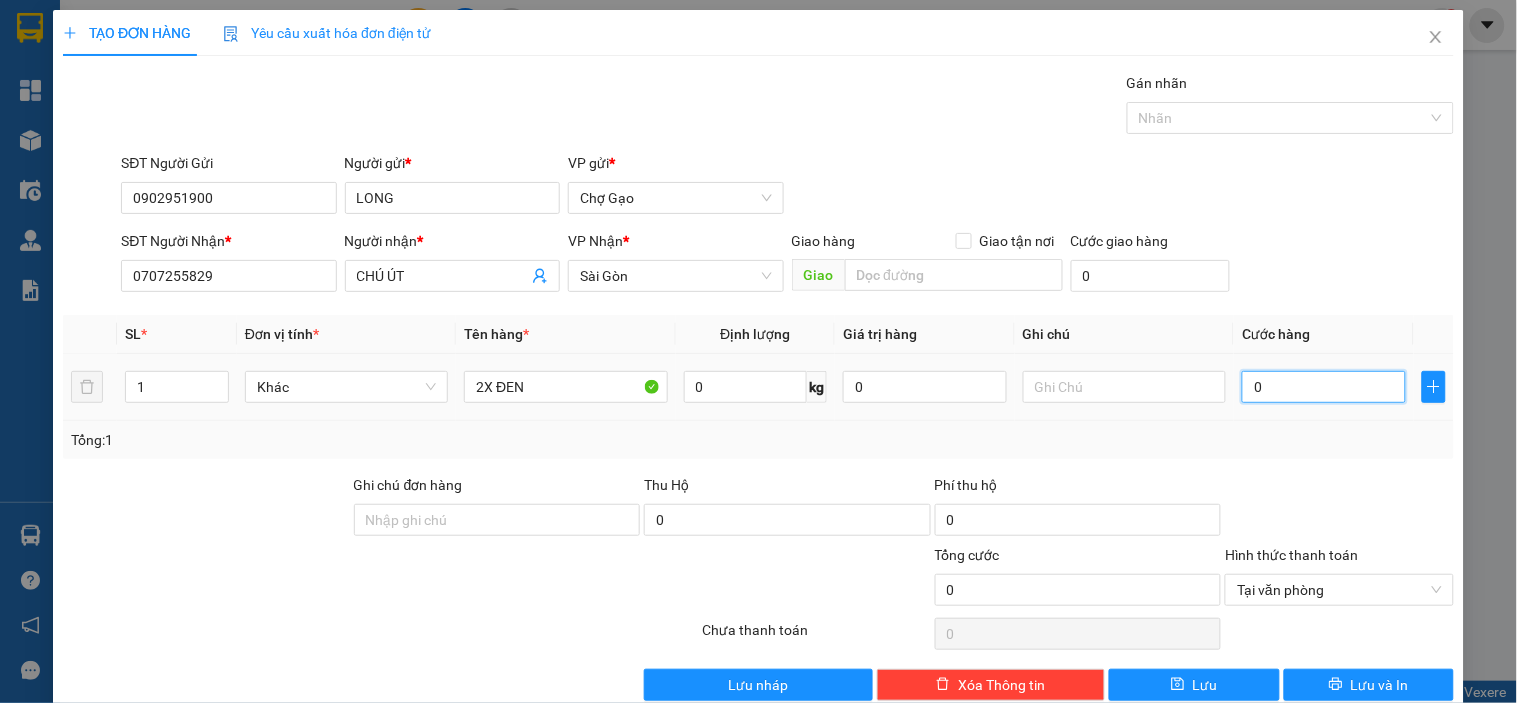 drag, startPoint x: 1300, startPoint y: 402, endPoint x: 1378, endPoint y: 403, distance: 78.00641 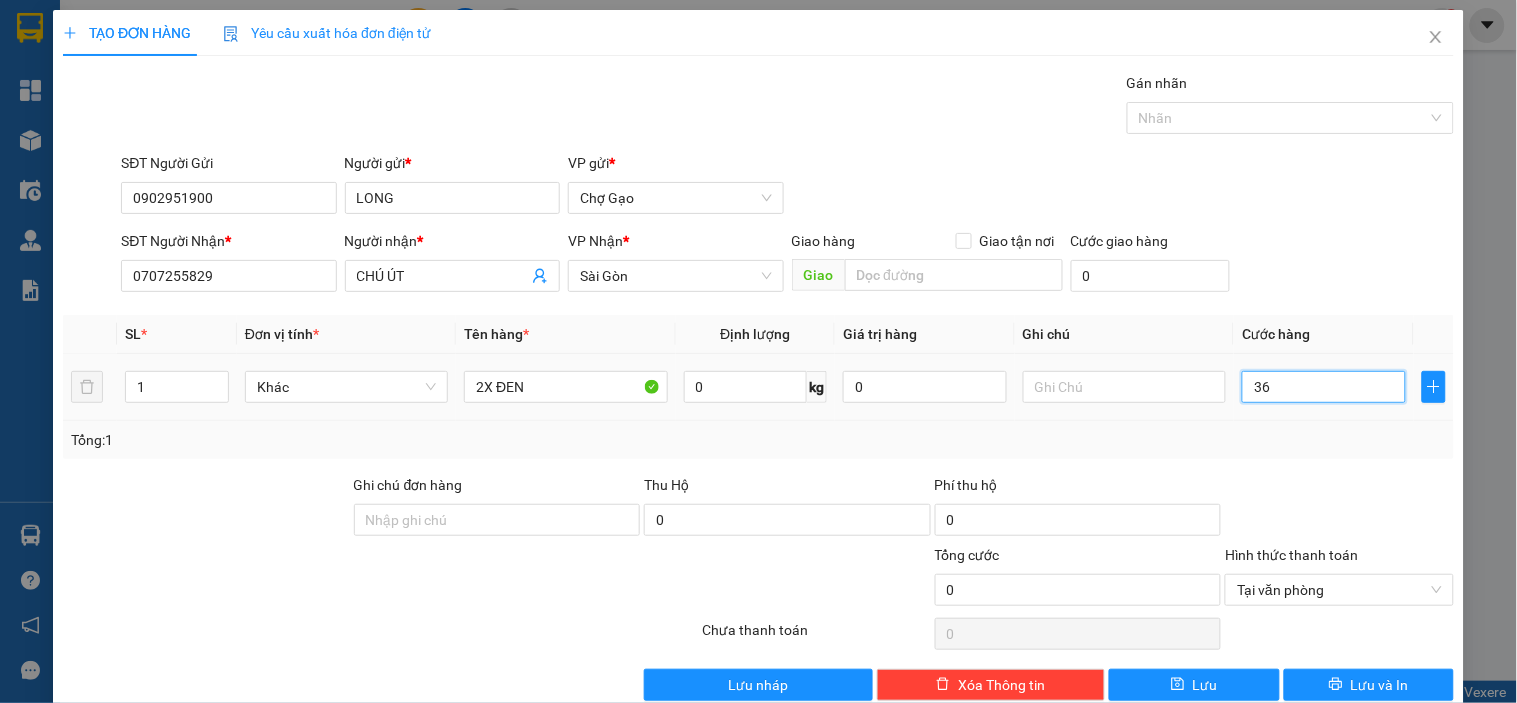 type on "360" 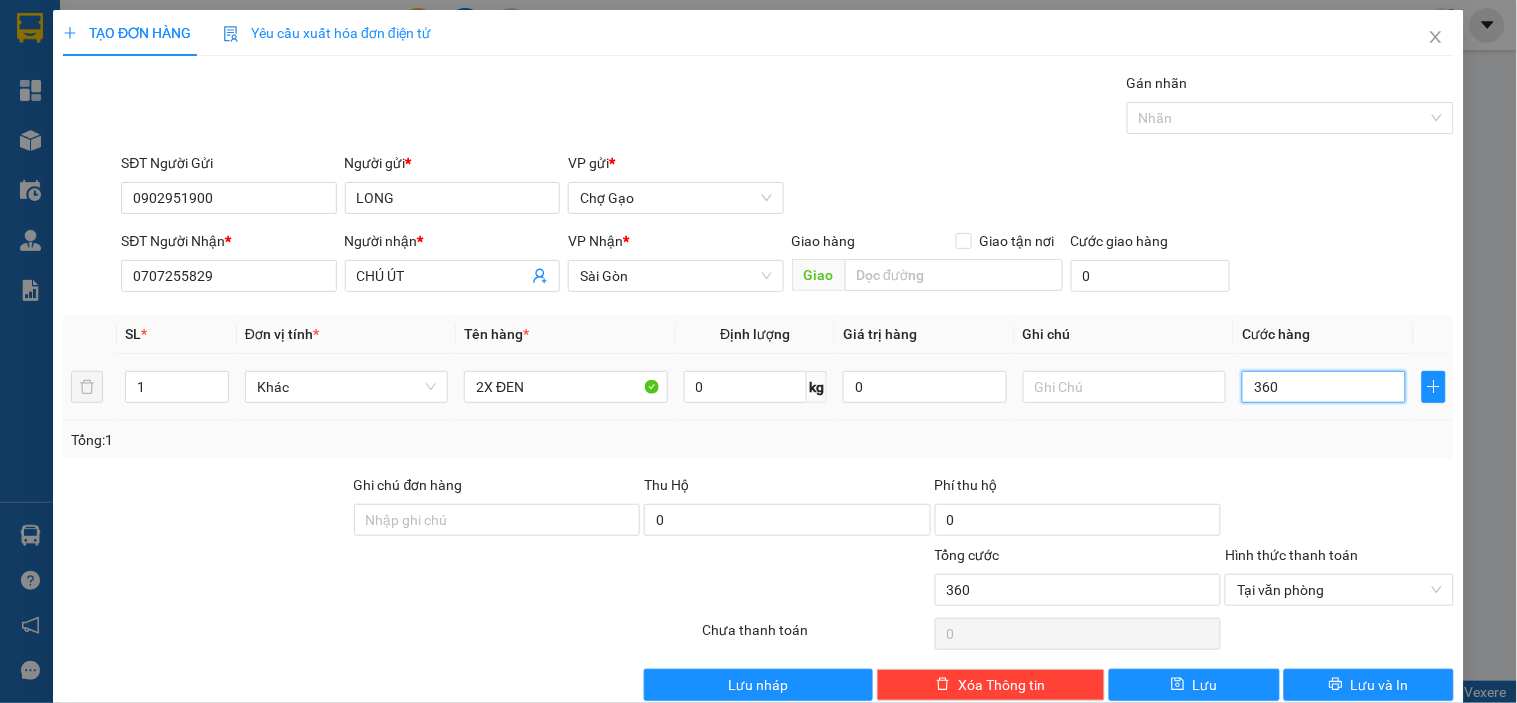 type on "36" 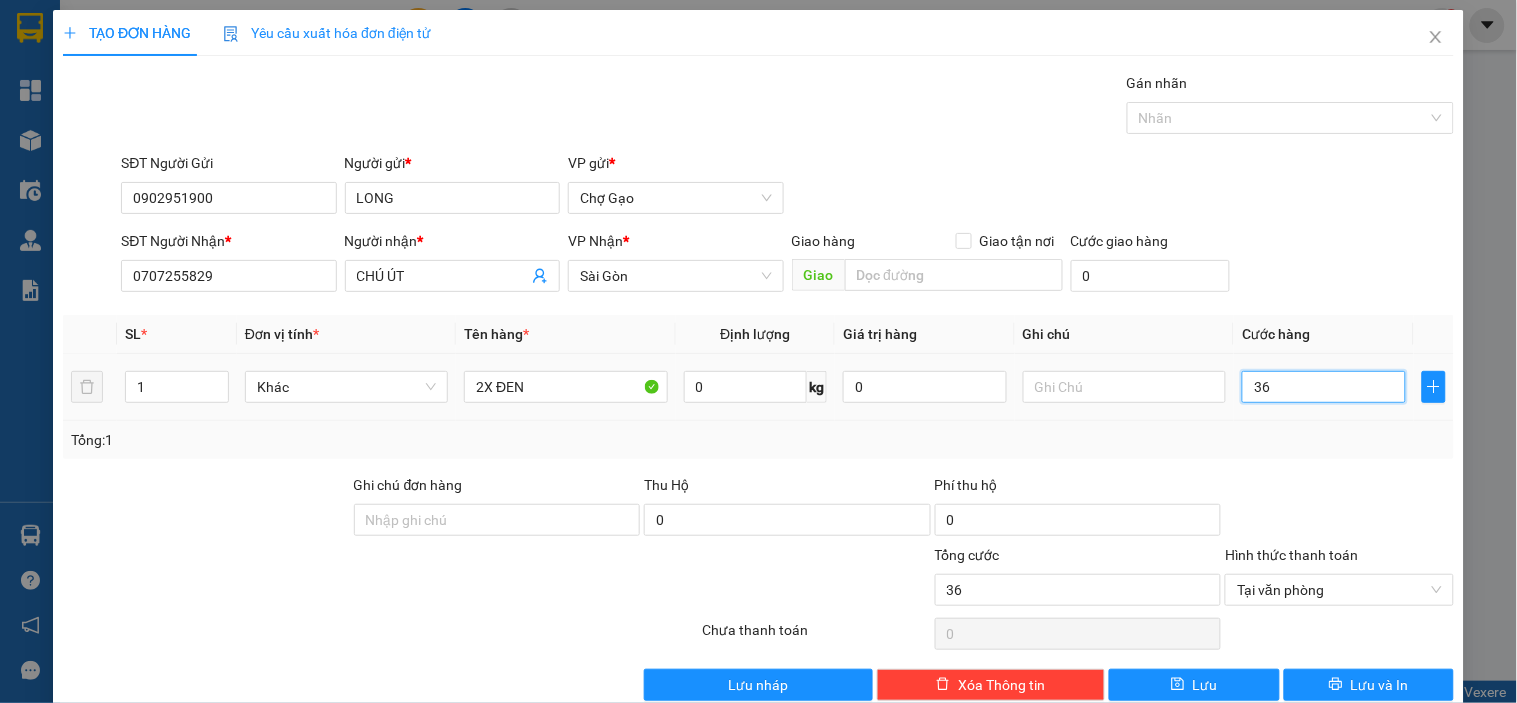 type on "3" 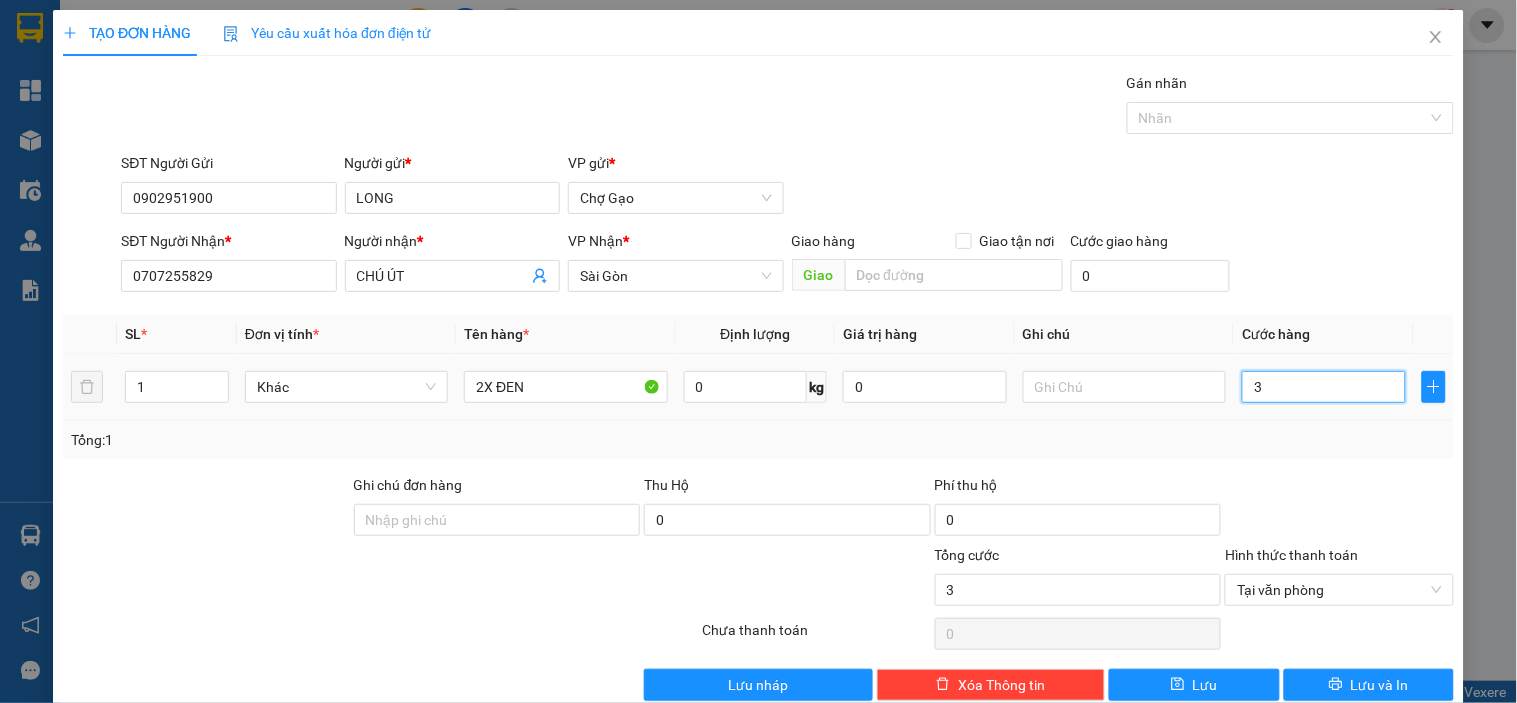 type on "0" 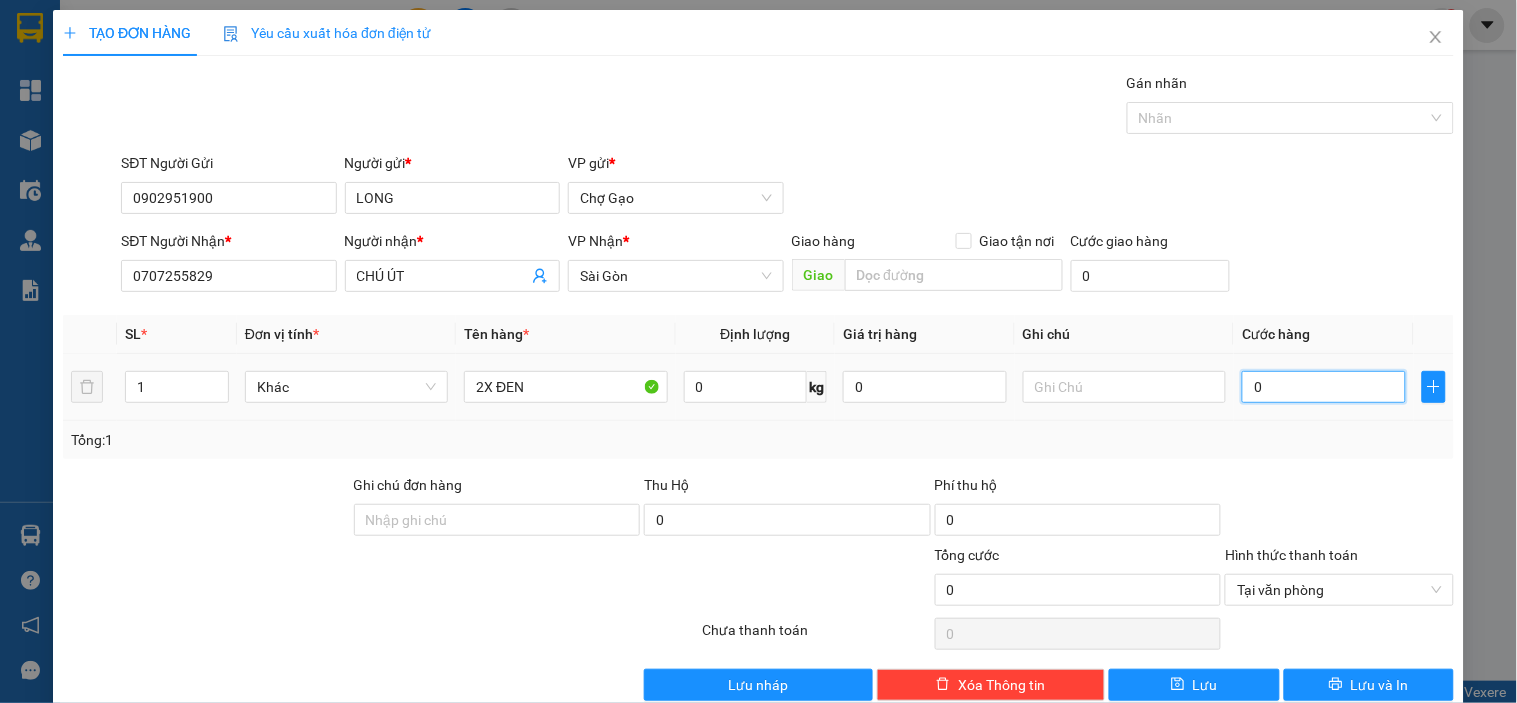 type on "06" 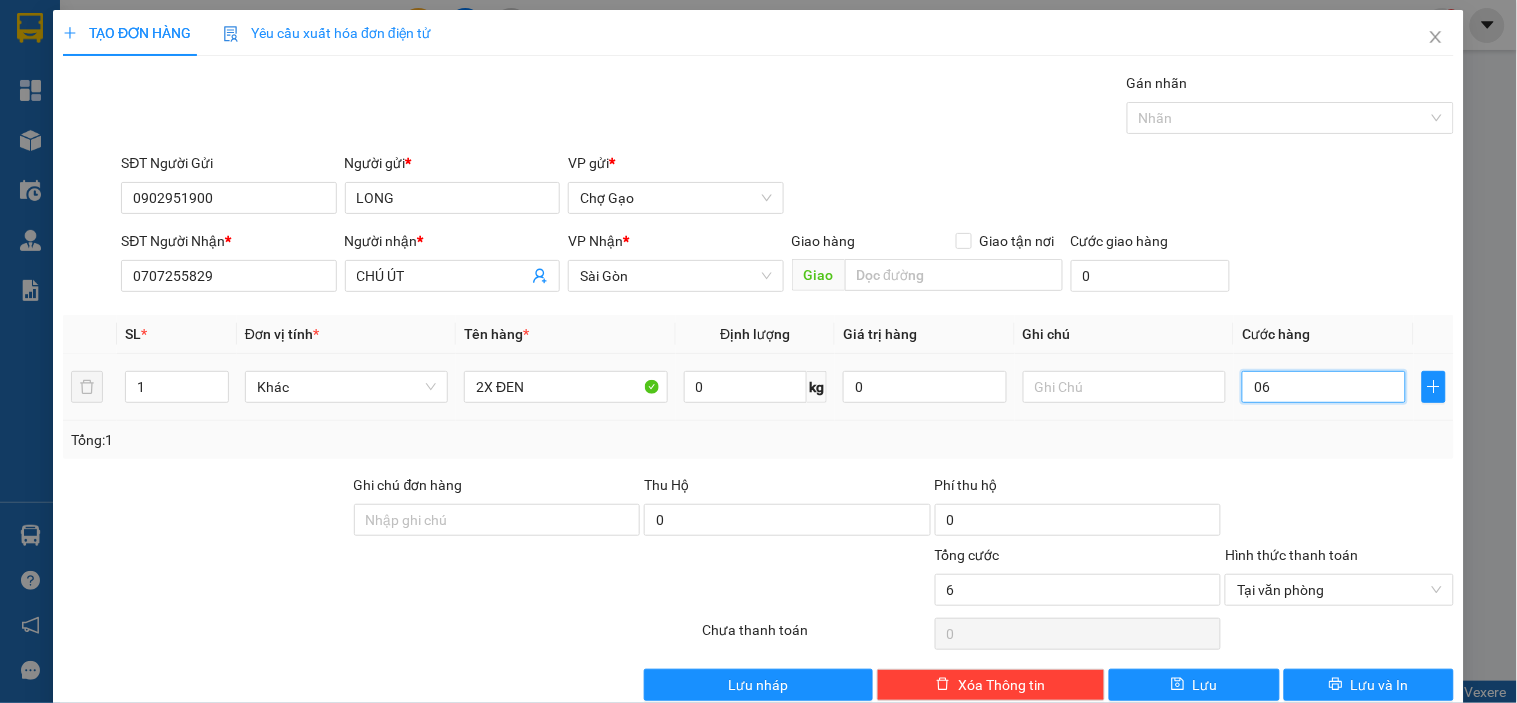 type on "060" 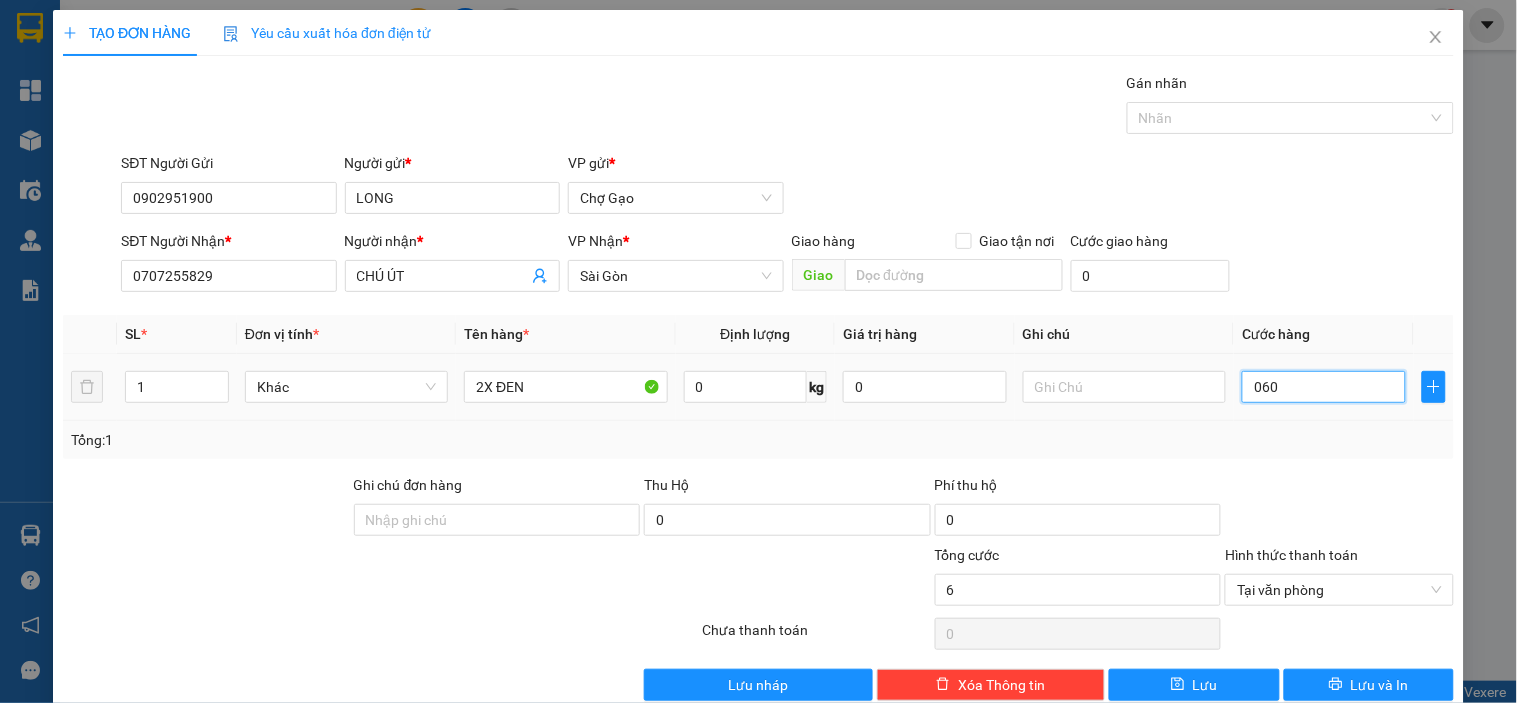 type on "60" 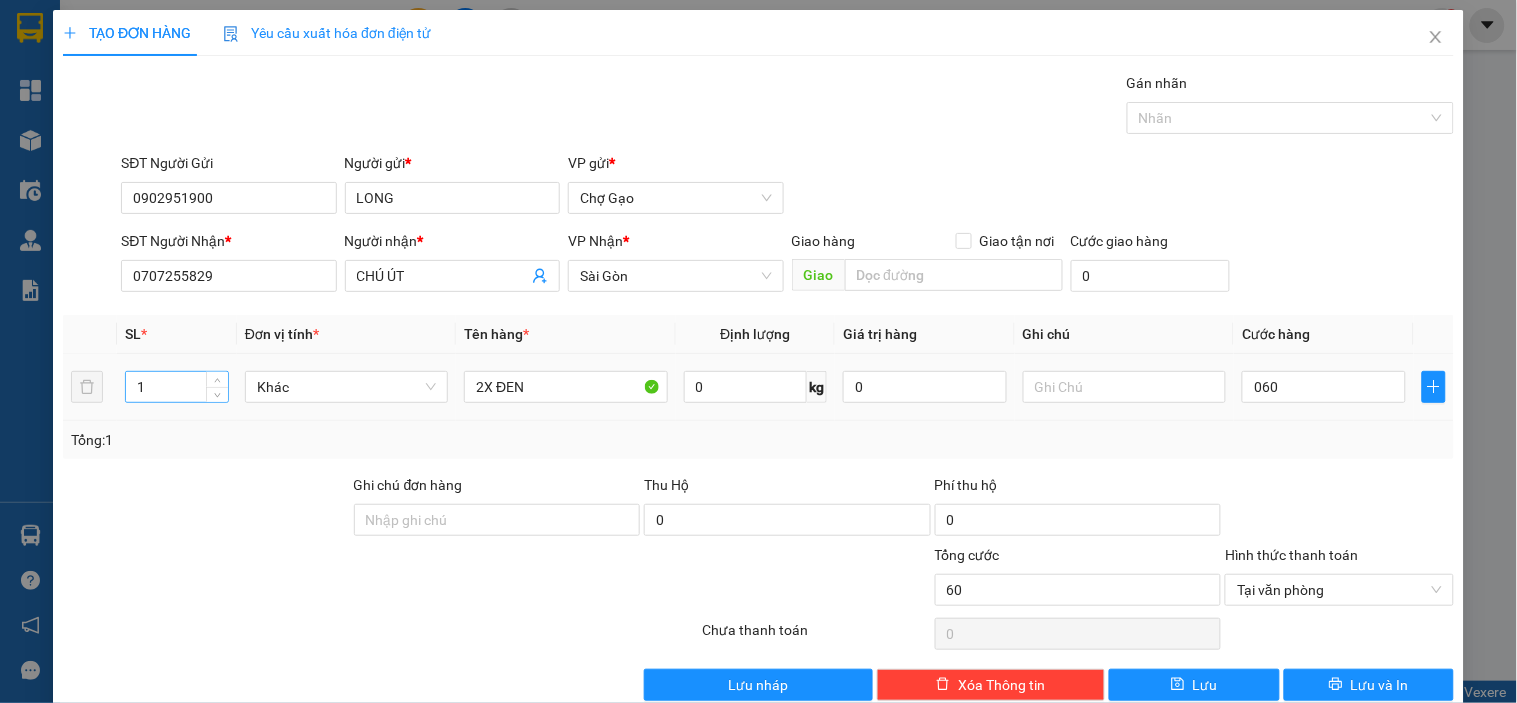 type on "60.000" 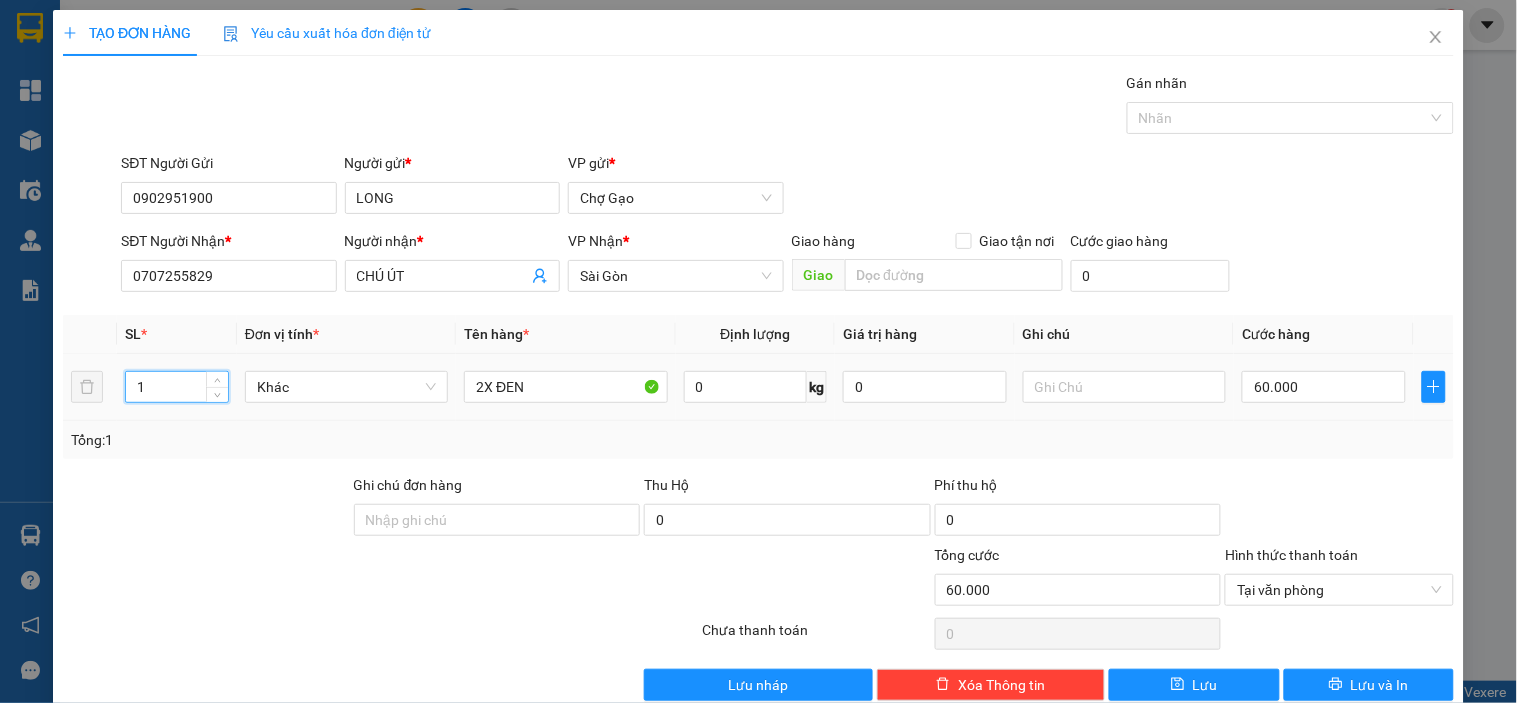 drag, startPoint x: 167, startPoint y: 371, endPoint x: 0, endPoint y: 351, distance: 168.19334 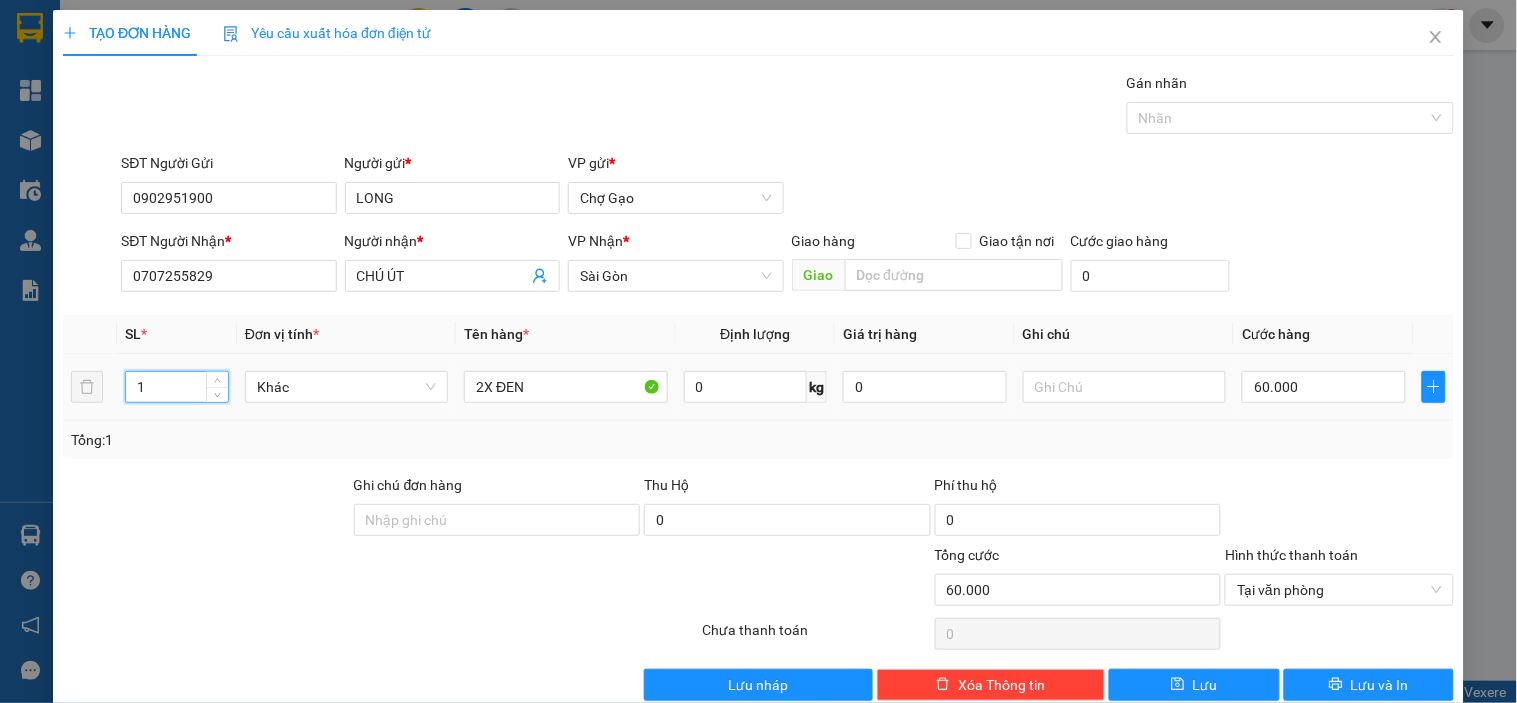 click on "TẠO ĐƠN HÀNG Yêu cầu xuất hóa đơn điện tử Transit Pickup Surcharge Ids Transit Deliver Surcharge Ids Transit Deliver Surcharge Transit Deliver Surcharge Gán nhãn   Nhãn SĐT Người Gửi 0902951900 Người gửi  * LONG VP gửi  * Chợ Gạo SĐT Người Nhận  * 0707255829 Người nhận  * CHÚ ÚT VP Nhận  * Sài Gòn Giao hàng Giao tận nơi Giao Cước giao hàng 0 SL  * Đơn vị tính  * Tên hàng  * Định lượng Giá trị hàng Ghi chú Cước hàng                   1 Khác 2X ĐEN 0 kg 0 60.000 Tổng:  1 Ghi chú đơn hàng Thu Hộ 0 Phí thu hộ 0 Tổng cước 60.000 Hình thức thanh toán Tại văn phòng Số tiền thu trước 0 Chưa thanh toán 0 Chọn HT Thanh Toán Lưu nháp Xóa Thông tin Lưu Lưu và In" at bounding box center [758, 363] 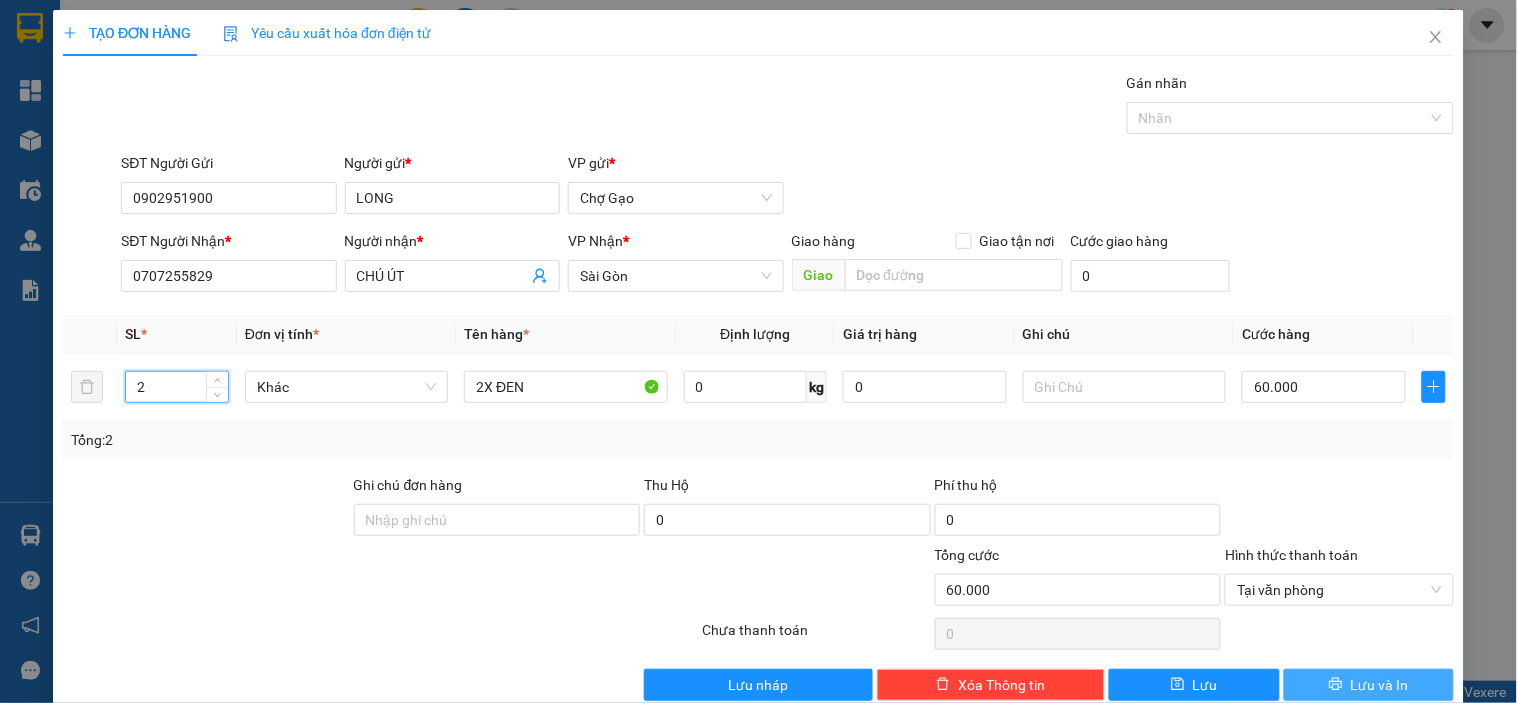 type on "2" 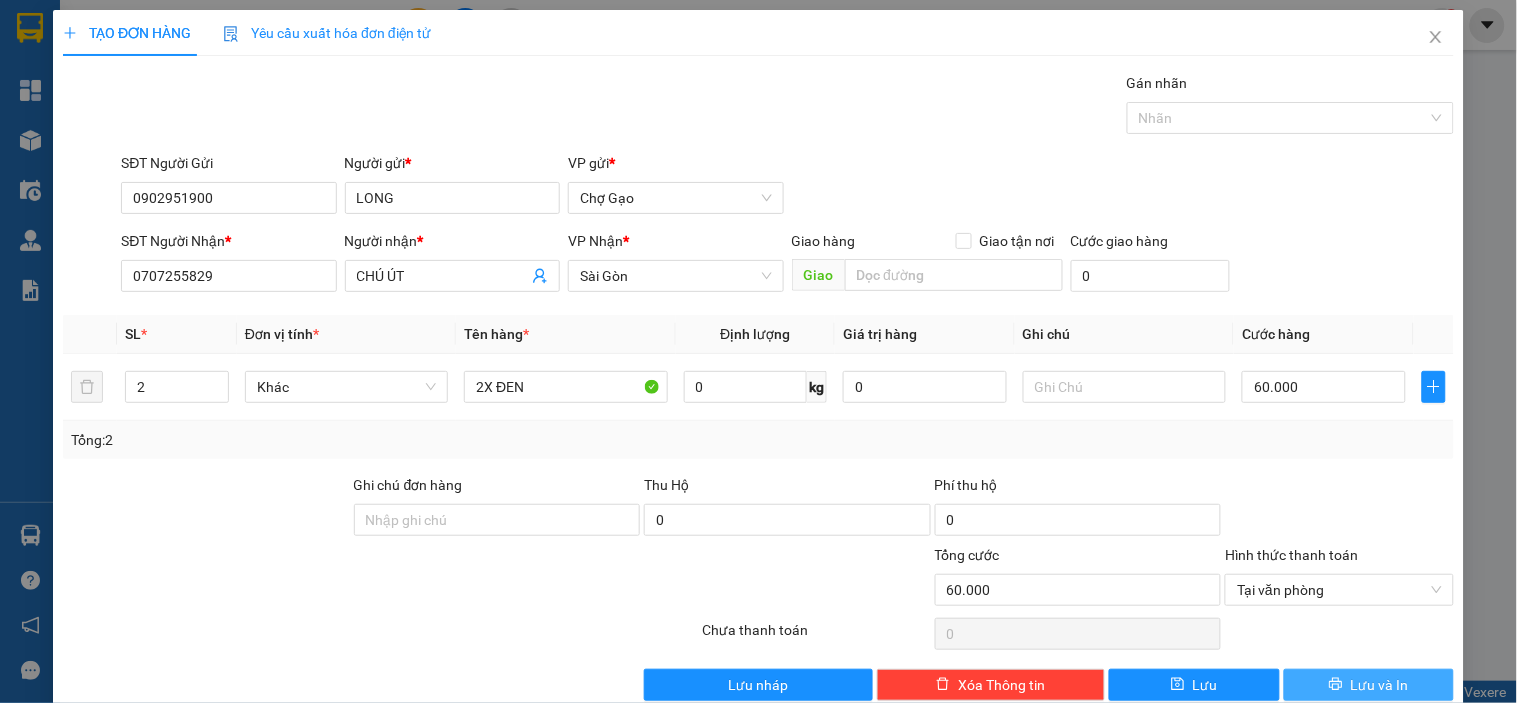click on "Lưu và In" at bounding box center [1380, 685] 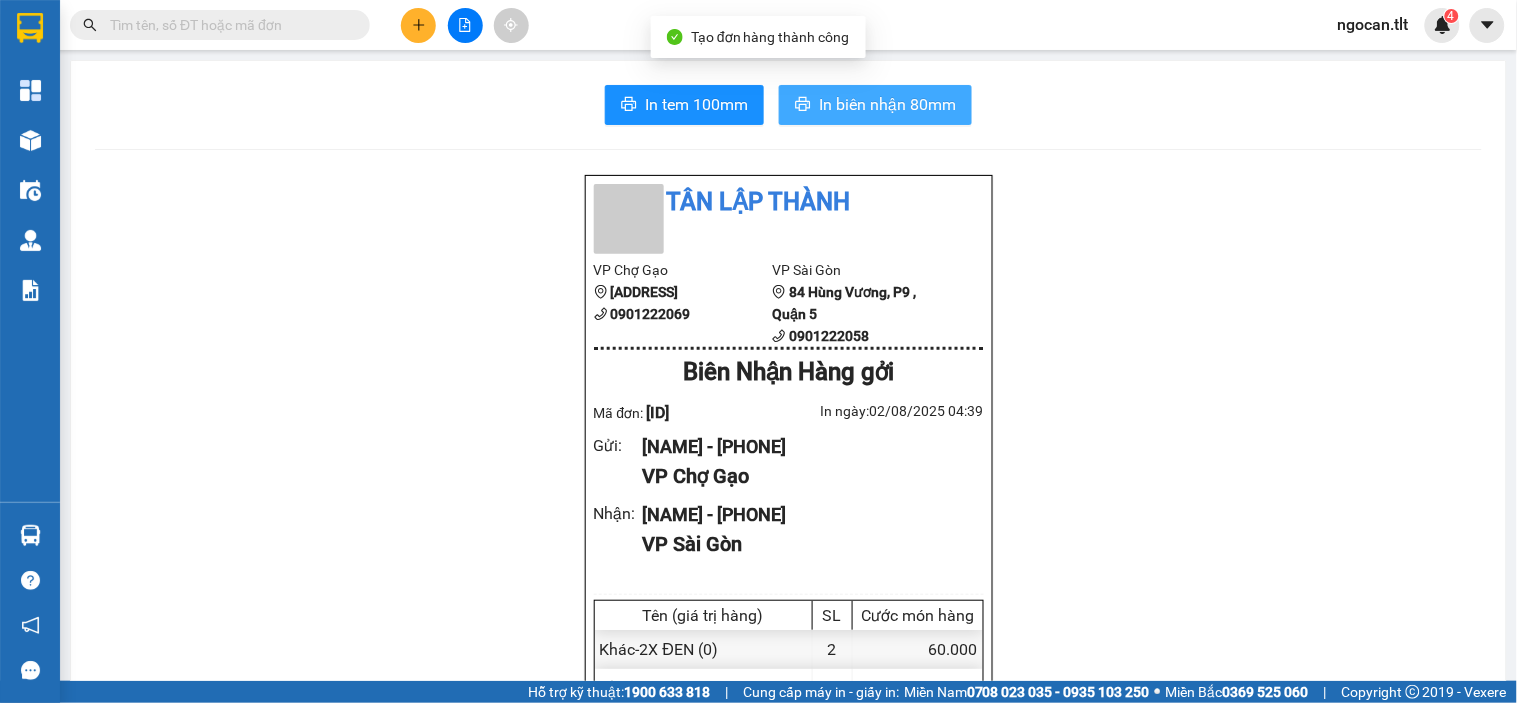 click on "In biên nhận 80mm" at bounding box center (887, 104) 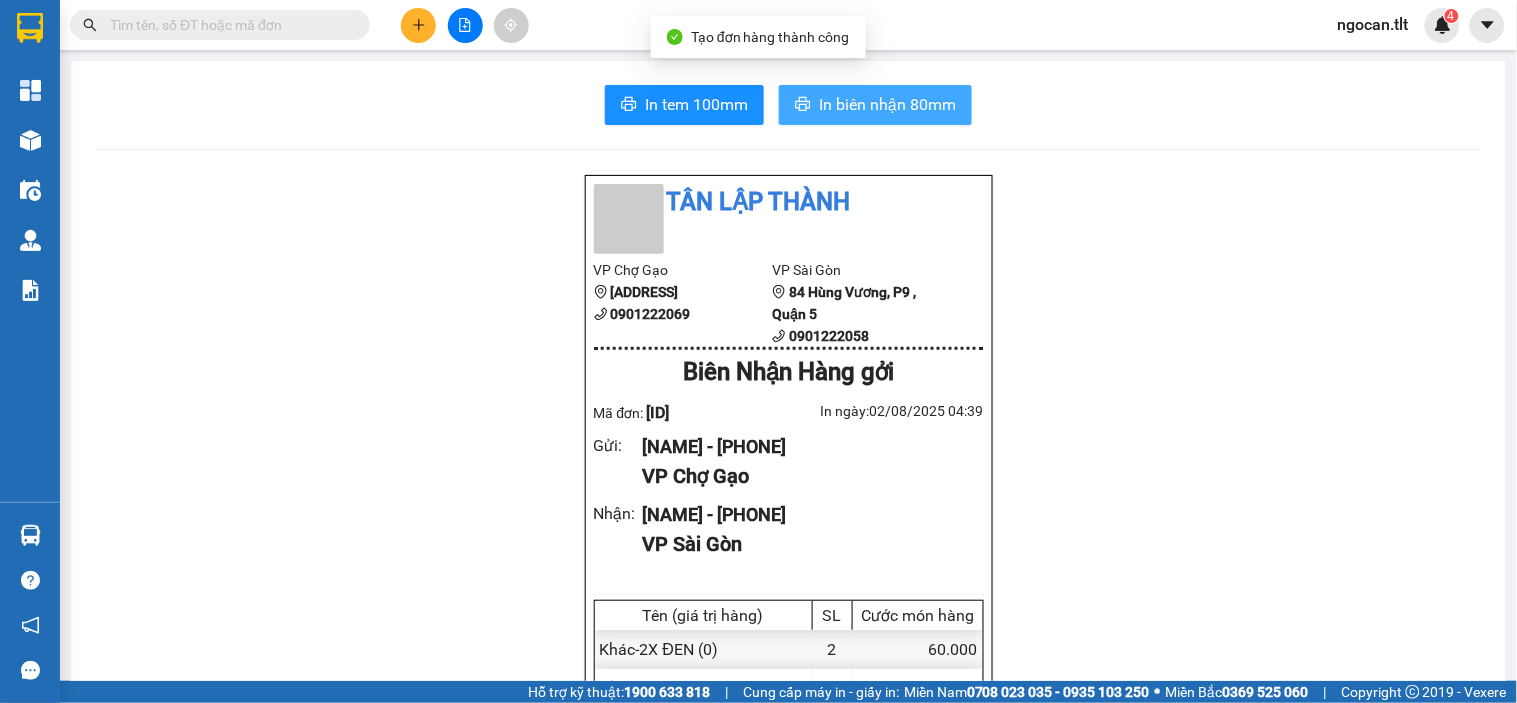 scroll, scrollTop: 0, scrollLeft: 0, axis: both 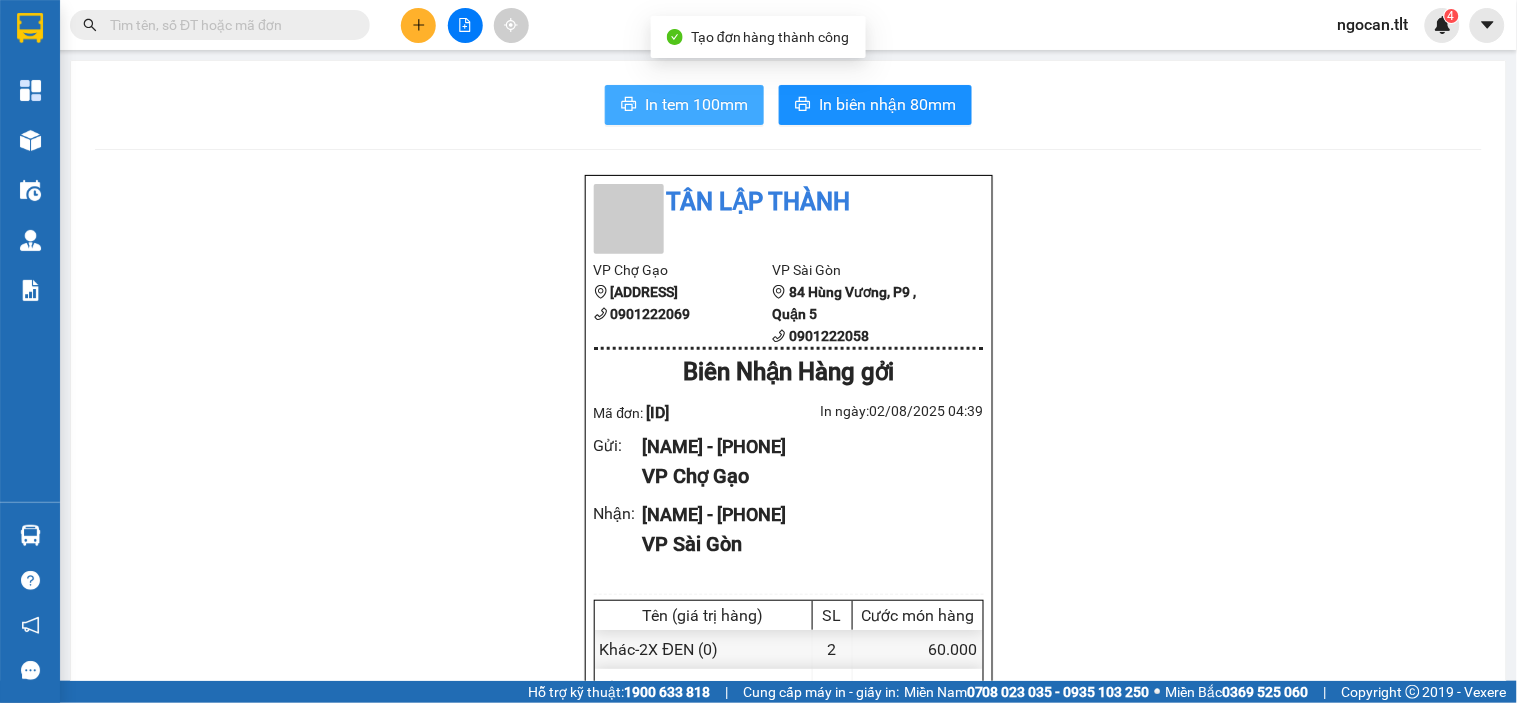 click on "In tem 100mm" at bounding box center [696, 104] 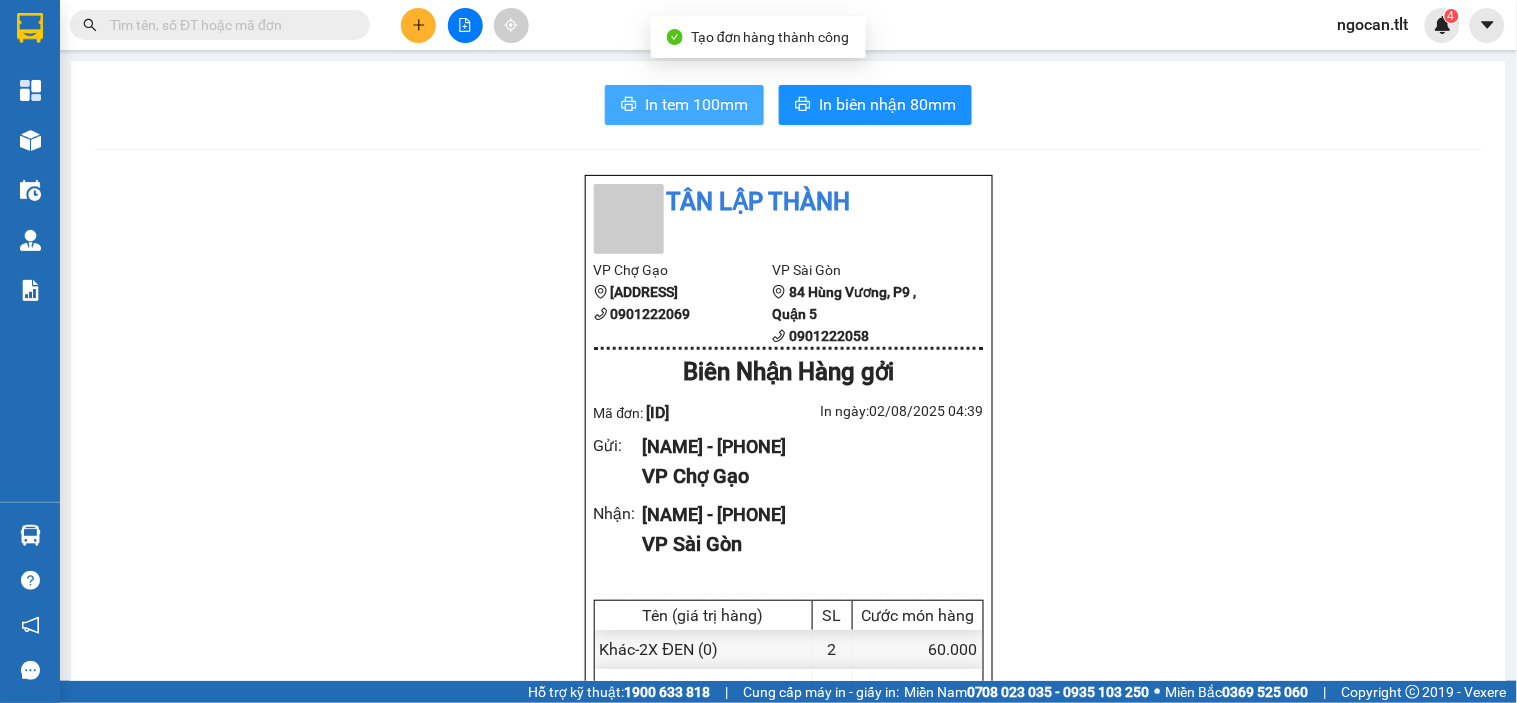scroll, scrollTop: 0, scrollLeft: 0, axis: both 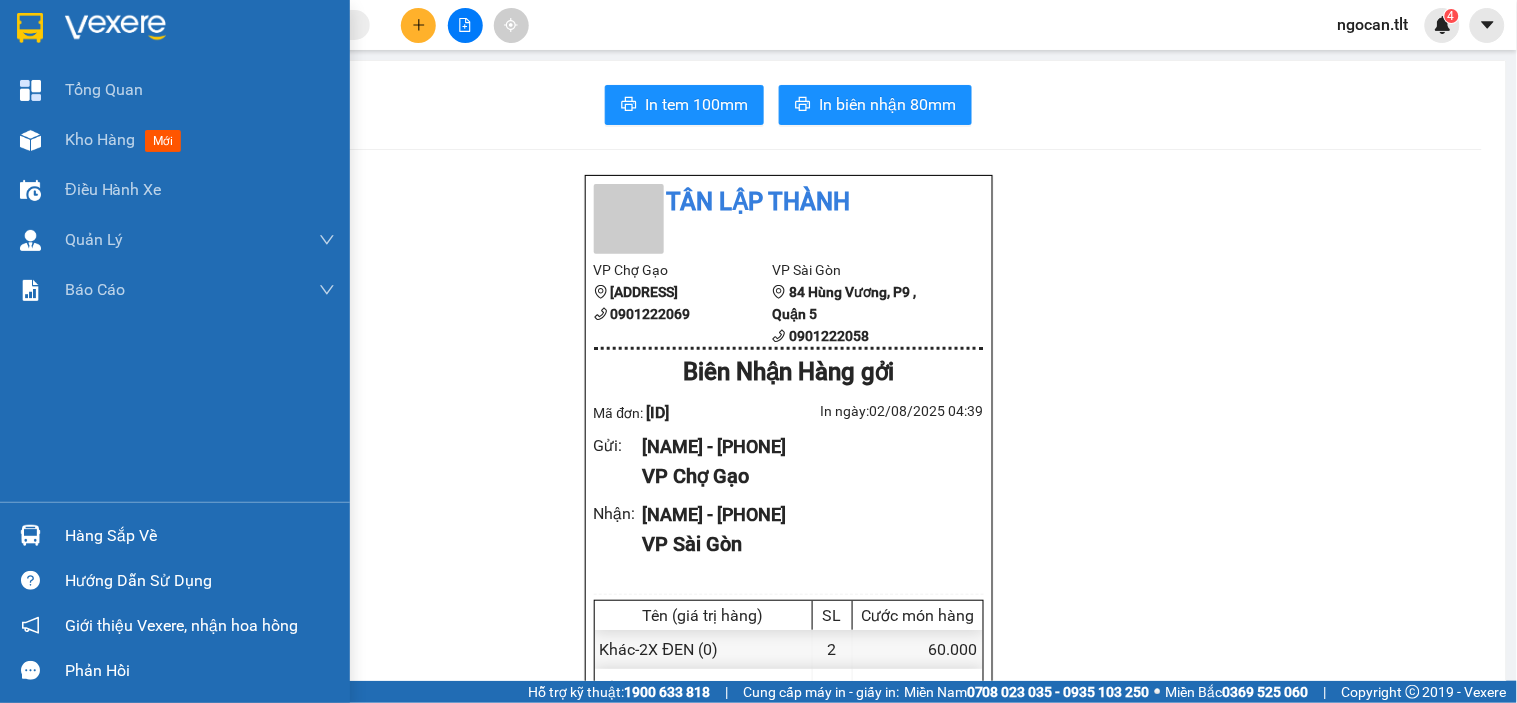 click at bounding box center [175, 32] 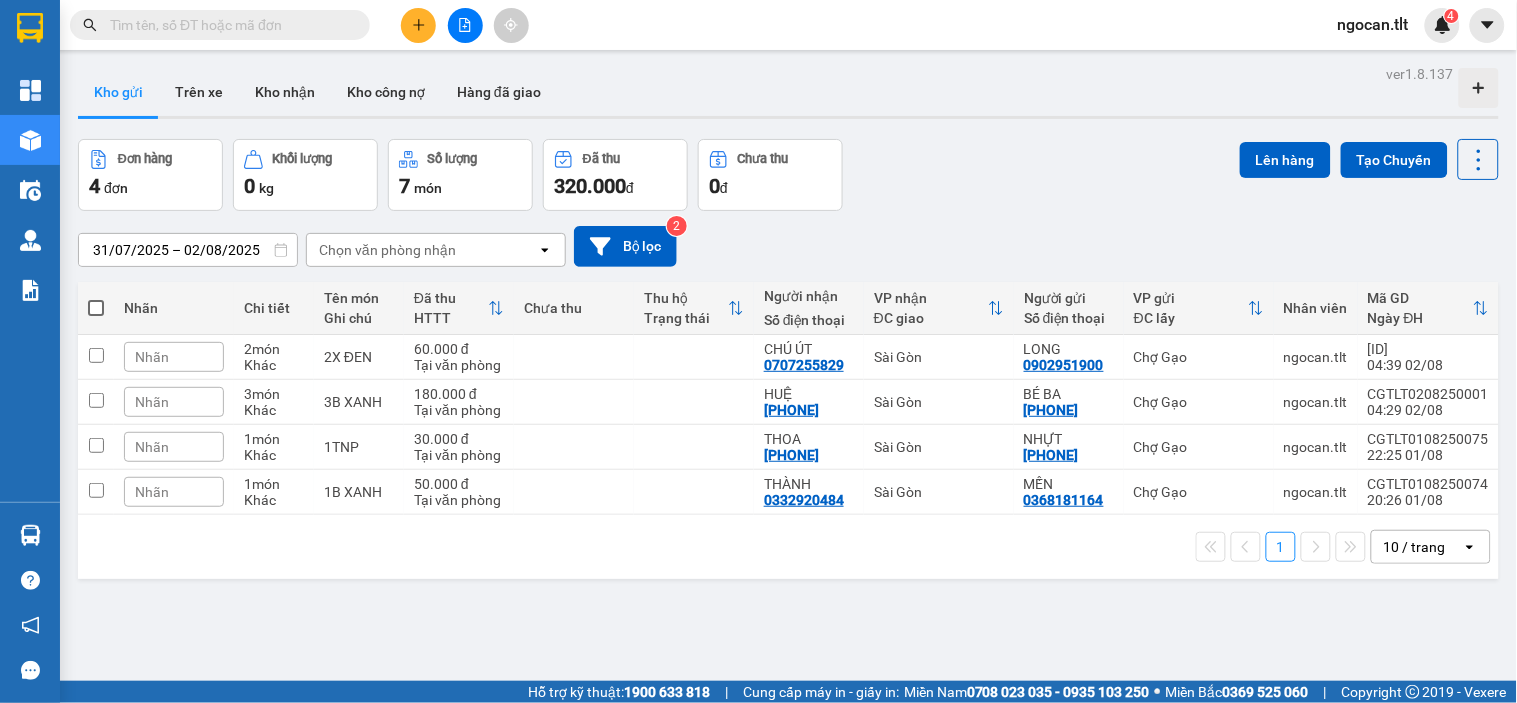 click at bounding box center [96, 308] 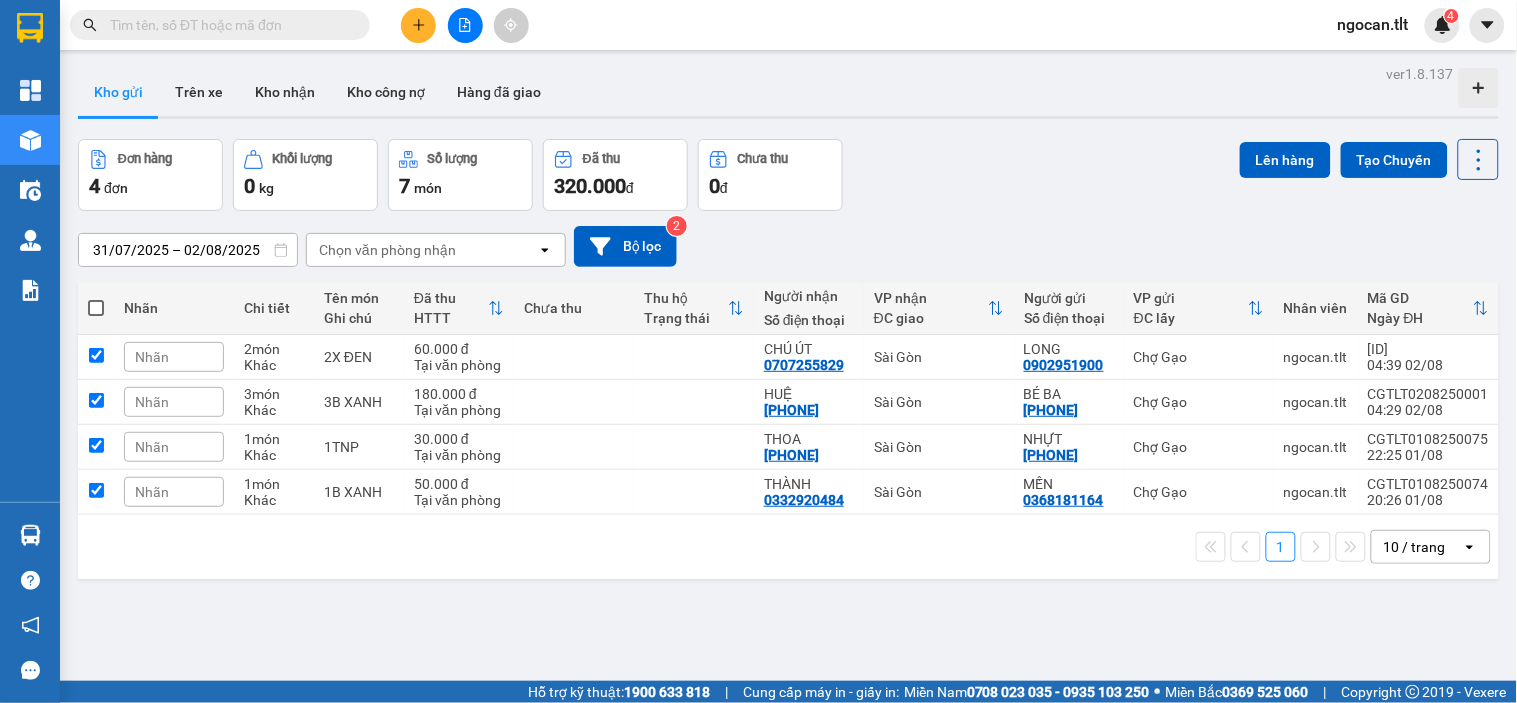 checkbox on "true" 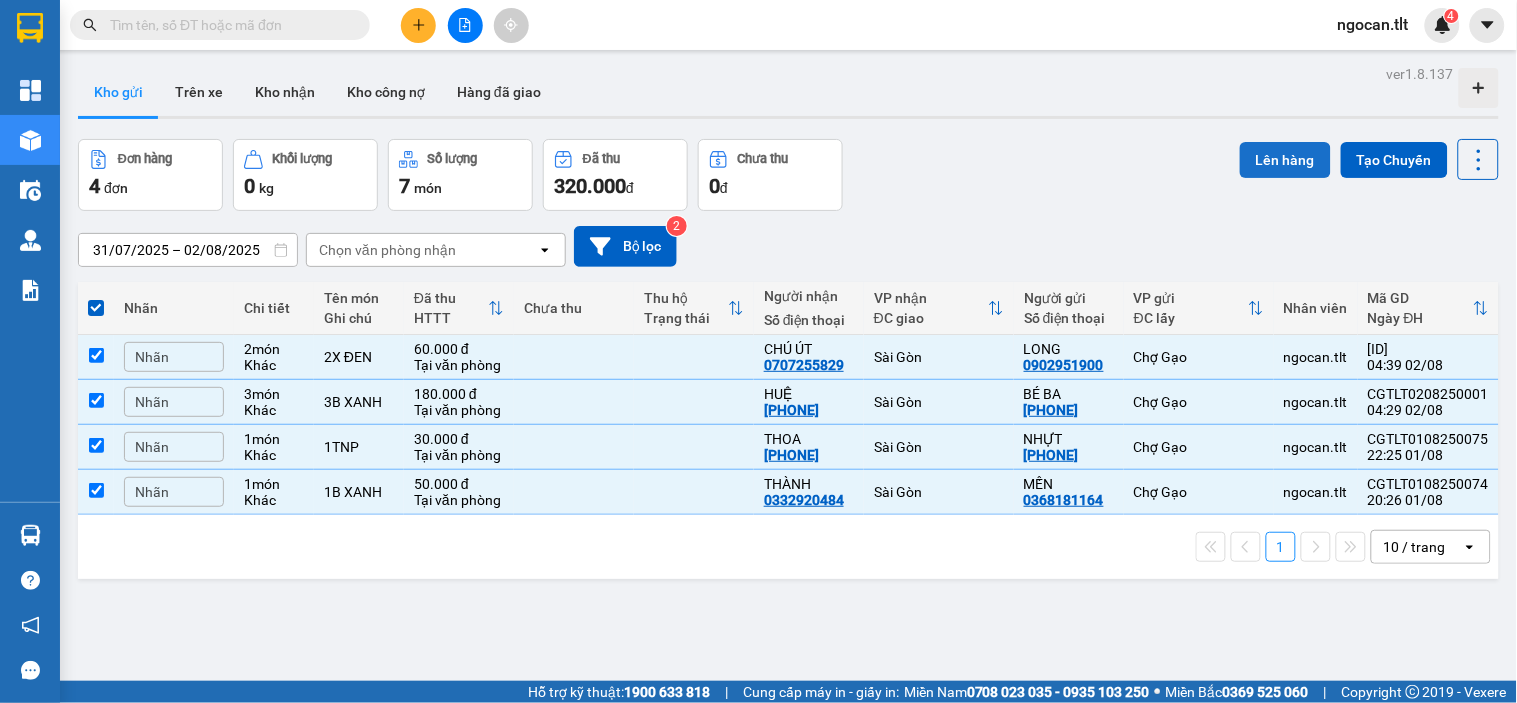 click on "Lên hàng" at bounding box center [1285, 160] 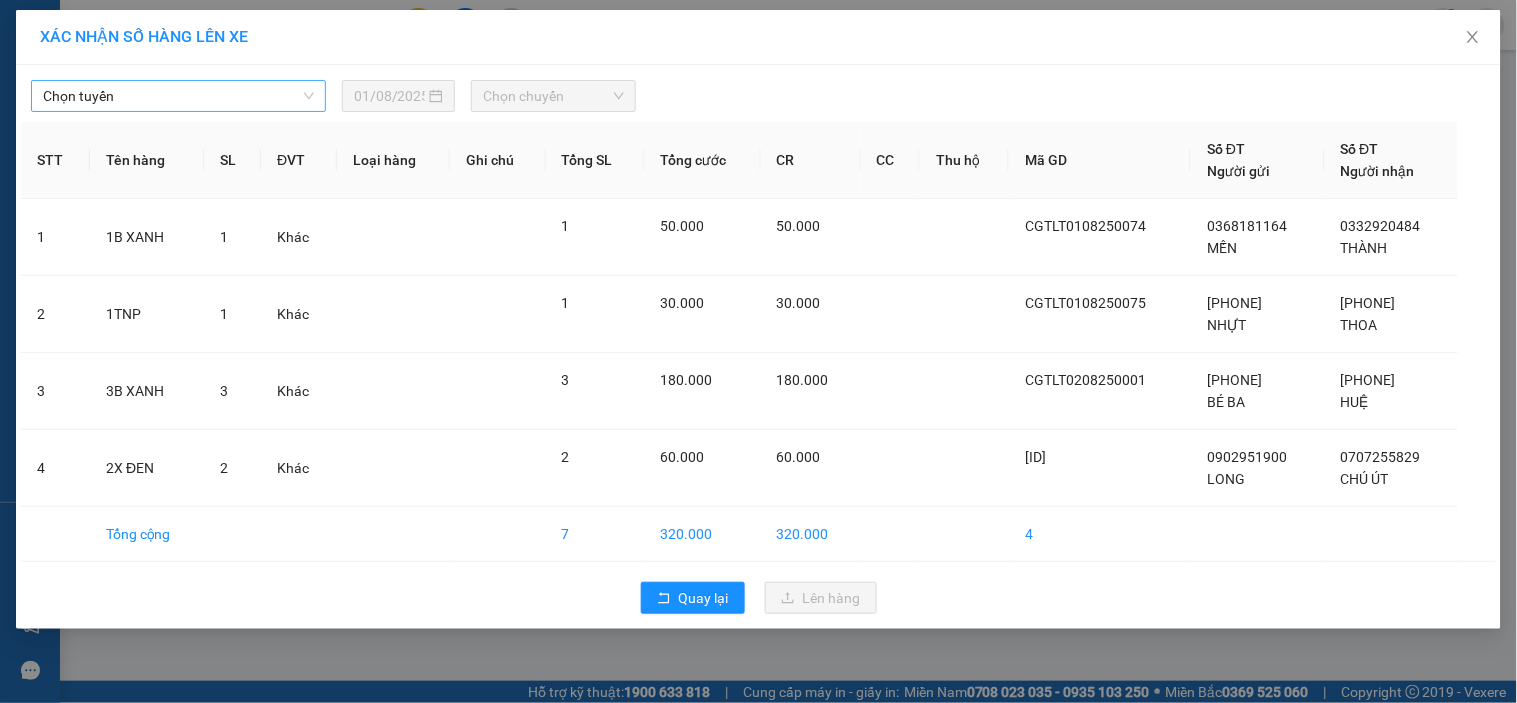 click on "Chọn tuyến" at bounding box center [178, 96] 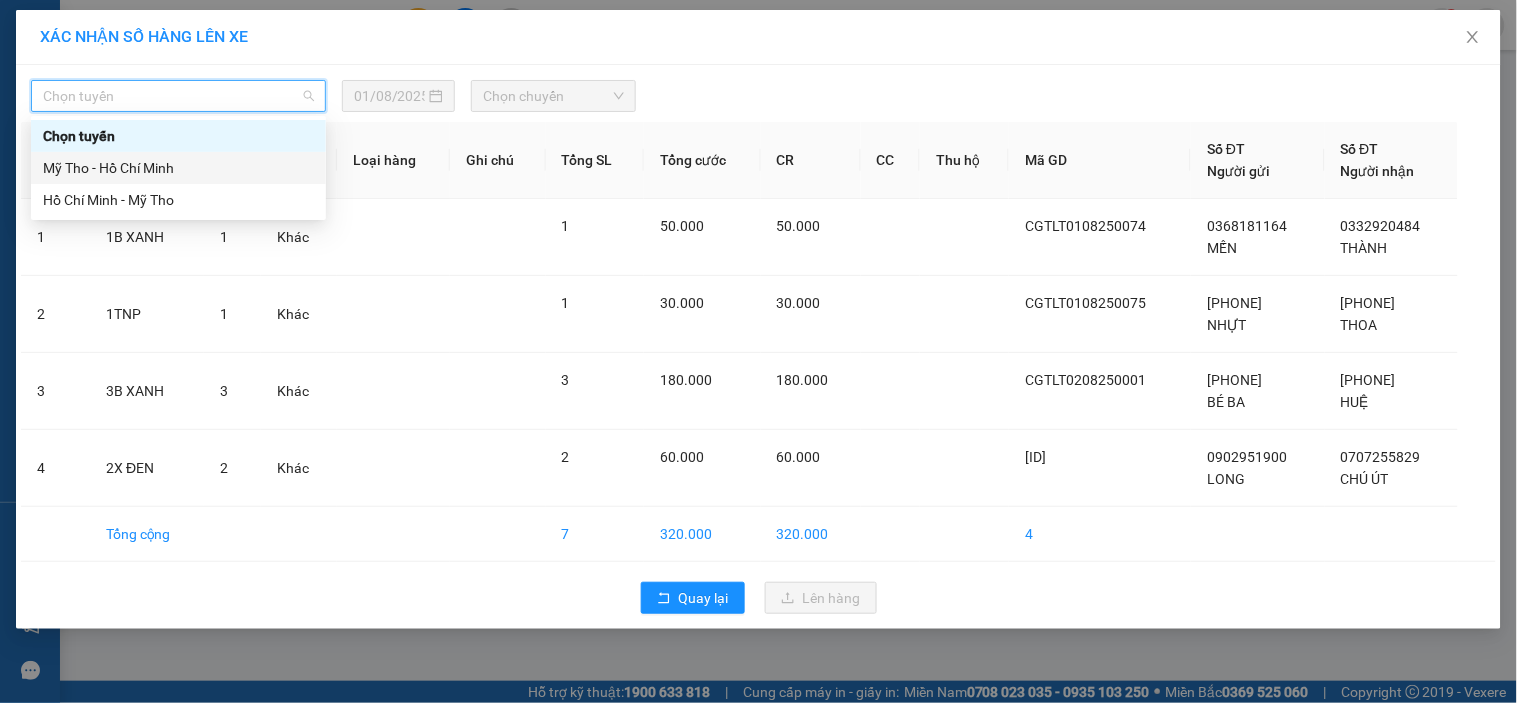 click on "Mỹ Tho - Hồ Chí Minh" at bounding box center [178, 168] 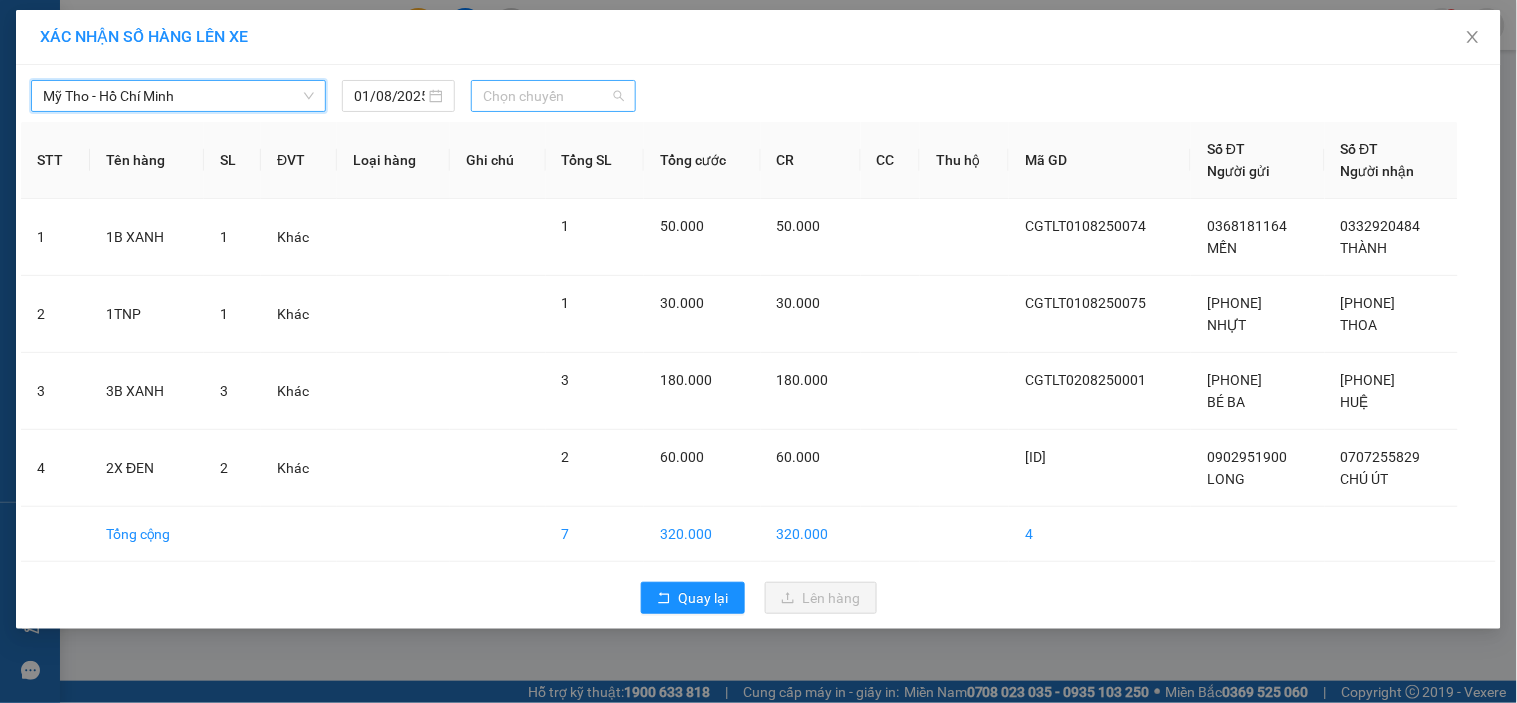 click on "Chọn chuyến" at bounding box center [553, 96] 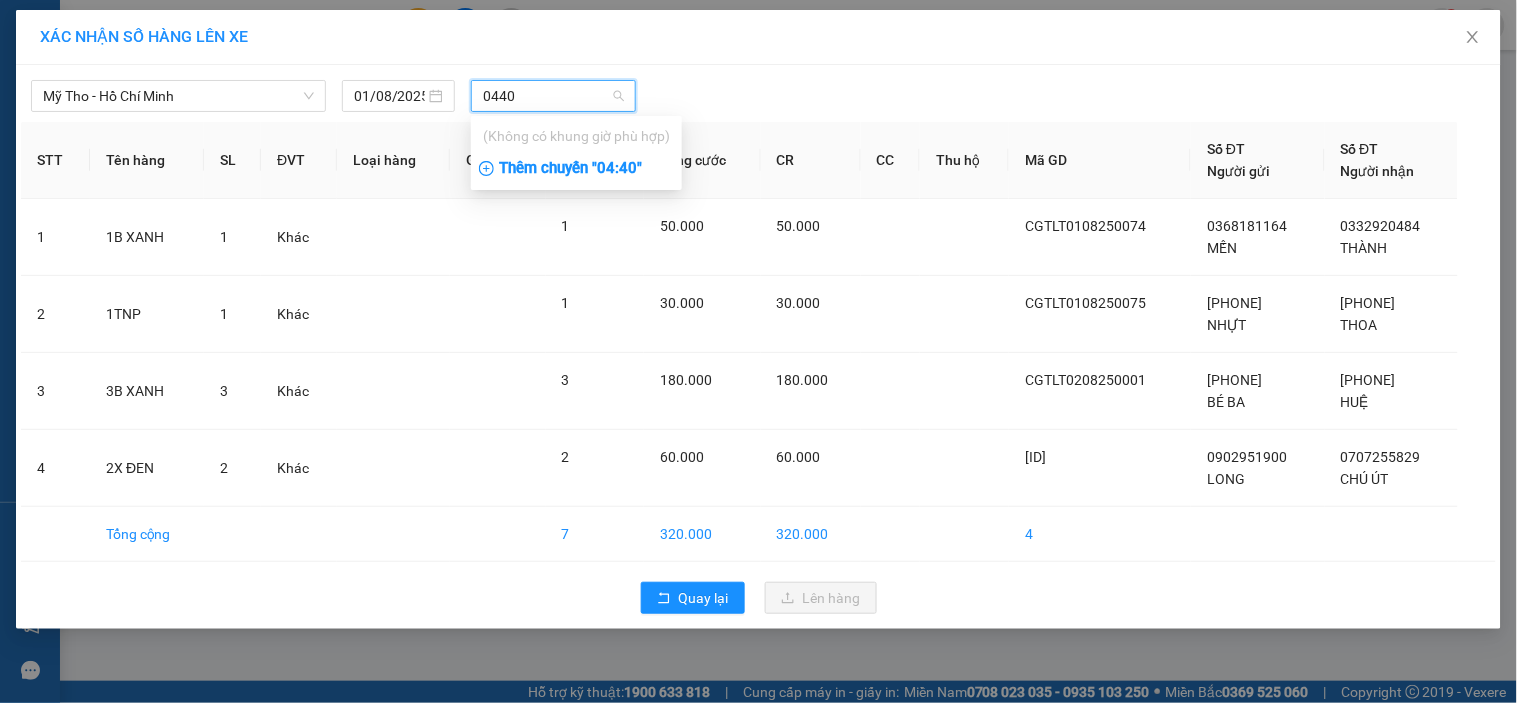 type on "0440" 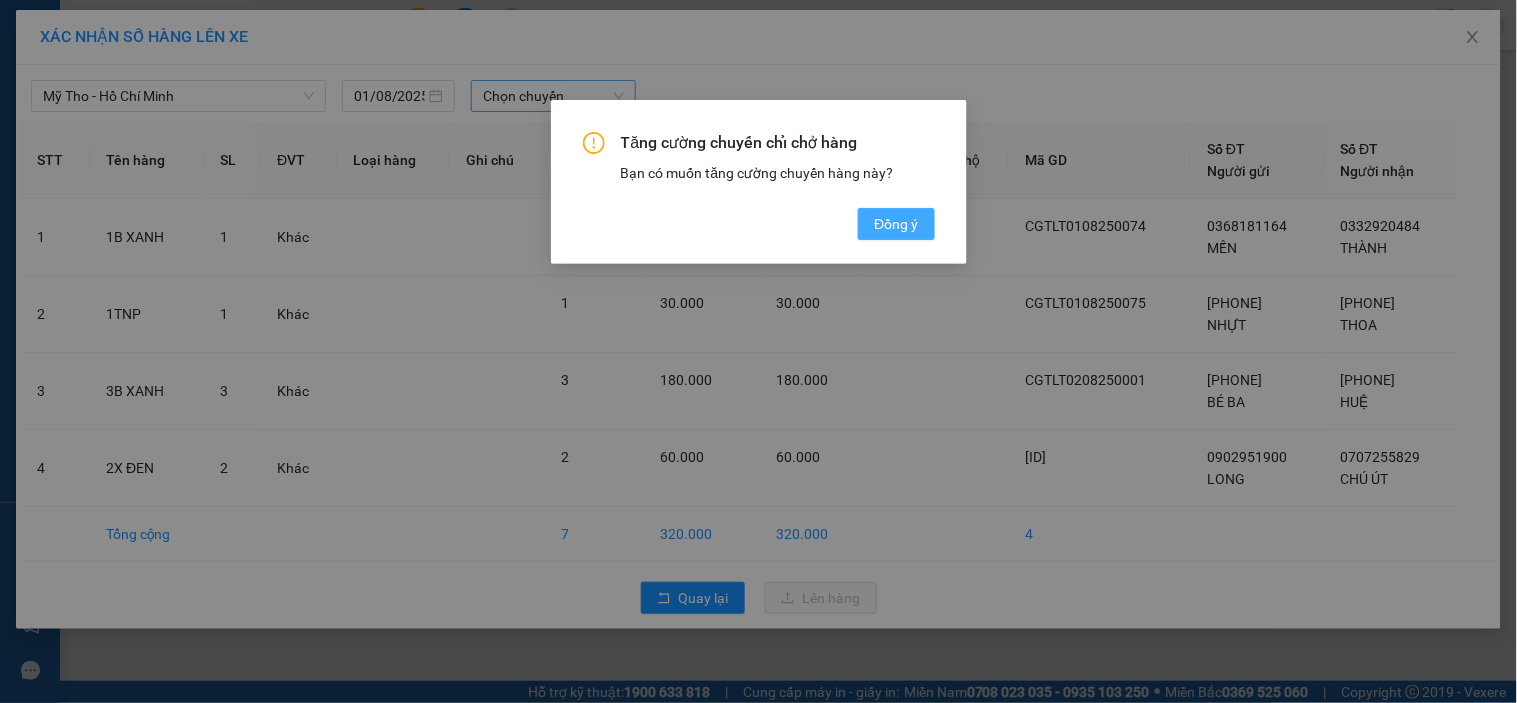 click on "Đồng ý" at bounding box center [896, 224] 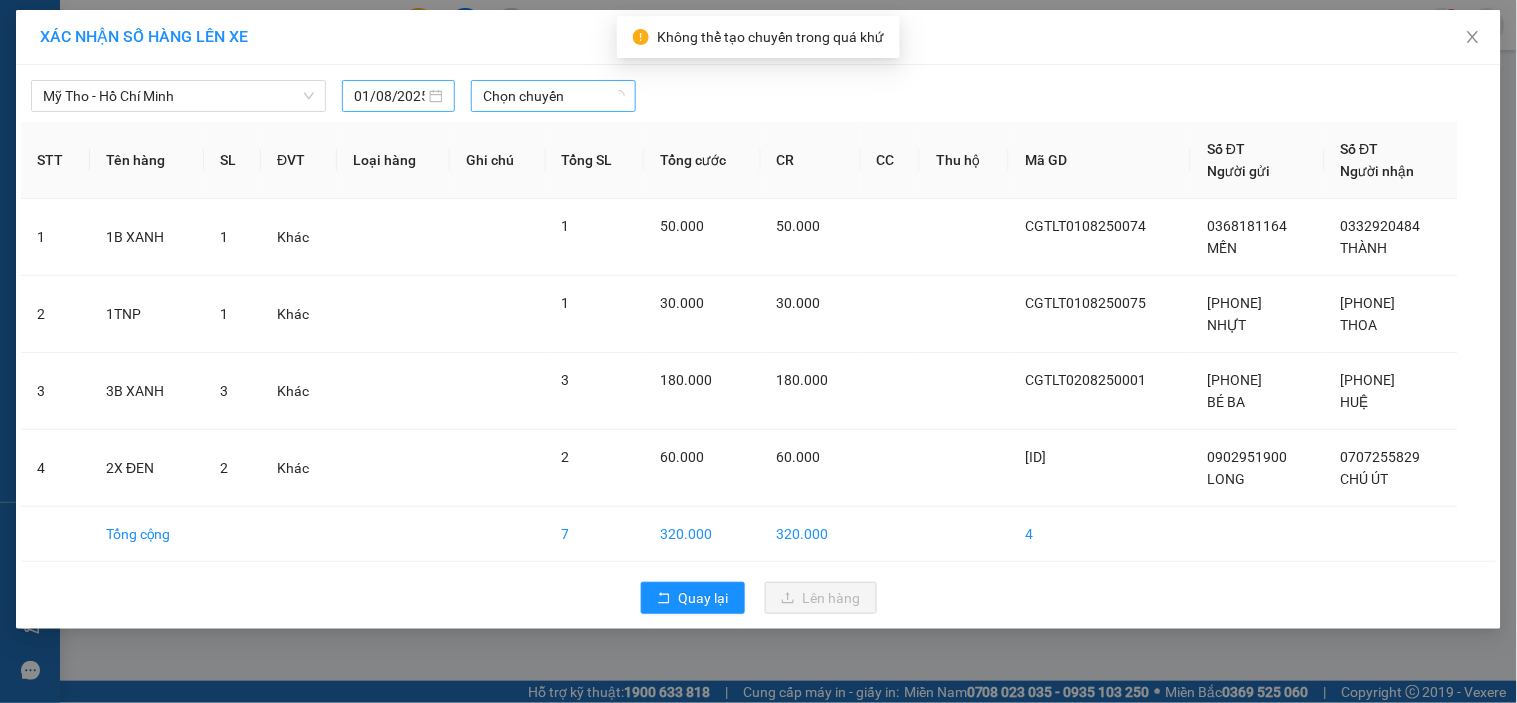 click on "01/08/2025" at bounding box center (398, 96) 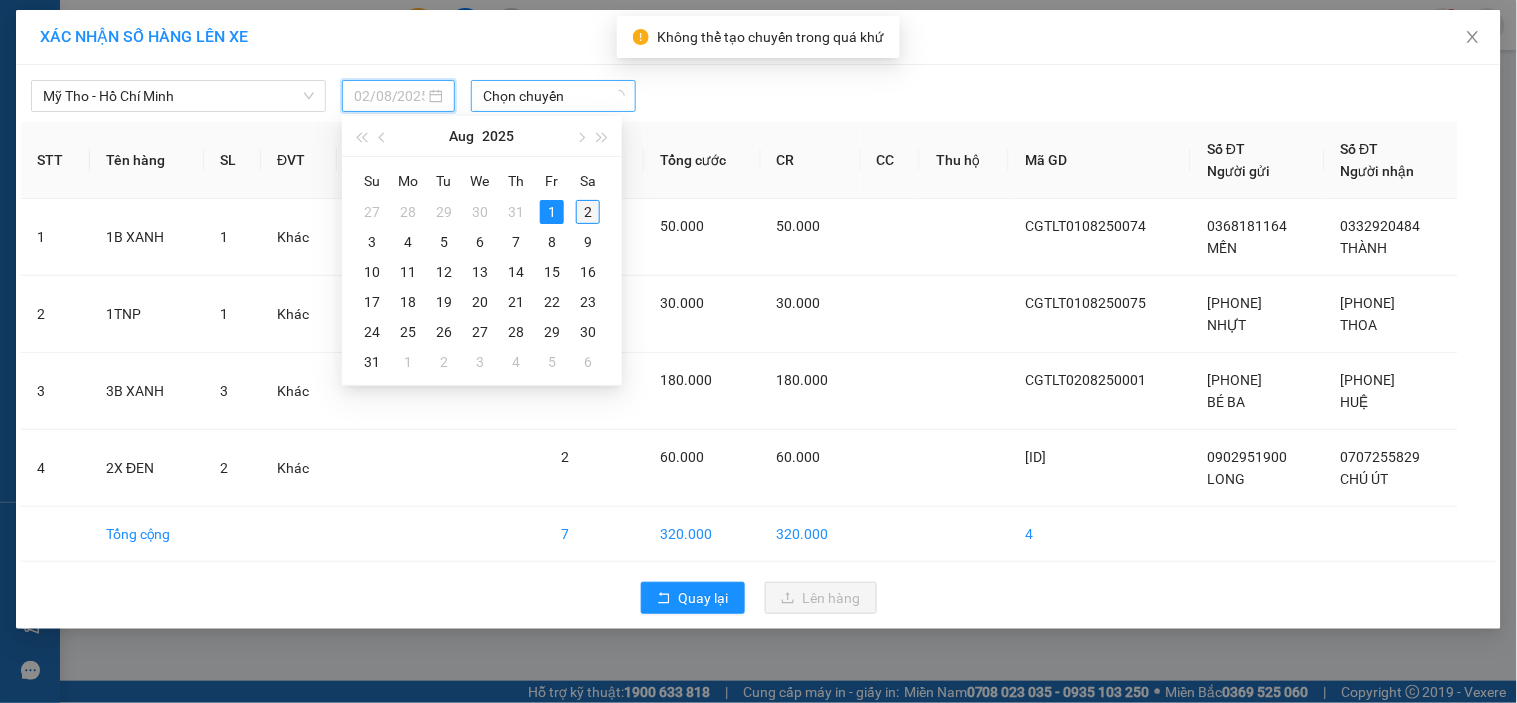 click on "2" at bounding box center [588, 212] 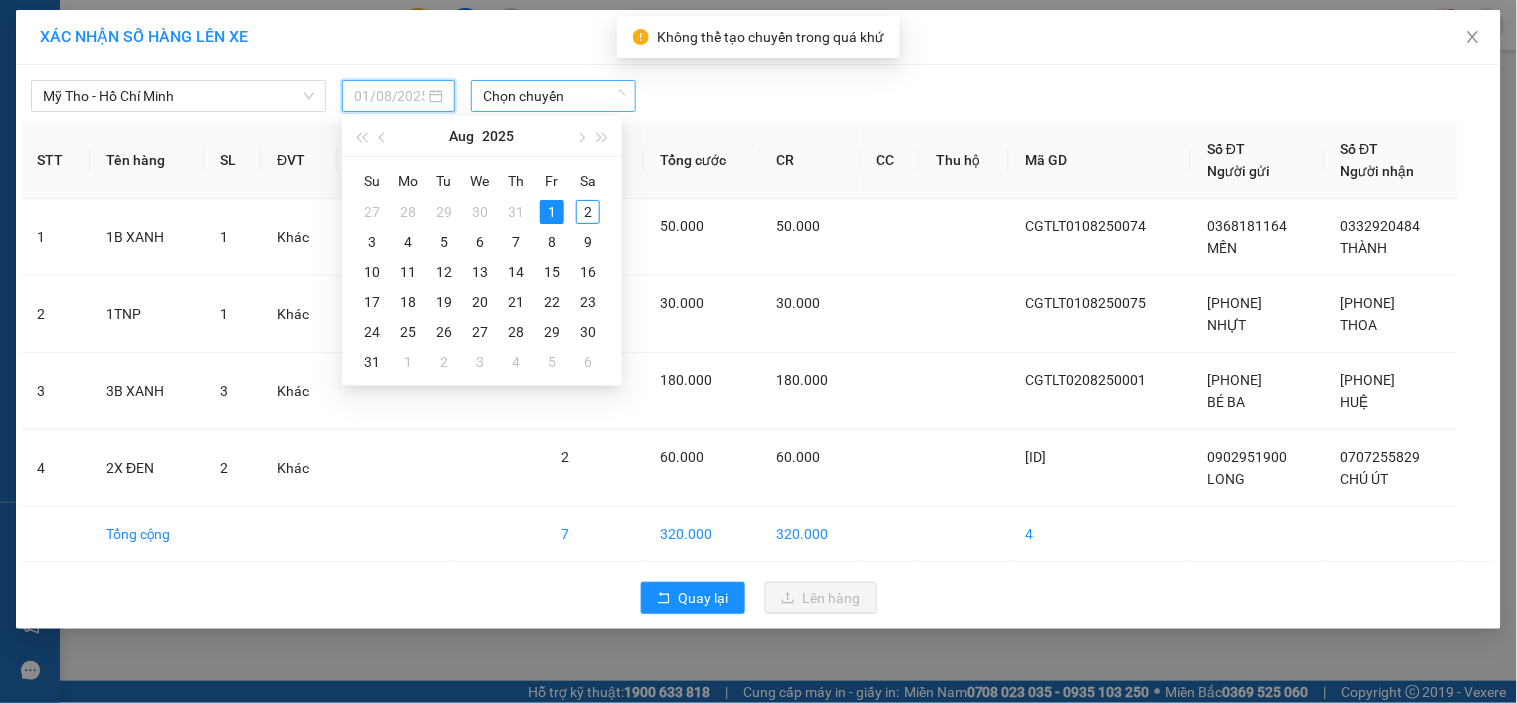 type on "02/08/2025" 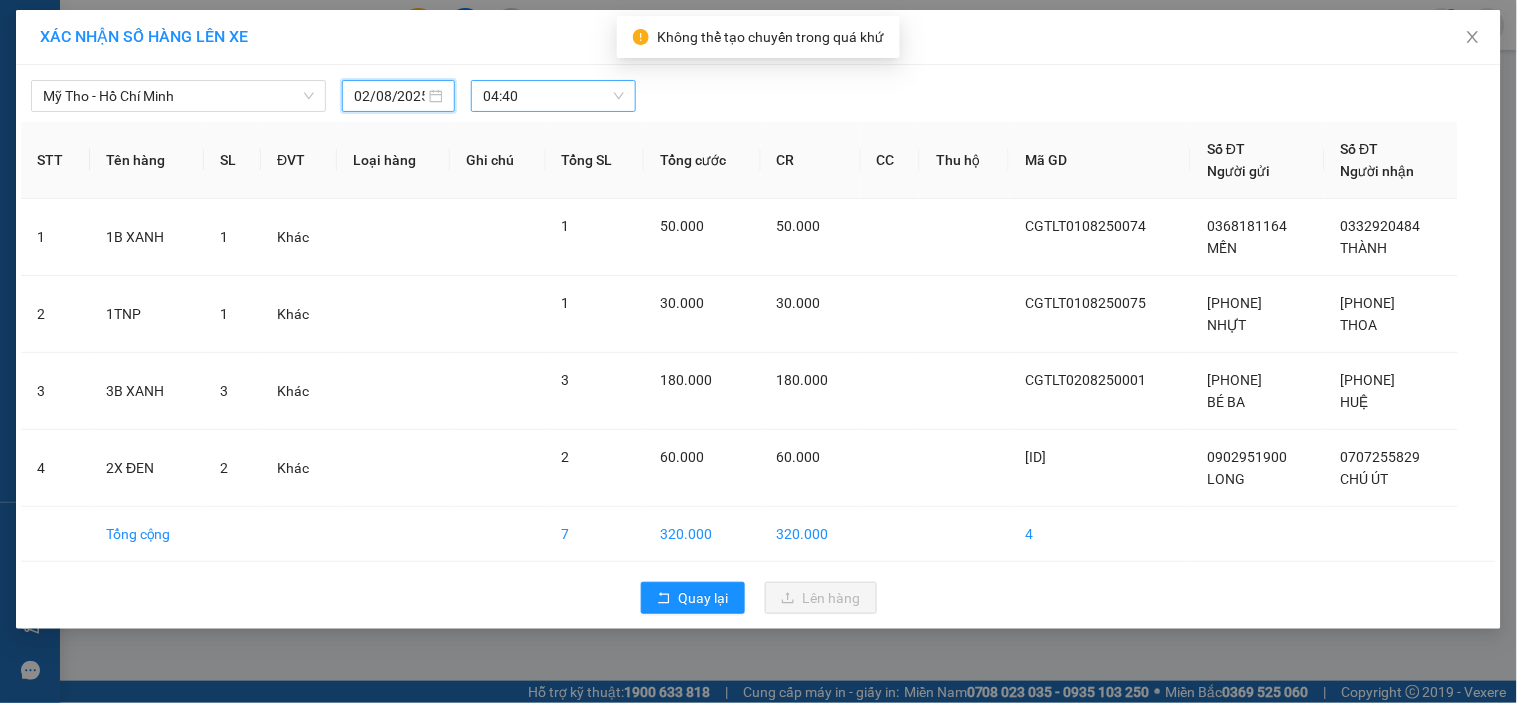 click on "04:40" at bounding box center (553, 96) 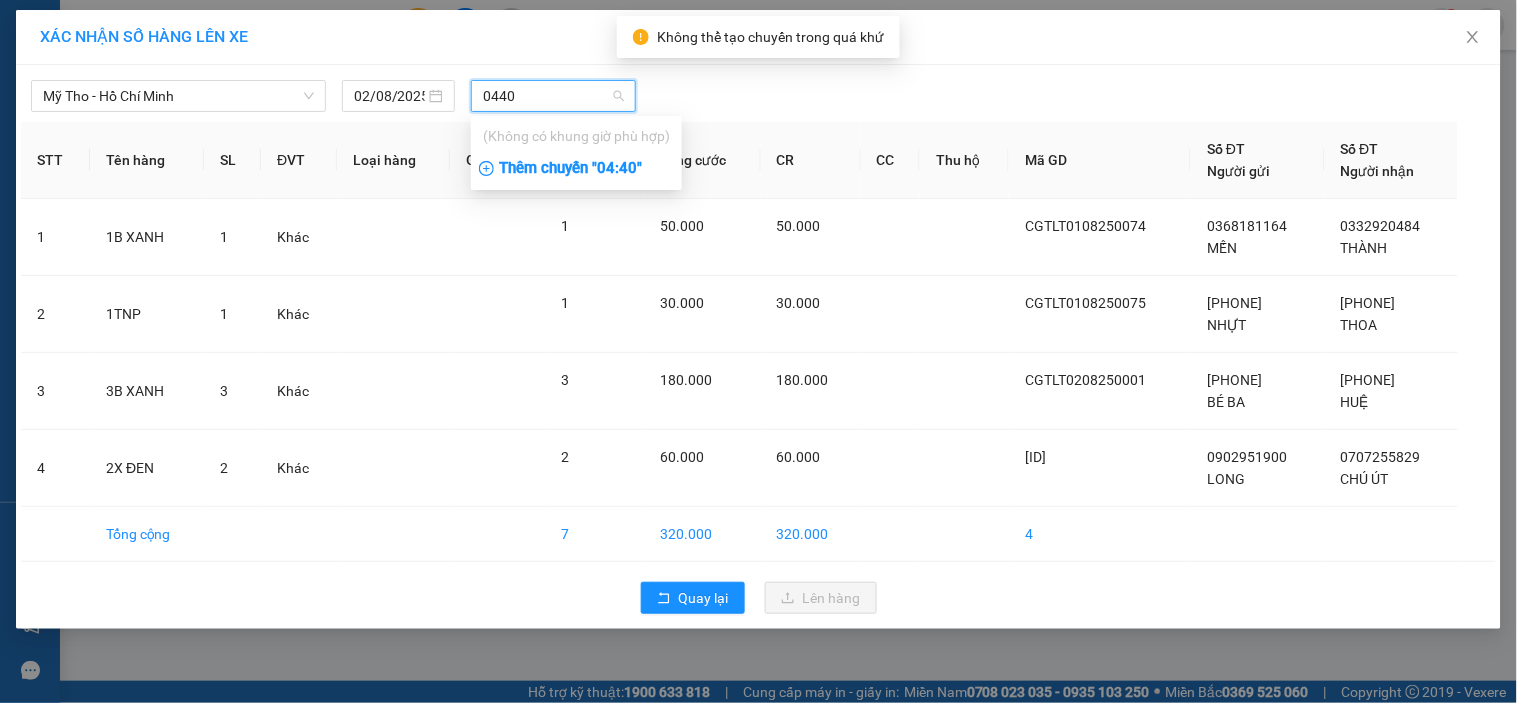 click on "(Không có khung giờ phù hợp)" at bounding box center [576, 136] 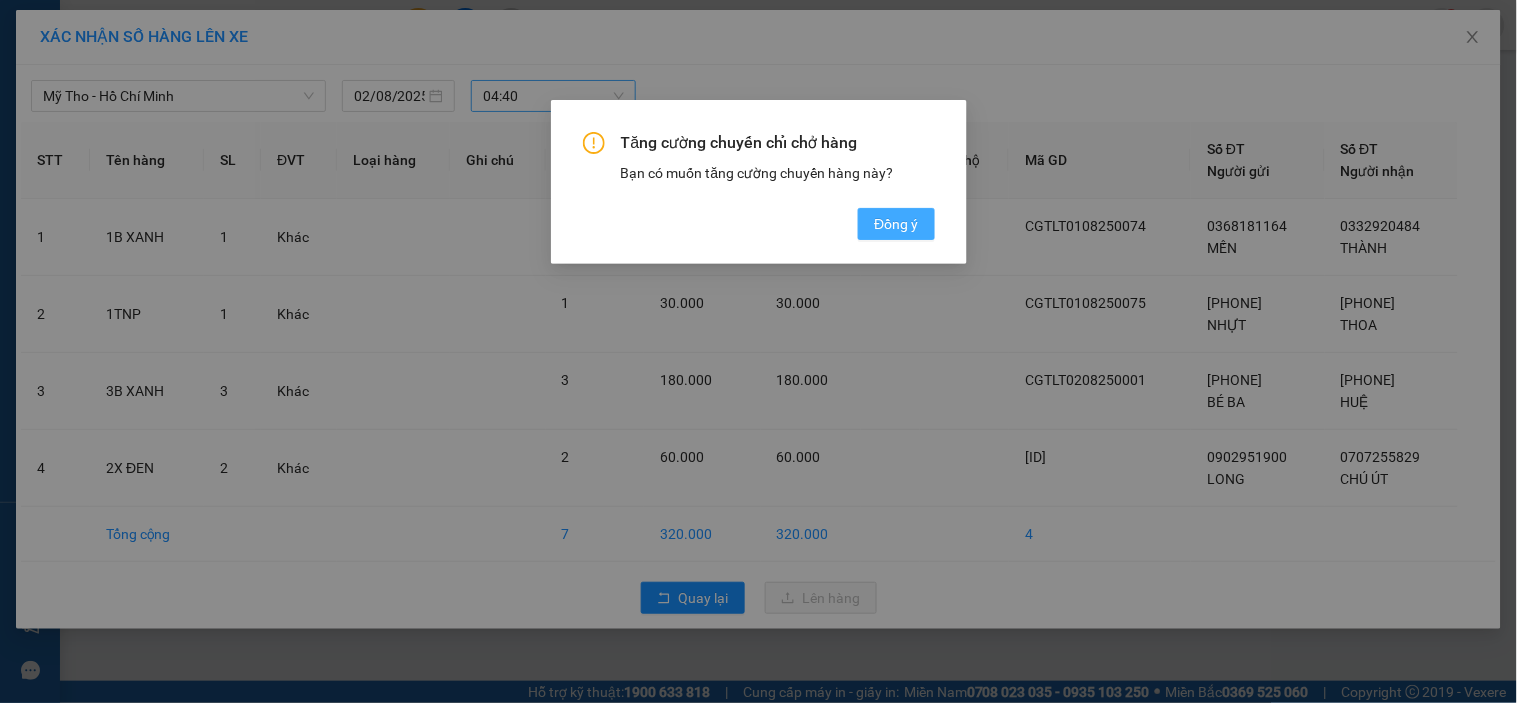 drag, startPoint x: 863, startPoint y: 216, endPoint x: 878, endPoint y: 221, distance: 15.811388 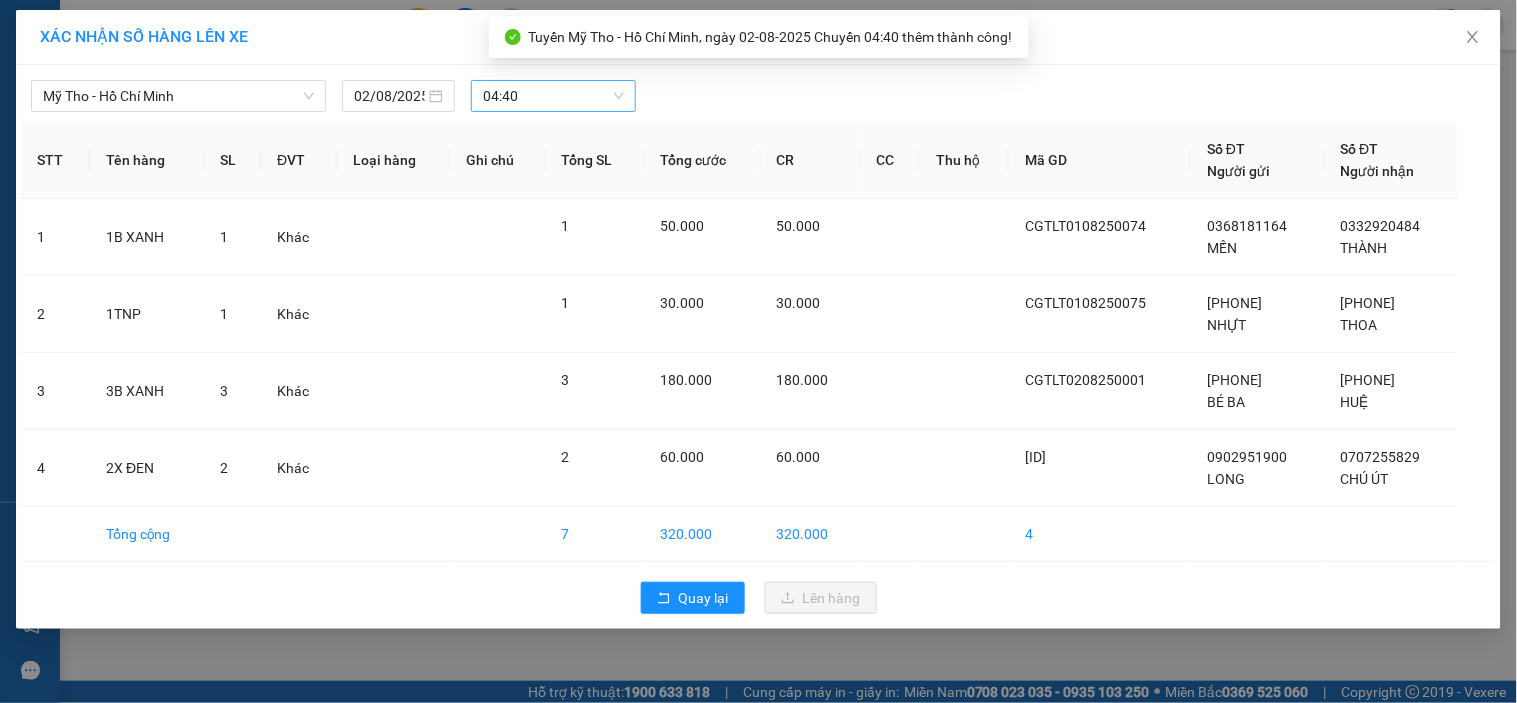 click on "Mỹ Tho - Hồ Chí Minh 02/08/2025 04:40" at bounding box center [758, 91] 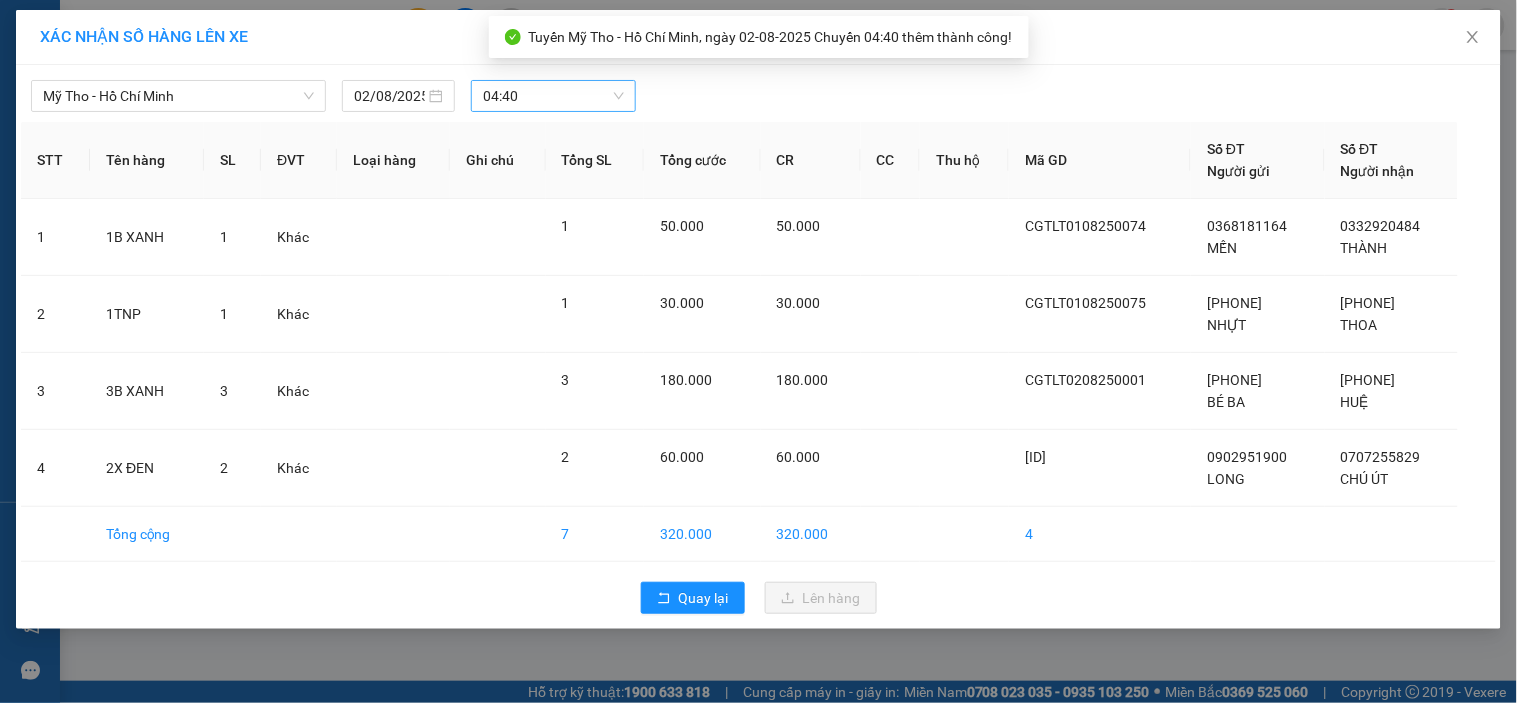 click on "Quay lại Lên hàng" at bounding box center [758, 598] 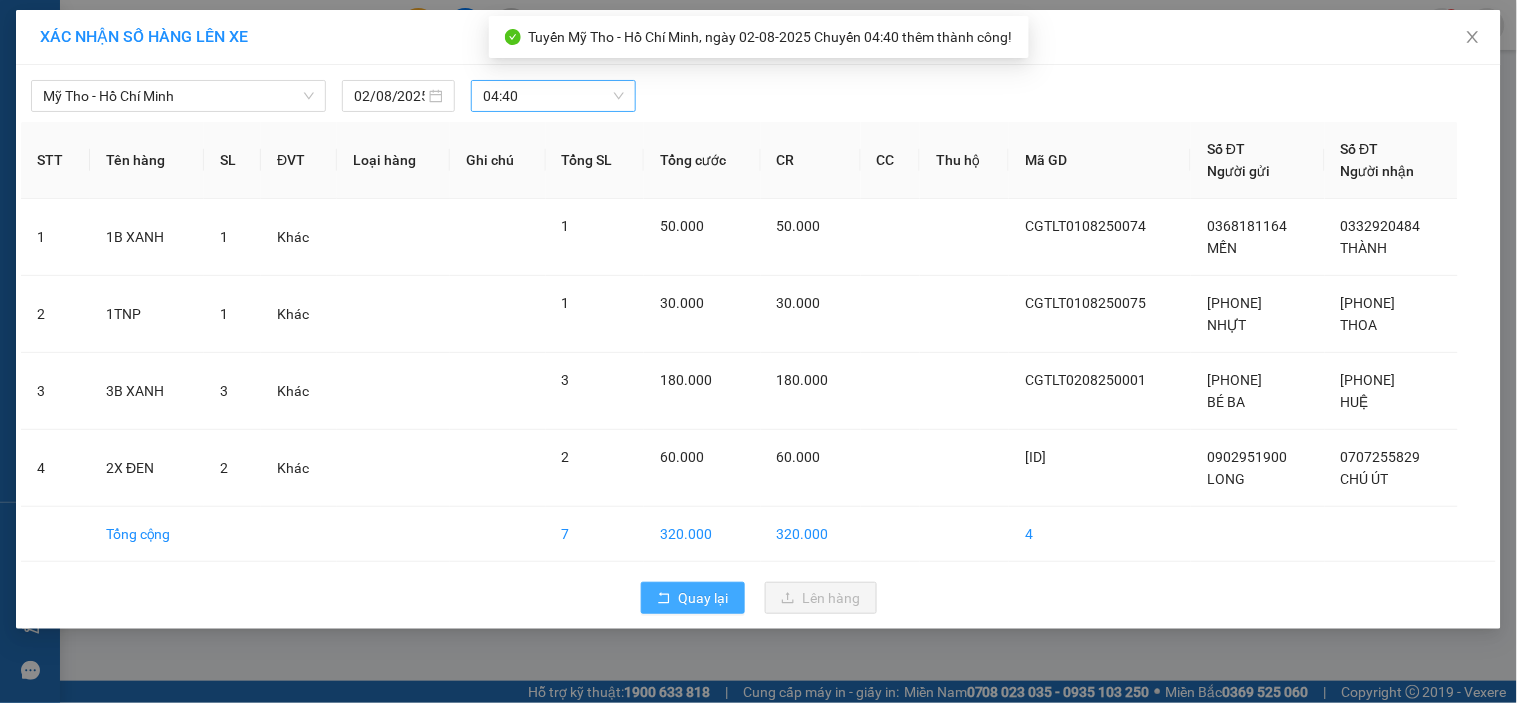 click on "Quay lại" at bounding box center [693, 598] 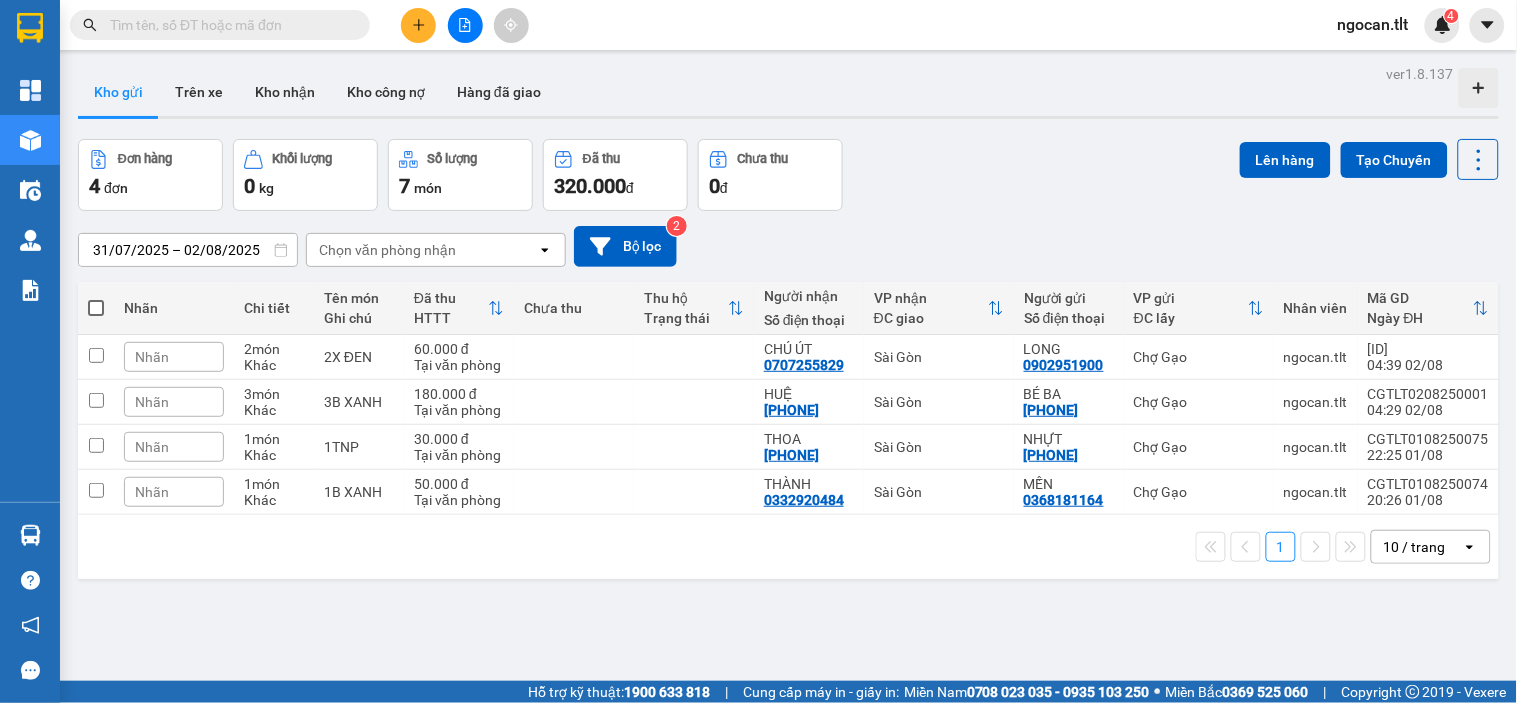click at bounding box center (96, 308) 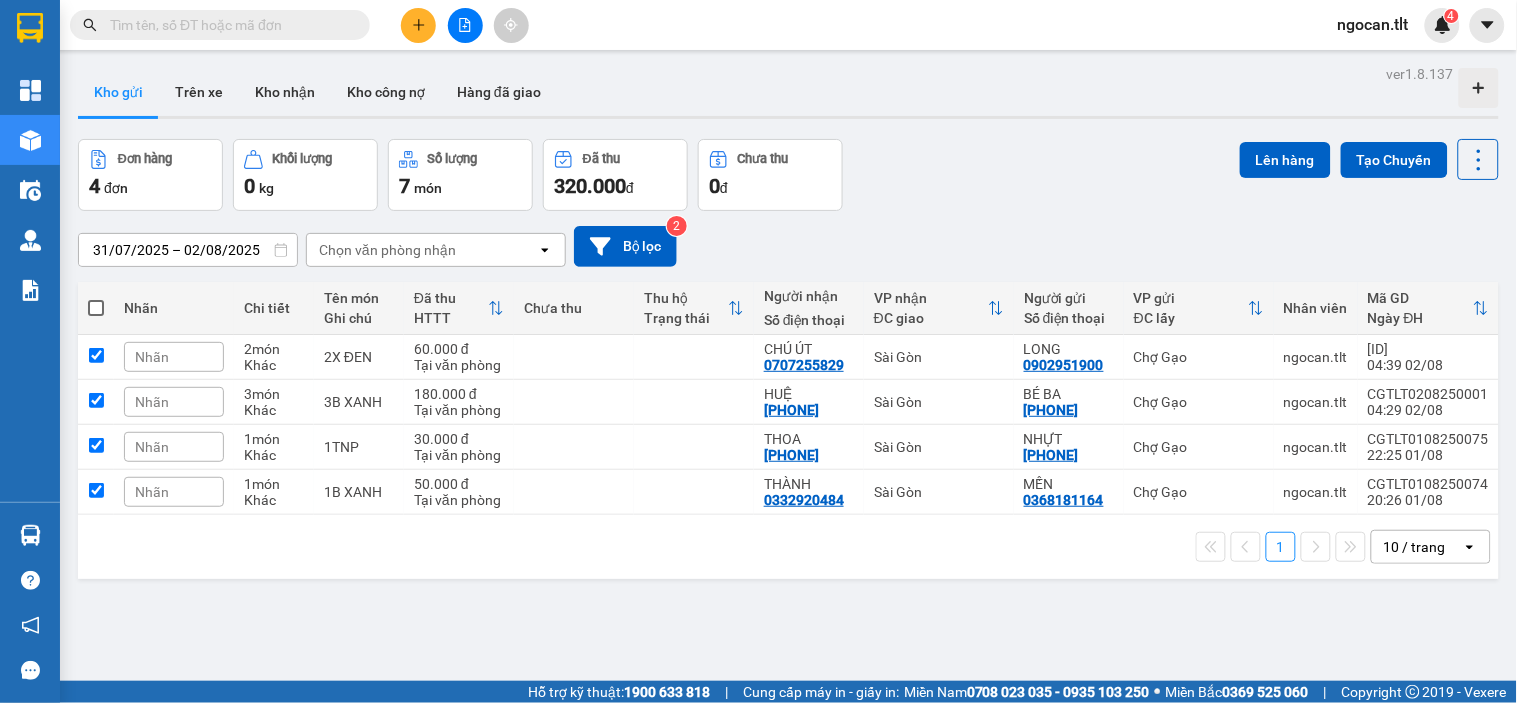 checkbox on "true" 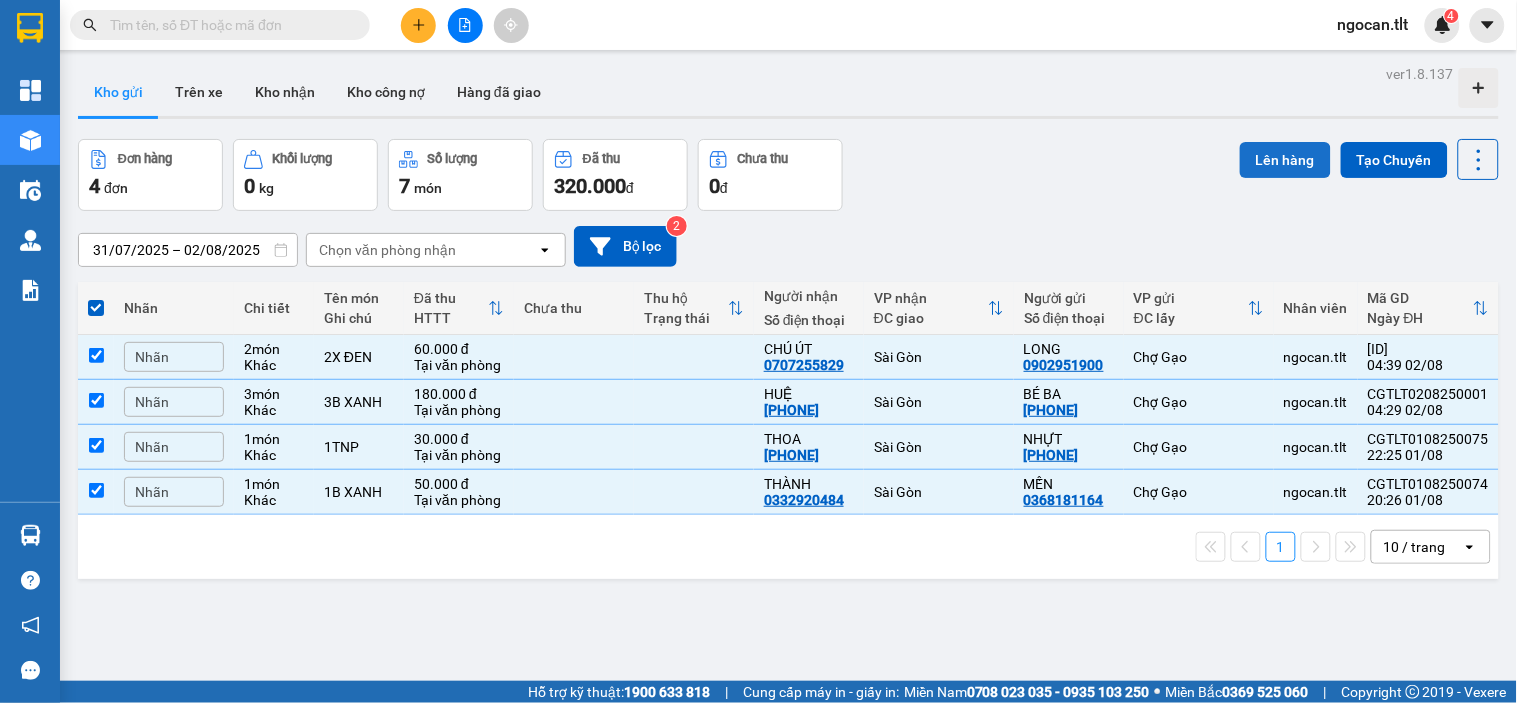 click on "Lên hàng" at bounding box center [1285, 160] 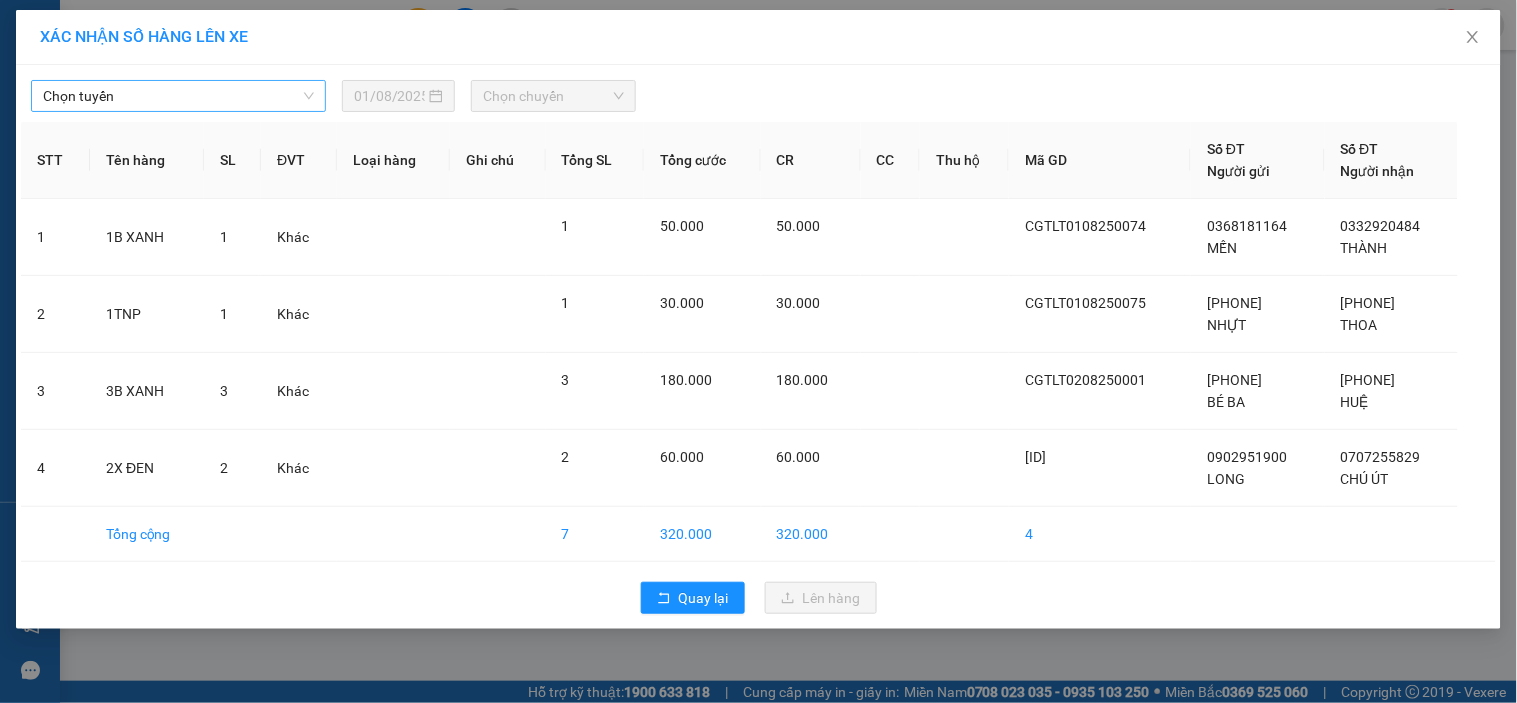 click on "Chọn tuyến" at bounding box center (178, 96) 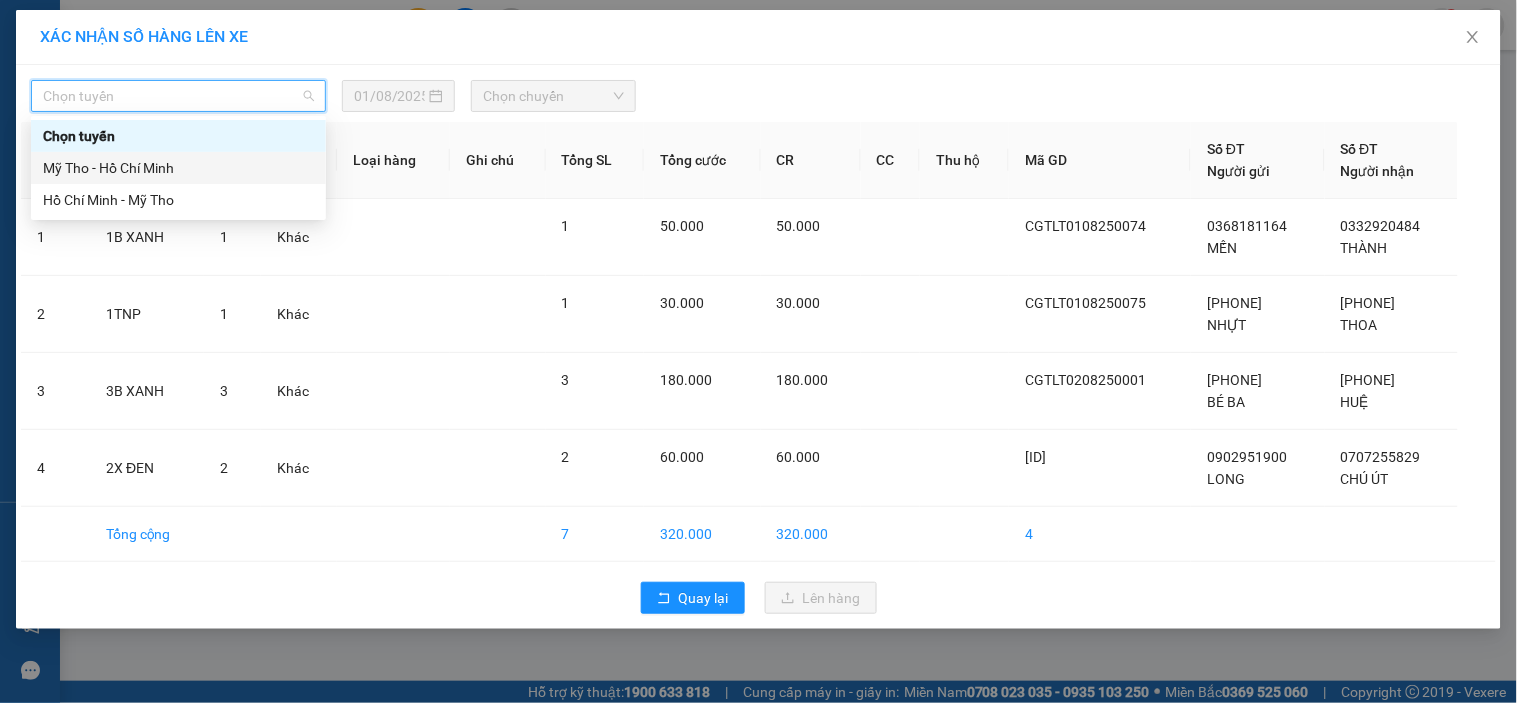 drag, startPoint x: 162, startPoint y: 162, endPoint x: 196, endPoint y: 161, distance: 34.0147 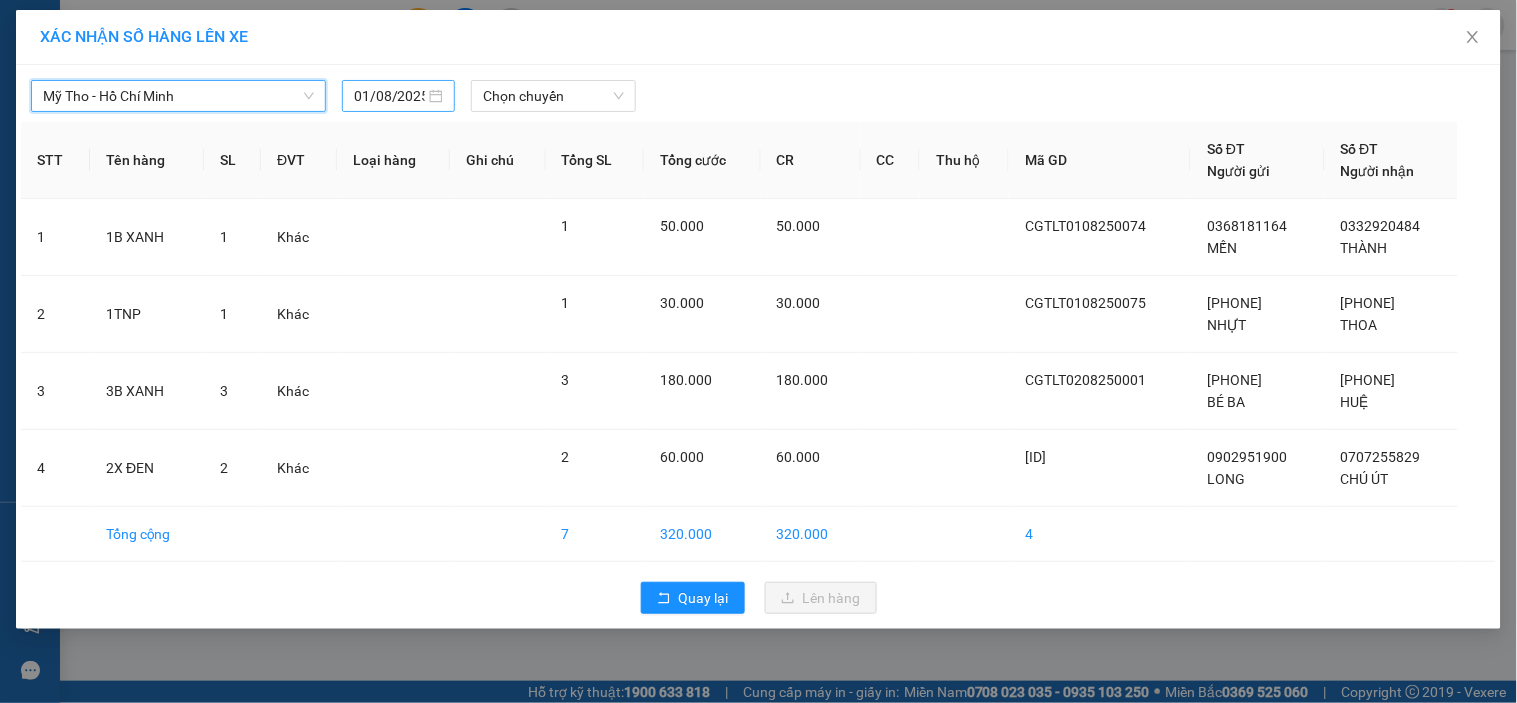 click on "01/08/2025" at bounding box center [389, 96] 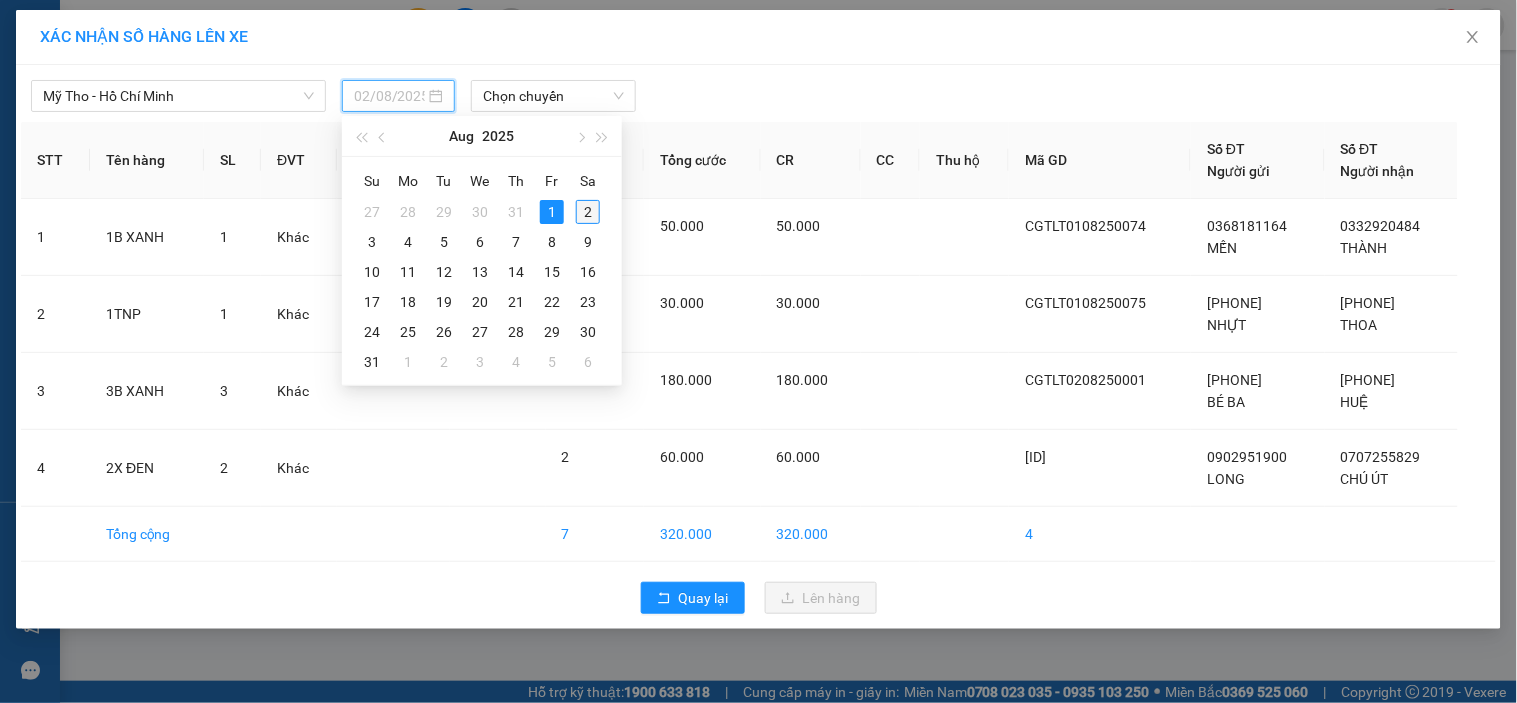 click on "2" at bounding box center (588, 212) 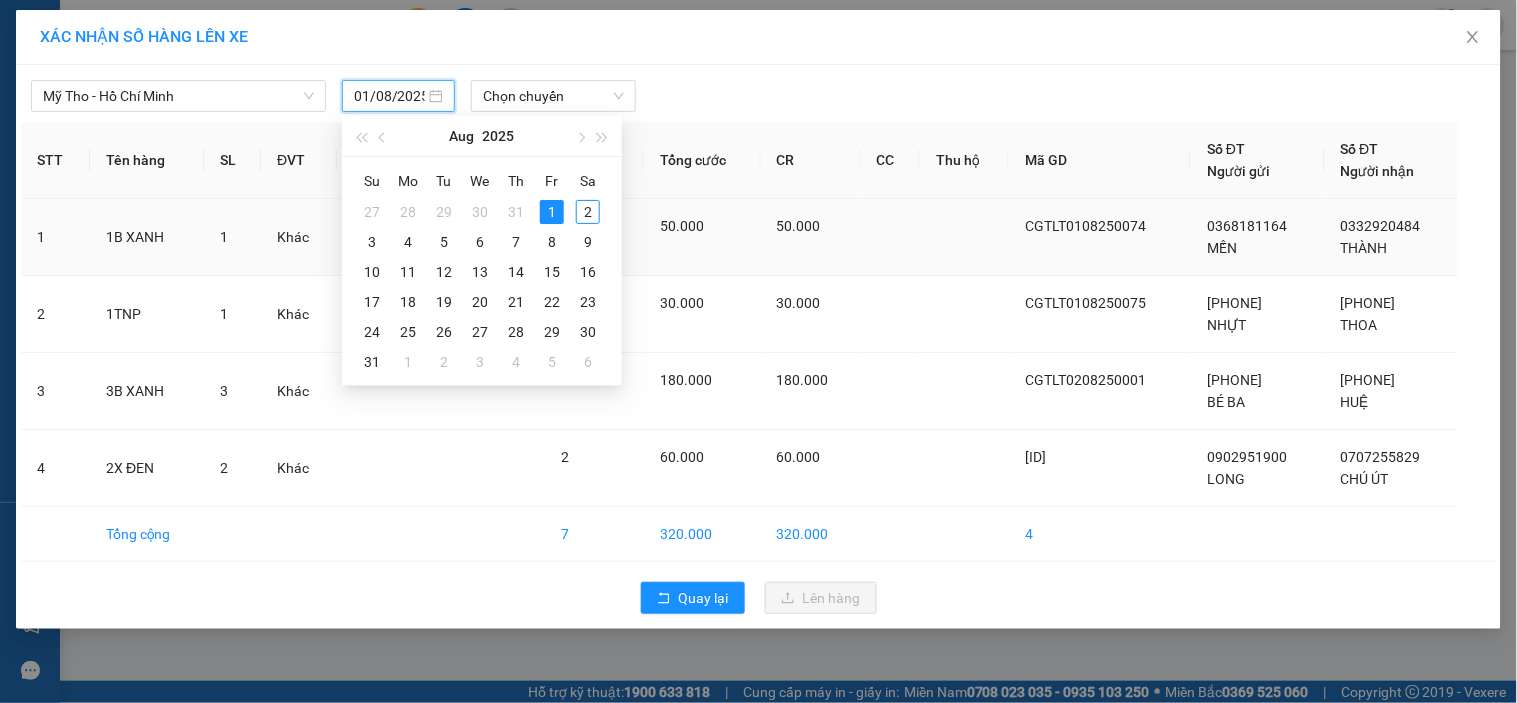 type on "02/08/2025" 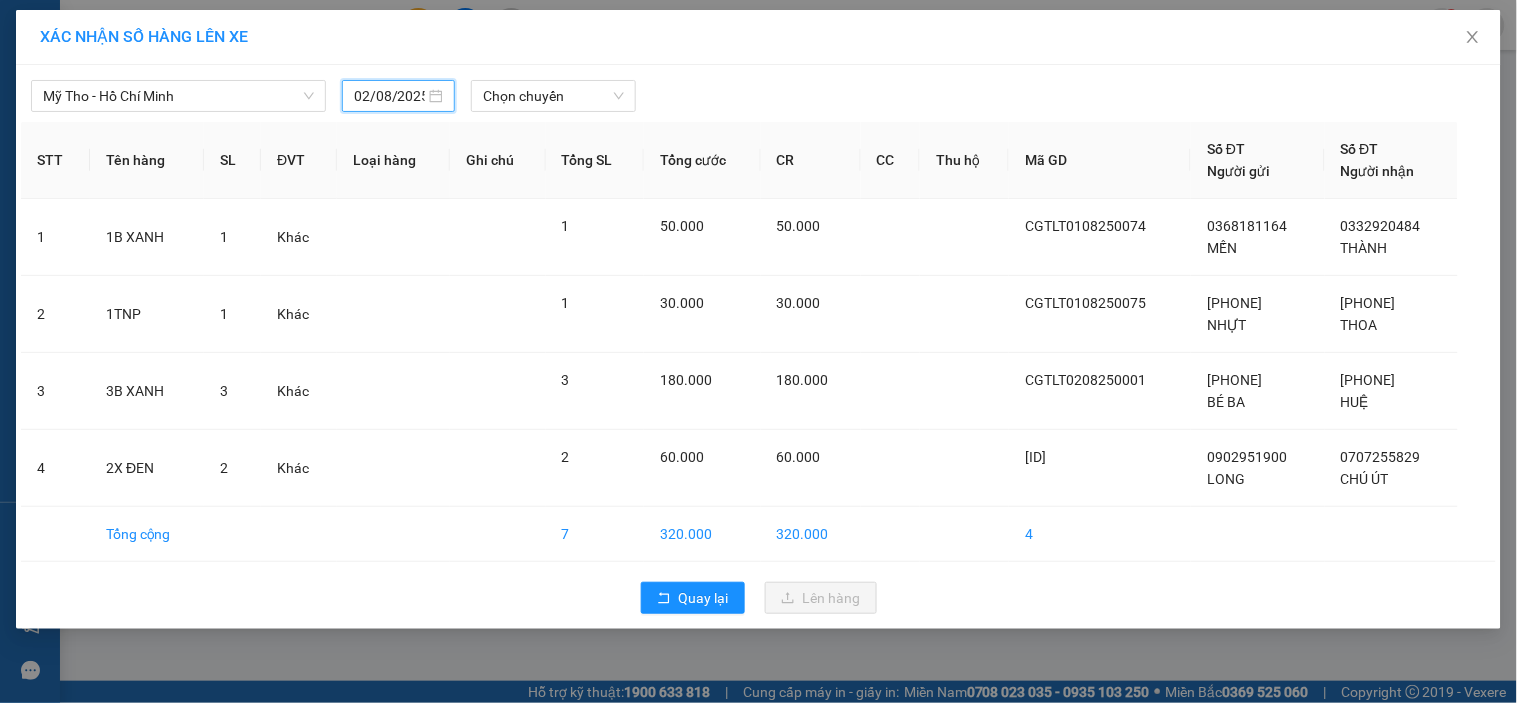 click on "Mỹ Tho - Hồ Chí Minh 02/08/2025 Chọn chuyến" at bounding box center (758, 91) 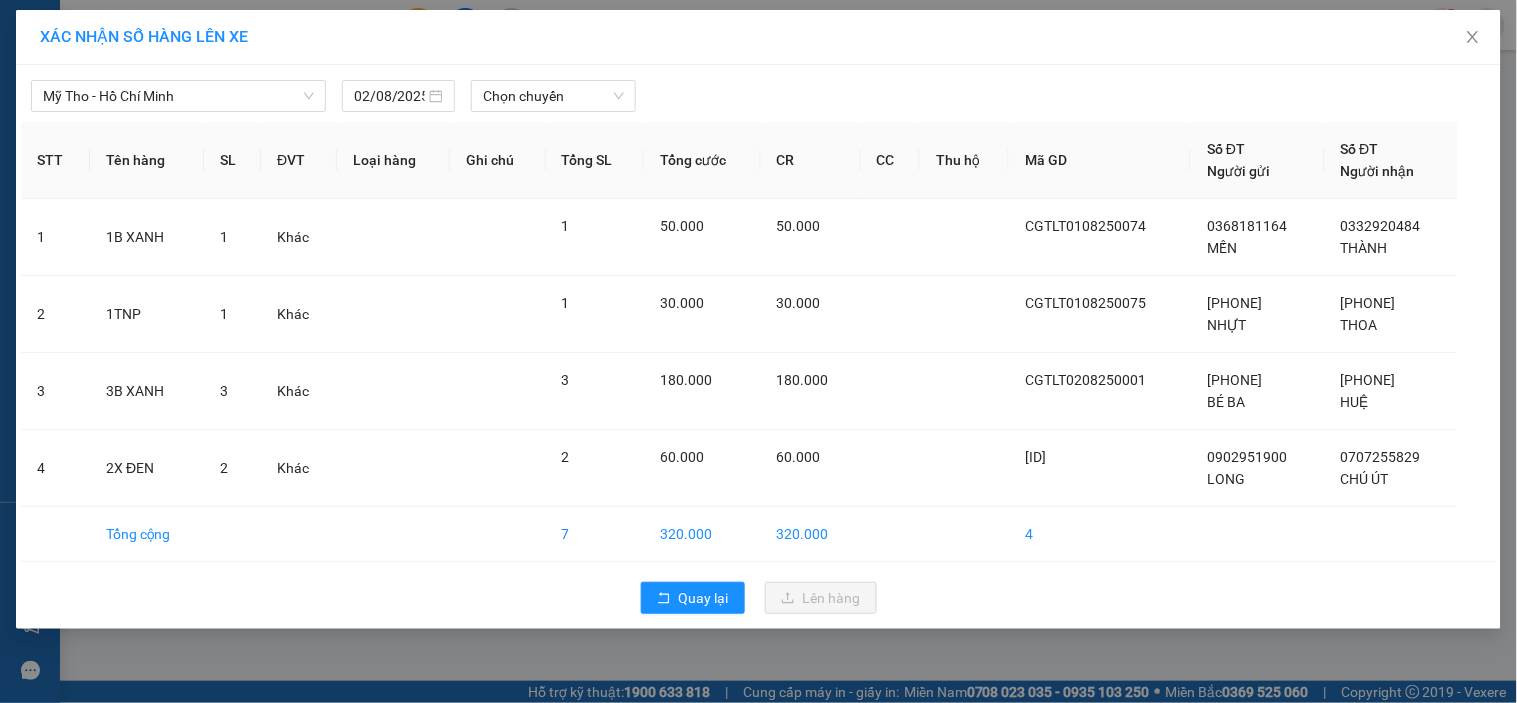 click on "Chọn chuyến" at bounding box center [553, 96] 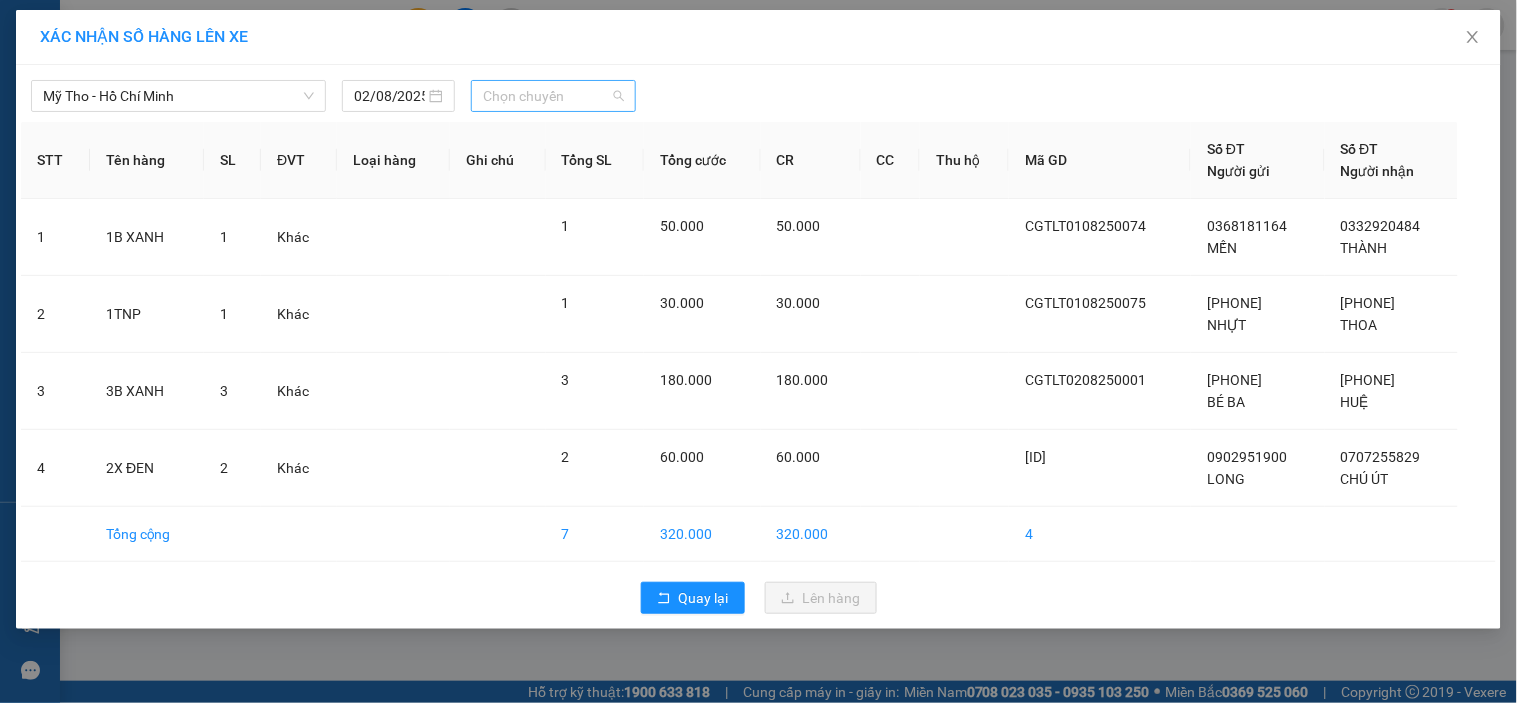 click on "Chọn chuyến" at bounding box center [553, 96] 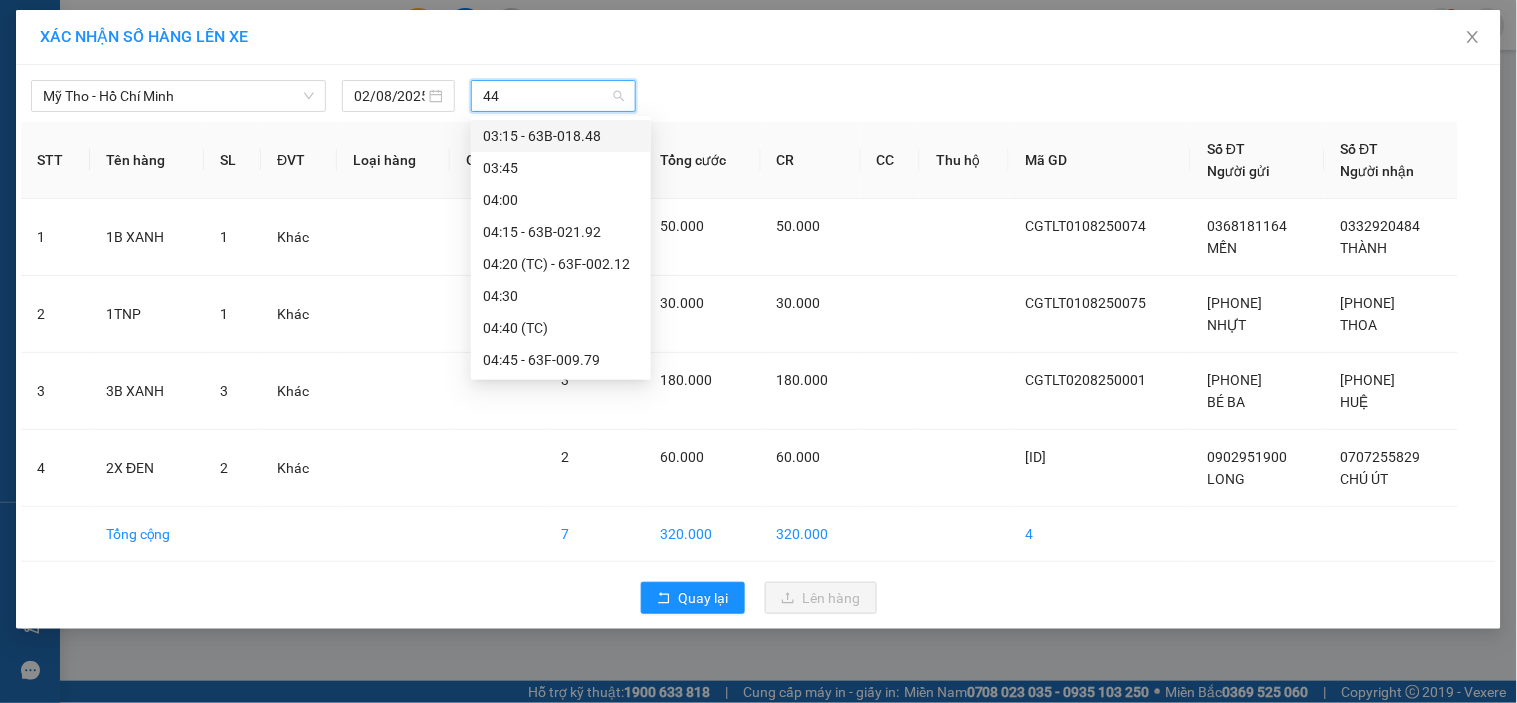 type on "440" 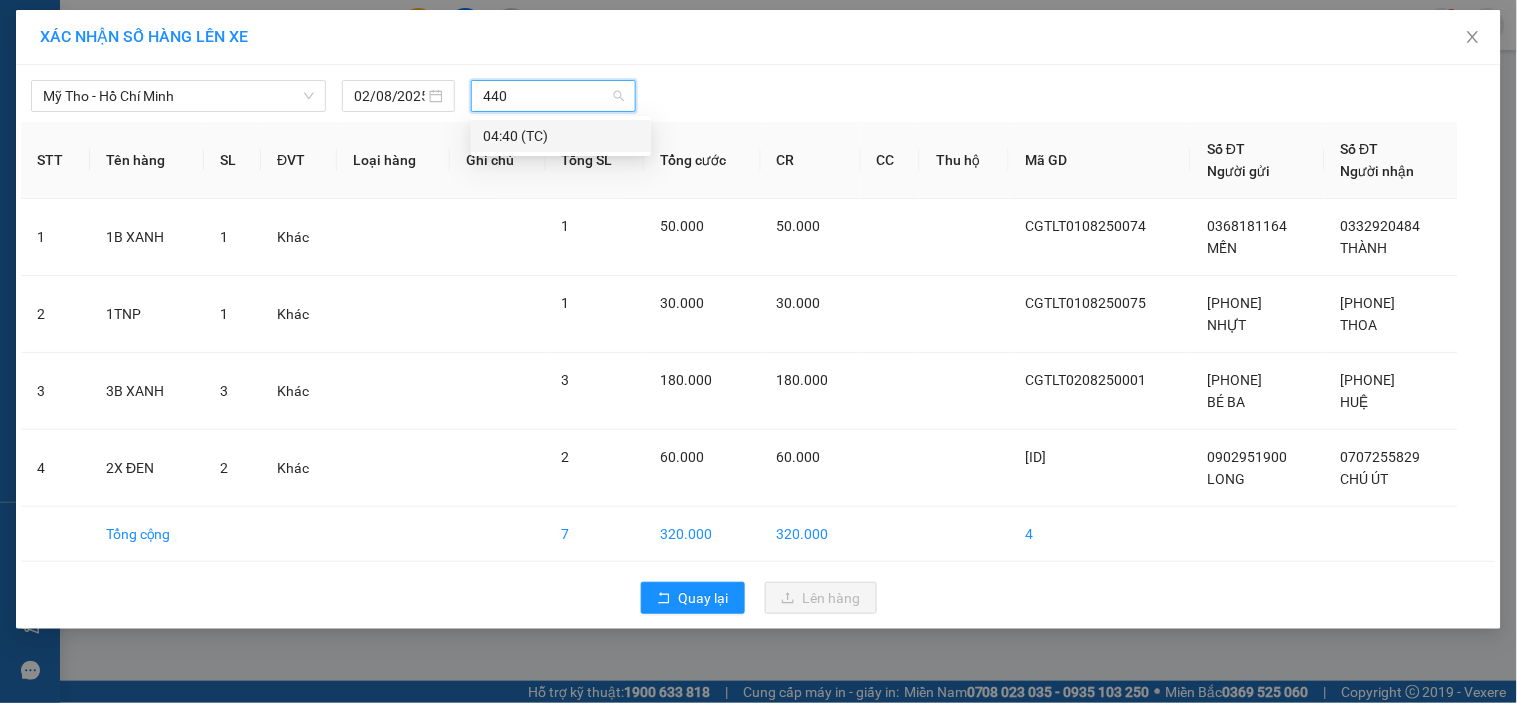 click on "04:40   (TC)" at bounding box center [561, 136] 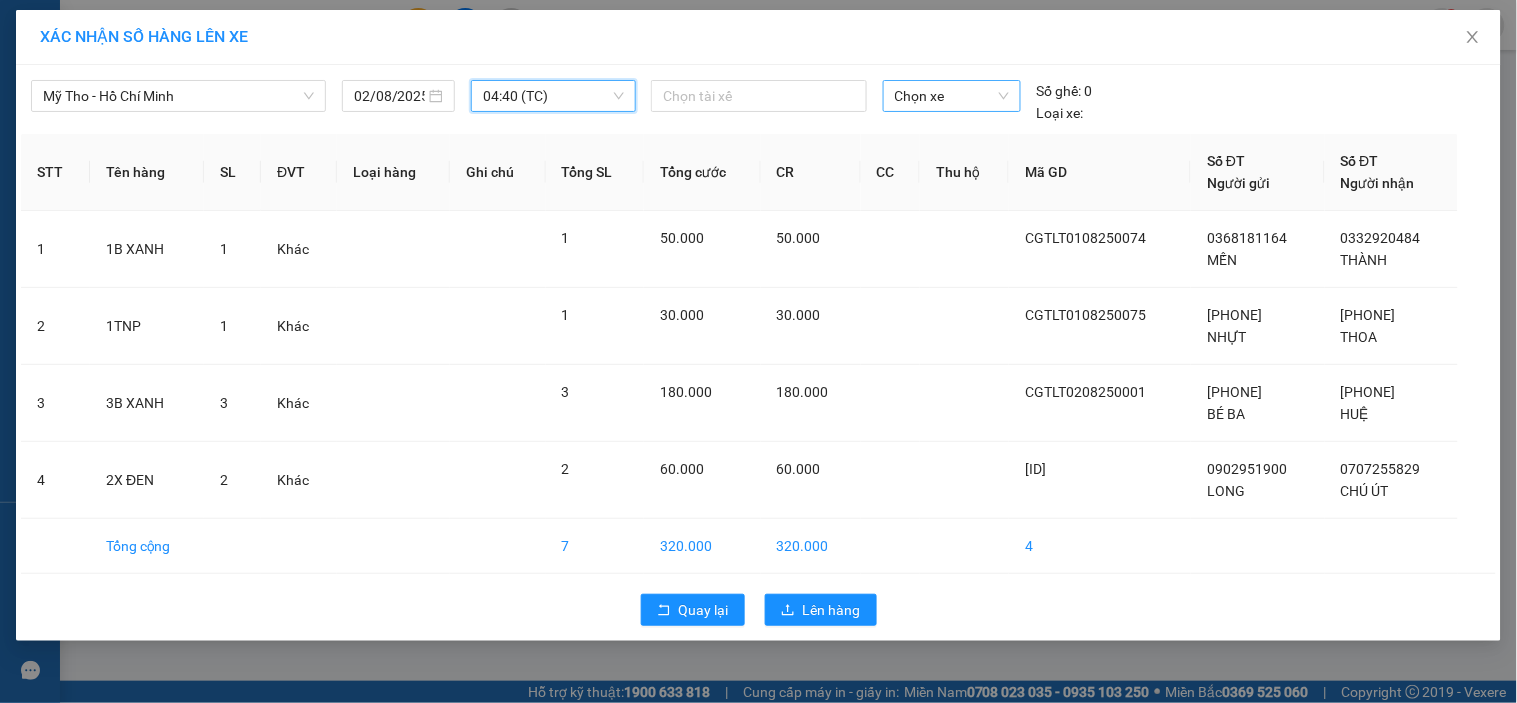 click on "Chọn xe" at bounding box center [952, 96] 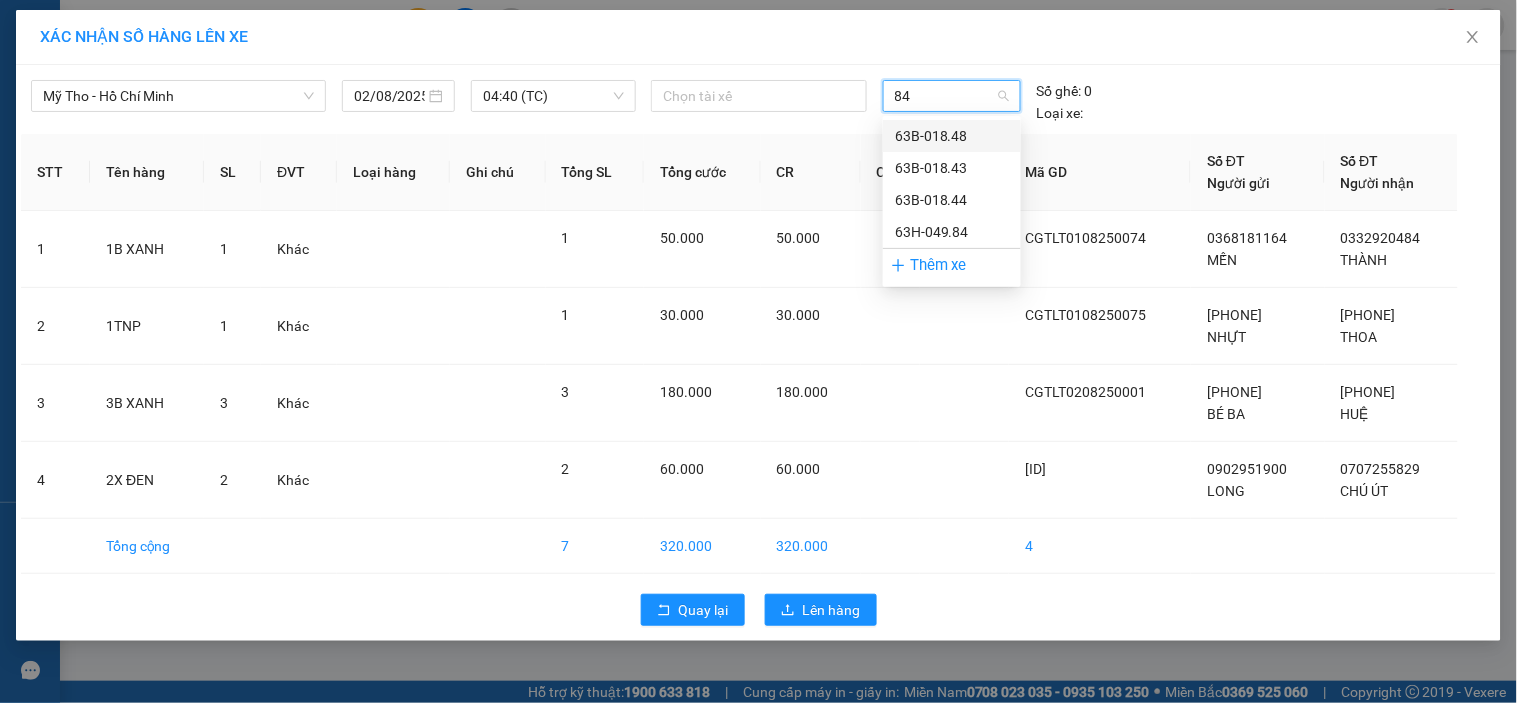 type on "844" 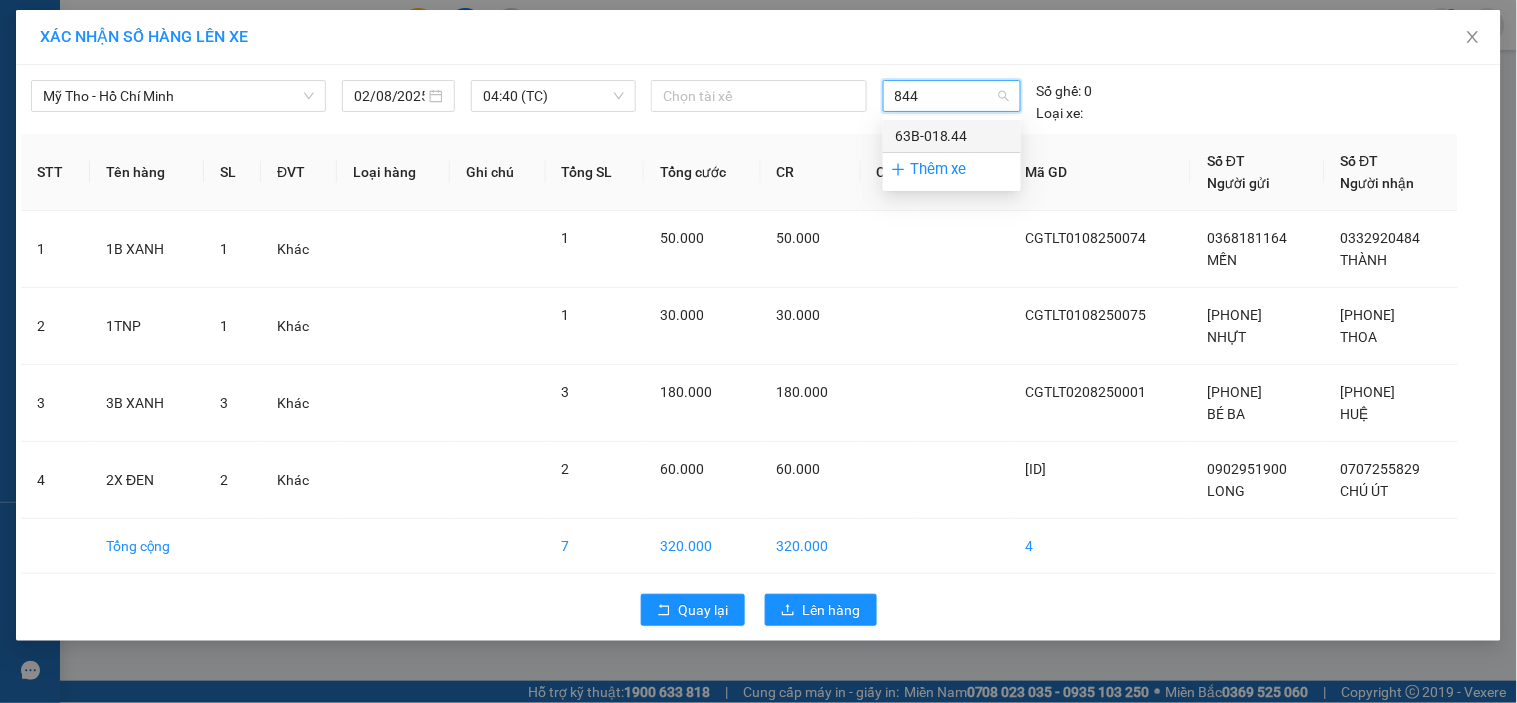 click on "63B-018.44" at bounding box center [952, 136] 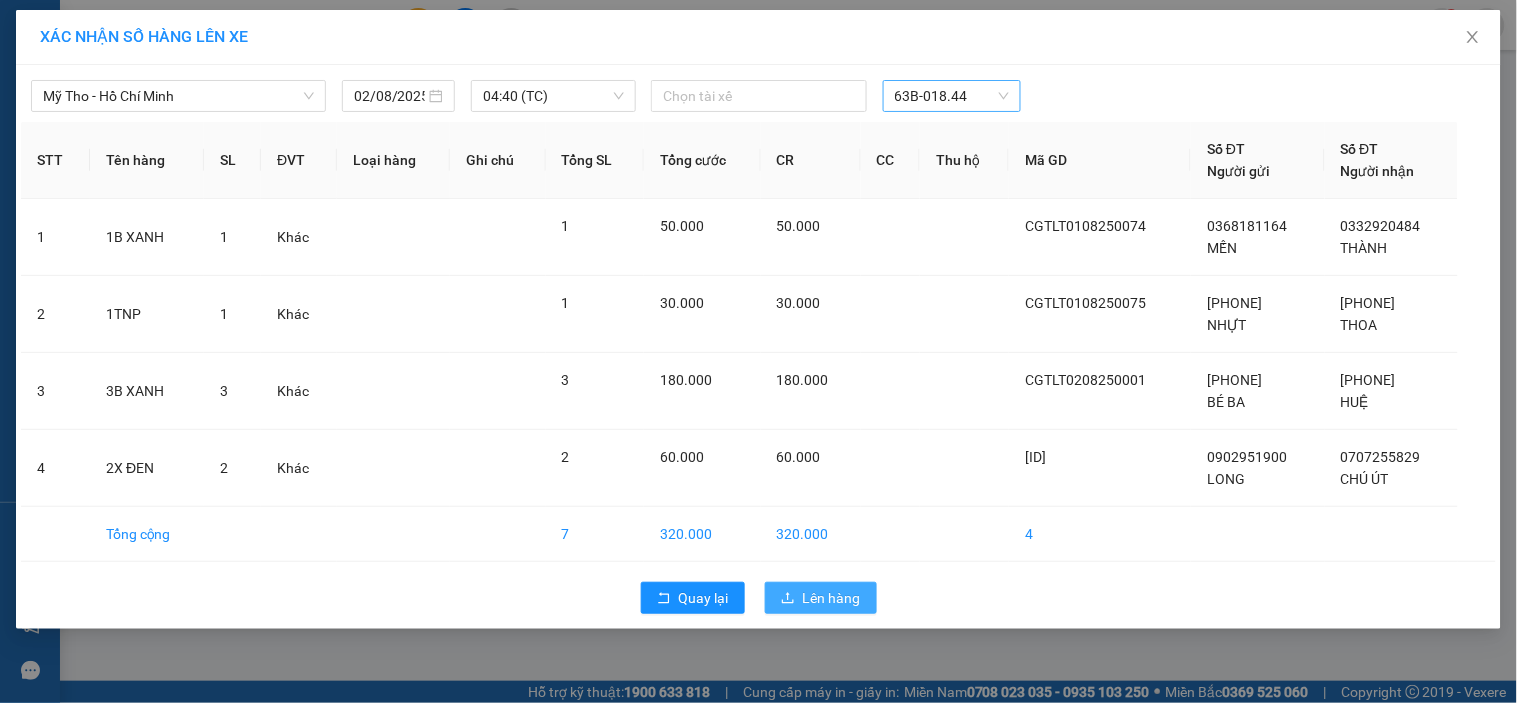 click on "Lên hàng" at bounding box center (832, 598) 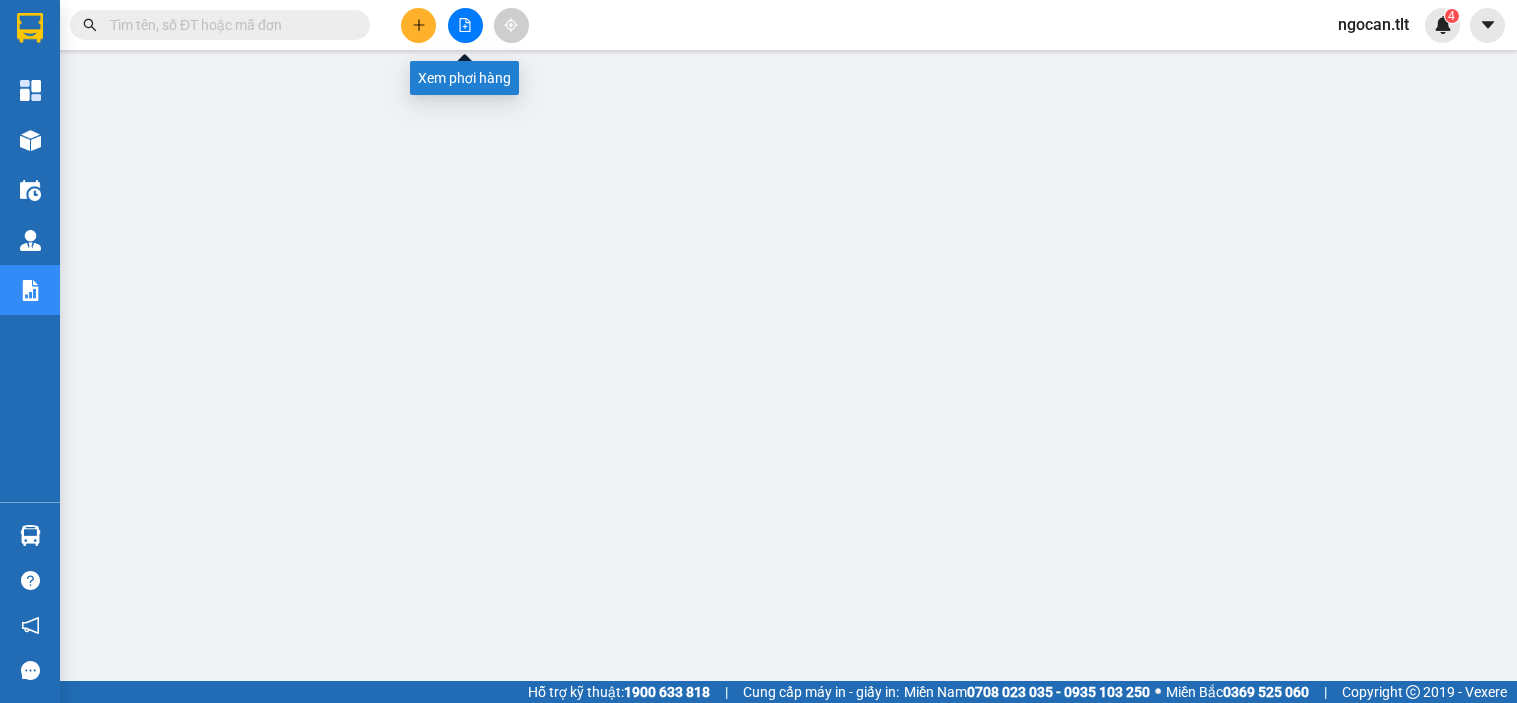 click 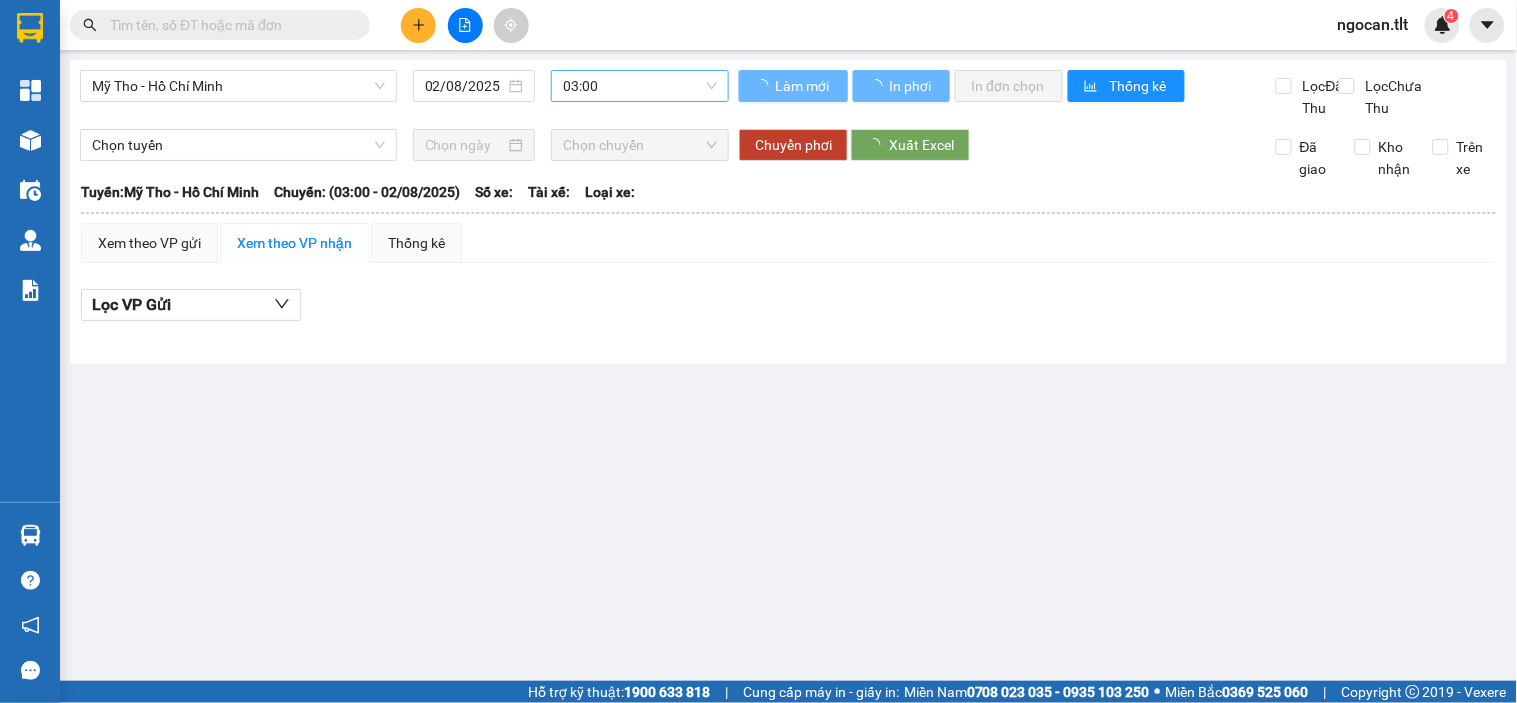 click on "03:00" at bounding box center [640, 86] 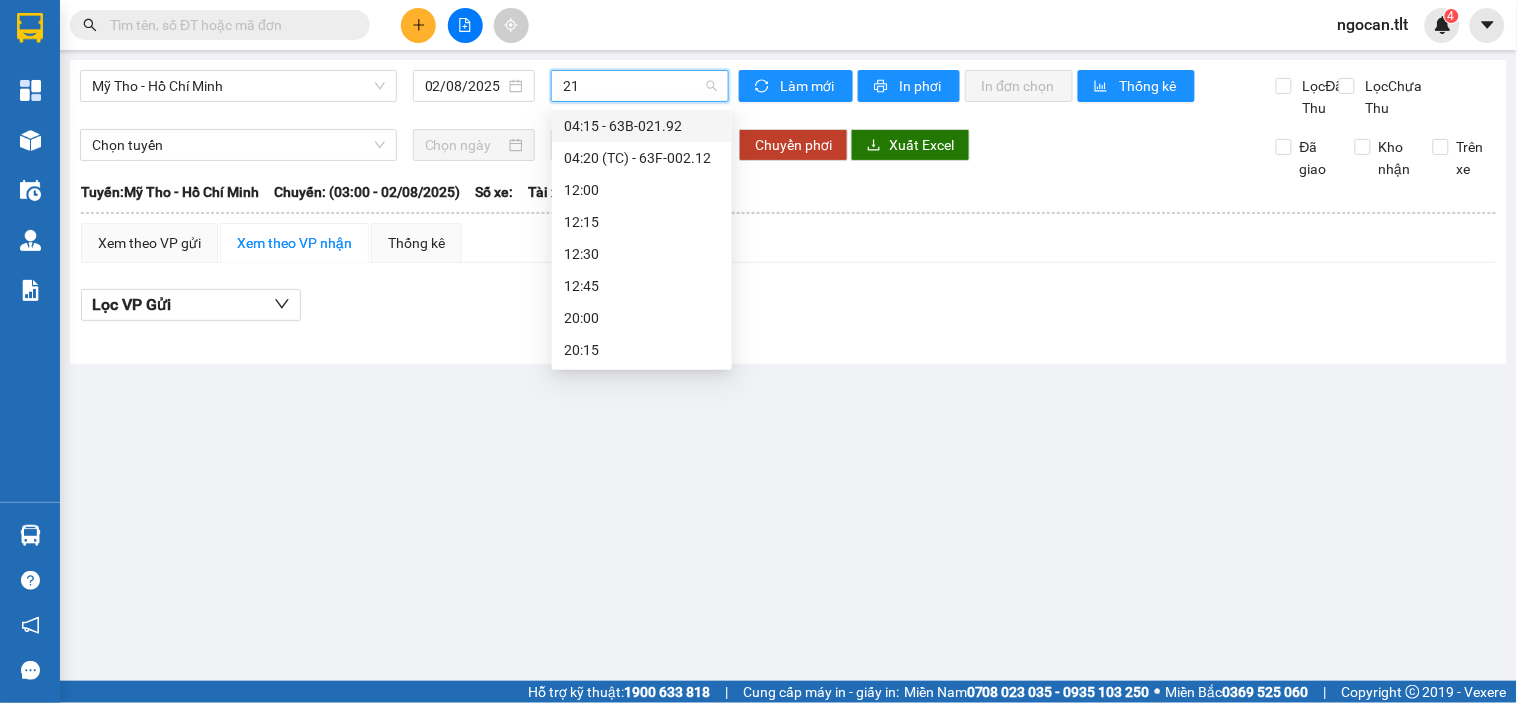 type on "212" 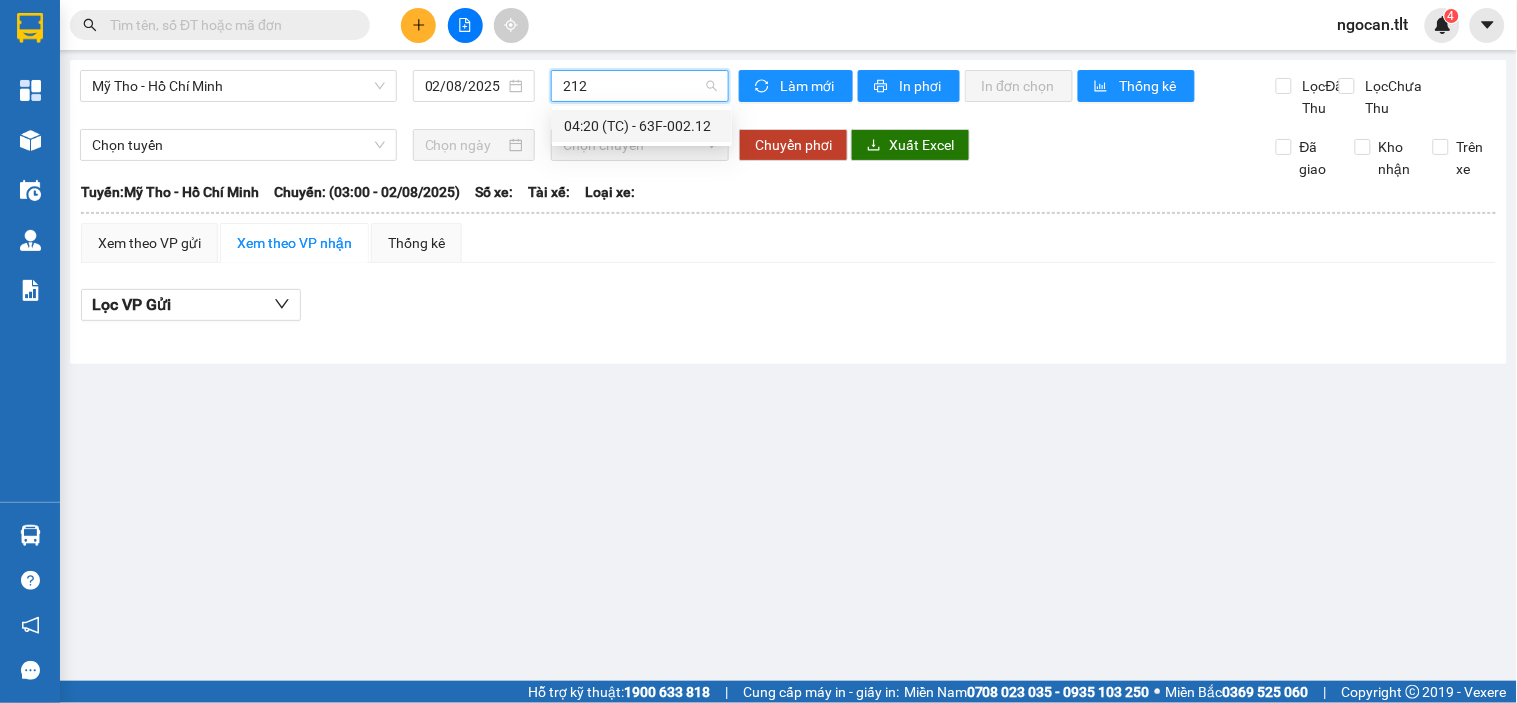 click on "04:20   (TC)   - 63F-002.12" at bounding box center (642, 126) 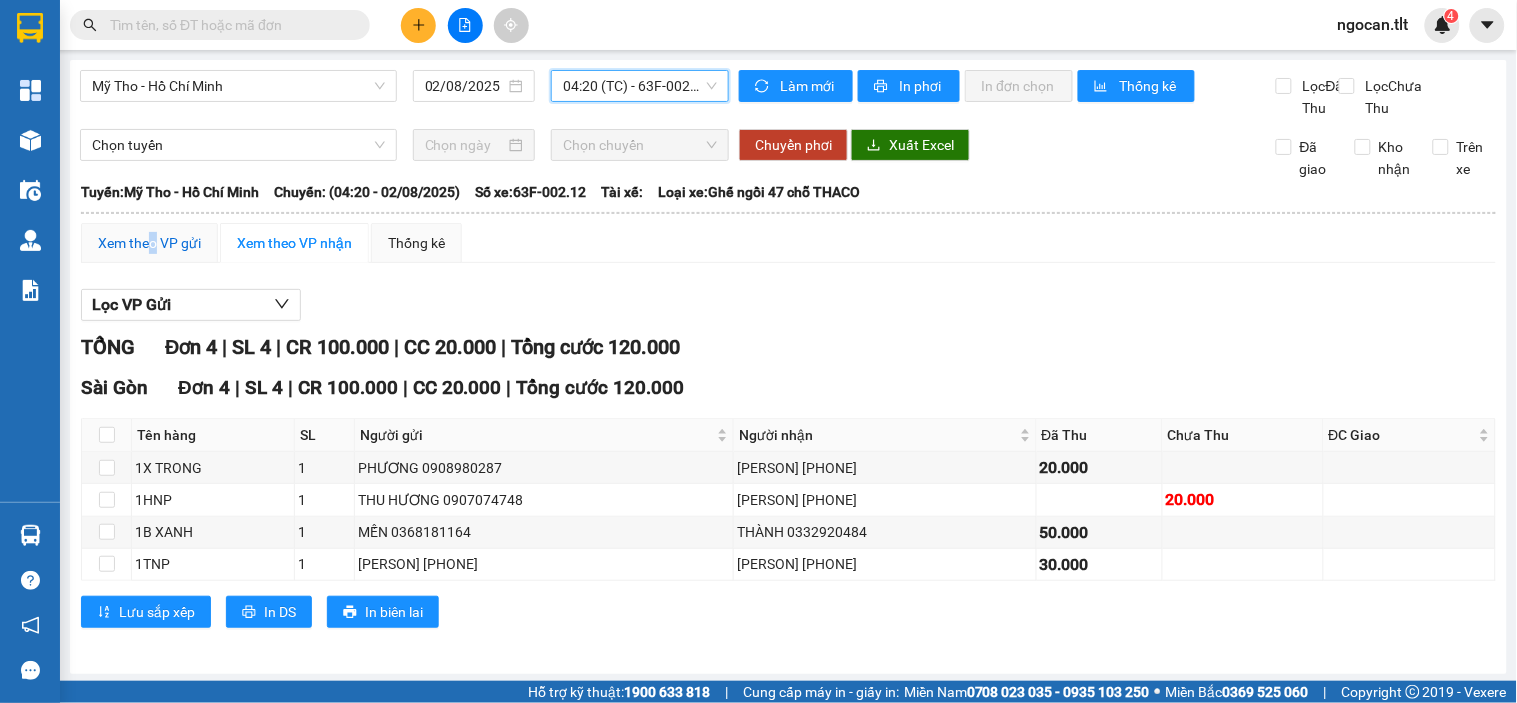 click on "Xem theo VP gửi" at bounding box center [149, 243] 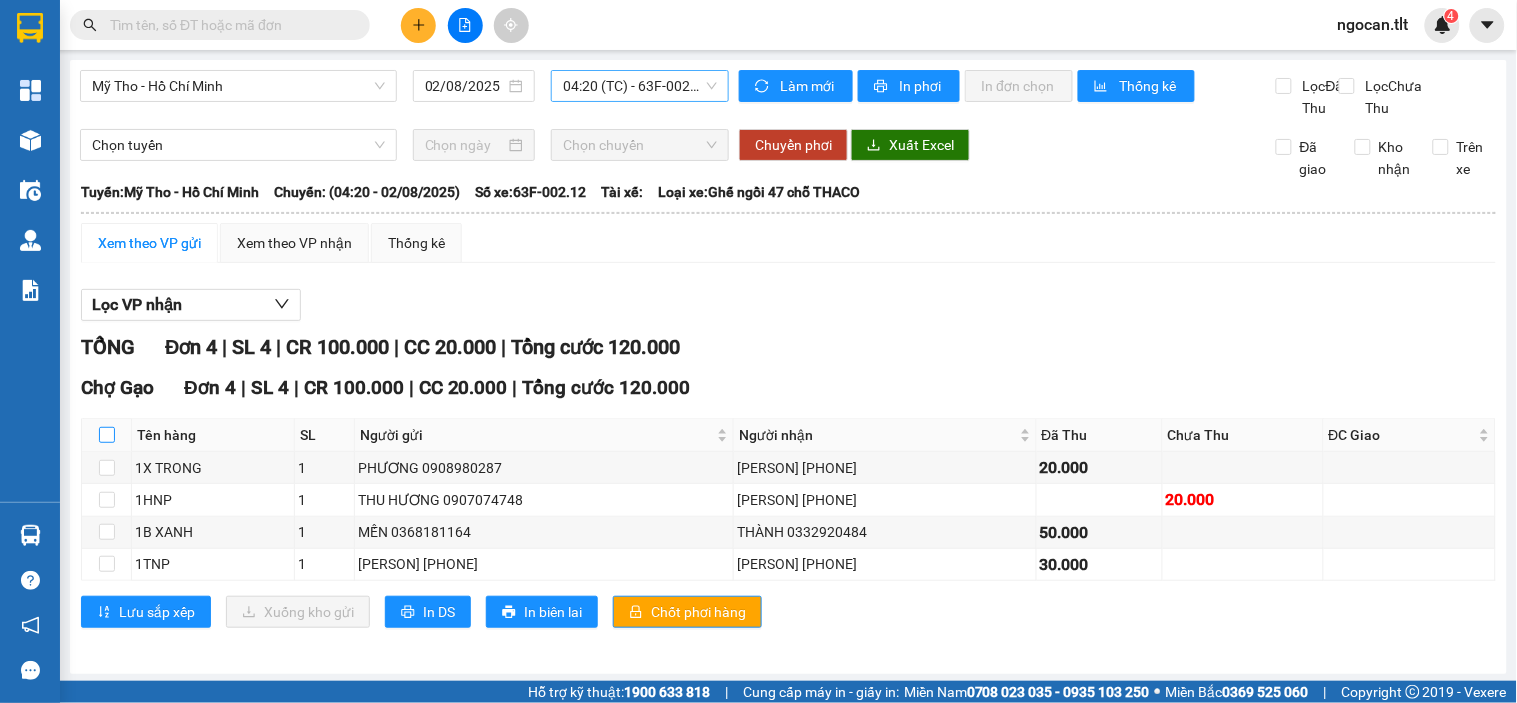 click at bounding box center (107, 435) 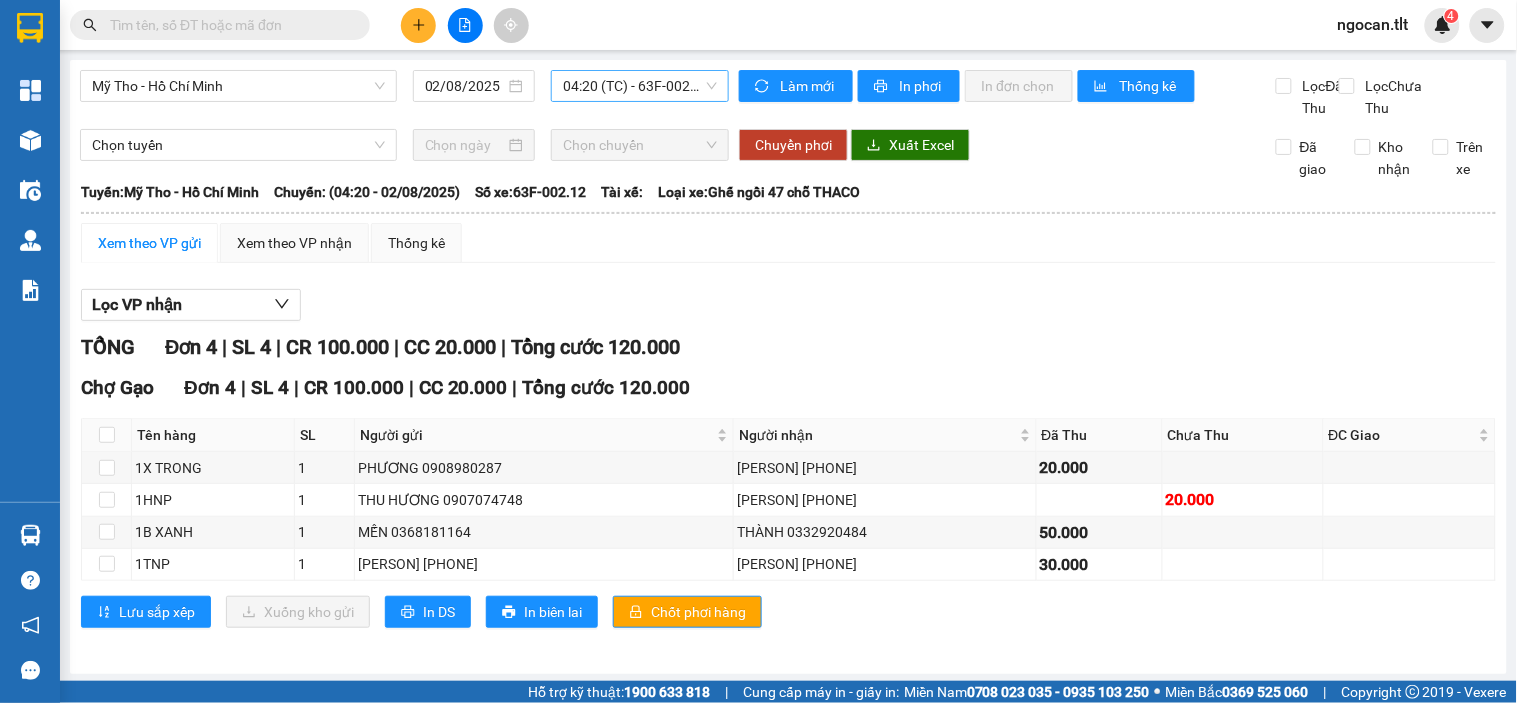 checkbox on "true" 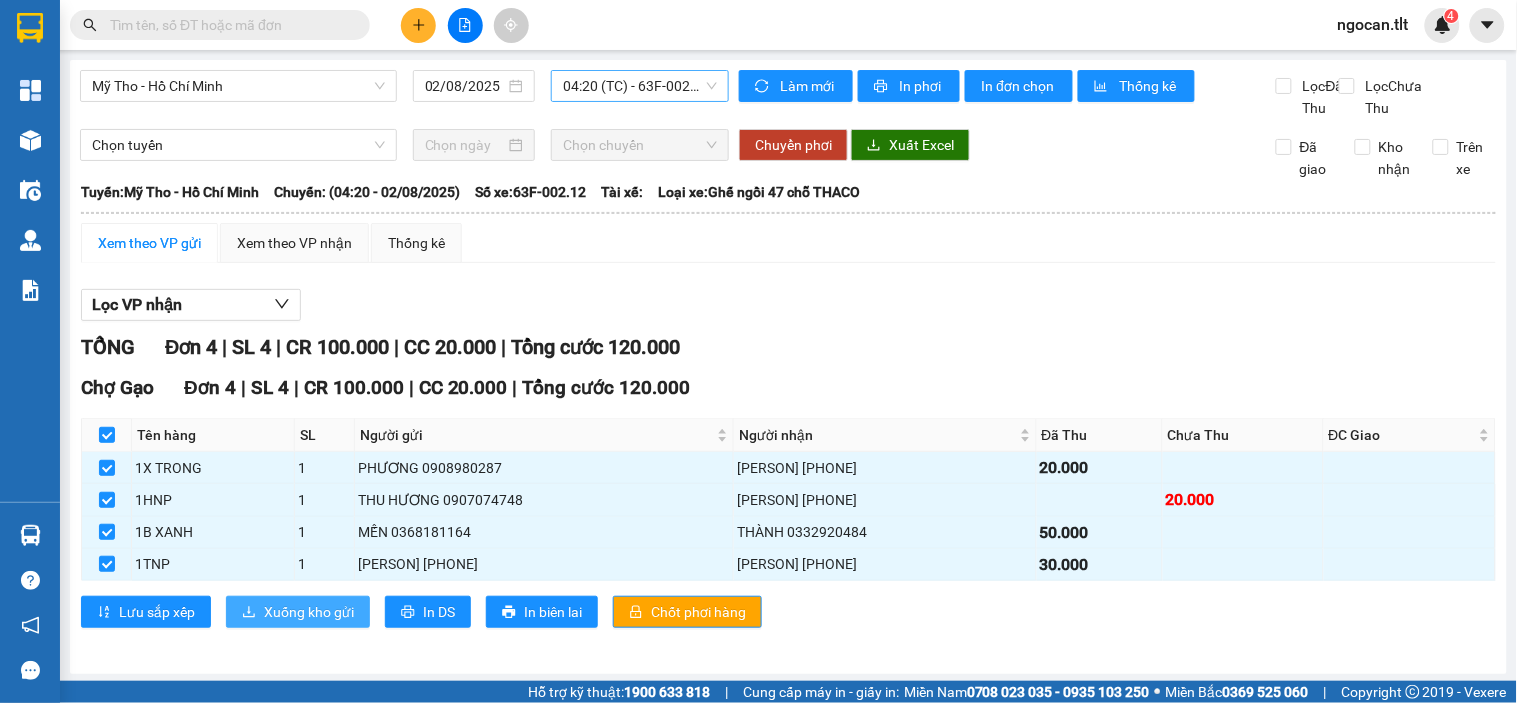 click on "Xuống kho gửi" at bounding box center (309, 612) 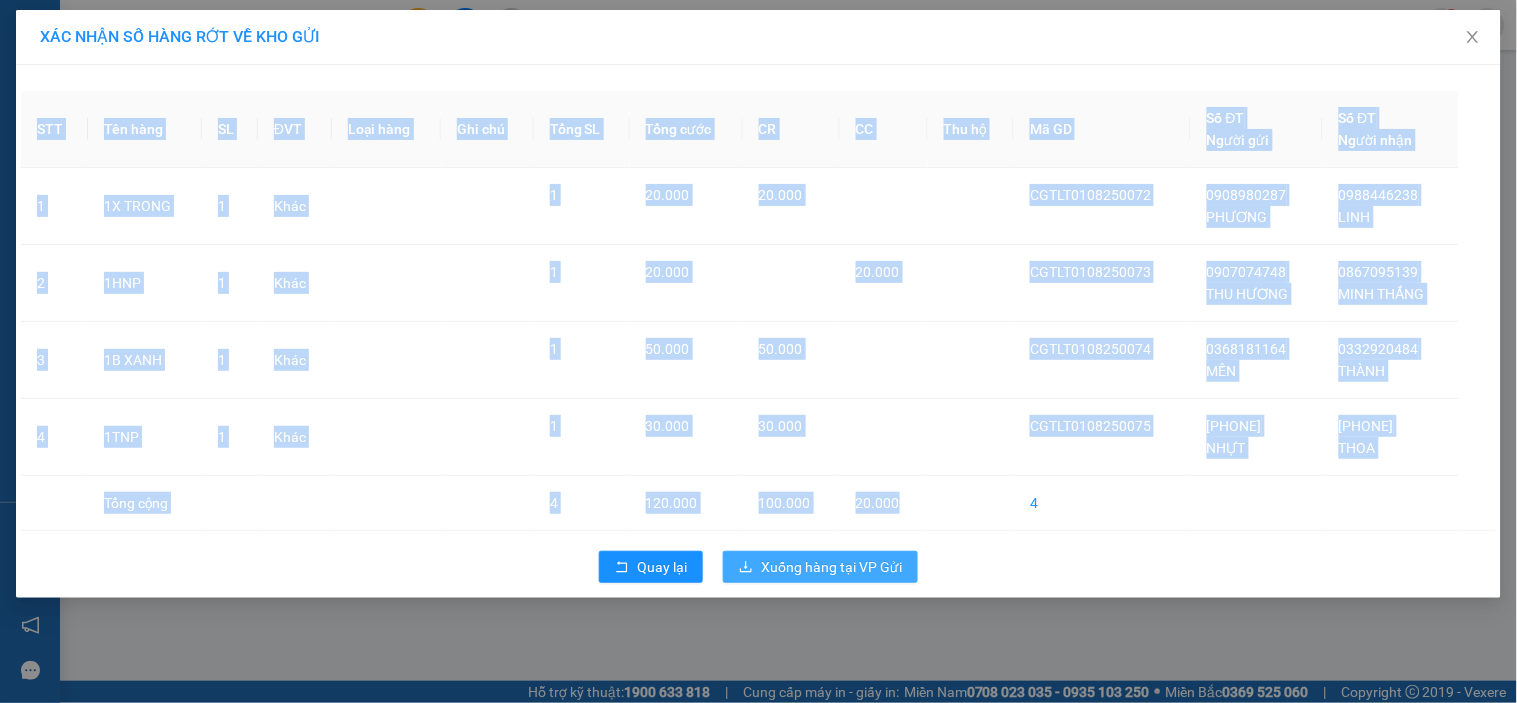 drag, startPoint x: 898, startPoint y: 490, endPoint x: 900, endPoint y: 581, distance: 91.02197 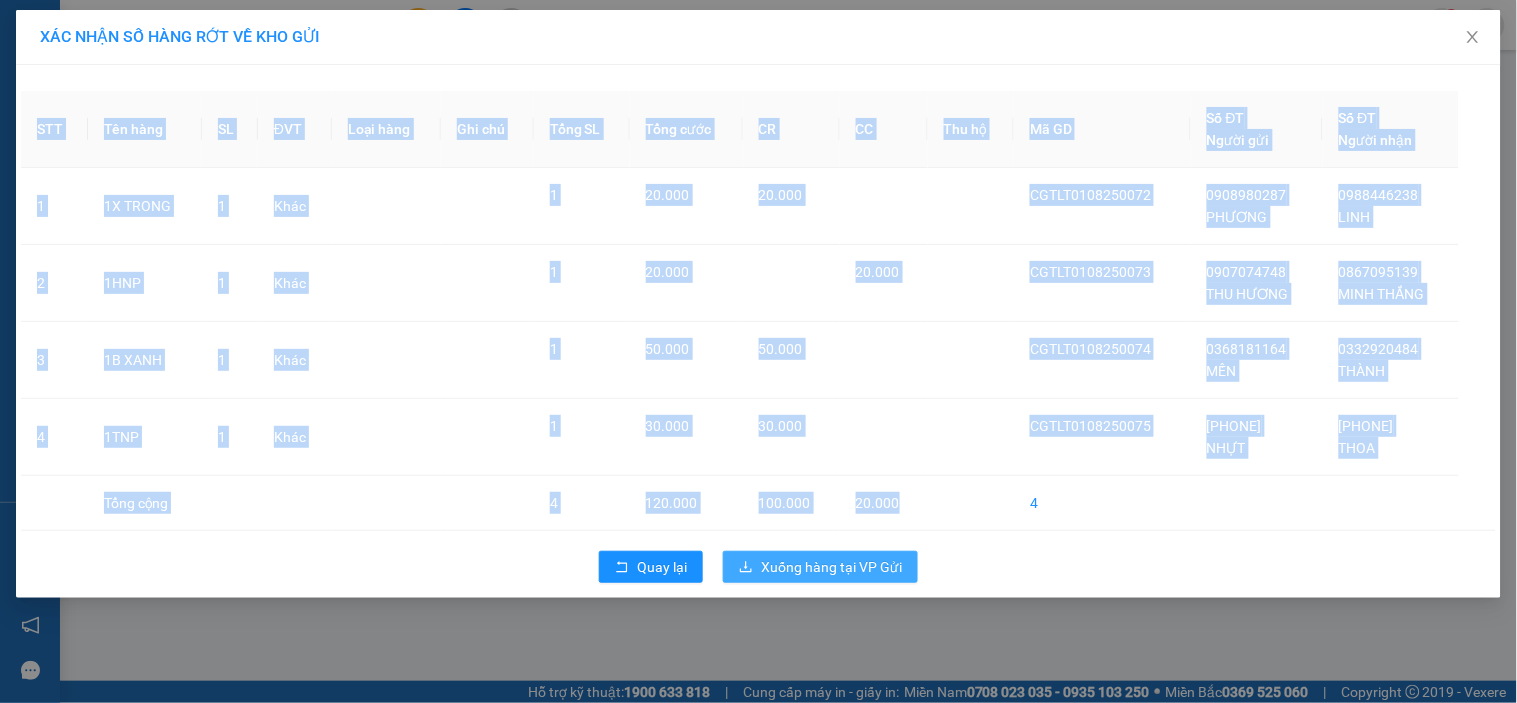 click on "Xuống hàng tại VP Gửi" at bounding box center [831, 567] 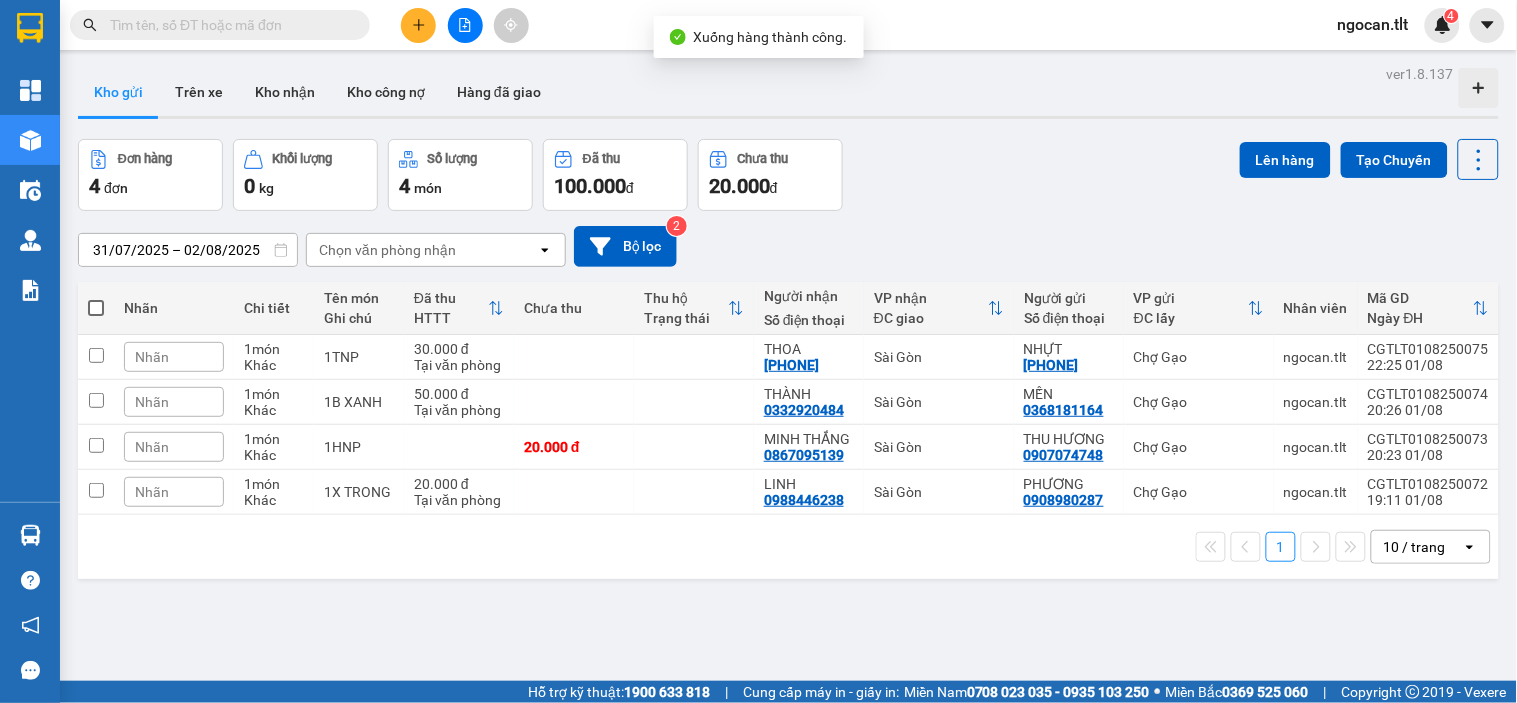 click at bounding box center (96, 308) 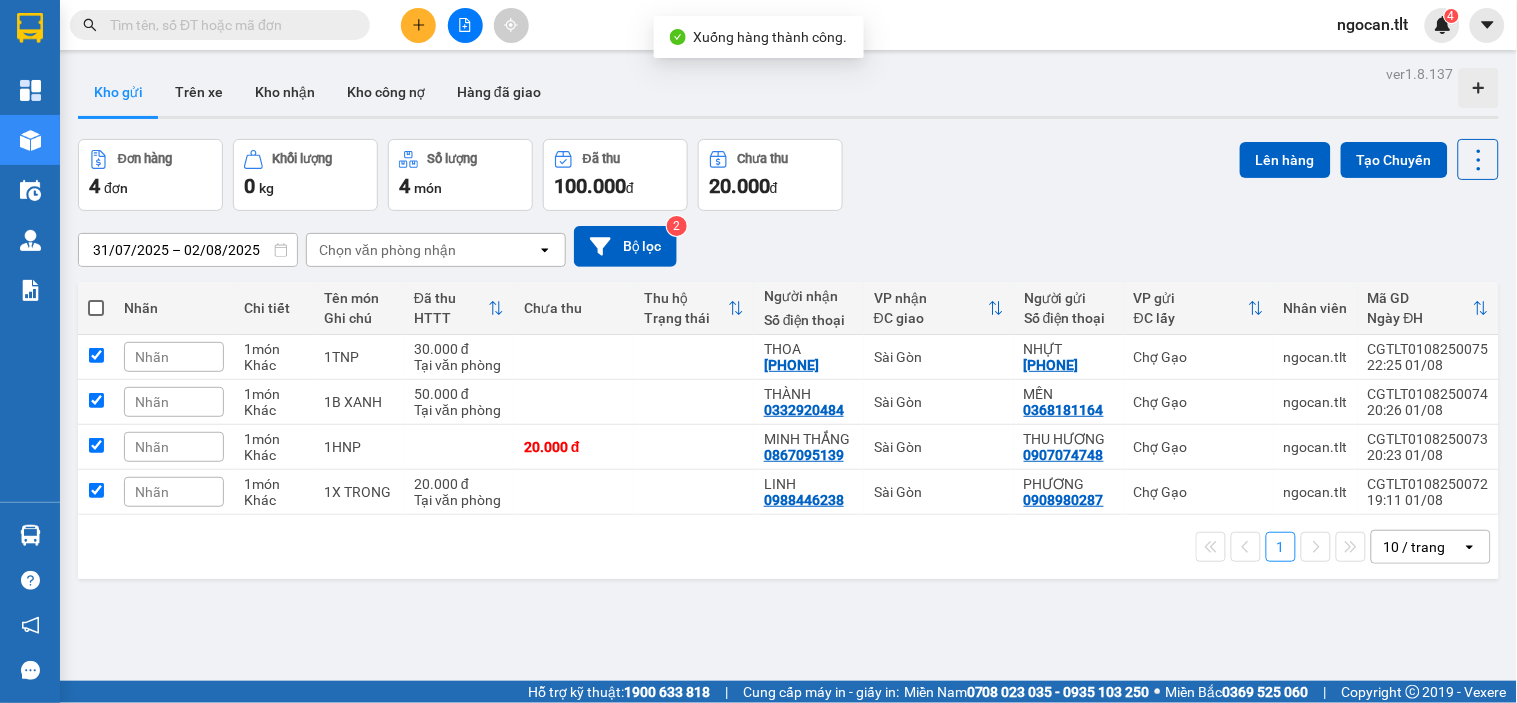 checkbox on "true" 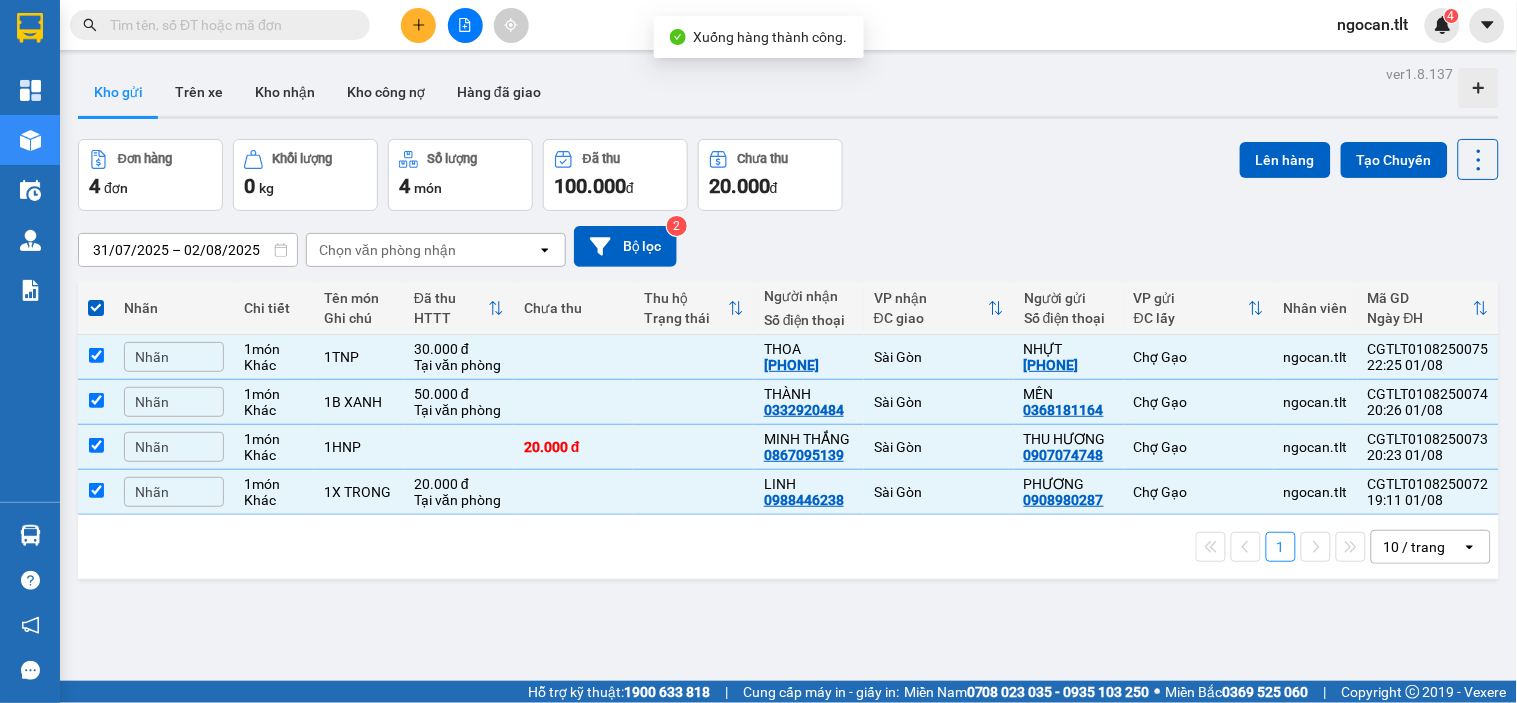 click on "Lên hàng Tạo Chuyến" at bounding box center [1369, 159] 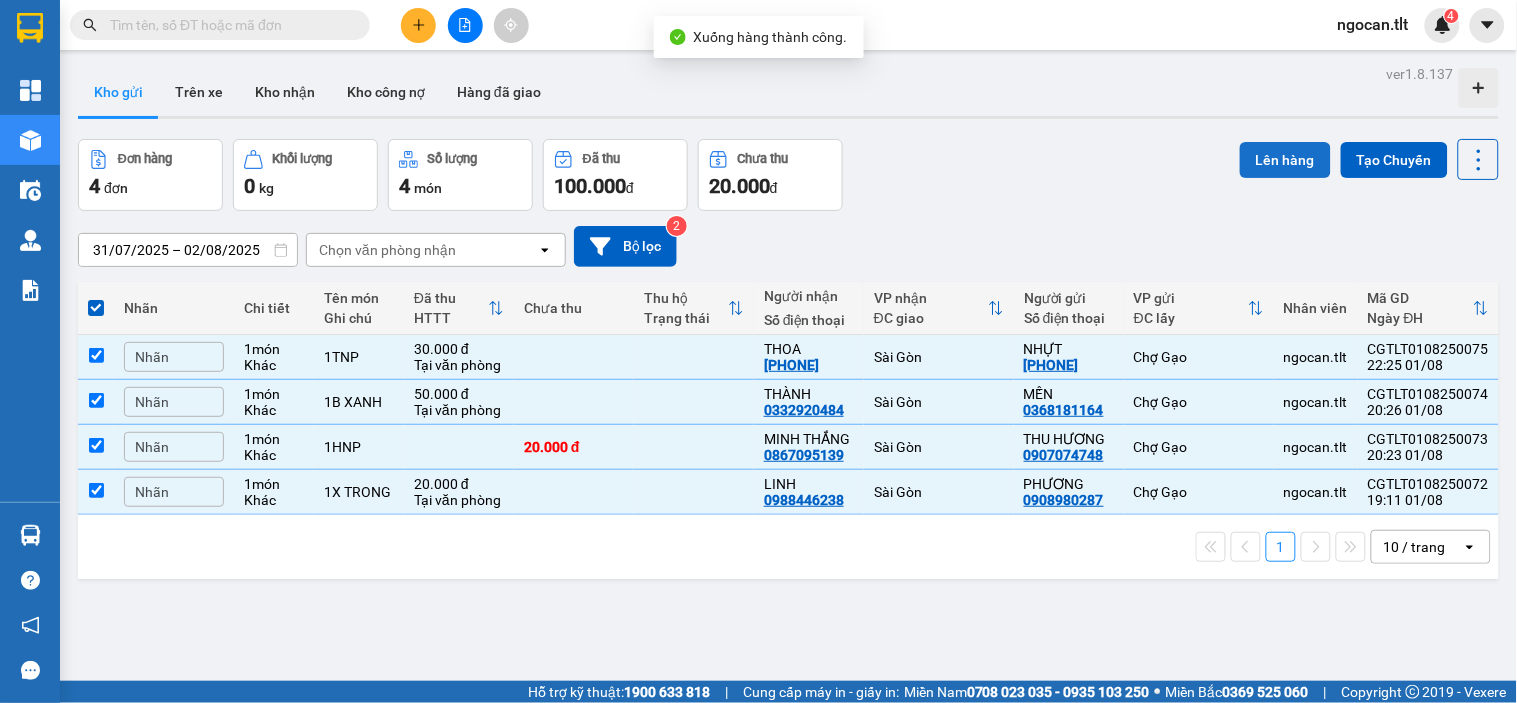 click on "Lên hàng" at bounding box center (1285, 160) 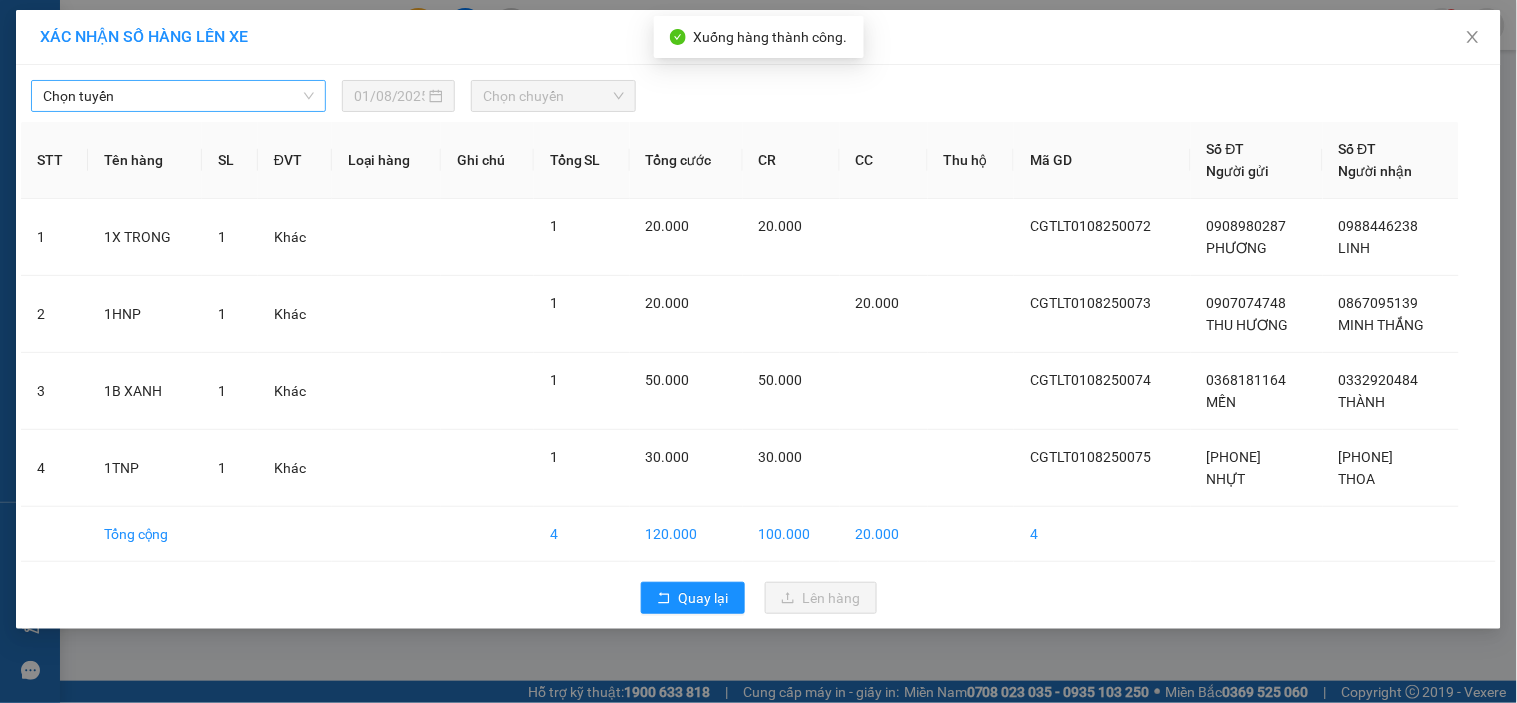 drag, startPoint x: 172, startPoint y: 96, endPoint x: 157, endPoint y: 107, distance: 18.601076 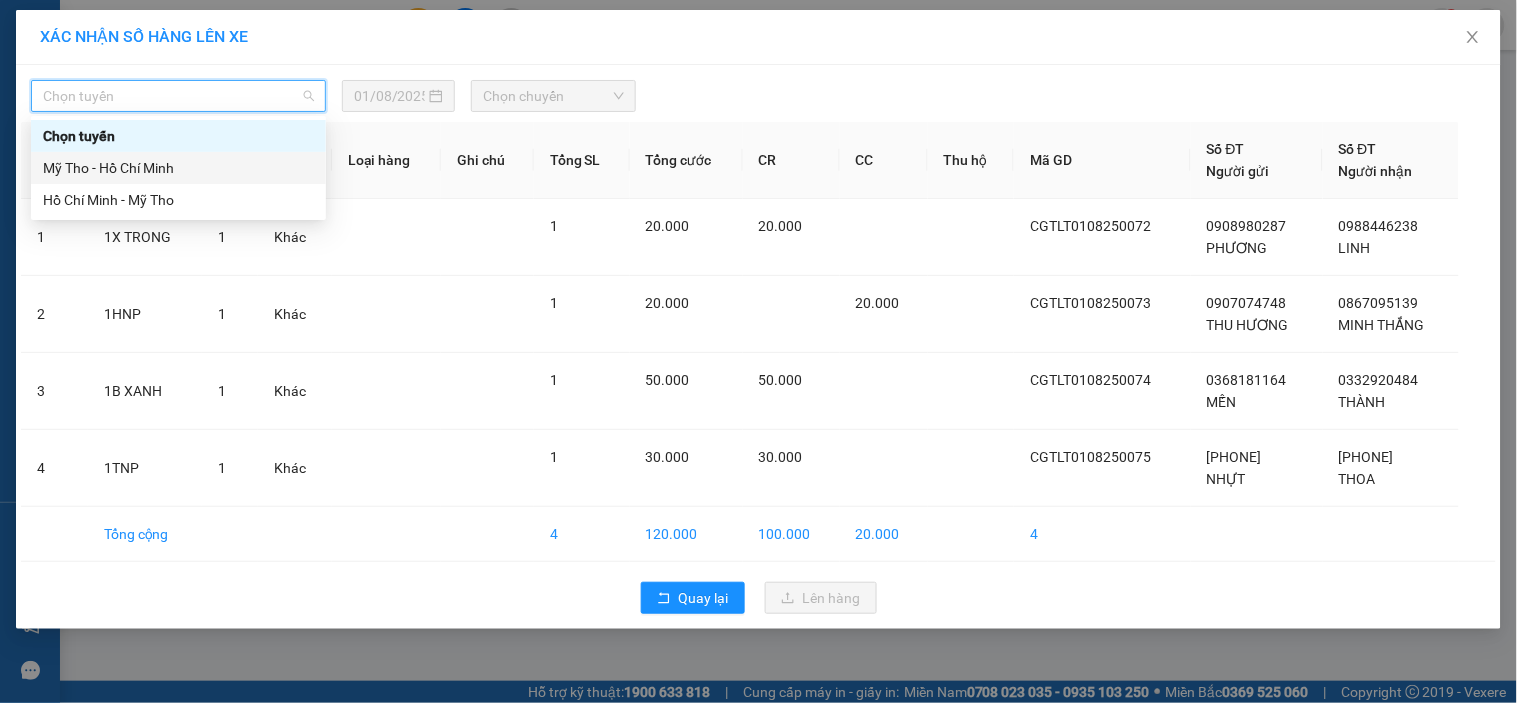 click on "Mỹ Tho - Hồ Chí Minh" at bounding box center (178, 168) 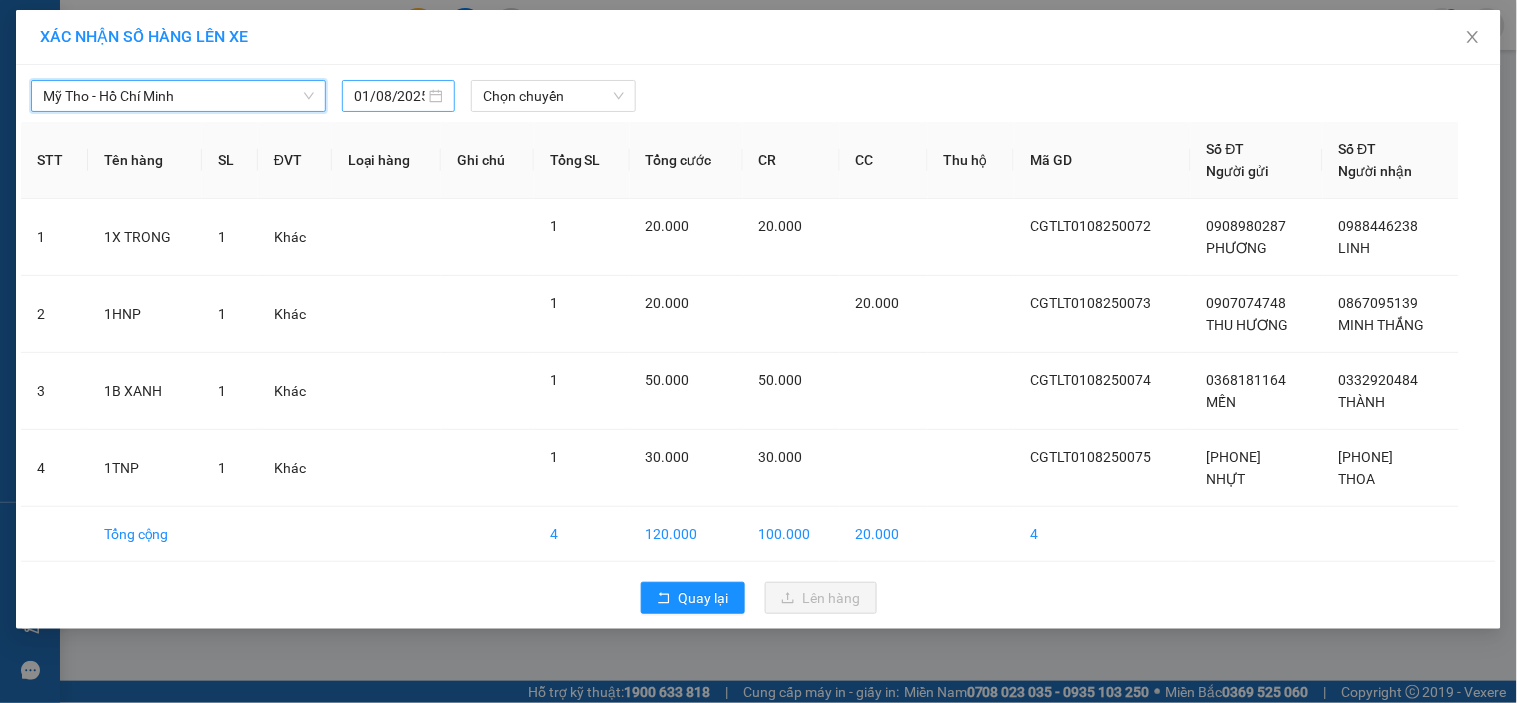 click on "01/08/2025" at bounding box center [398, 96] 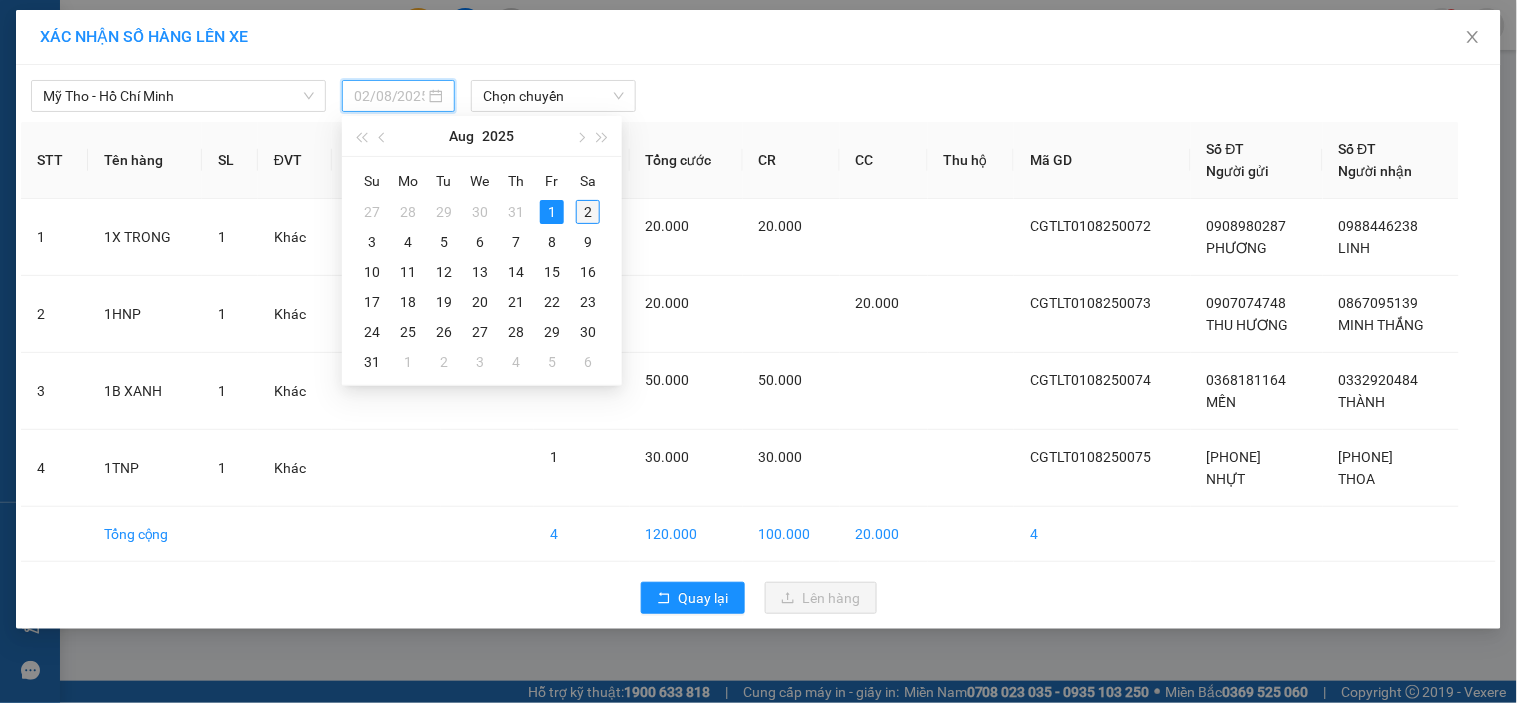 click on "2" at bounding box center (588, 212) 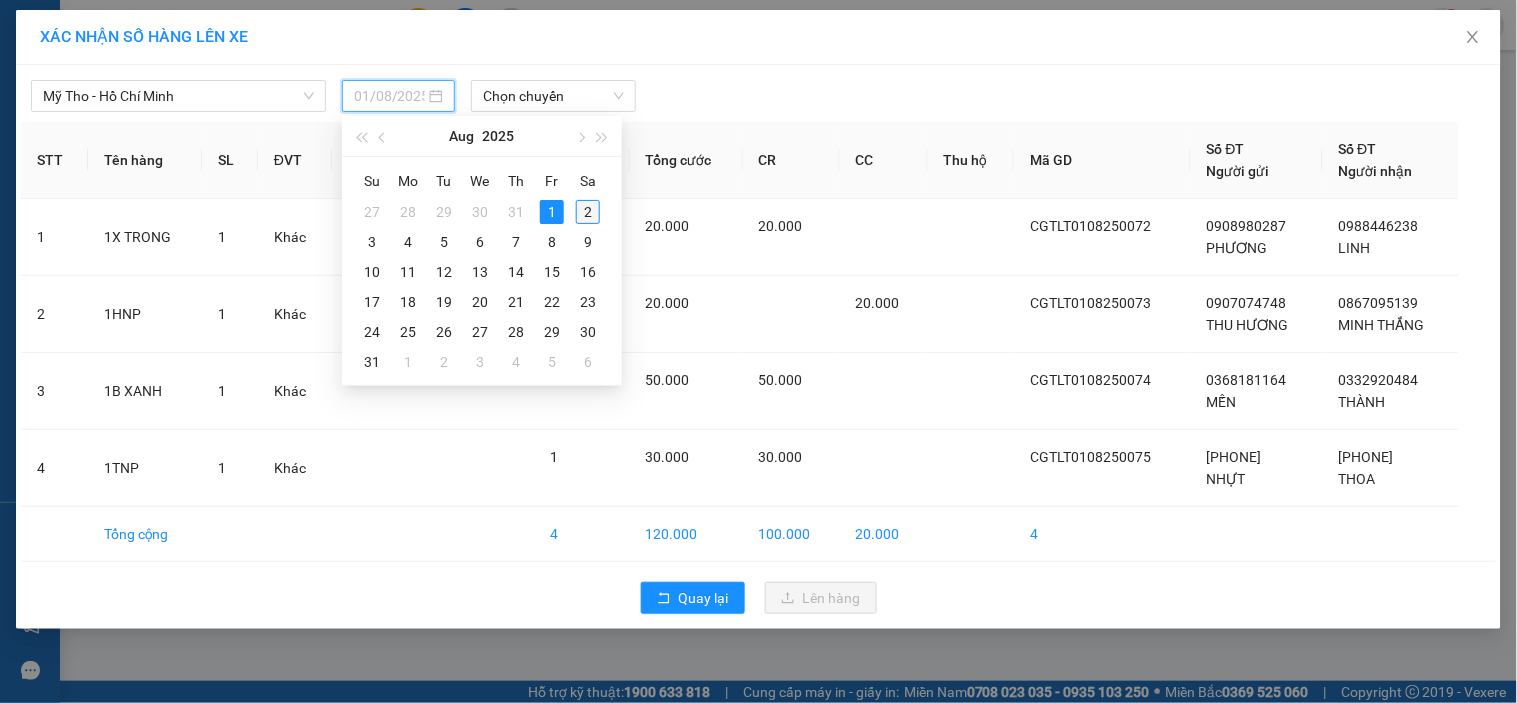 type on "02/08/2025" 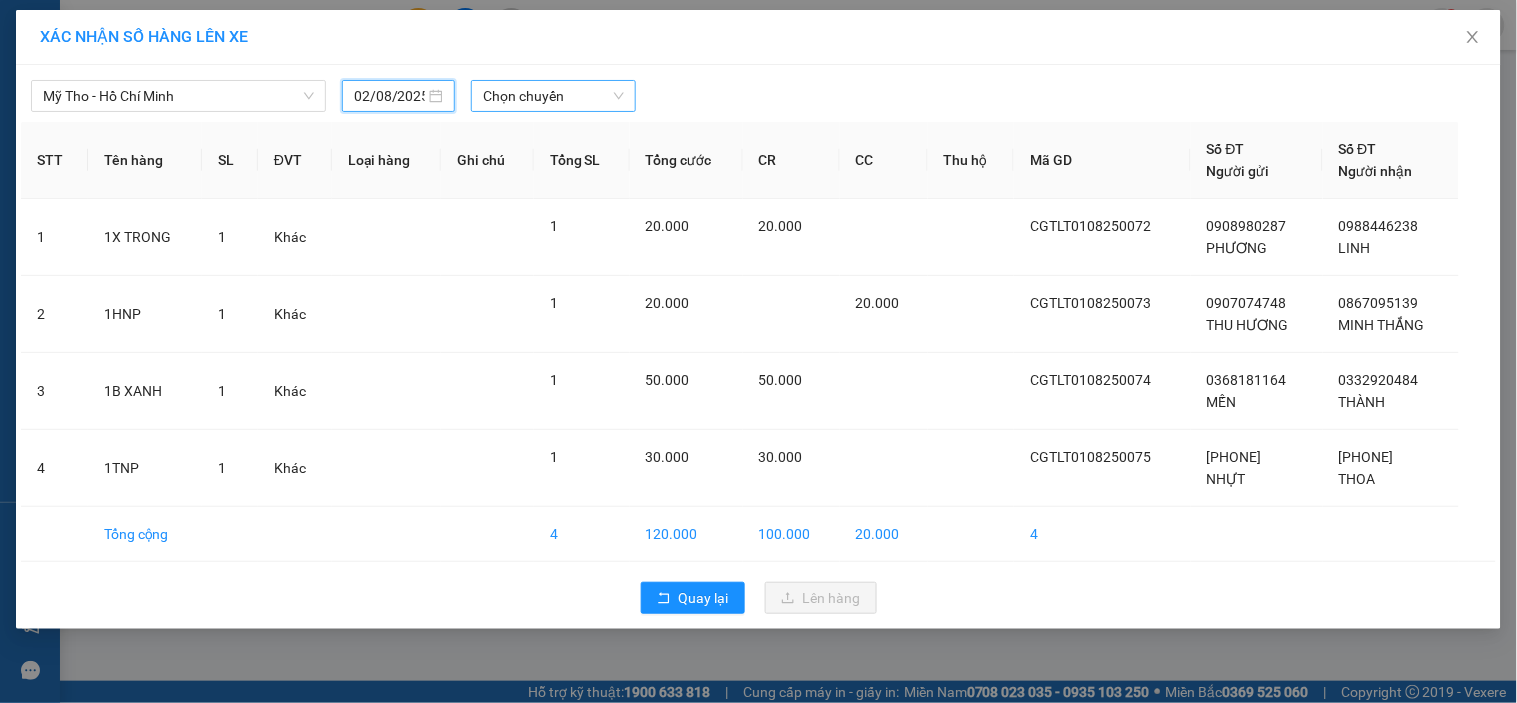 click on "Chọn chuyến" at bounding box center [553, 96] 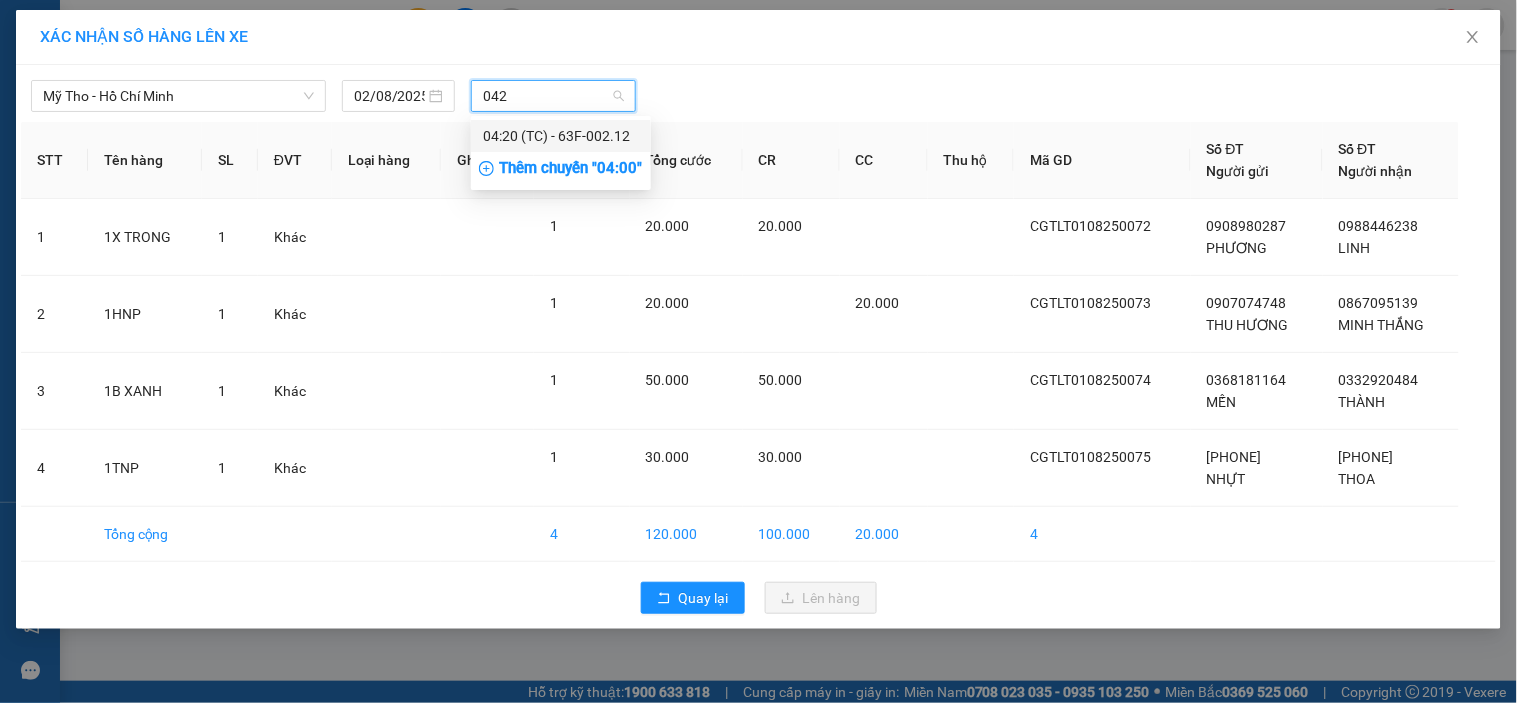 type on "0420" 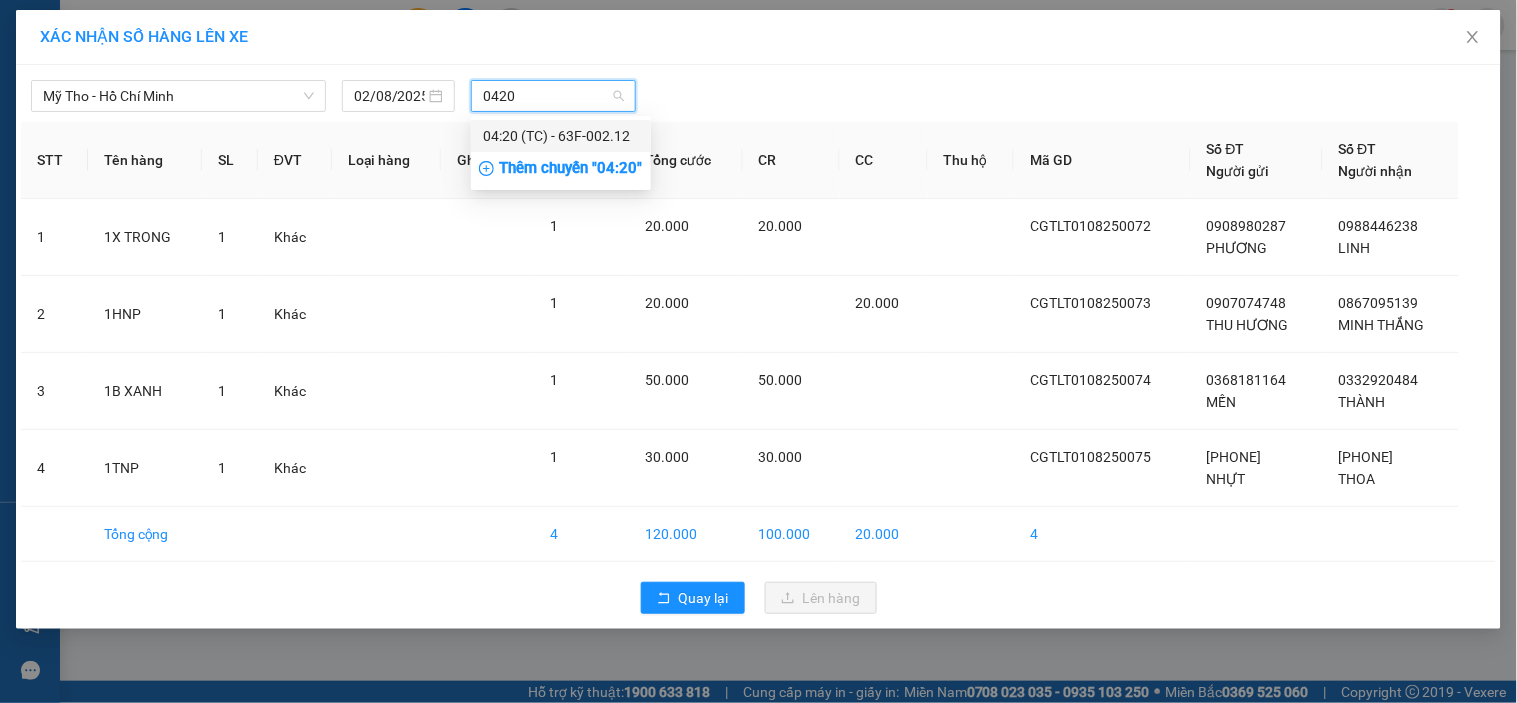 click on "04:20   (TC)   - 63F-002.12" at bounding box center (561, 136) 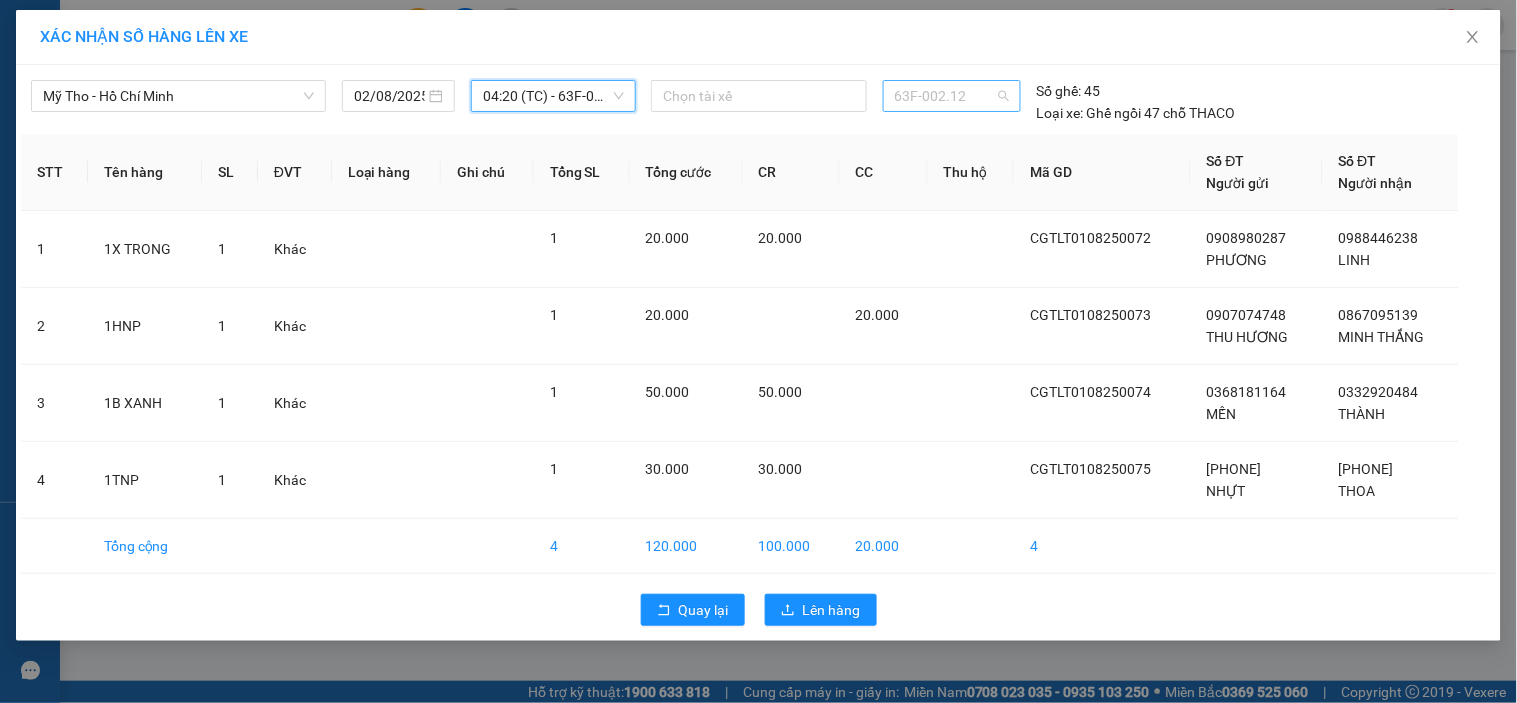 click on "63F-002.12" at bounding box center [952, 96] 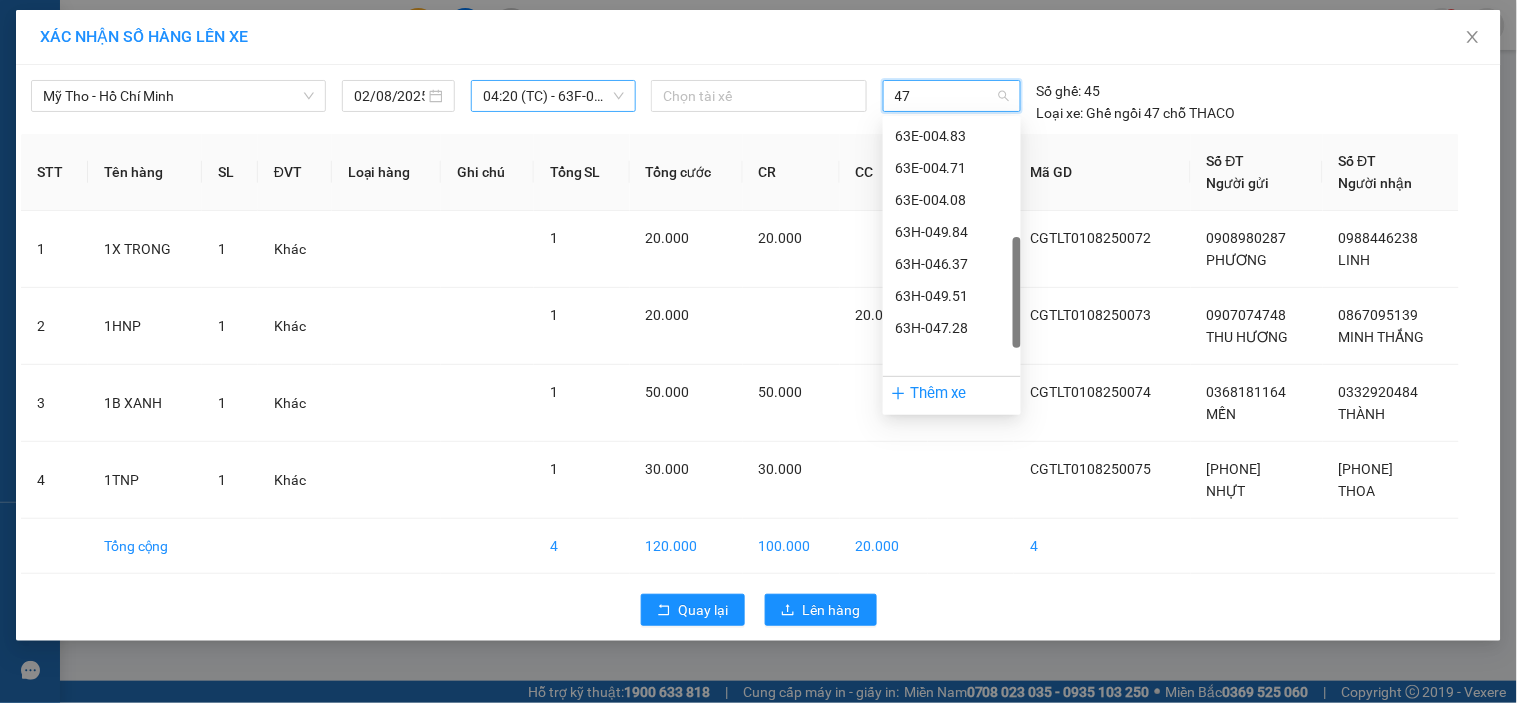 scroll, scrollTop: 0, scrollLeft: 0, axis: both 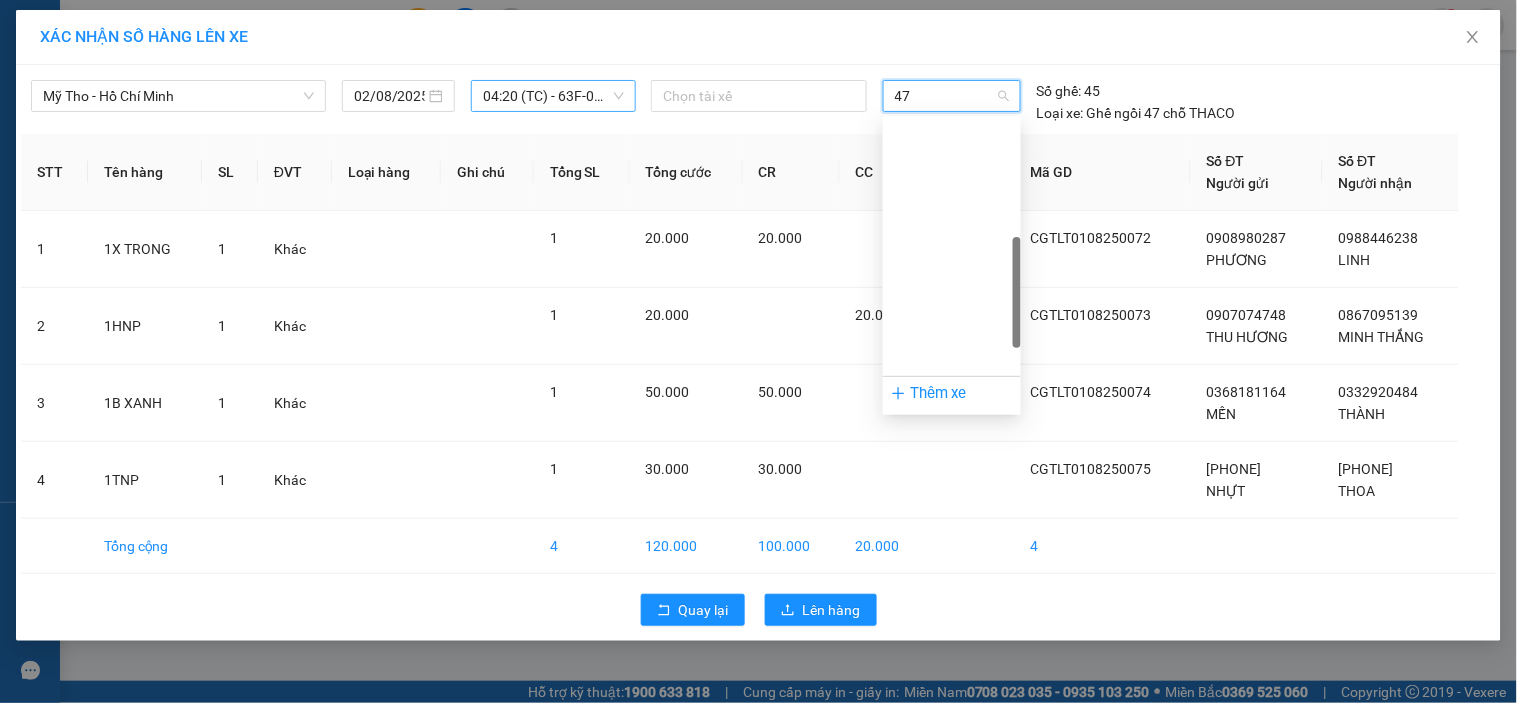 type on "471" 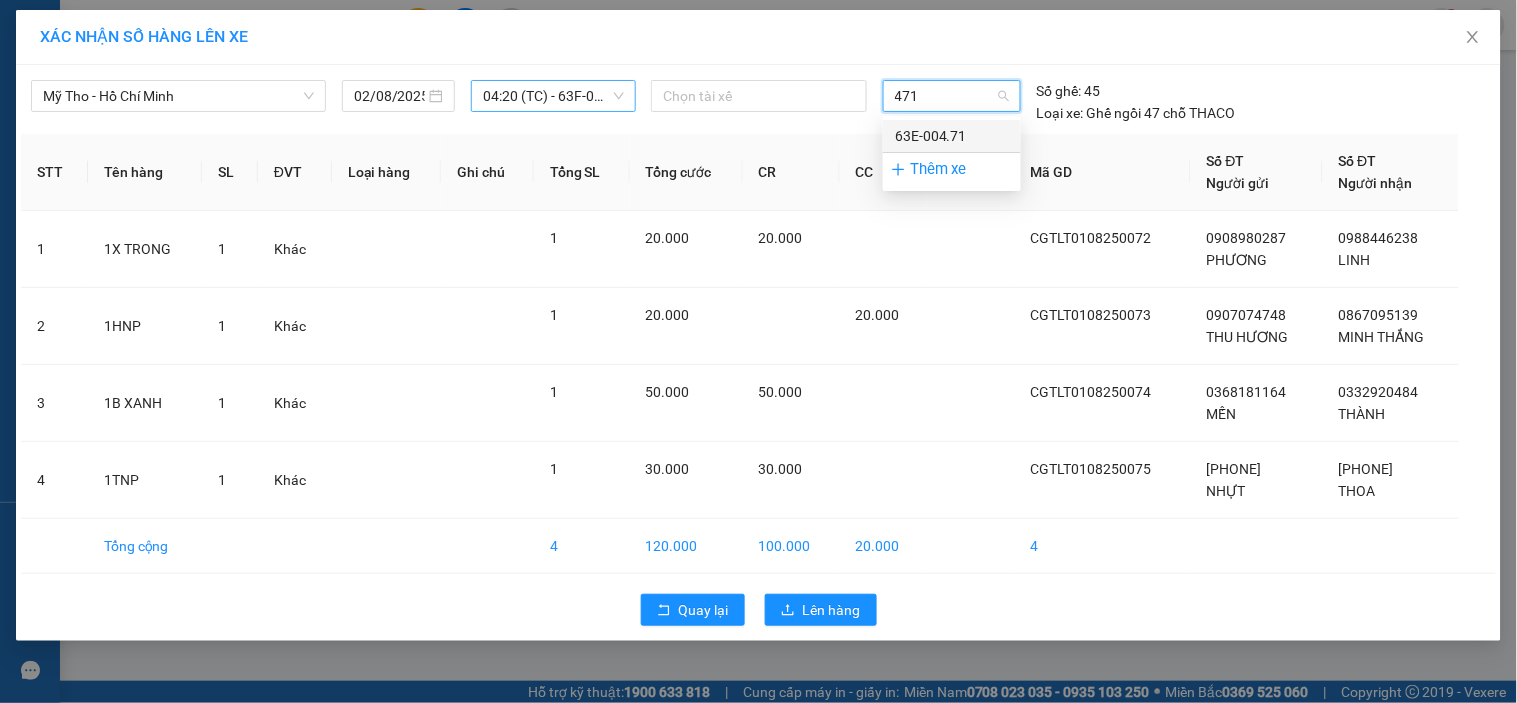 click on "63E-004.71" at bounding box center [952, 136] 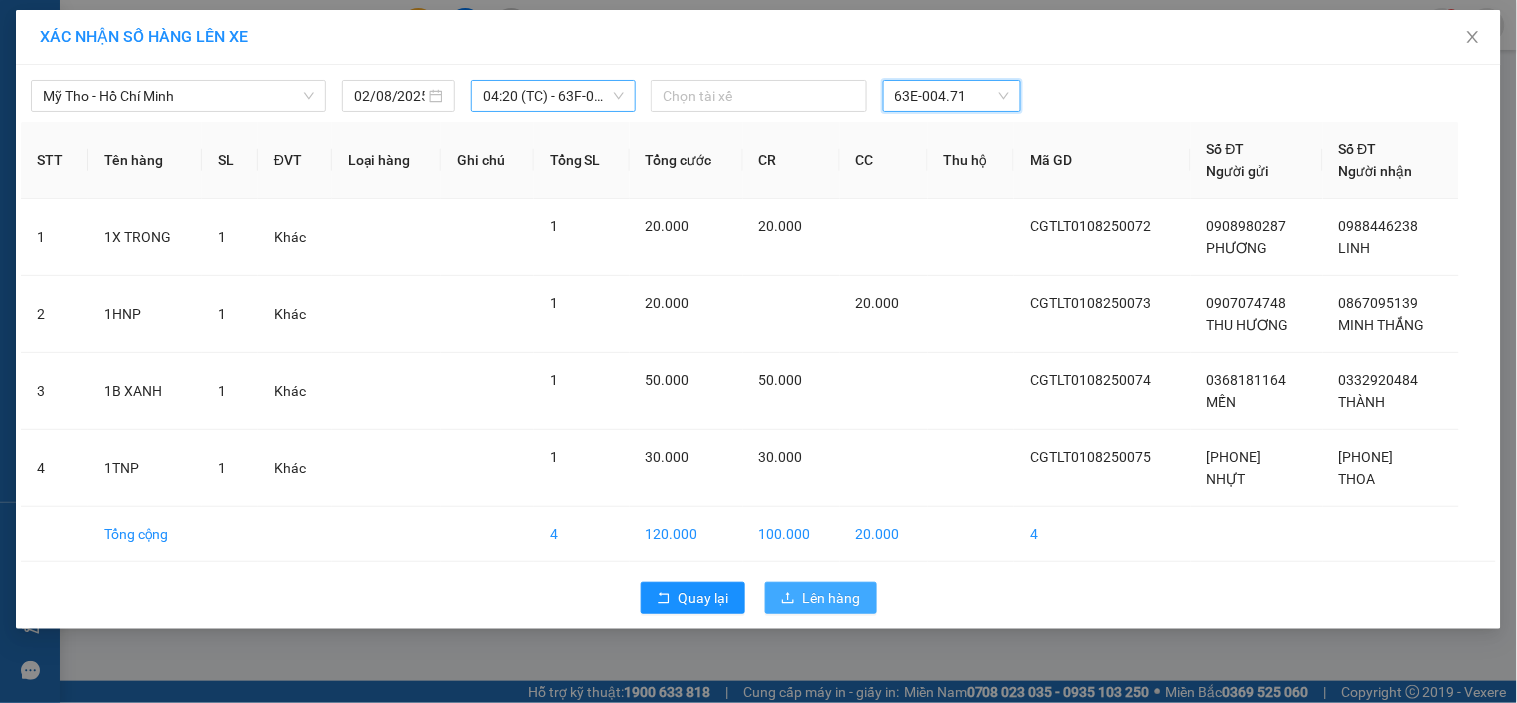 click on "Lên hàng" at bounding box center [832, 598] 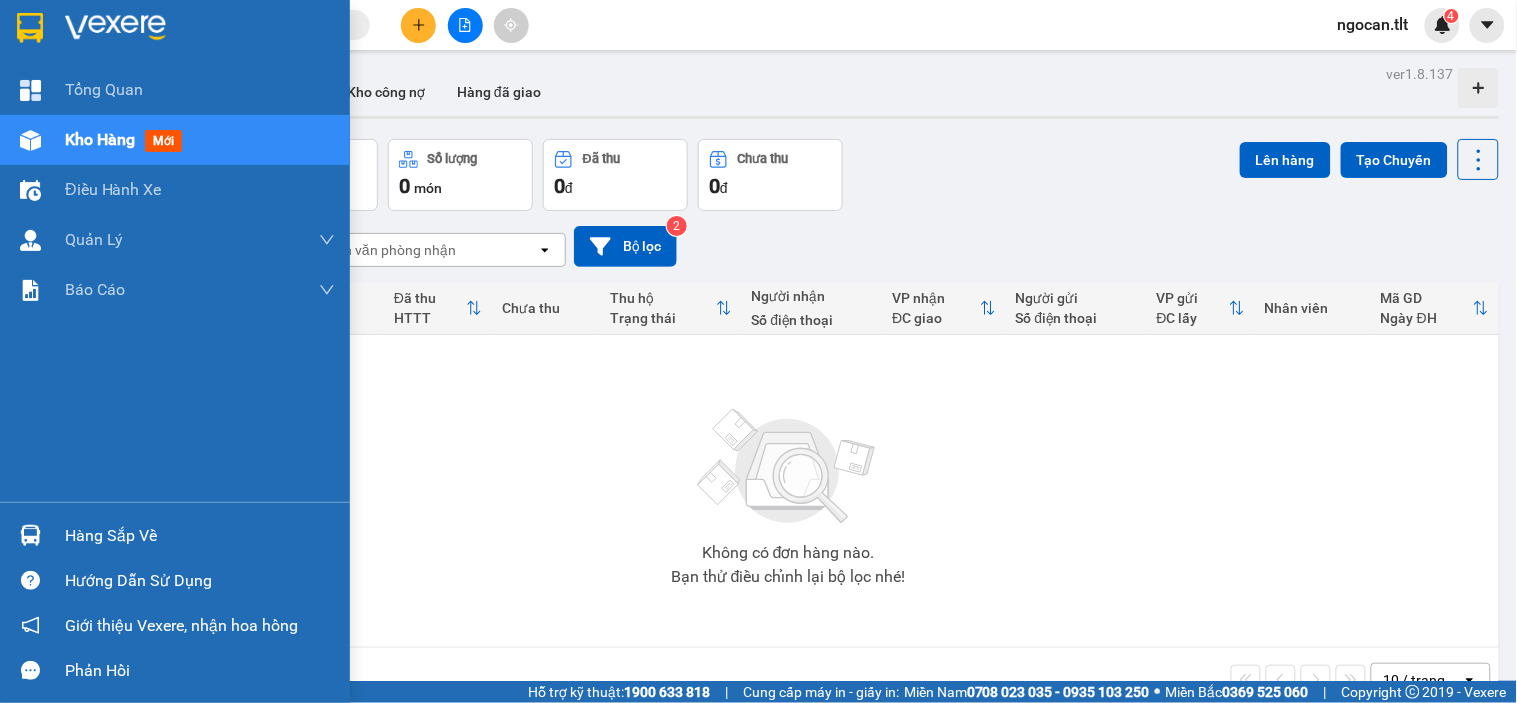 click at bounding box center [175, 32] 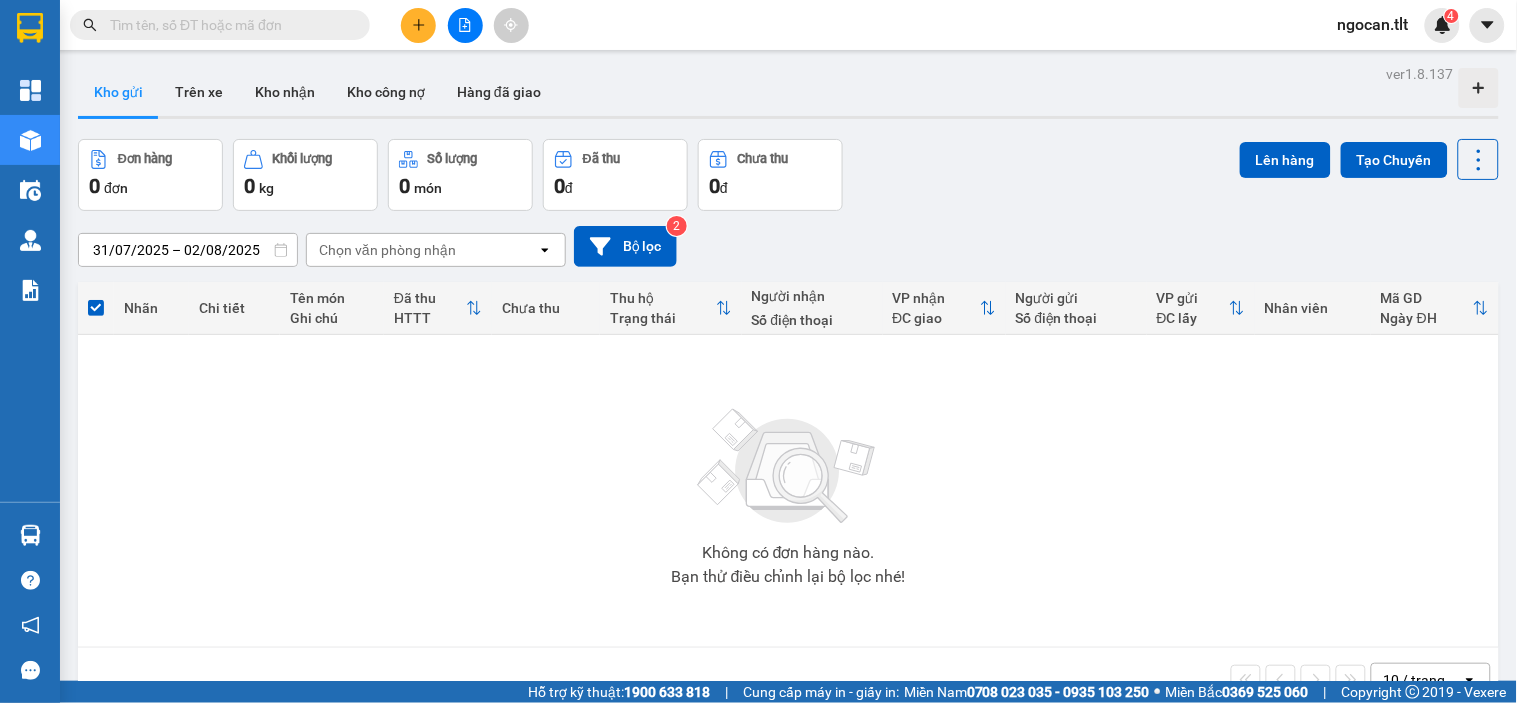 click at bounding box center [465, 25] 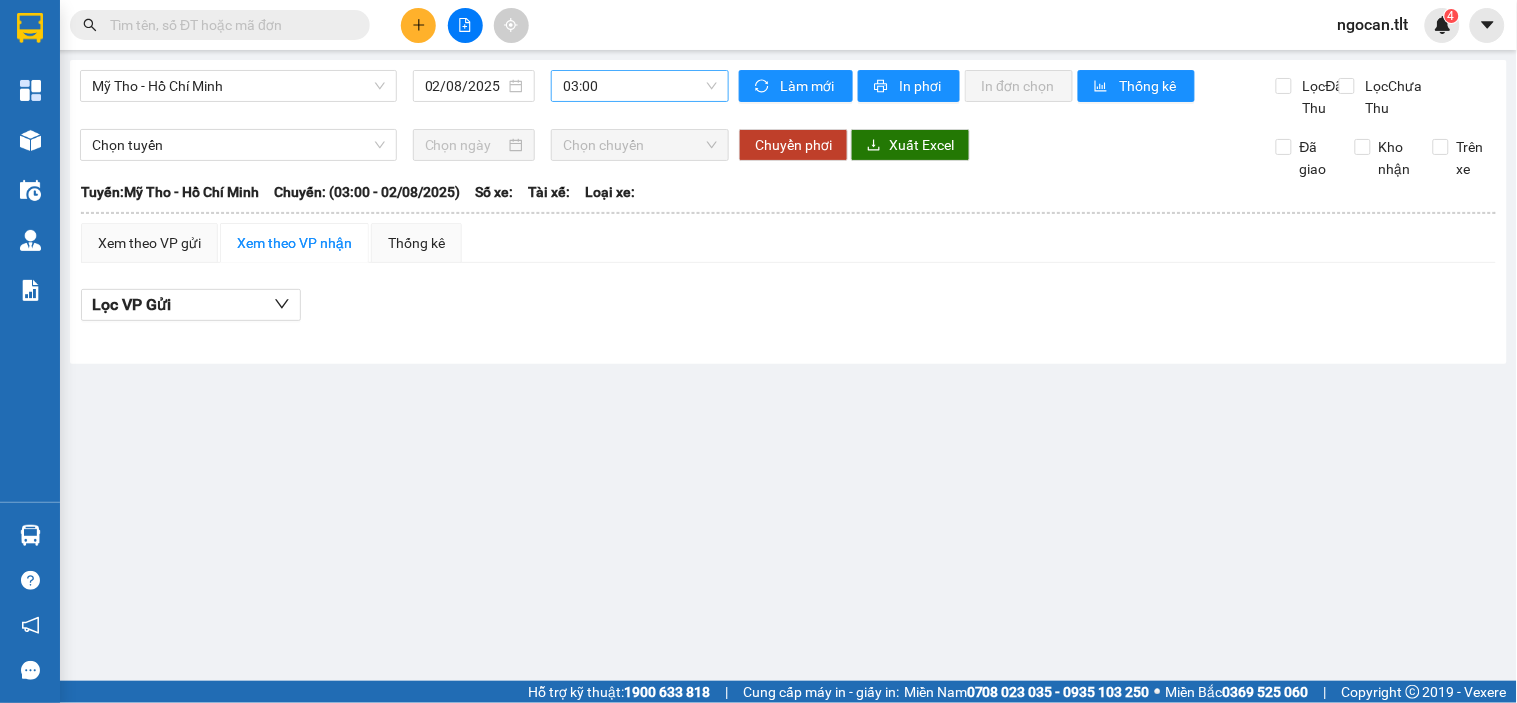 click on "03:00" at bounding box center [640, 86] 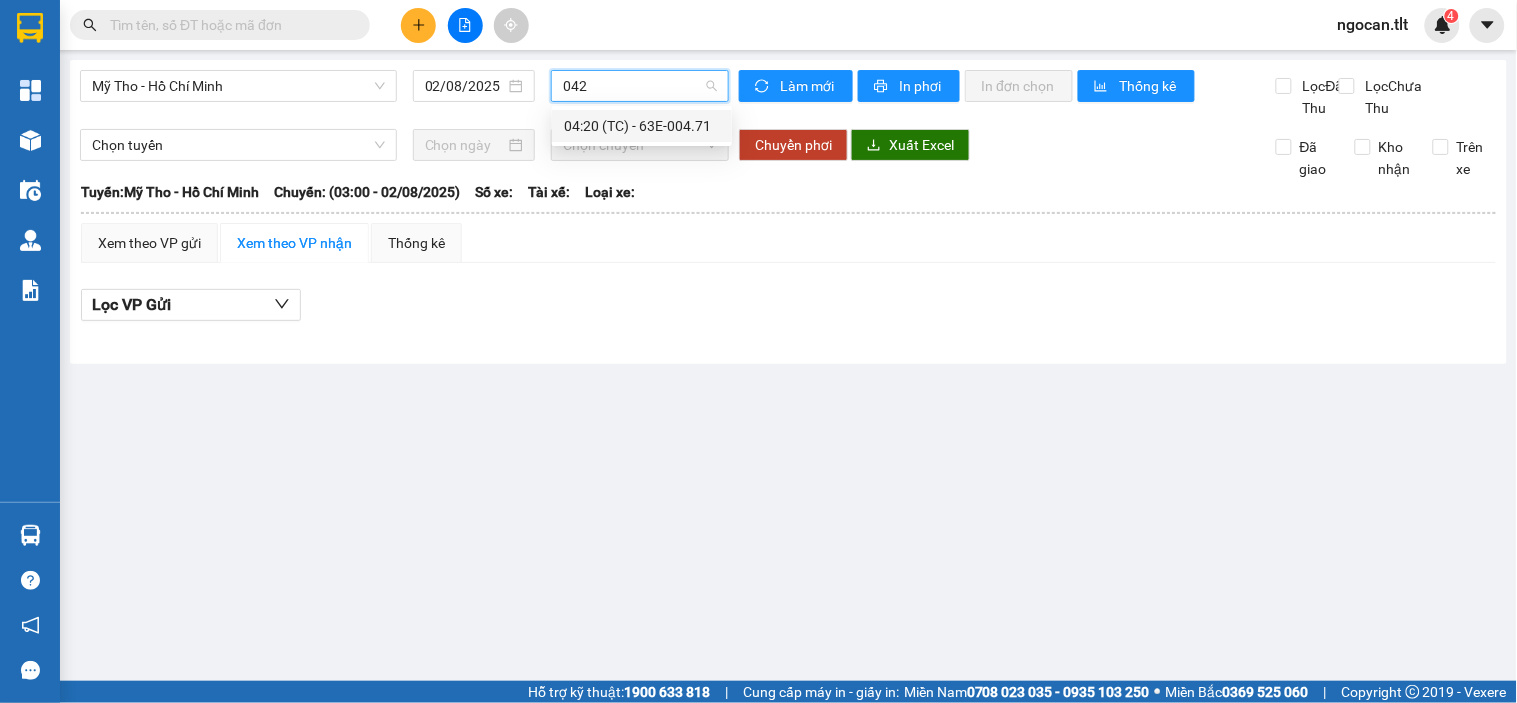 type on "0420" 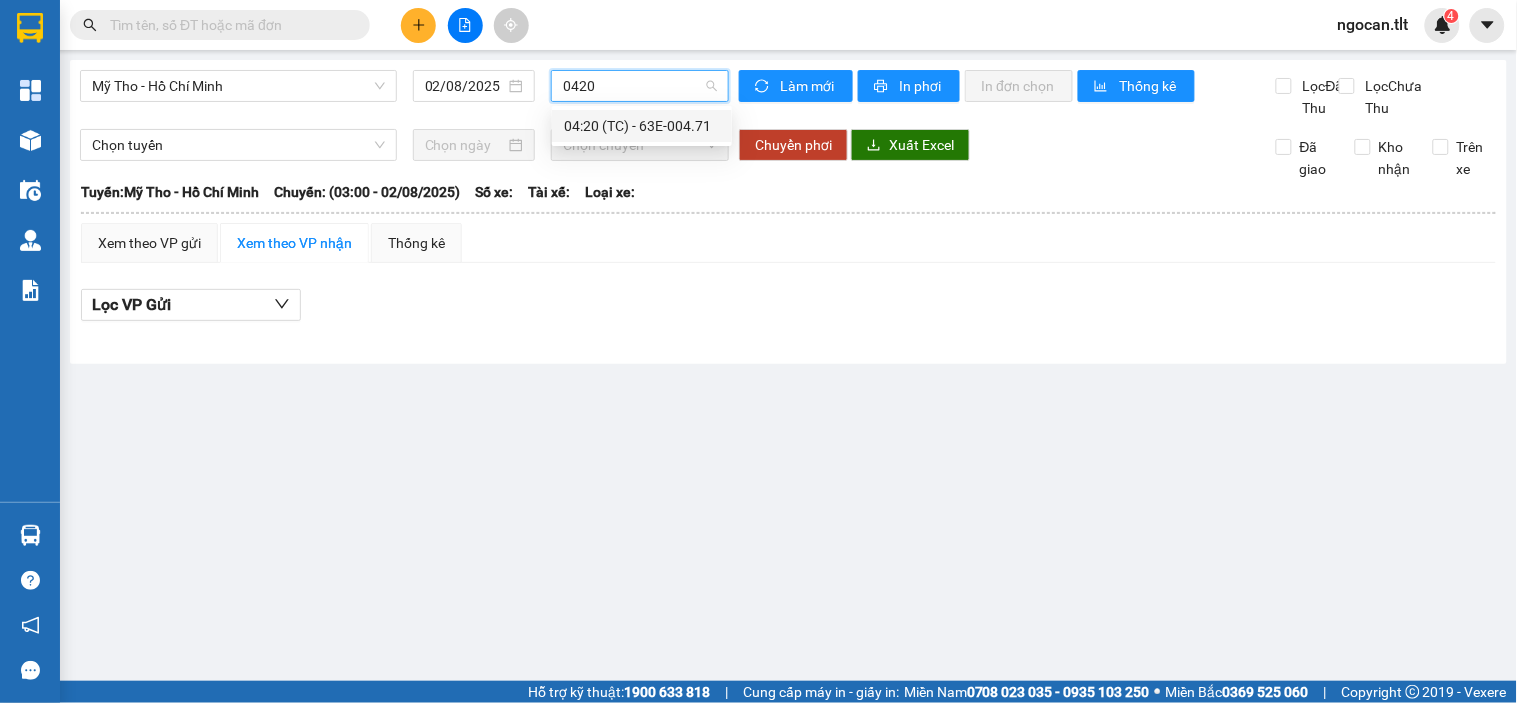drag, startPoint x: 608, startPoint y: 120, endPoint x: 615, endPoint y: 141, distance: 22.135944 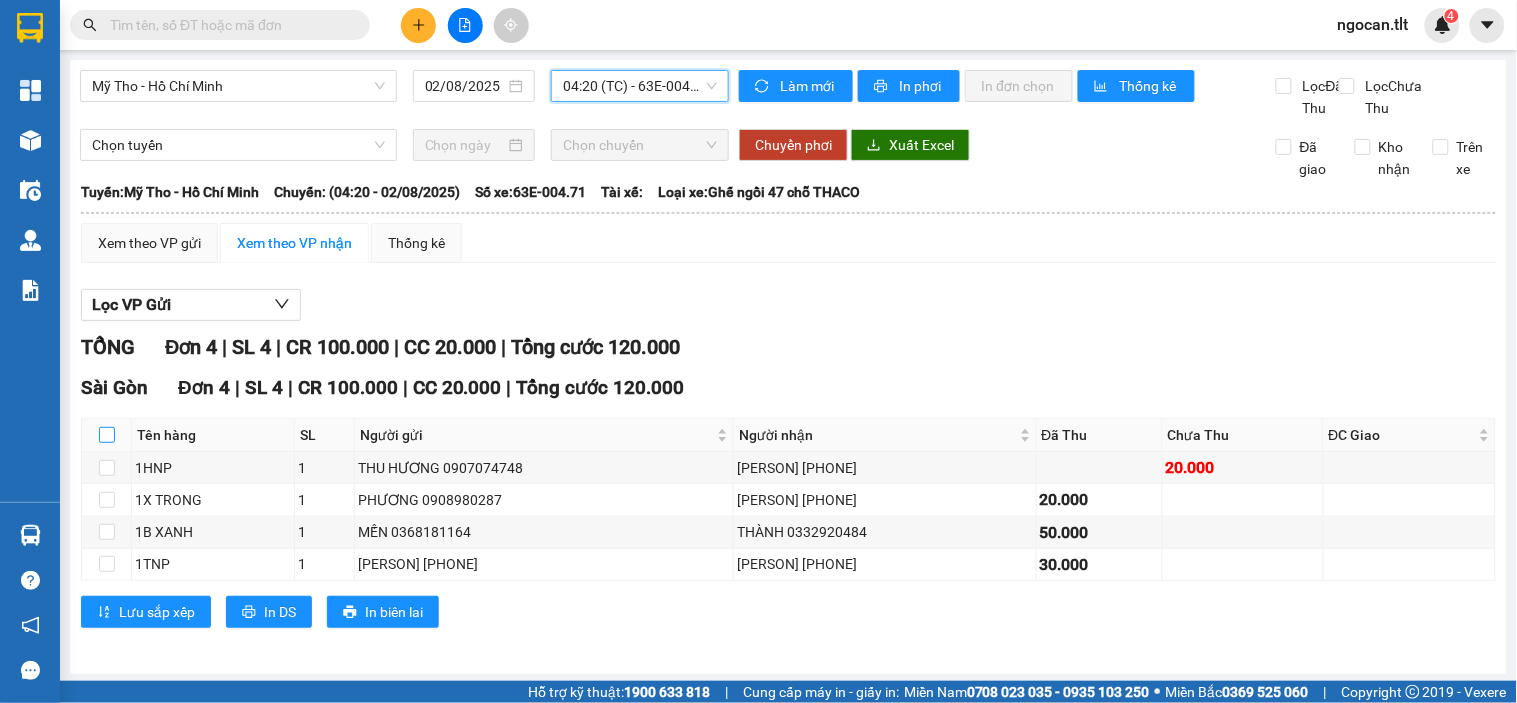 click at bounding box center (107, 435) 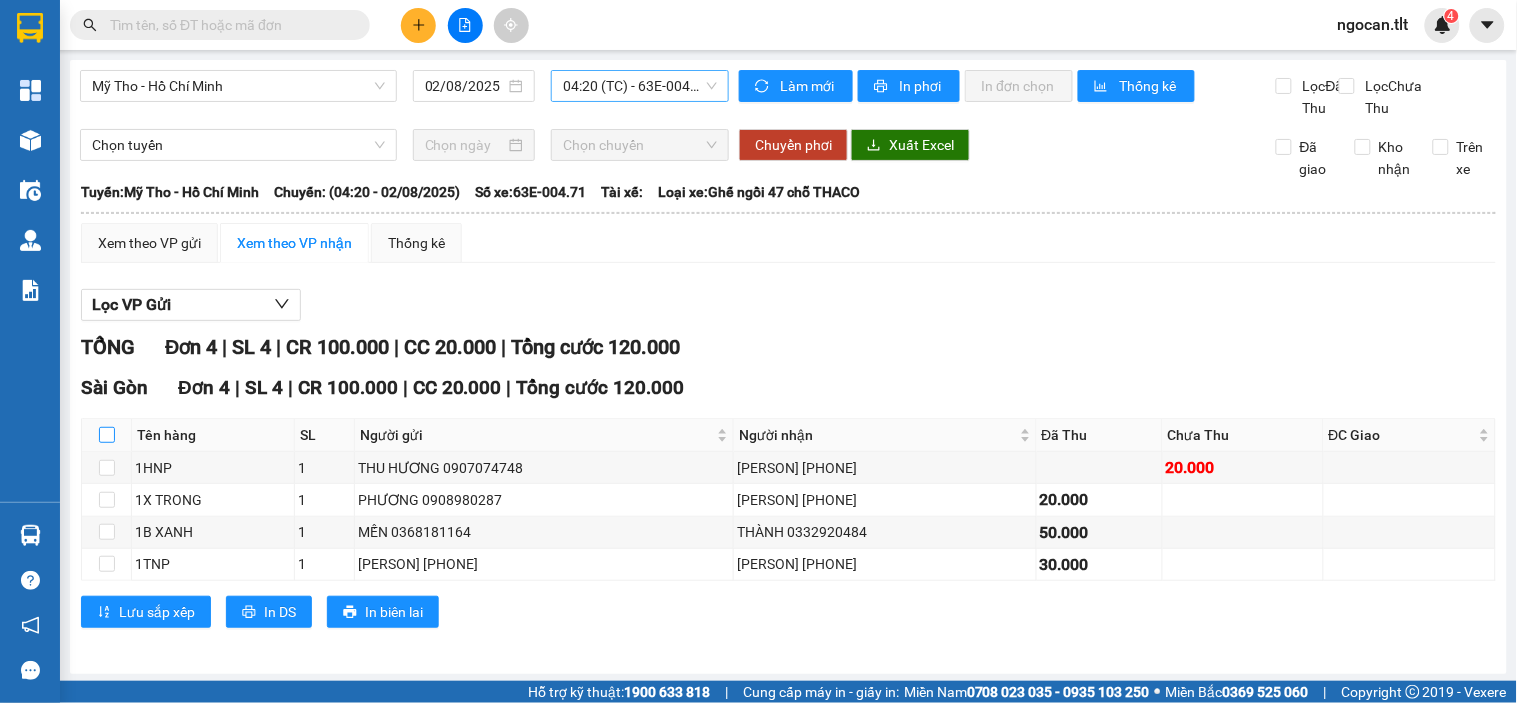 click at bounding box center [107, 435] 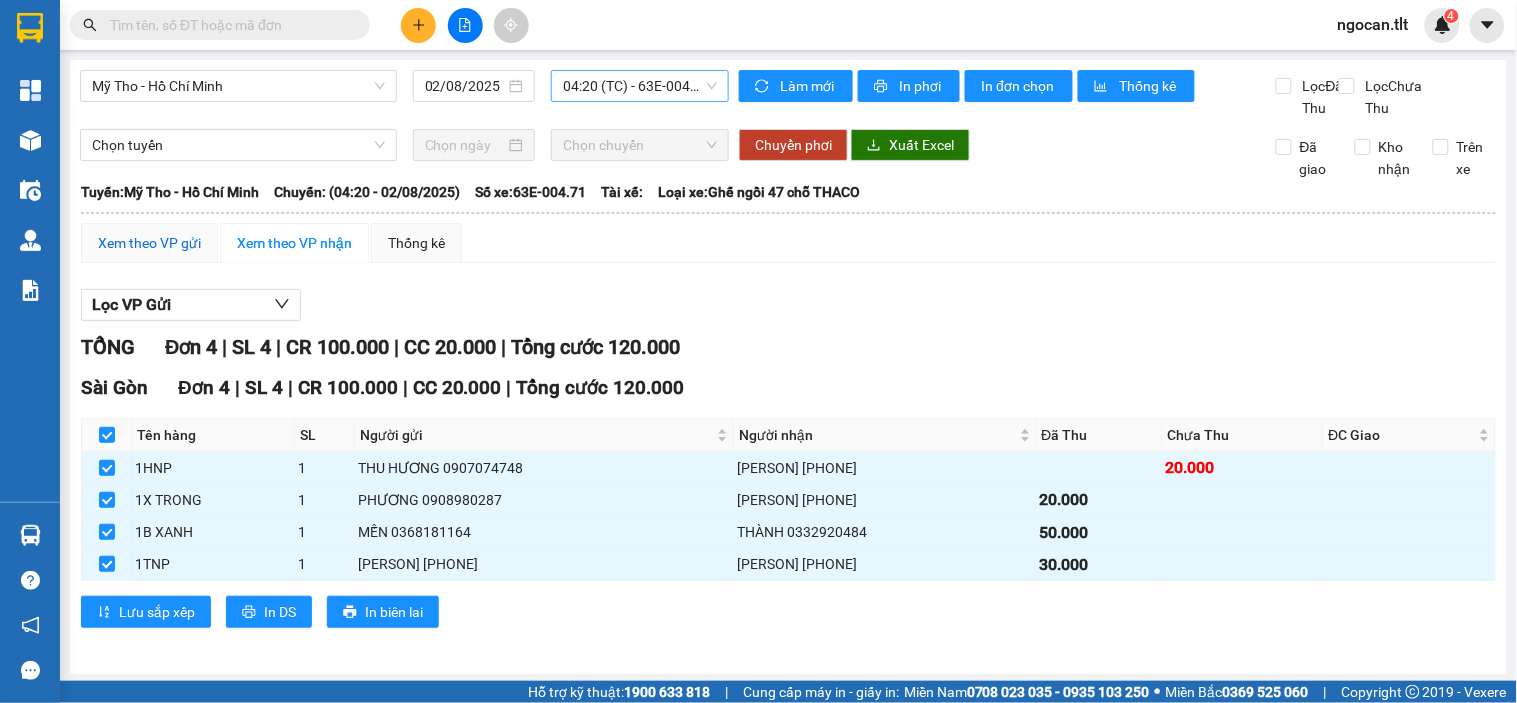 click on "Xem theo VP gửi" at bounding box center (149, 243) 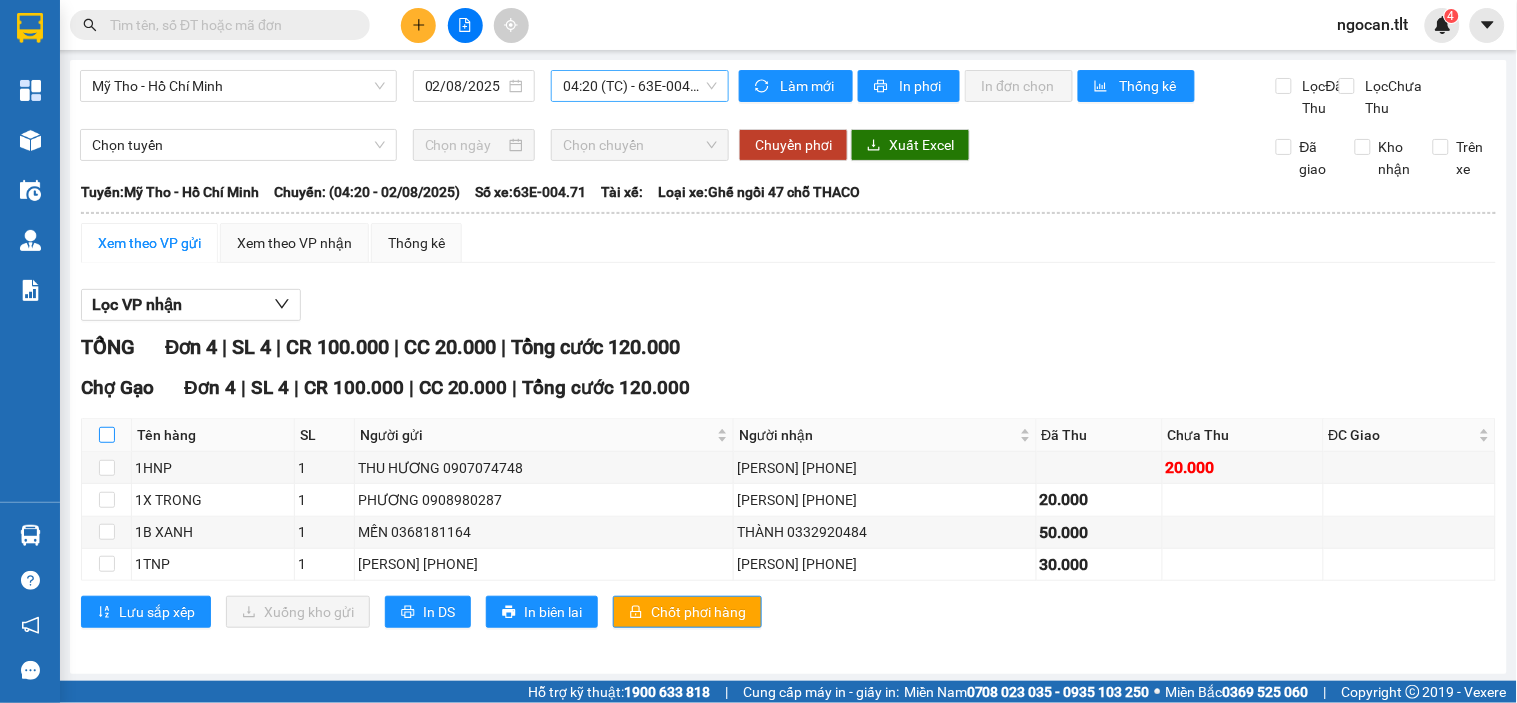 click at bounding box center [107, 435] 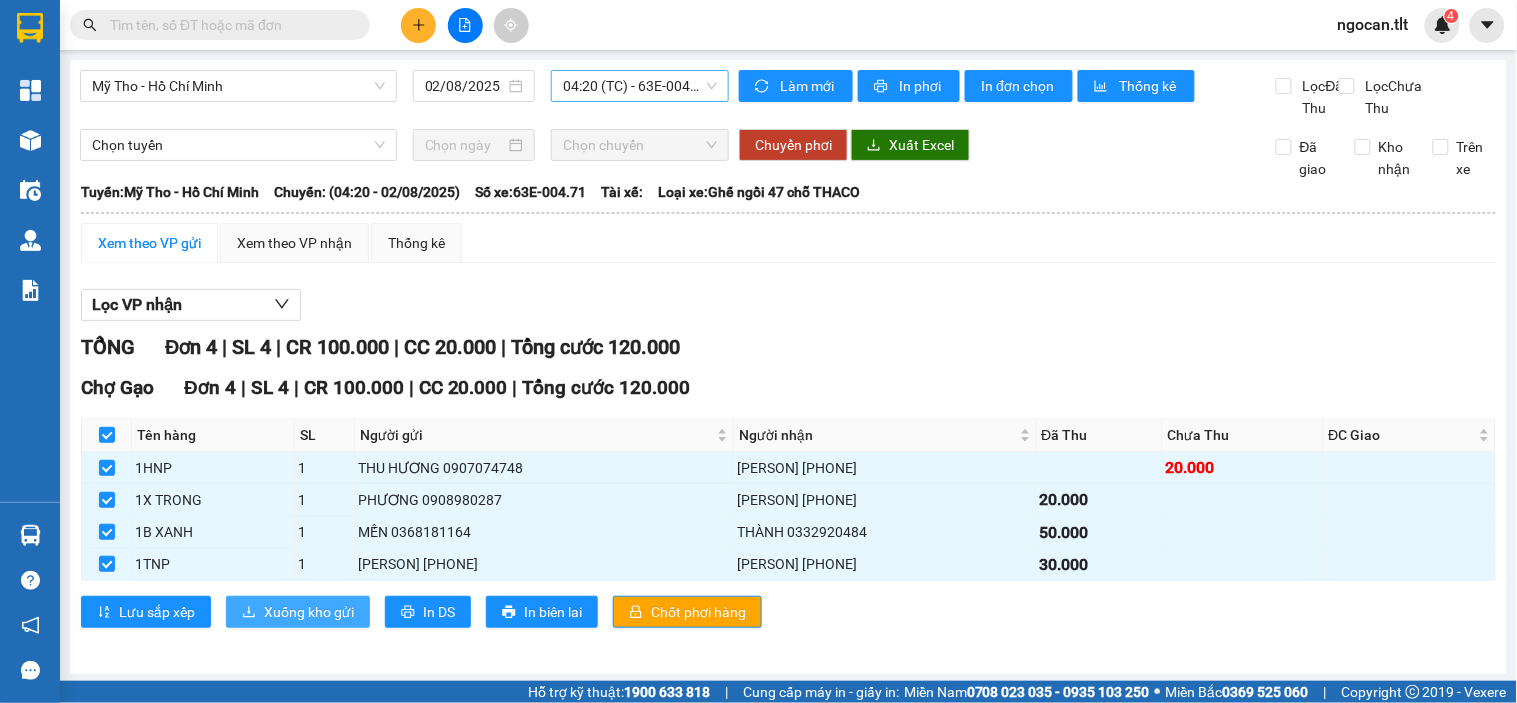 click on "Xuống kho gửi" at bounding box center (298, 612) 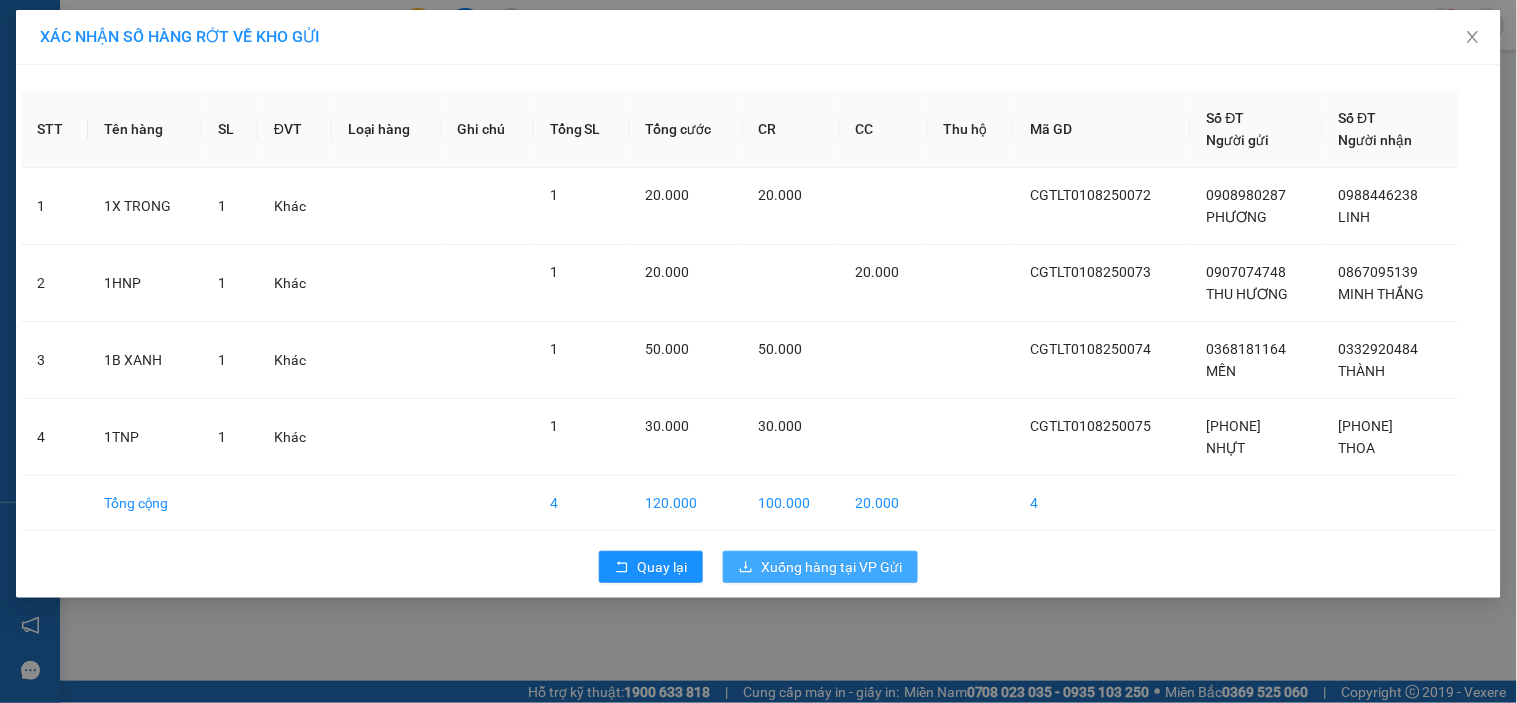 click on "Xuống hàng tại VP Gửi" at bounding box center (831, 567) 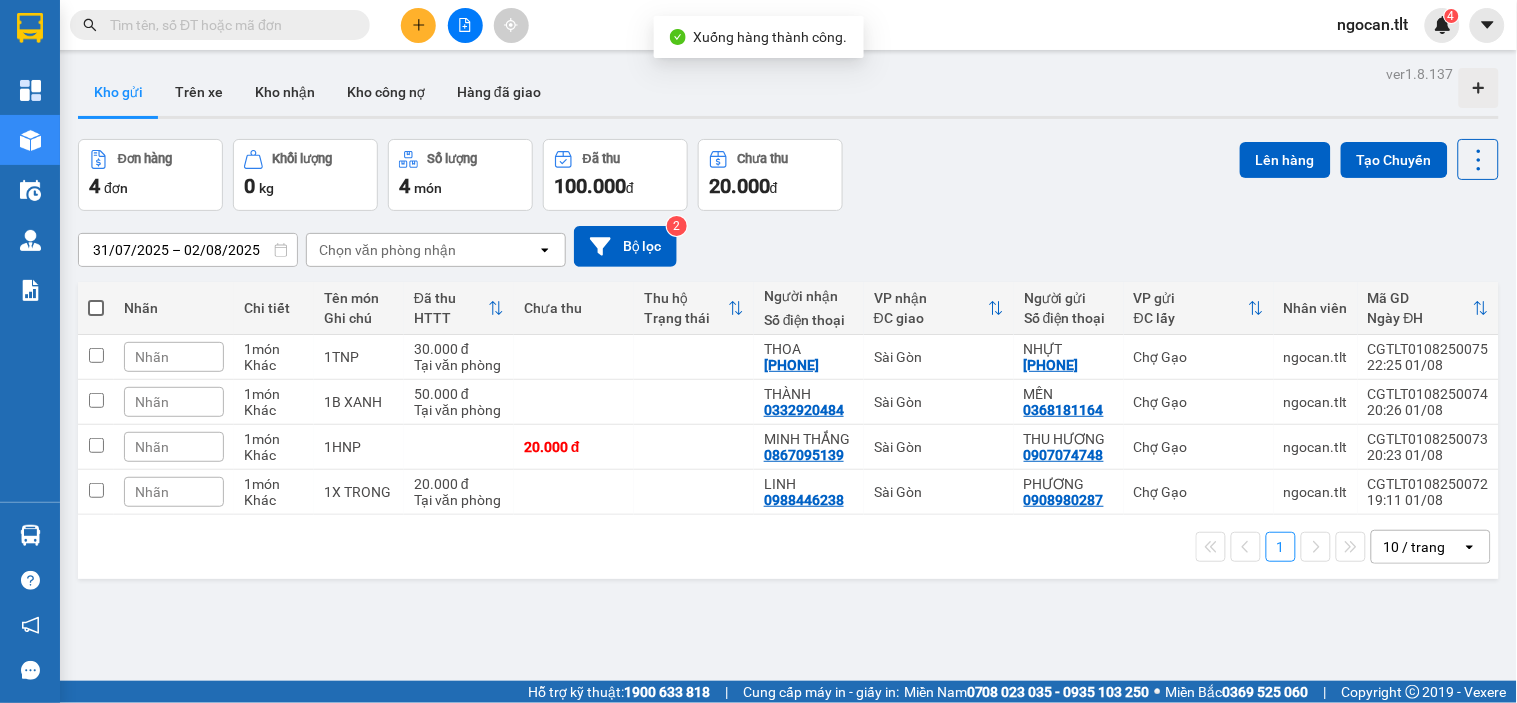 click at bounding box center [96, 308] 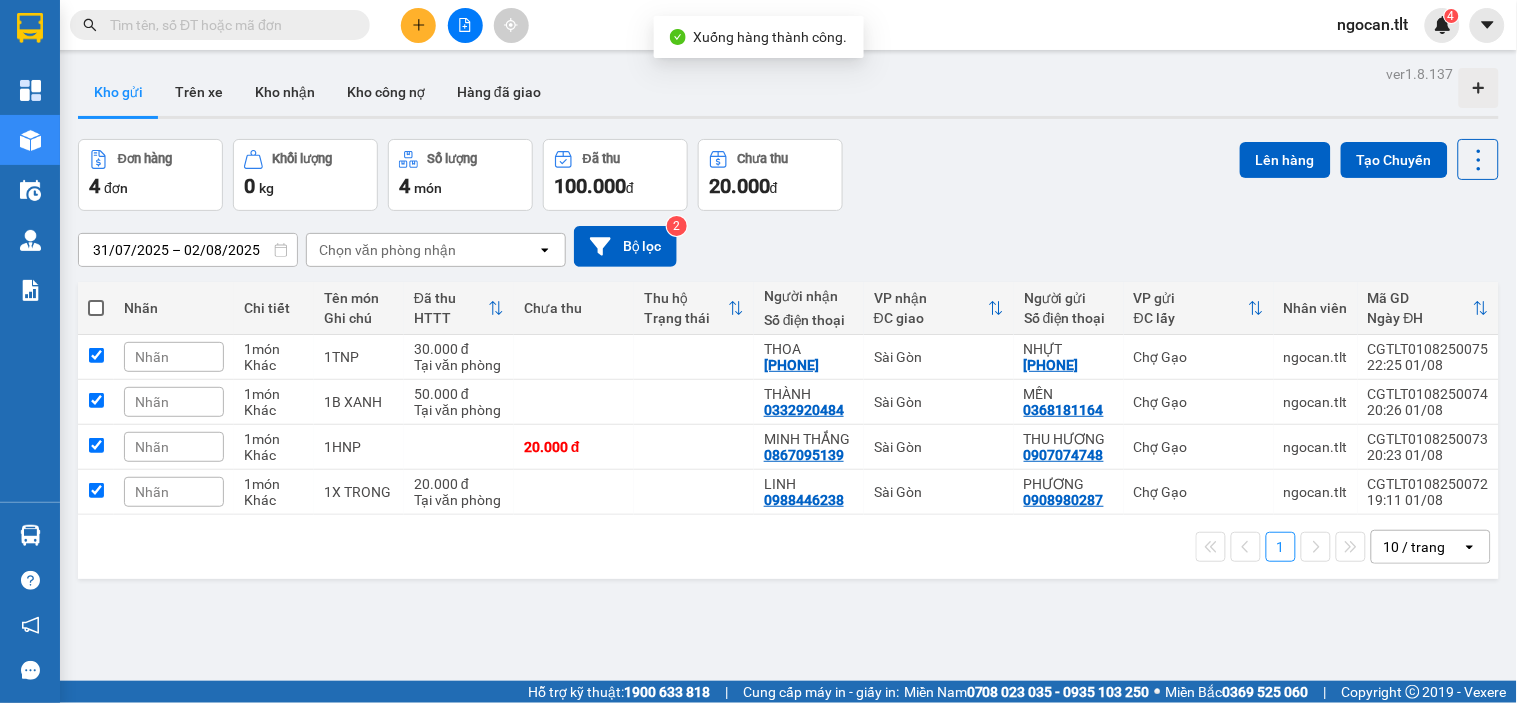 checkbox on "true" 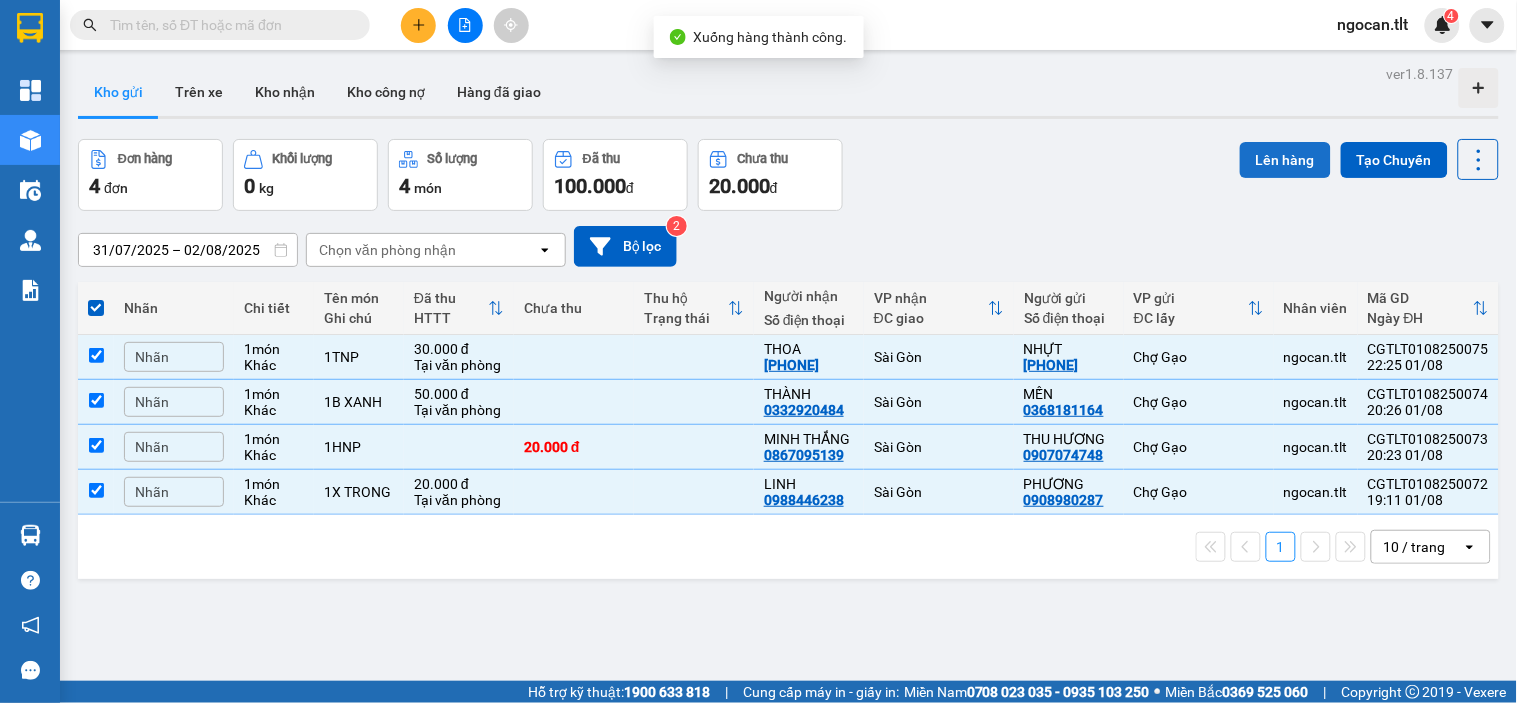 click on "Lên hàng" at bounding box center [1285, 160] 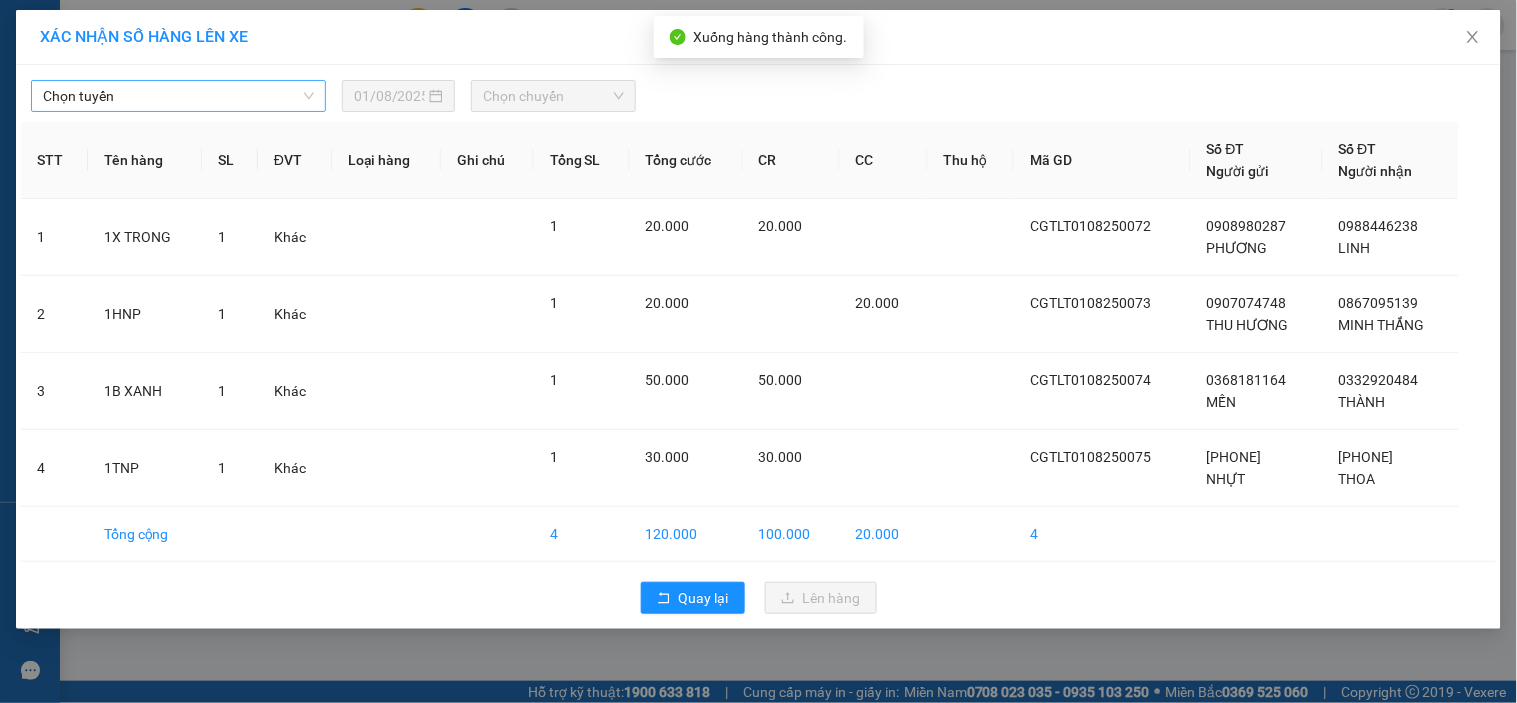 click on "Chọn tuyến" at bounding box center (178, 96) 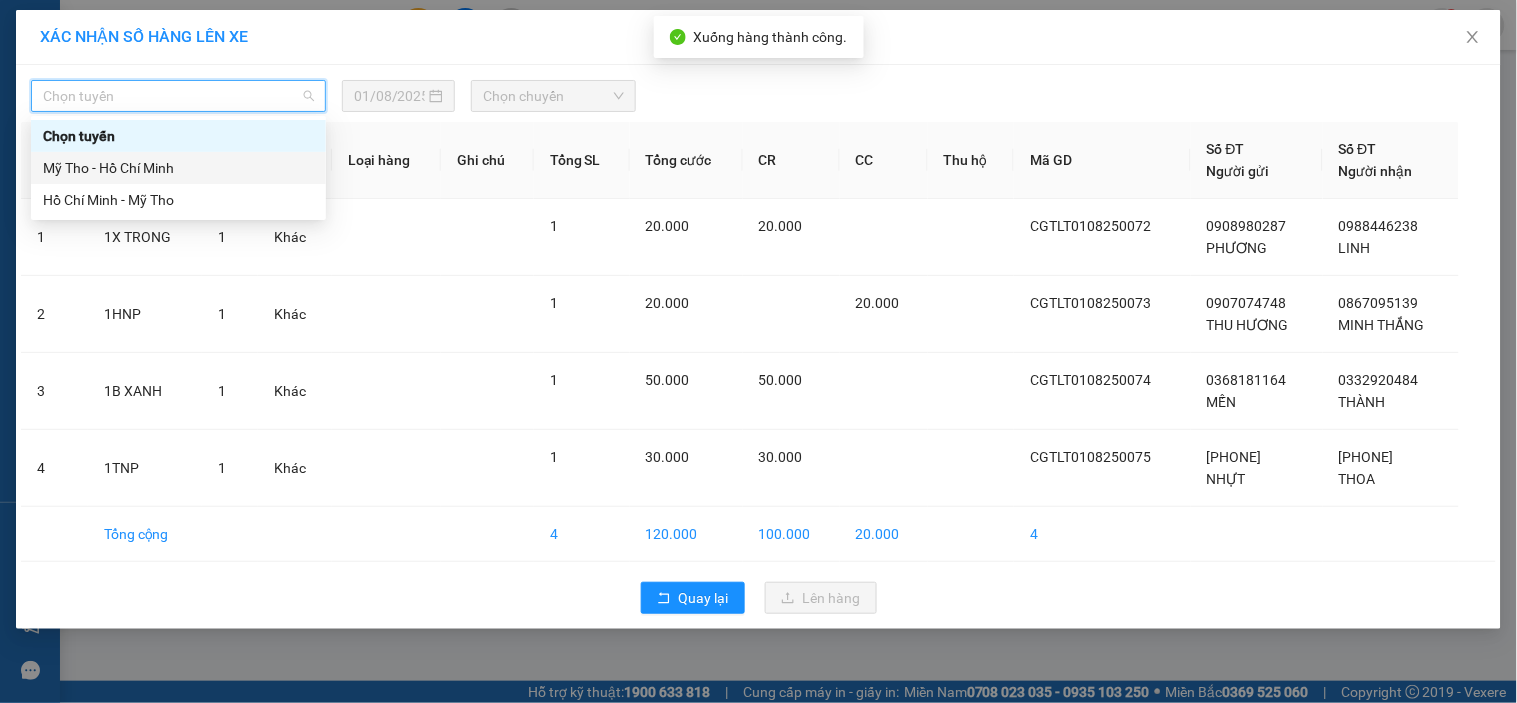 click on "Mỹ Tho - Hồ Chí Minh" at bounding box center (178, 168) 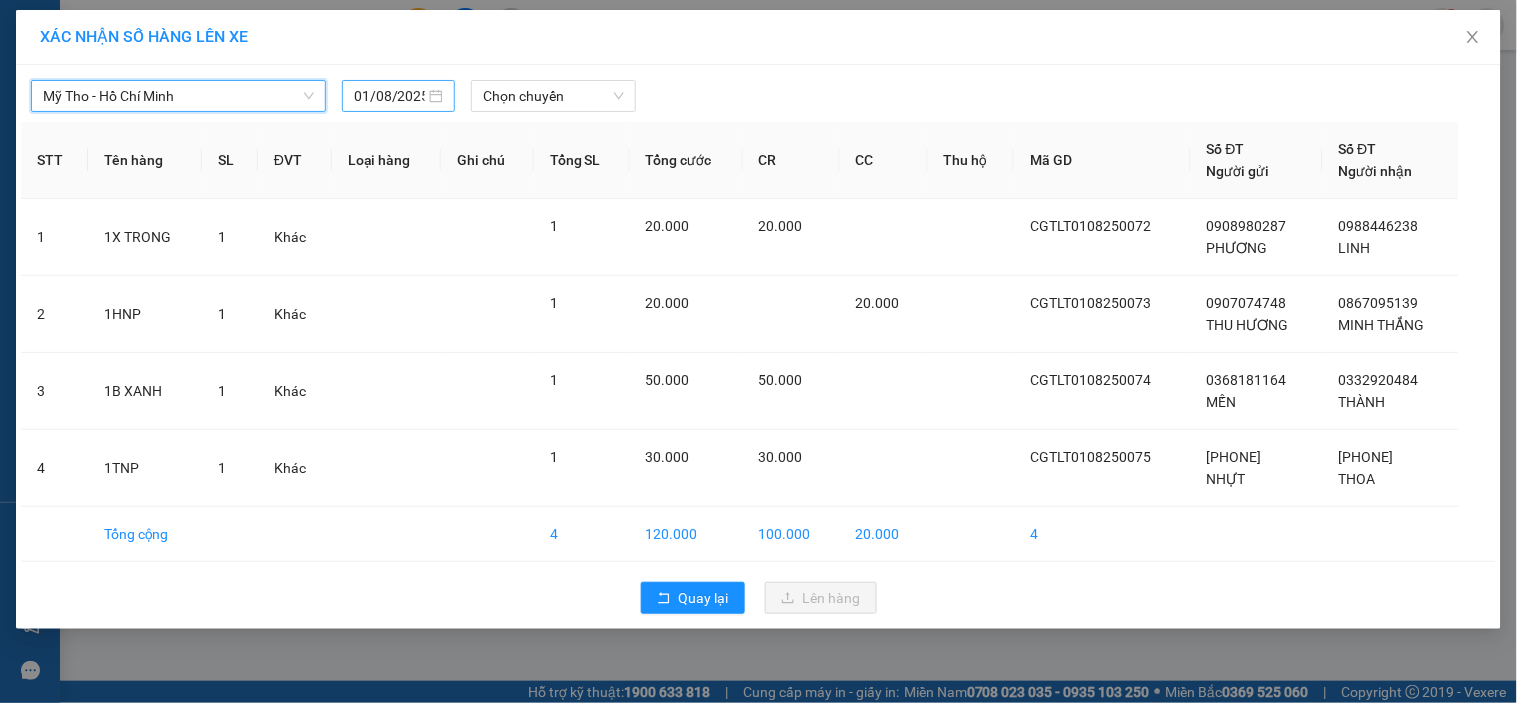 click on "[STATE] - [STATE] 01/08/2025 Chọn chuyến STT Tên hàng SL ĐVT Loại hàng Ghi chú Tổng SL Tổng cước CR CC Thu hộ Mã GD Số ĐT Người gửi Số ĐT Người nhận 1 1X TRONG 1 Khác 1 20.000 20.000 CGTLT0108250072 [PHONE] [PERSON] [PHONE] [PERSON] 2 1HNP 1 Khác 1 20.000 20.000 CGTLT0108250073 [PHONE] [PERSON] [PHONE] [PERSON] 3 1B XANH 1 Khác 1 50.000 50.000 CGTLT0108250074 [PHONE] [PERSON] [PHONE] [PERSON] 4 1TNP 1 Khác 1 30.000 30.000 CGTLT0108250075 [PHONE] [PERSON] [PHONE] [PERSON] Tổng cộng 4 120.000 100.000 20.000 4 Quay lại Lên hàng" at bounding box center (758, 347) 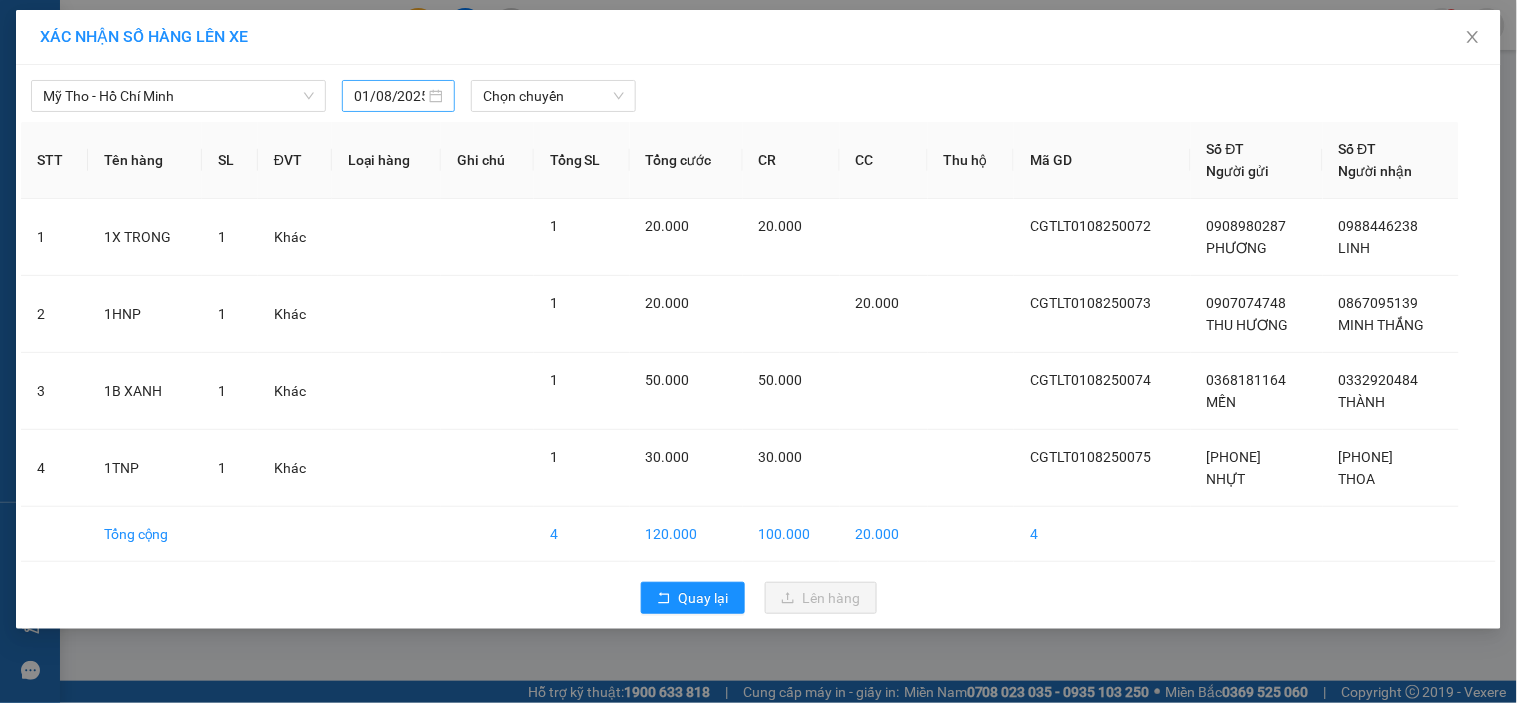 click on "01/08/2025" at bounding box center (389, 96) 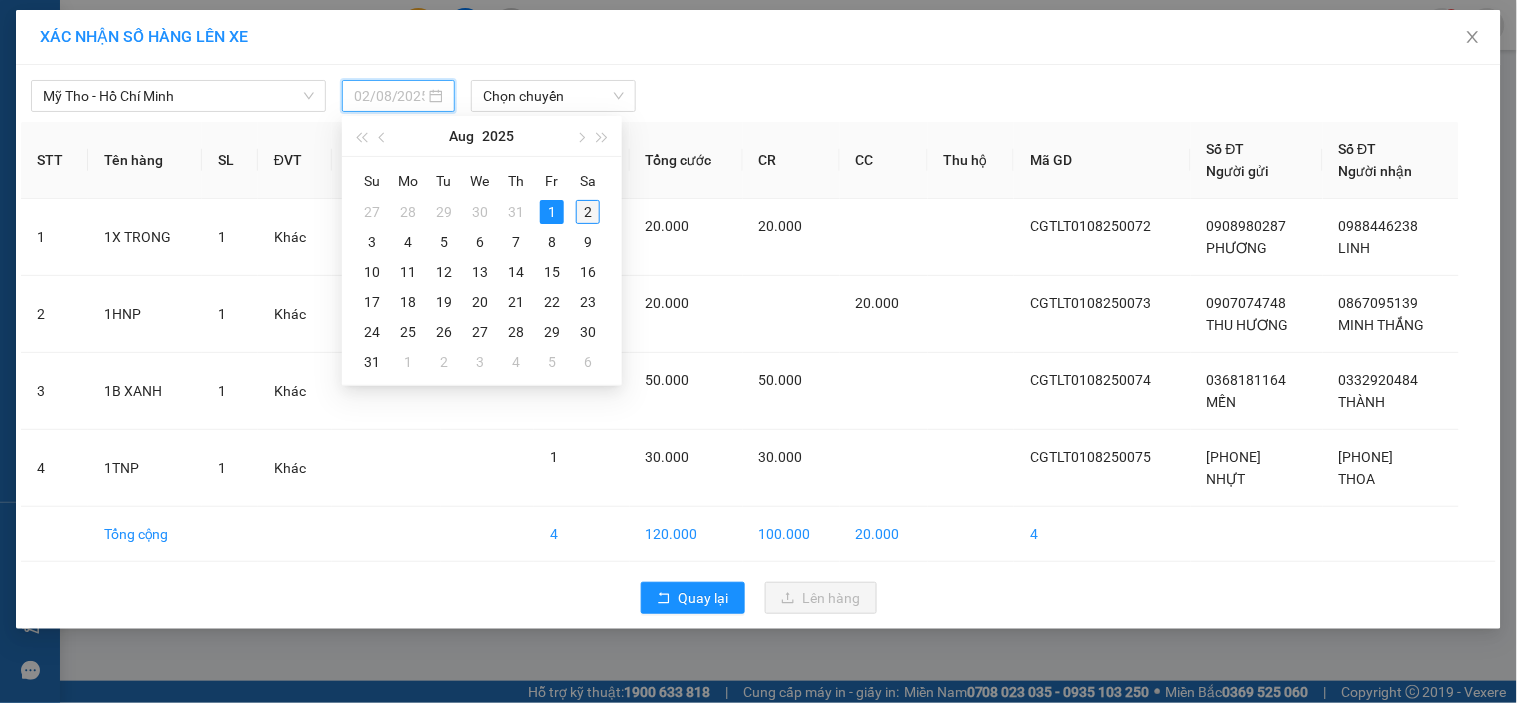 click on "2" at bounding box center [588, 212] 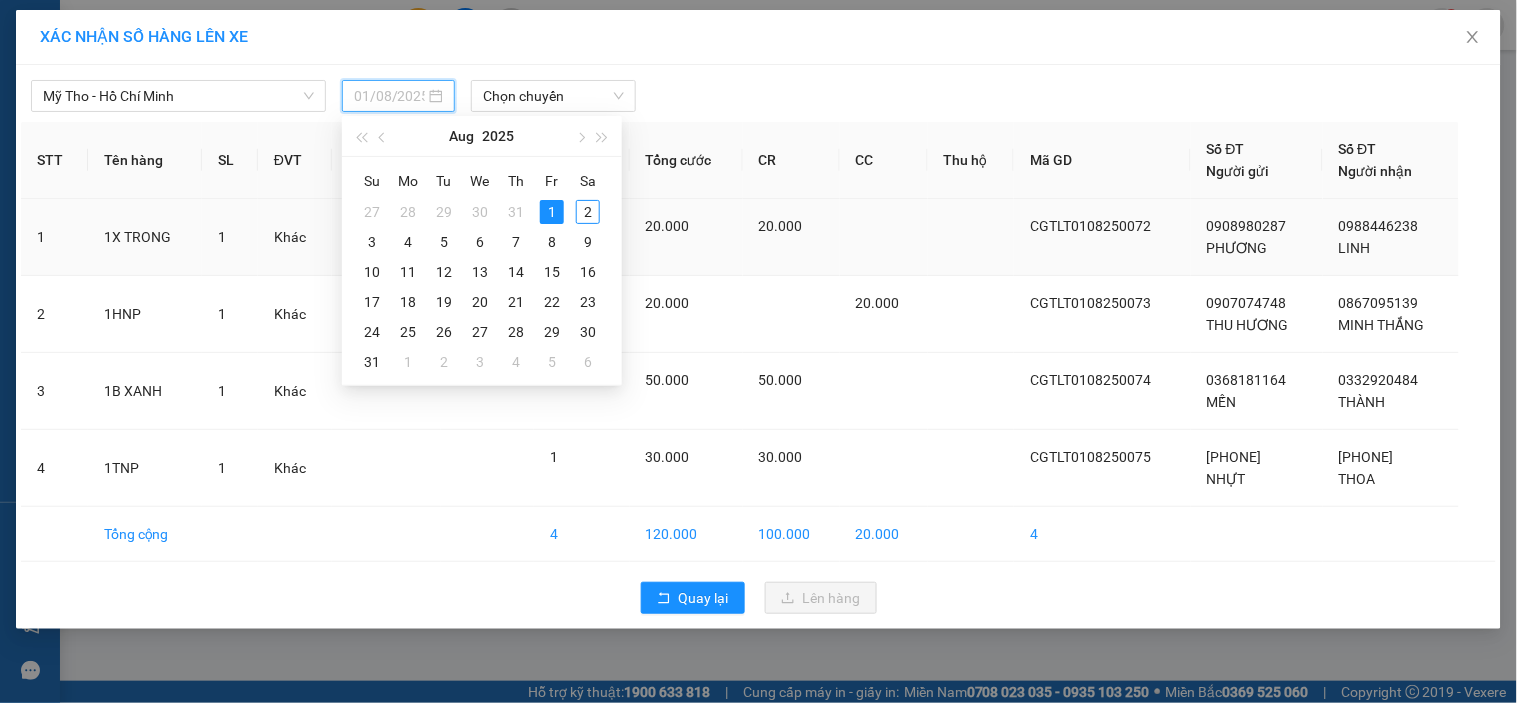 type on "02/08/2025" 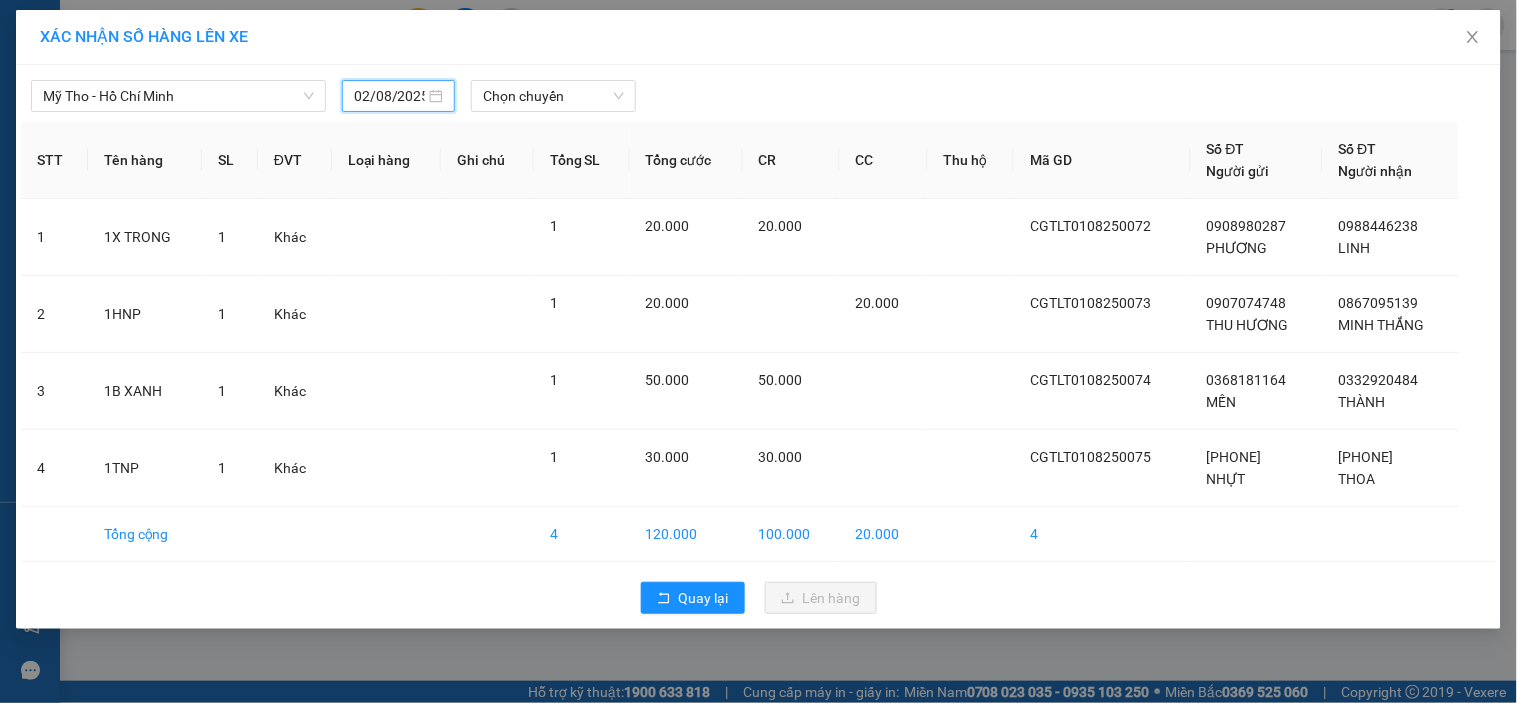 click on "[STATE] - [STATE] 02/08/2025 Chọn chuyến STT Tên hàng SL ĐVT Loại hàng Ghi chú Tổng SL Tổng cước CR CC Thu hộ Mã GD Số ĐT Người gửi Số ĐT Người nhận 1 1X TRONG 1 Khác 1 20.000 20.000 CGTLT0108250072 [PHONE] [PERSON] [PHONE] [PERSON] 2 1HNP 1 Khác 1 20.000 20.000 CGTLT0108250073 [PHONE] [PERSON] [PHONE] [PERSON] 3 1B XANH 1 Khác 1 50.000 50.000 CGTLT0108250074 [PHONE] [PERSON] [PHONE] [PERSON] 4 1TNP 1 Khác 1 30.000 30.000 CGTLT0108250075 [PHONE] [PERSON] [PHONE] [PERSON] Tổng cộng 4 120.000 100.000 20.000 4 Quay lại Lên hàng" at bounding box center [758, 347] 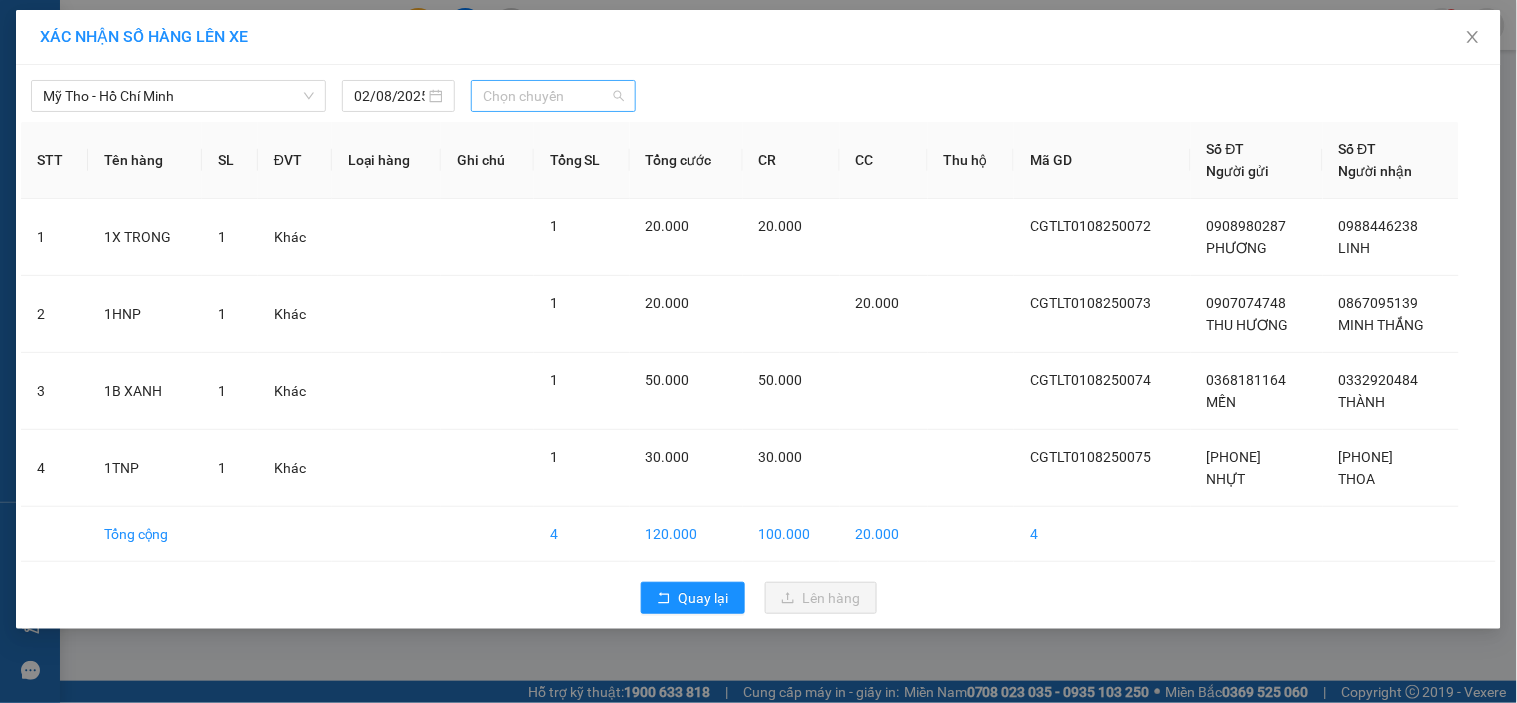 click on "Chọn chuyến" at bounding box center [553, 96] 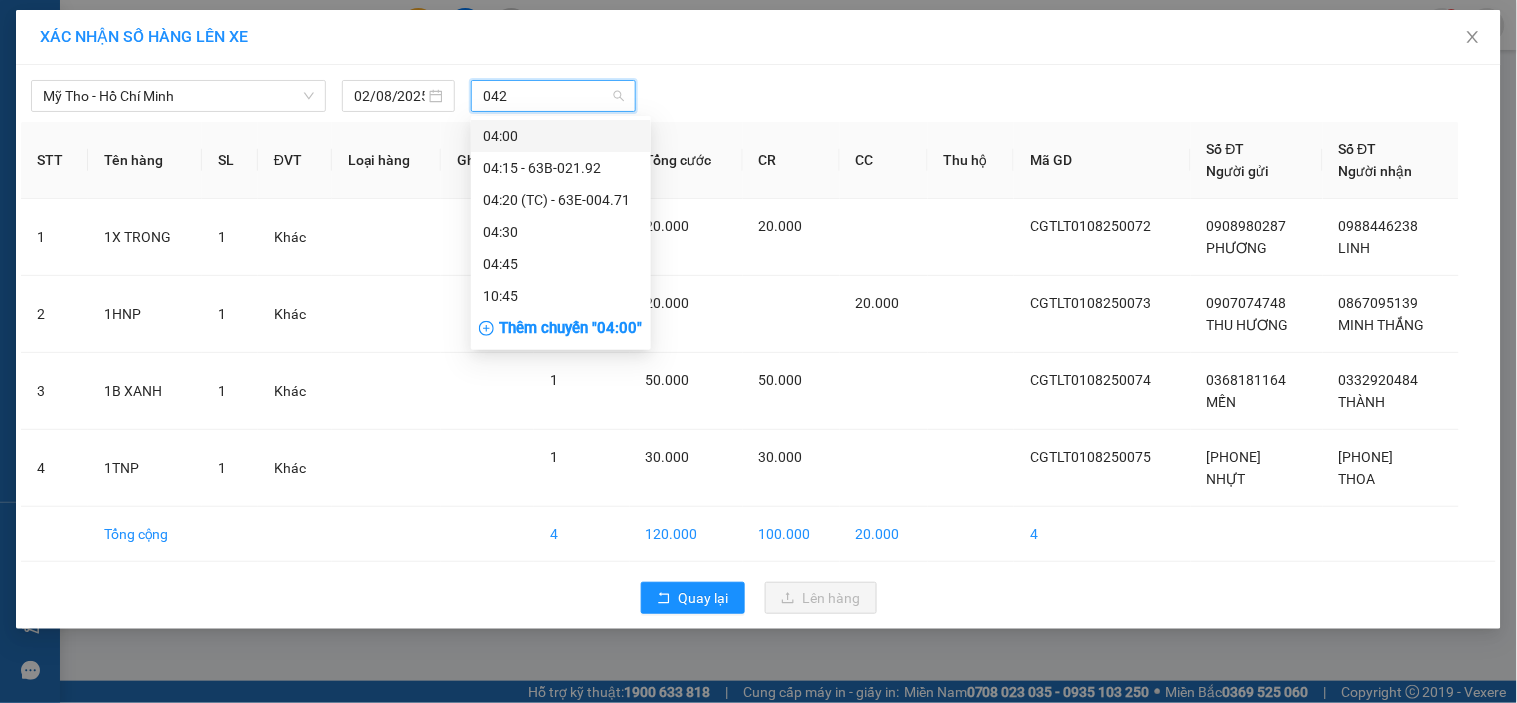 type on "0420" 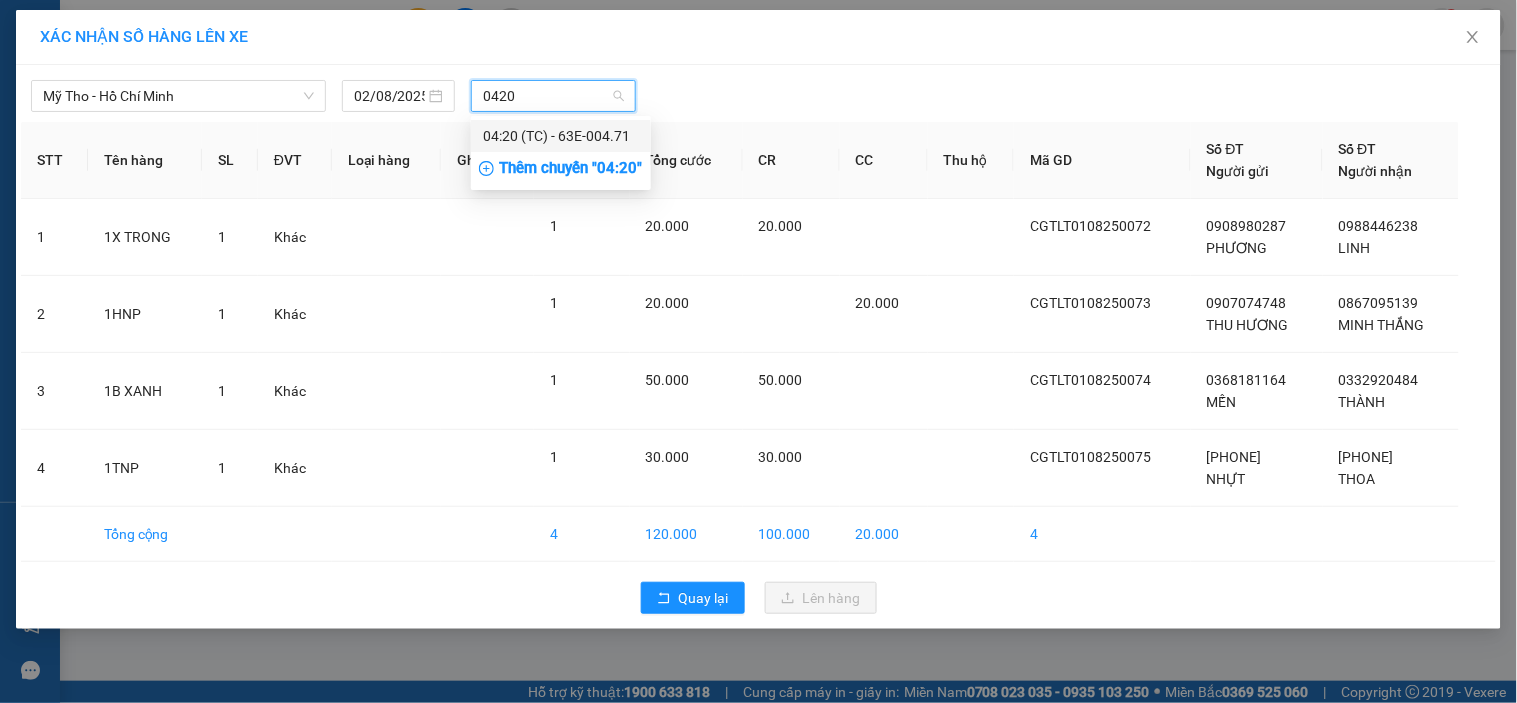 click on "04:20   (TC)   - 63E-004.71" at bounding box center (561, 136) 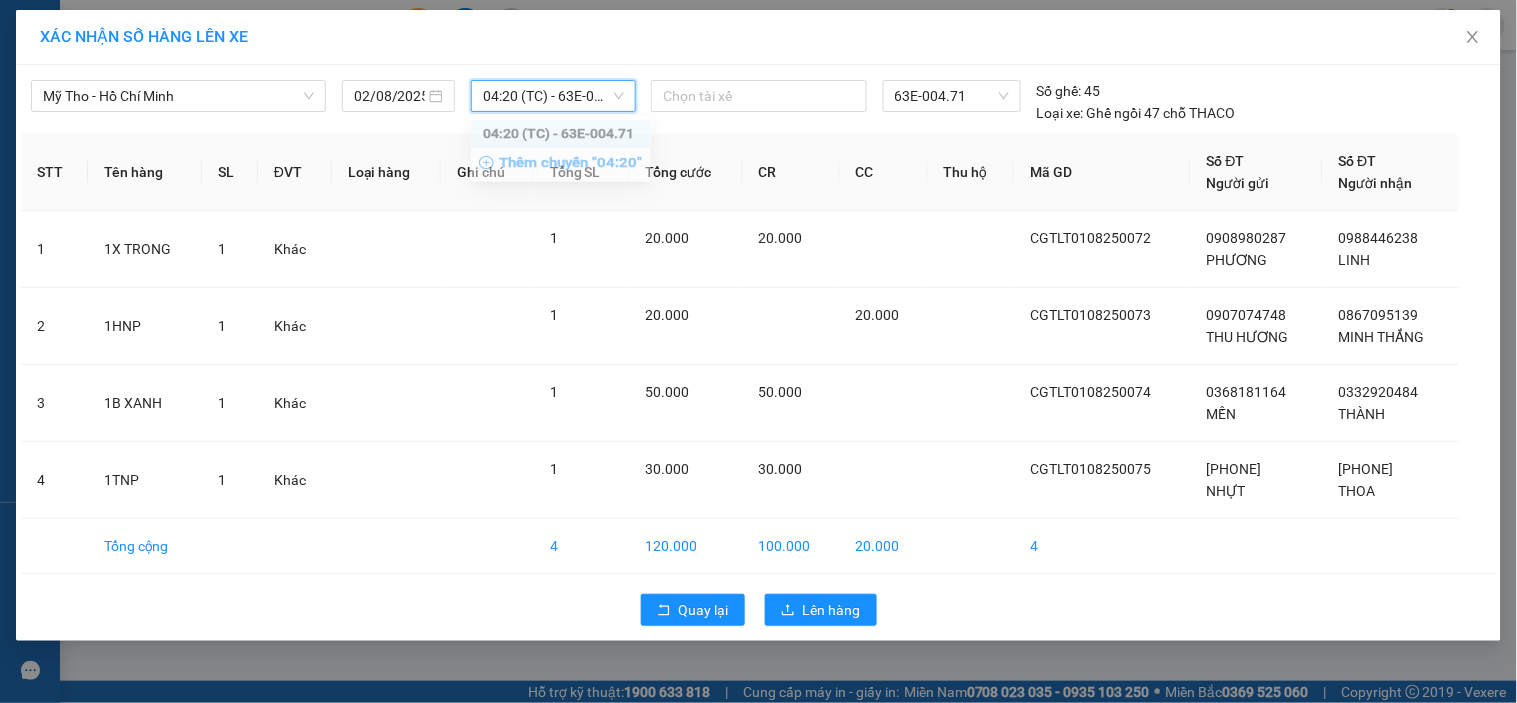 click on "63E-004.71" at bounding box center (952, 102) 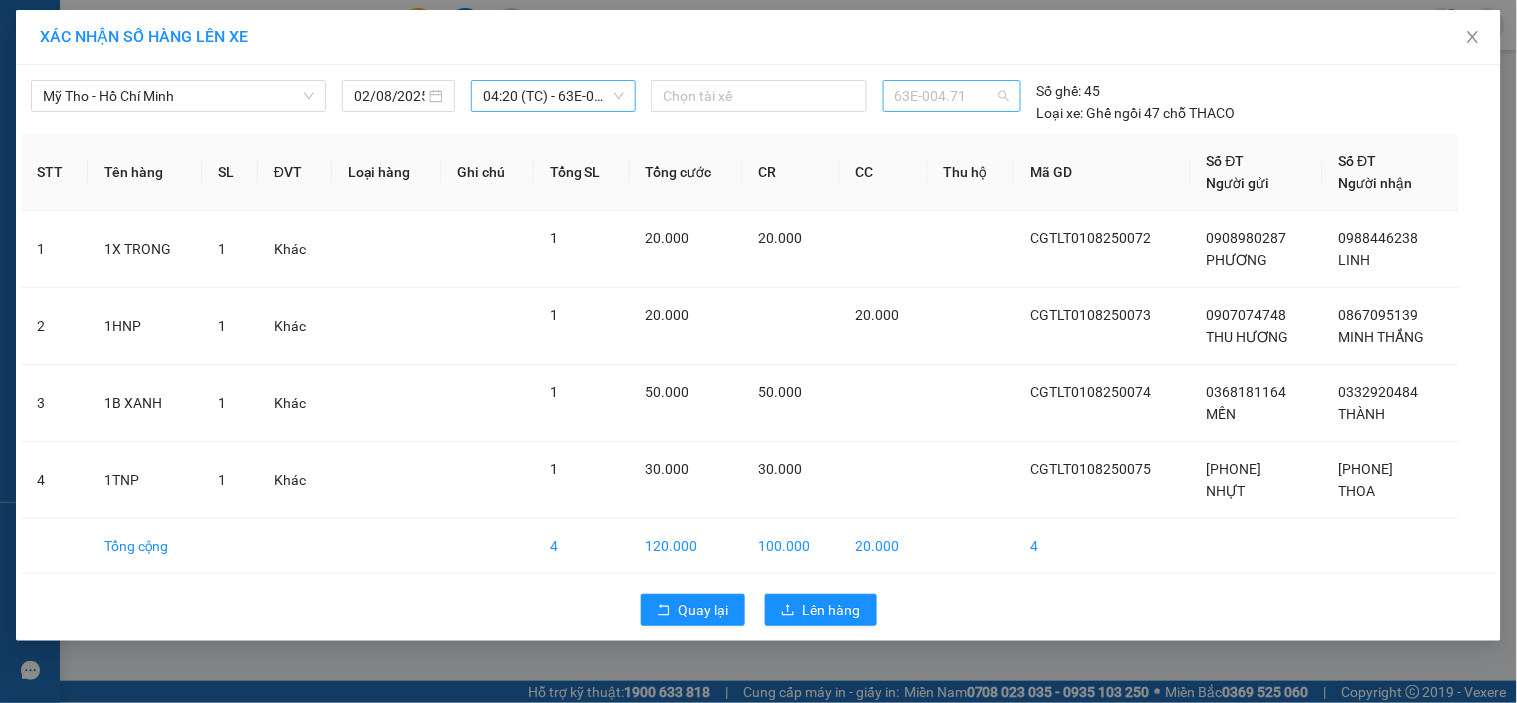 scroll, scrollTop: 1320, scrollLeft: 0, axis: vertical 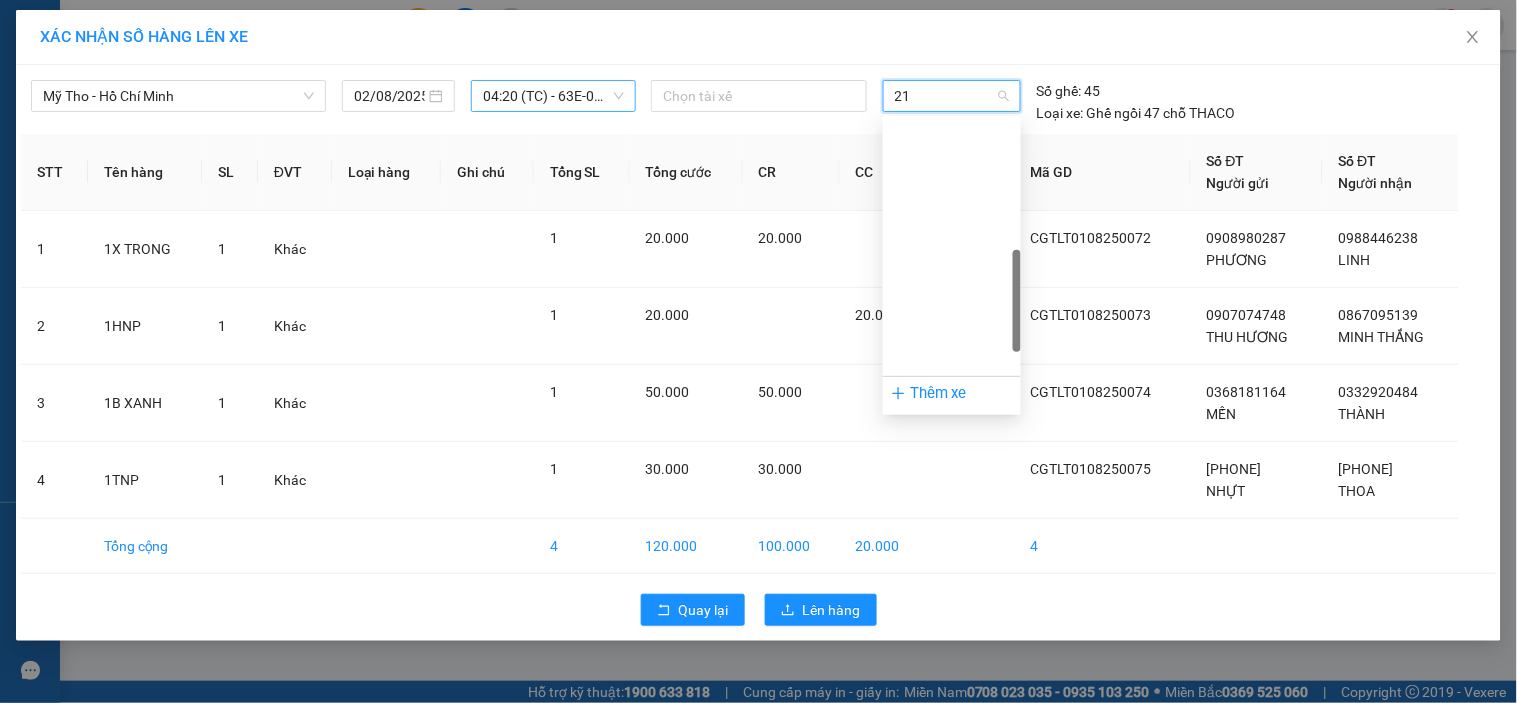 type on "212" 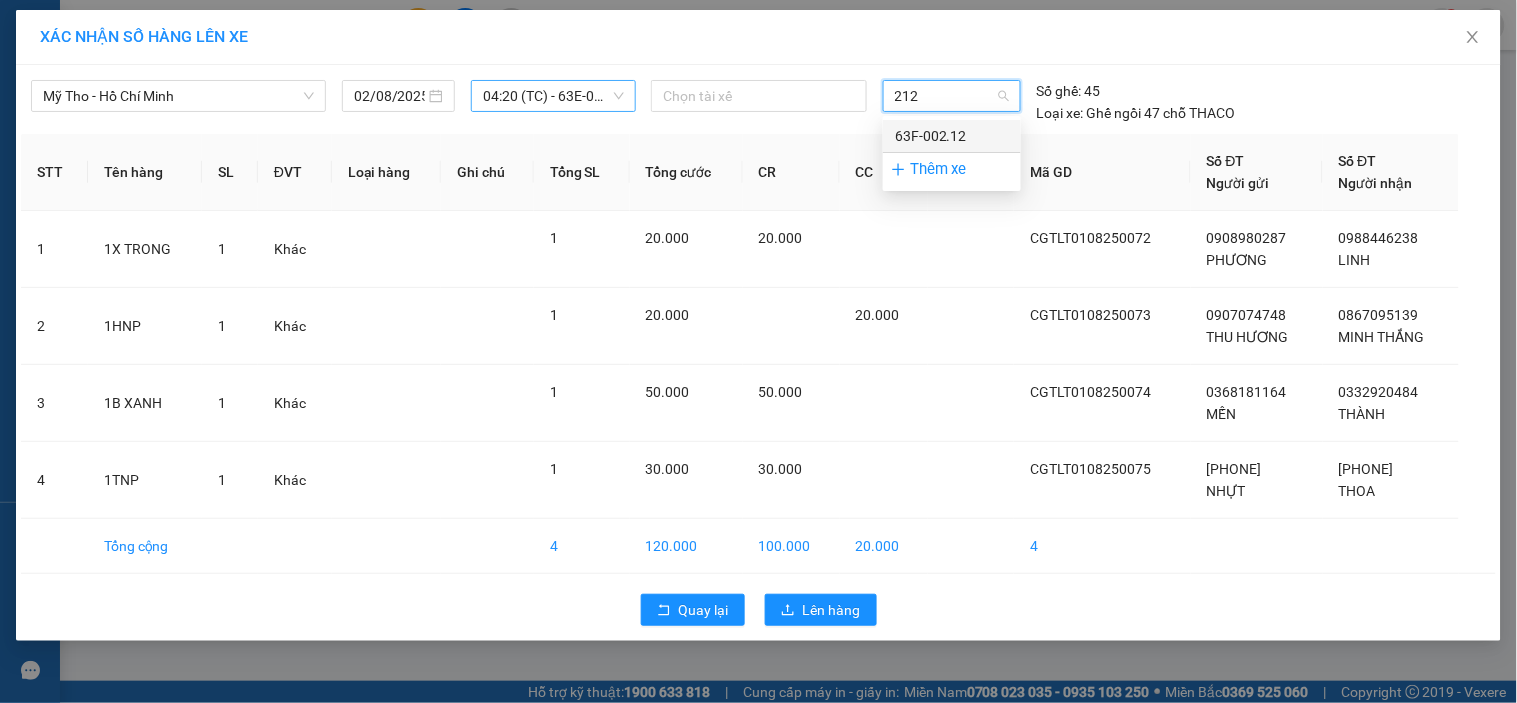 click on "63F-002.12" at bounding box center [952, 136] 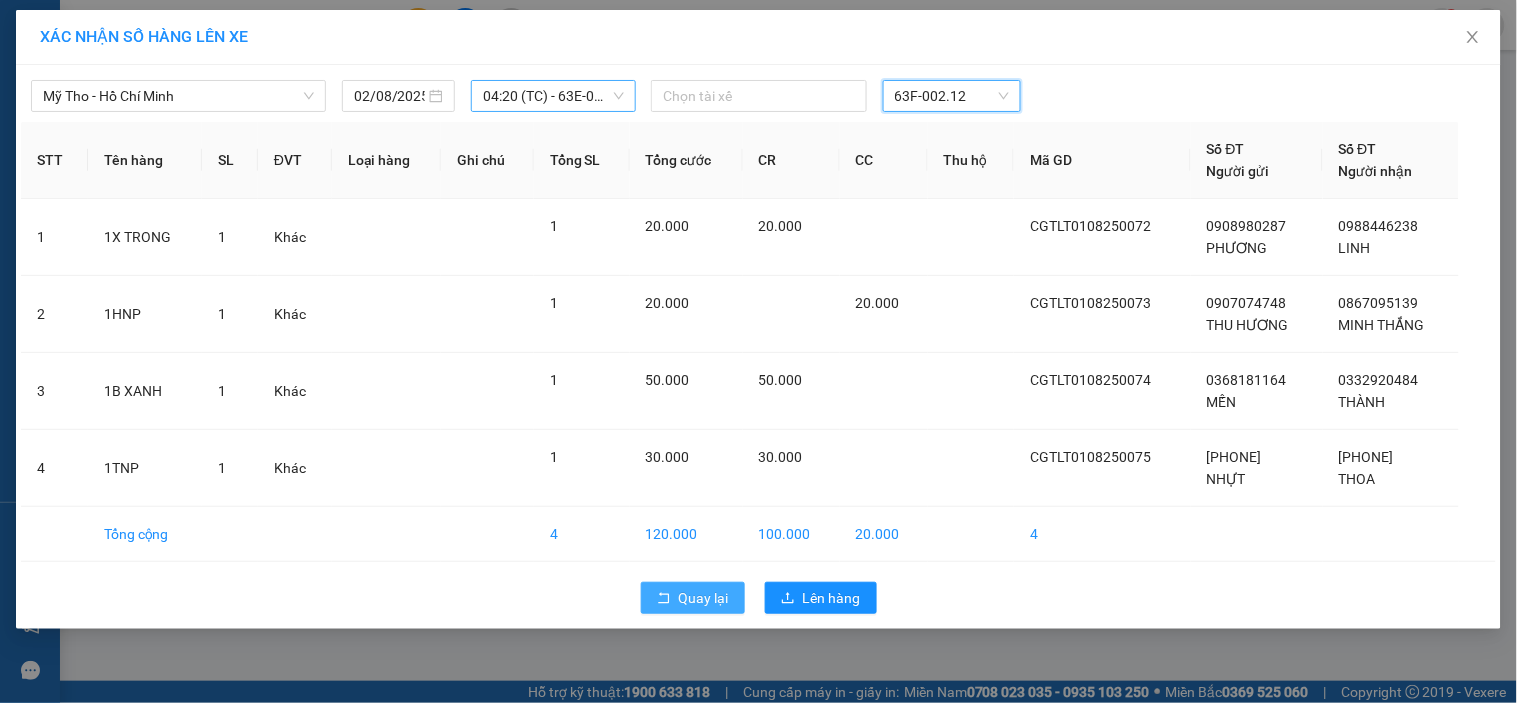 click on "Quay lại" at bounding box center (693, 598) 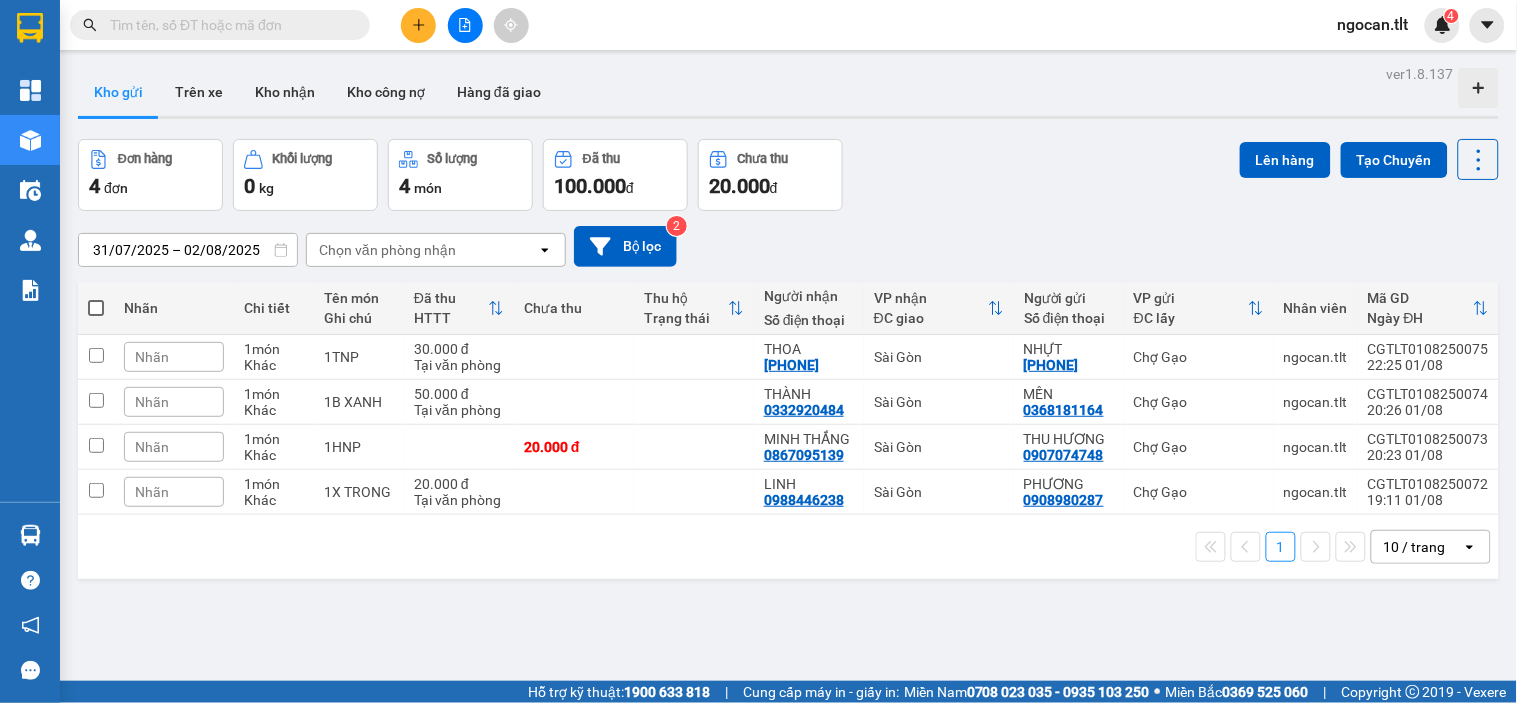 click at bounding box center (96, 308) 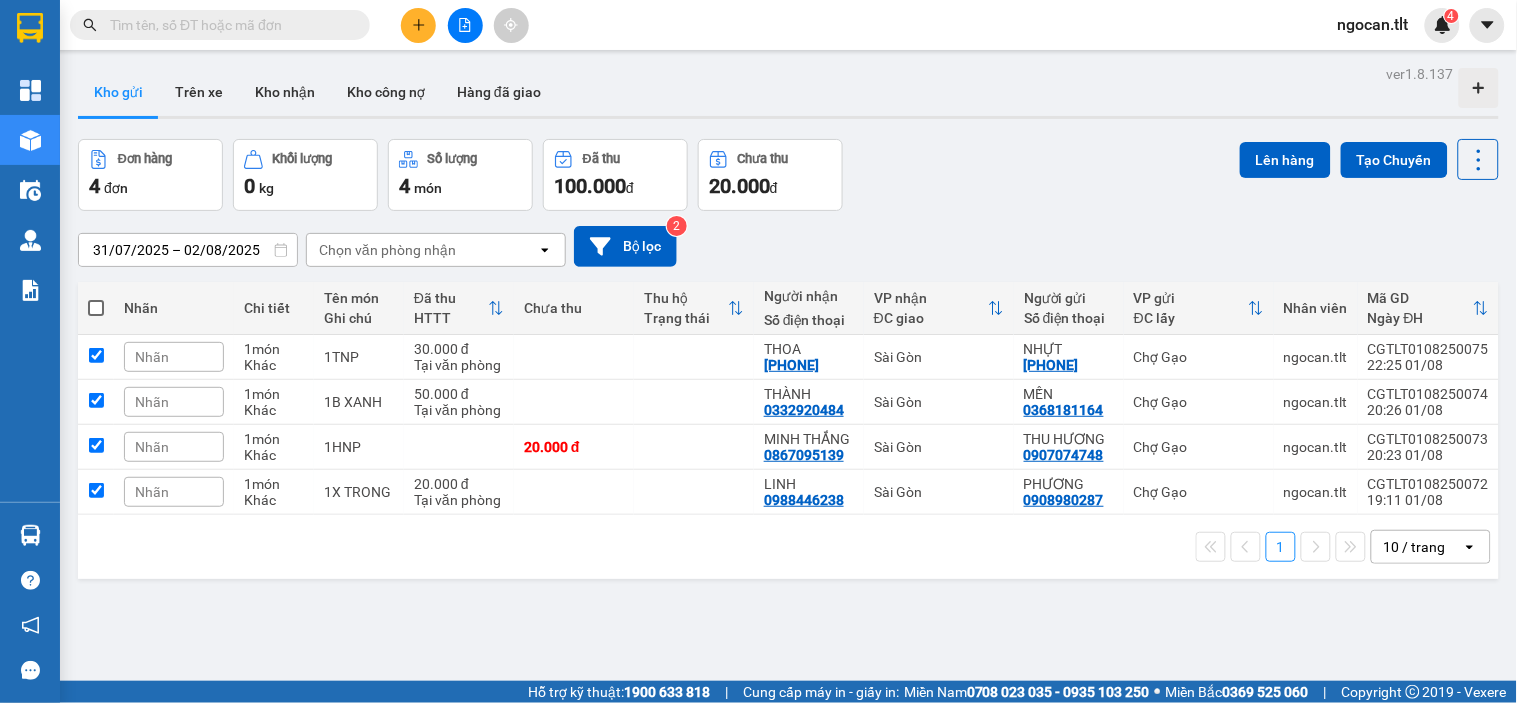 checkbox on "true" 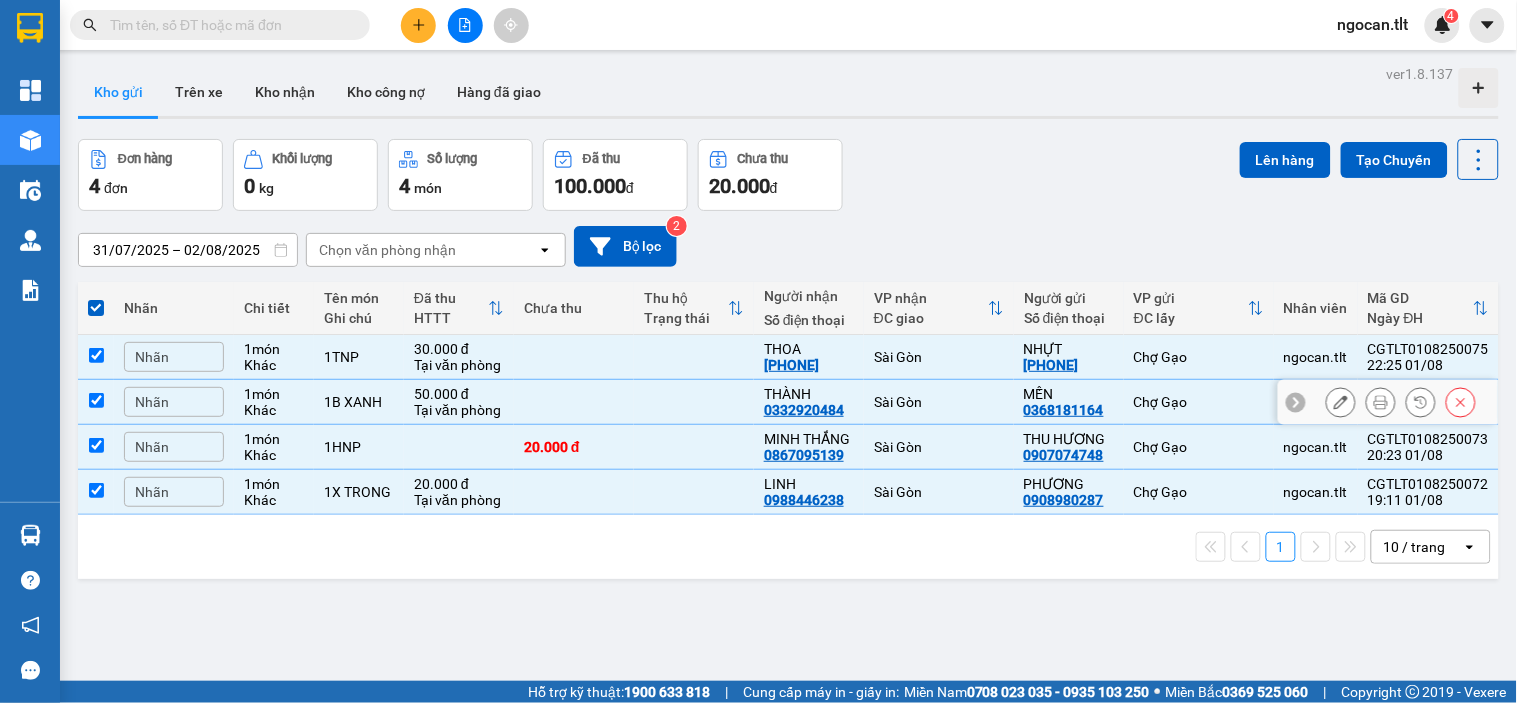 click at bounding box center (96, 400) 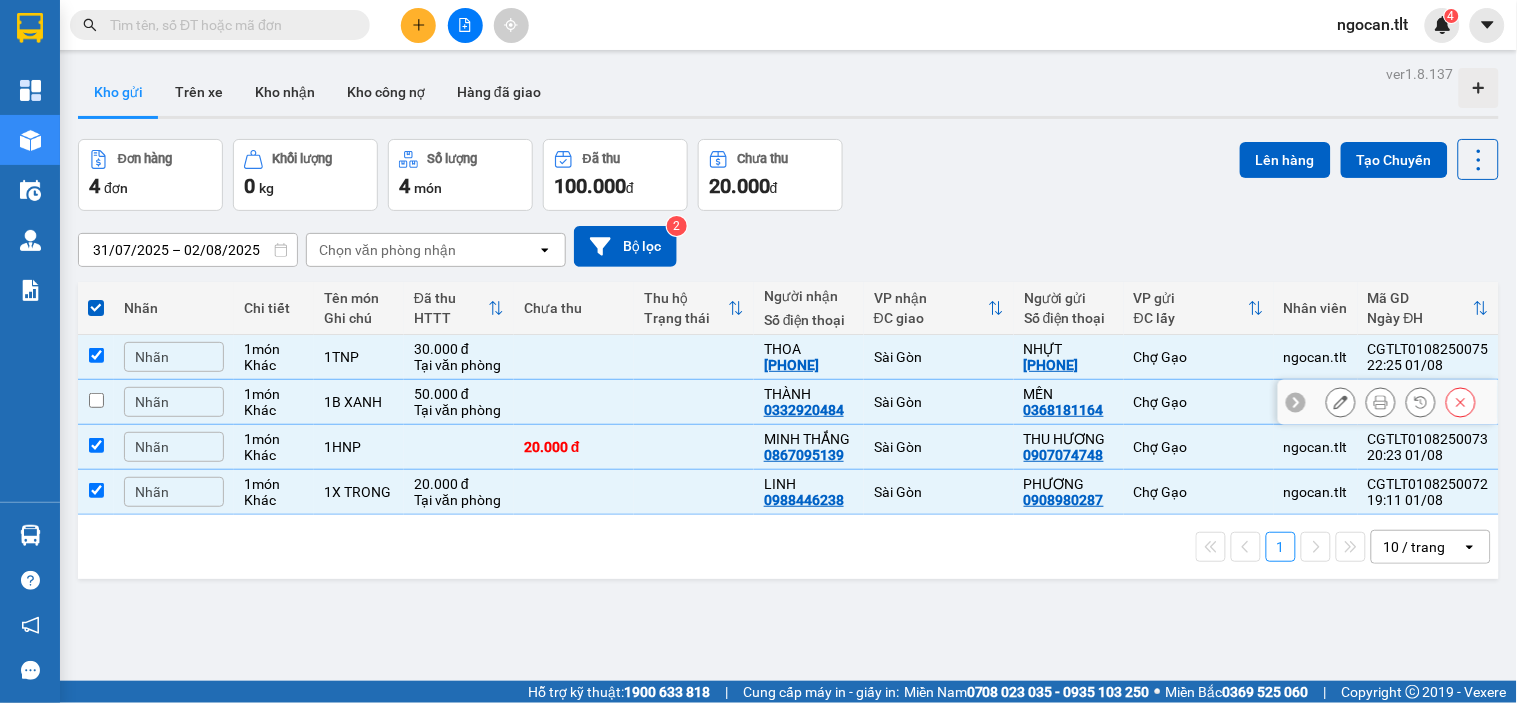 checkbox on "false" 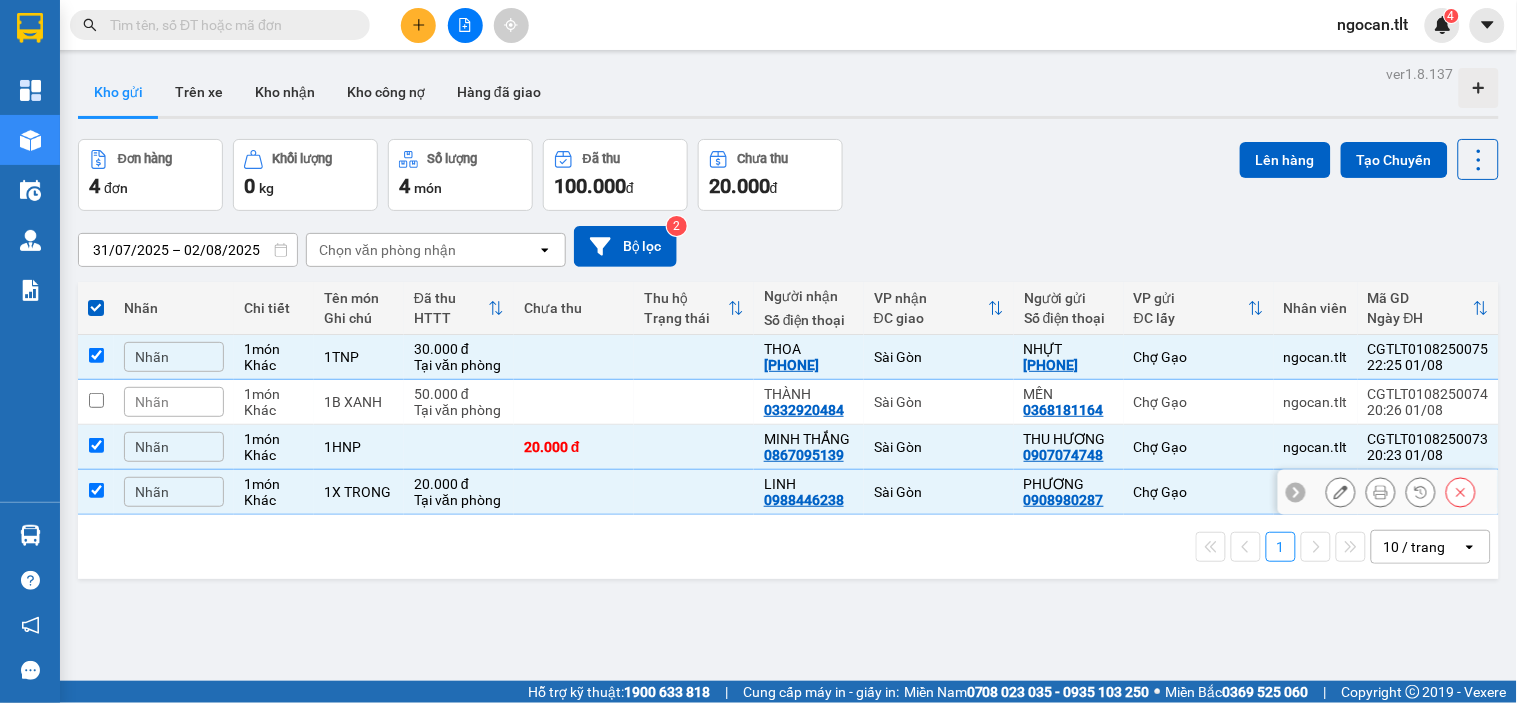 click at bounding box center (96, 492) 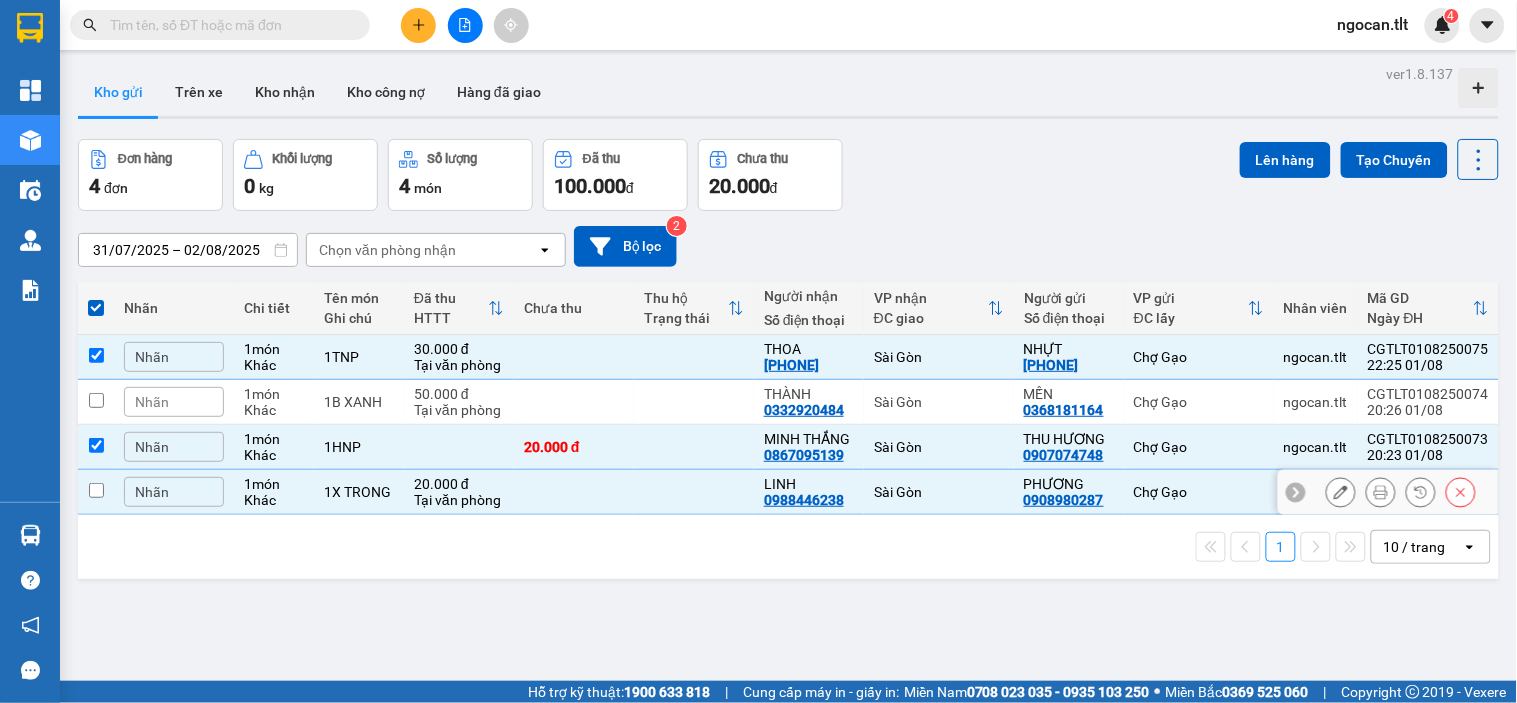 checkbox on "false" 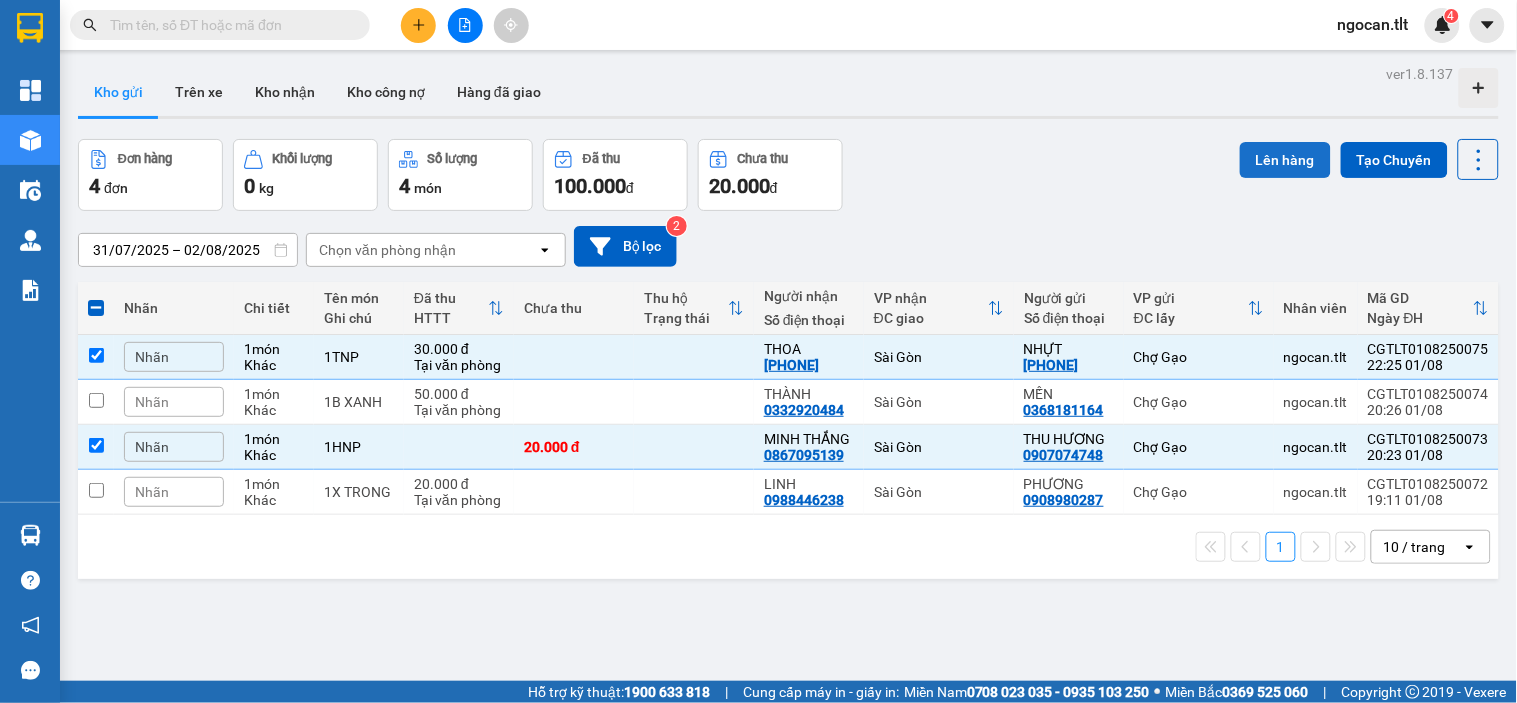 click on "Lên hàng" at bounding box center [1285, 160] 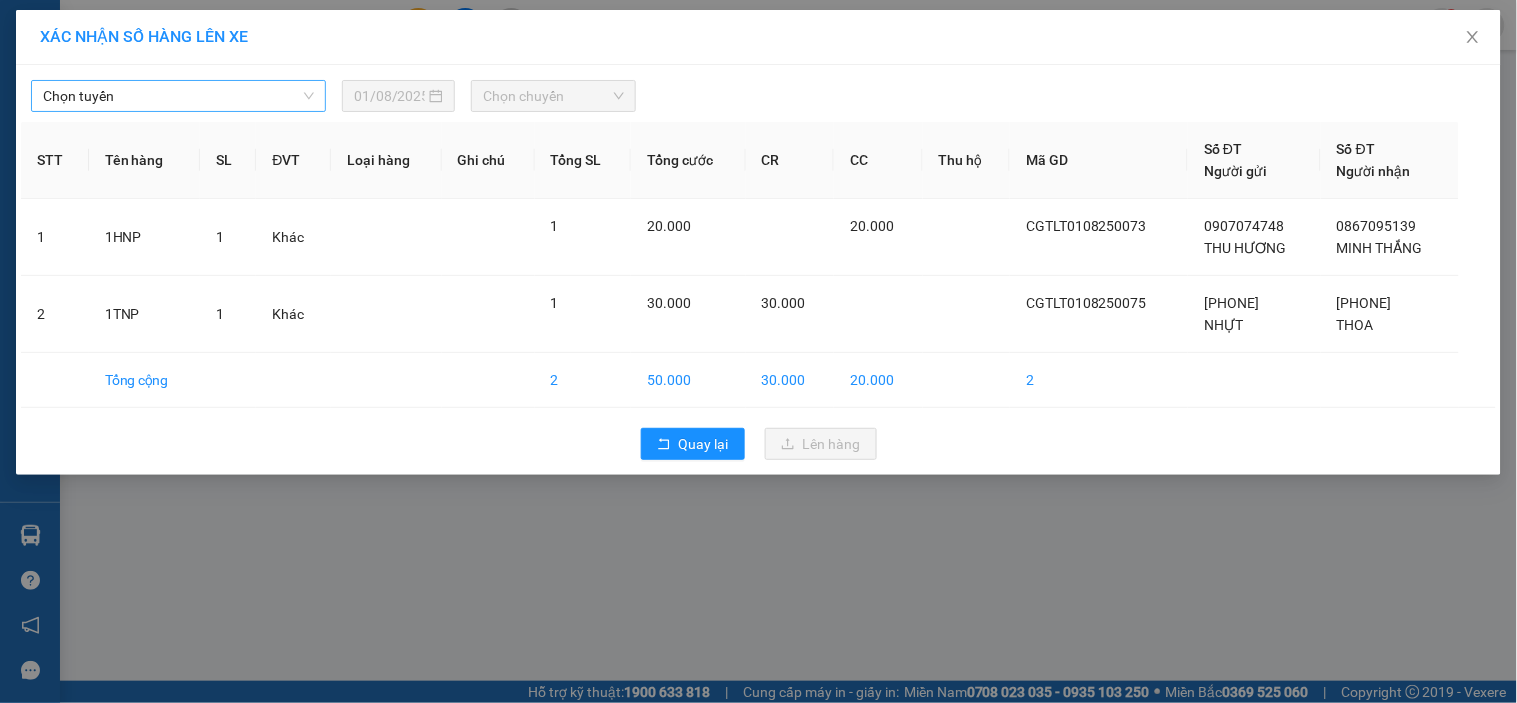 drag, startPoint x: 281, startPoint y: 76, endPoint x: 271, endPoint y: 97, distance: 23.259407 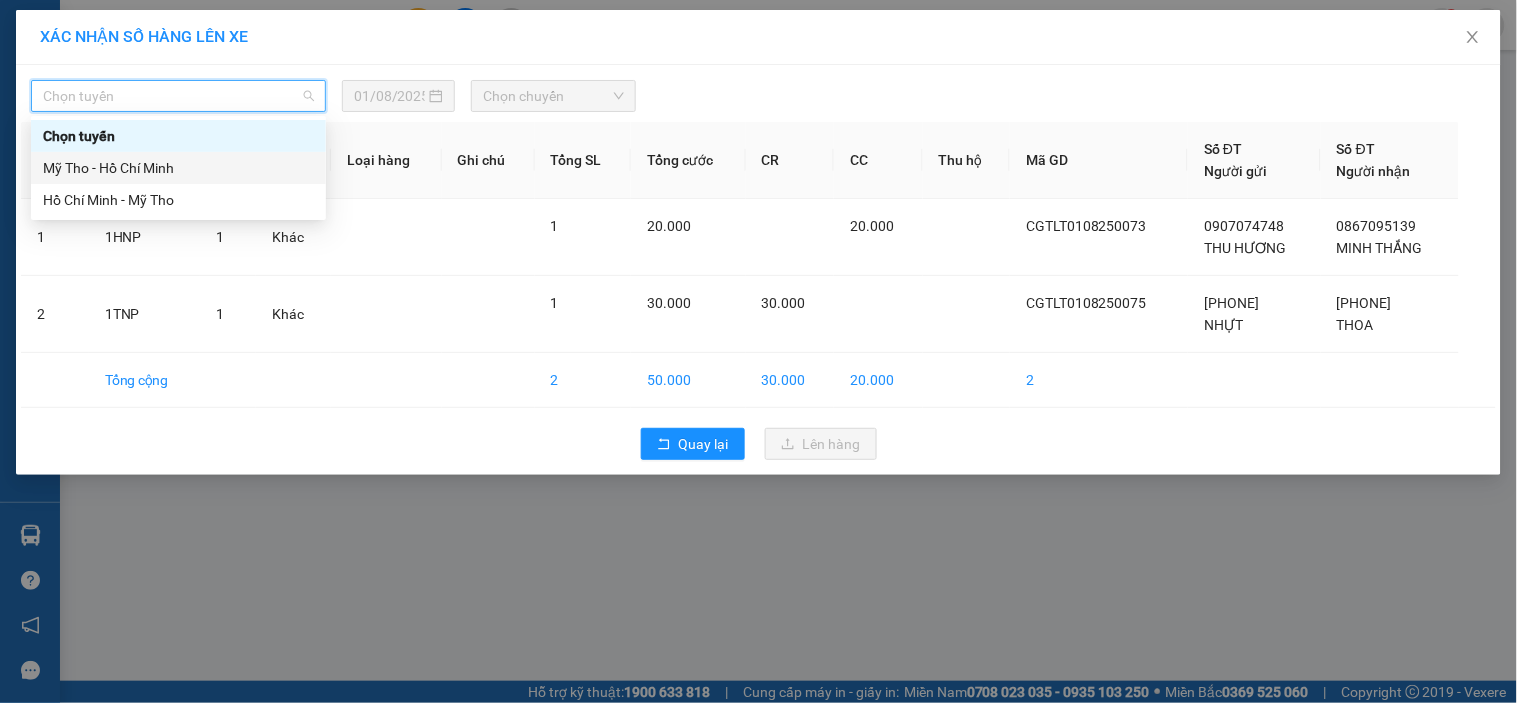 click on "Mỹ Tho - Hồ Chí Minh" at bounding box center [178, 168] 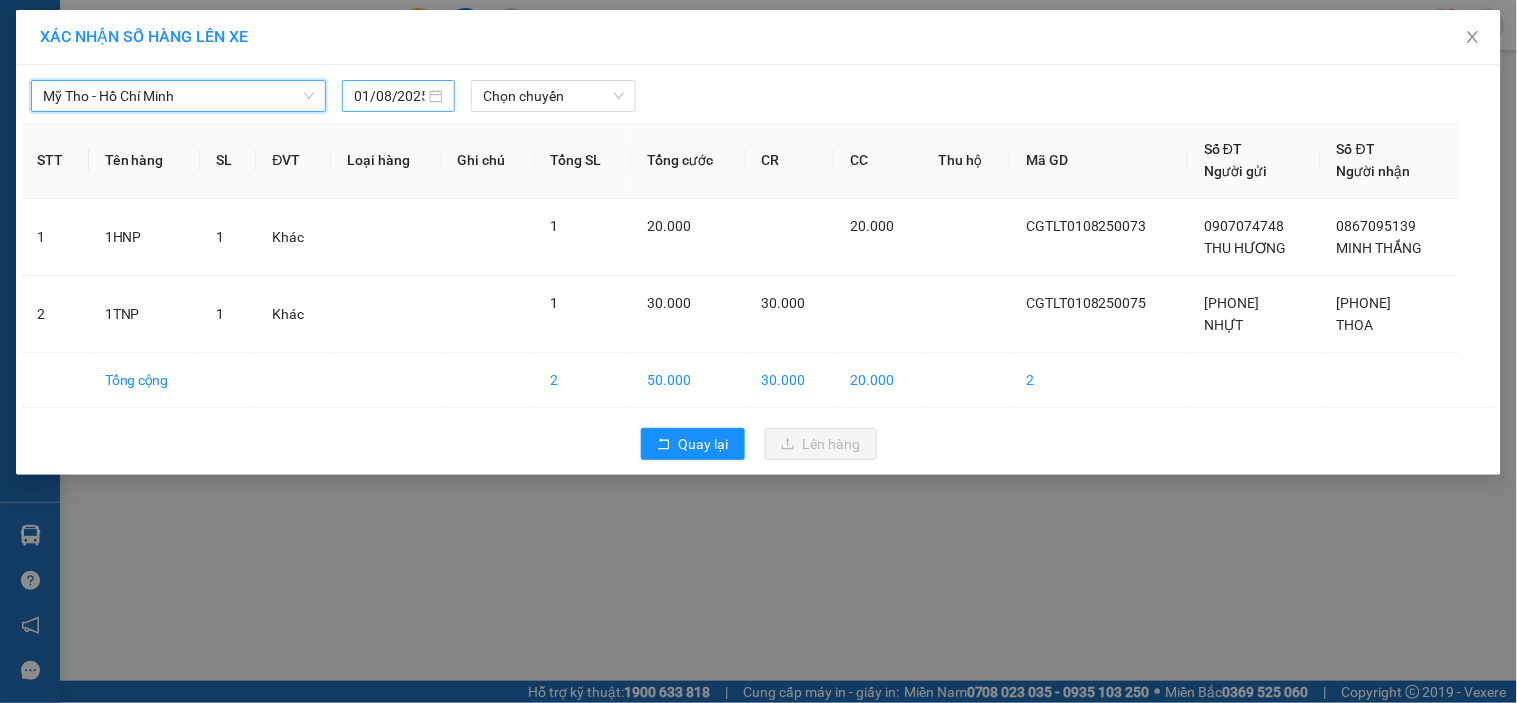 drag, startPoint x: 546, startPoint y: 92, endPoint x: 413, endPoint y: 107, distance: 133.84319 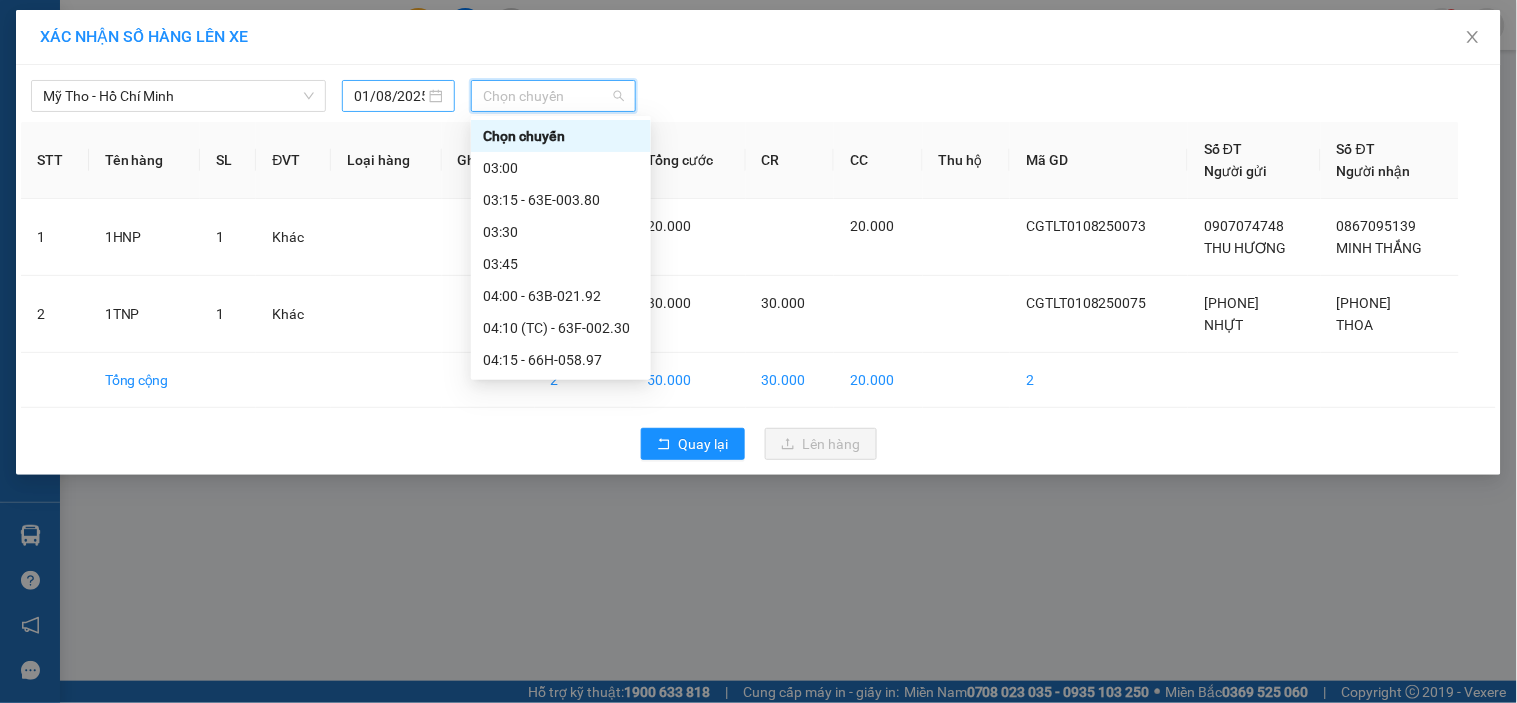 click on "01/08/2025" at bounding box center [389, 96] 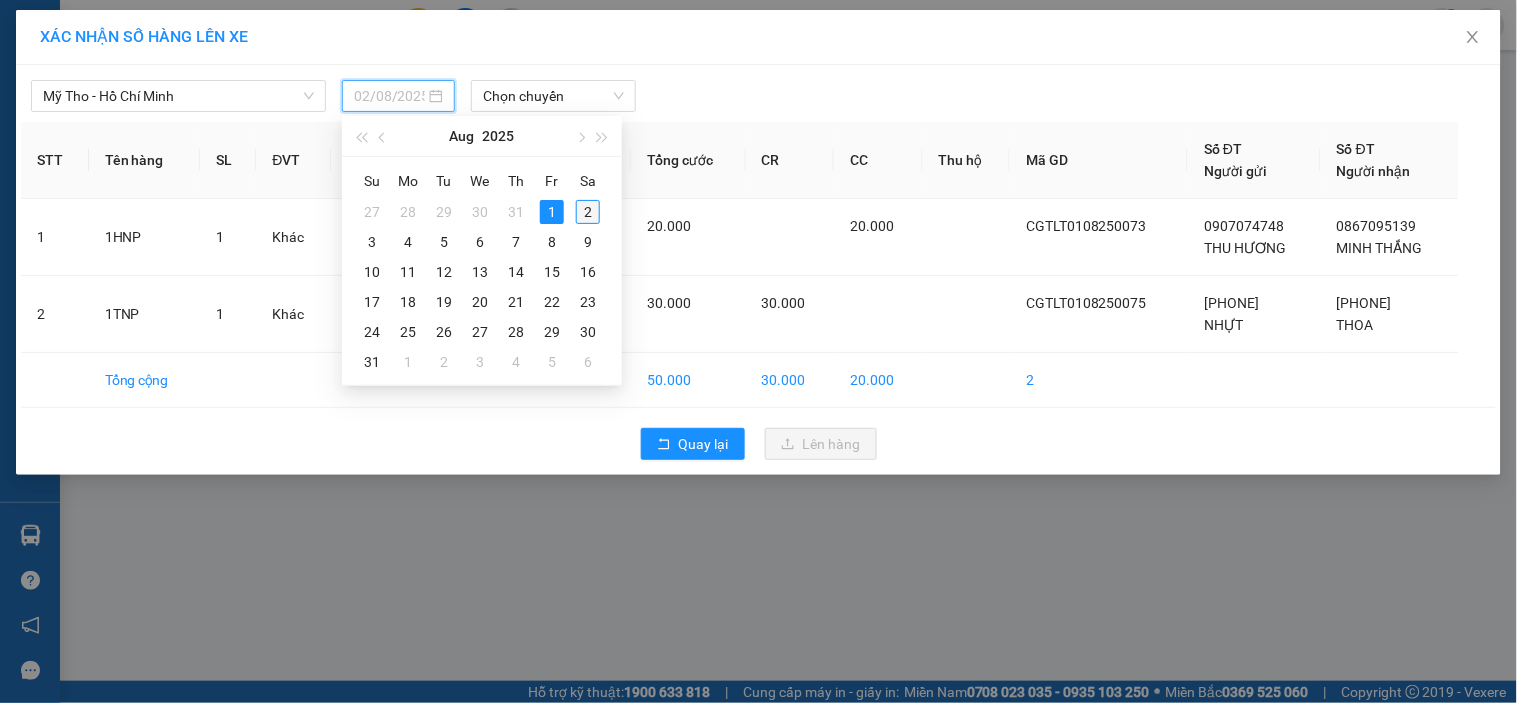 click on "2" at bounding box center (588, 212) 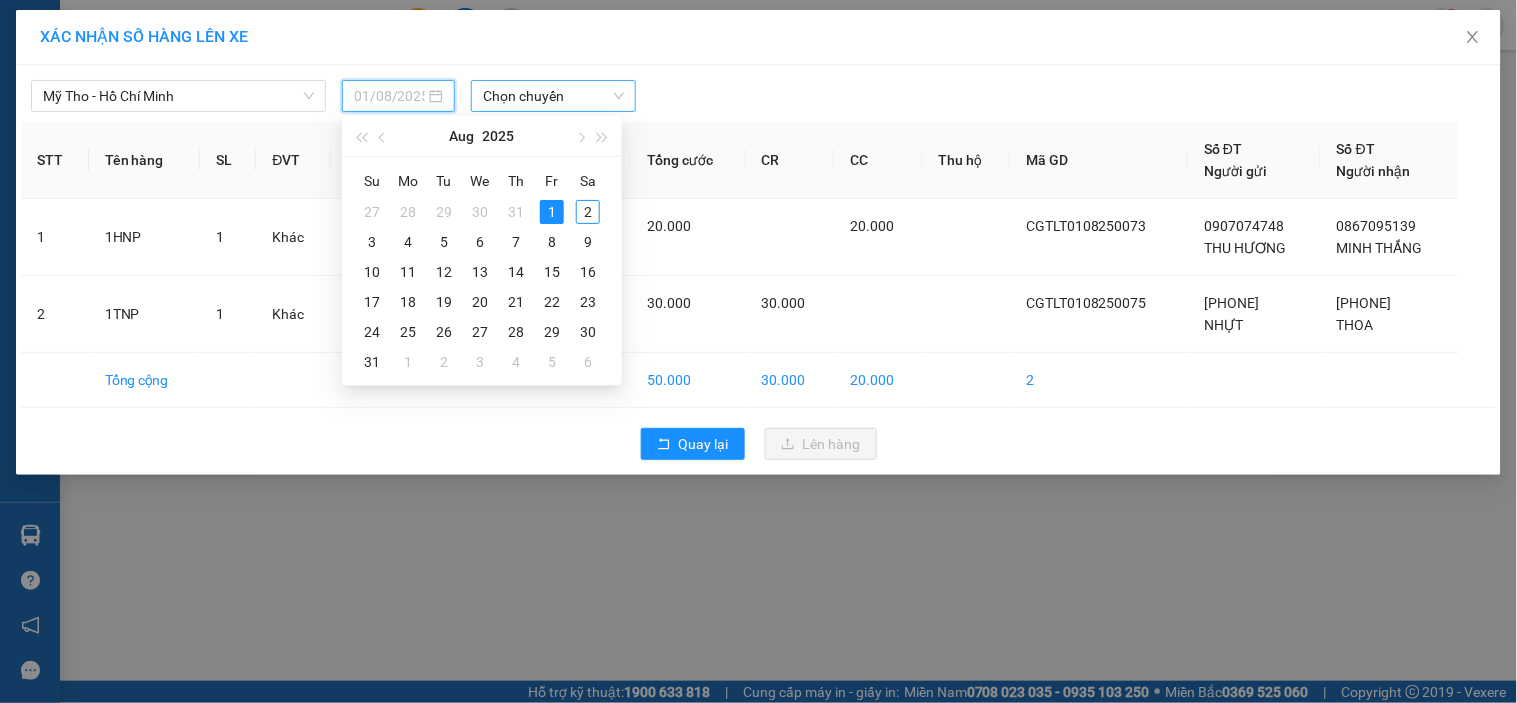 type on "02/08/2025" 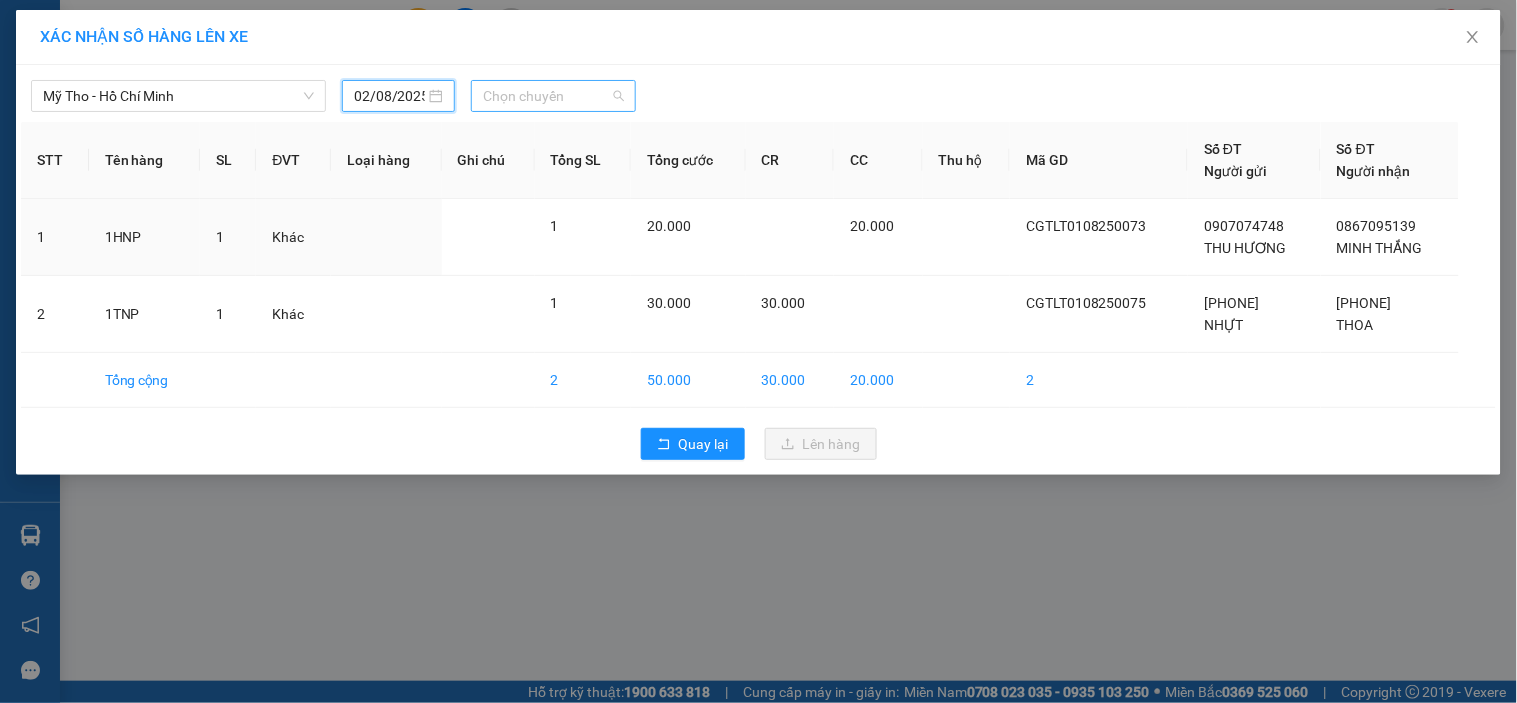 click on "Chọn chuyến" at bounding box center [553, 96] 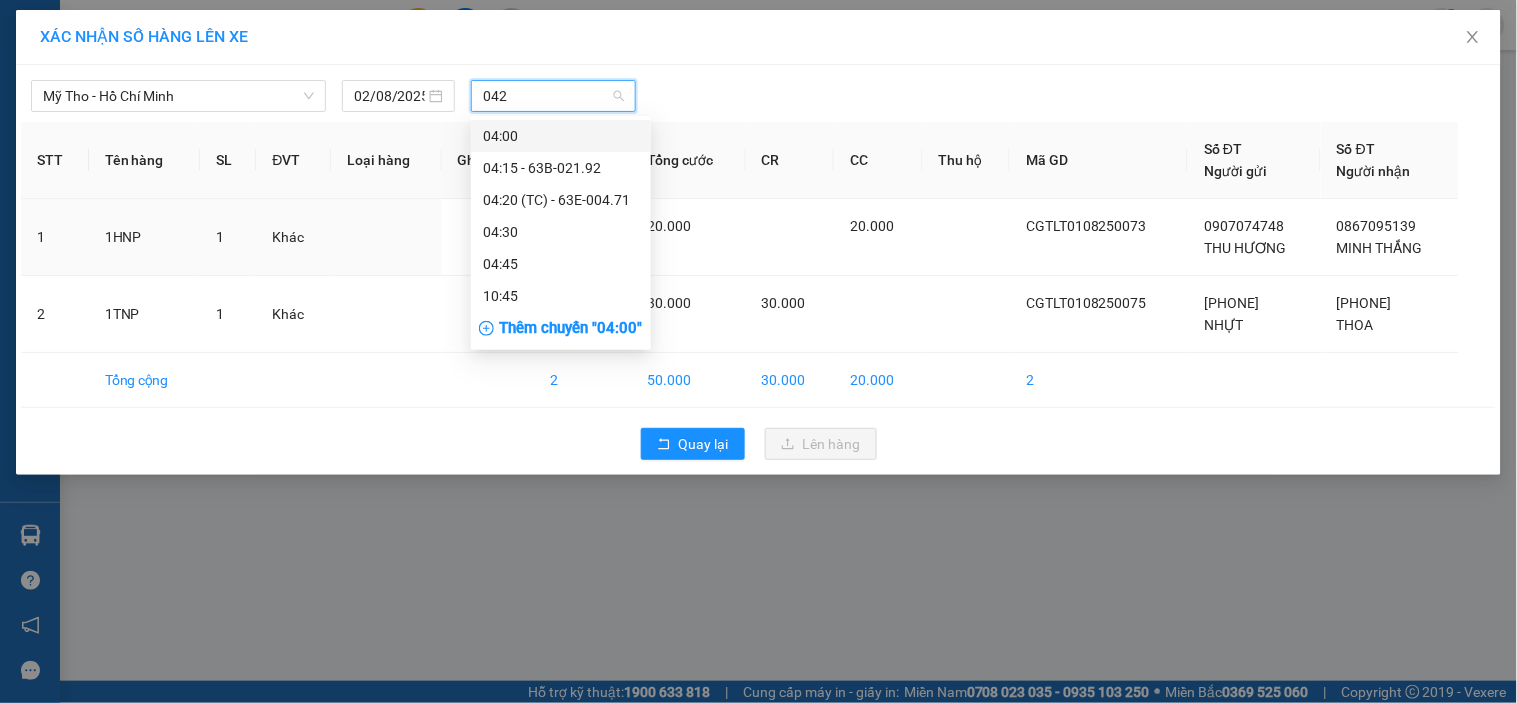 type on "0420" 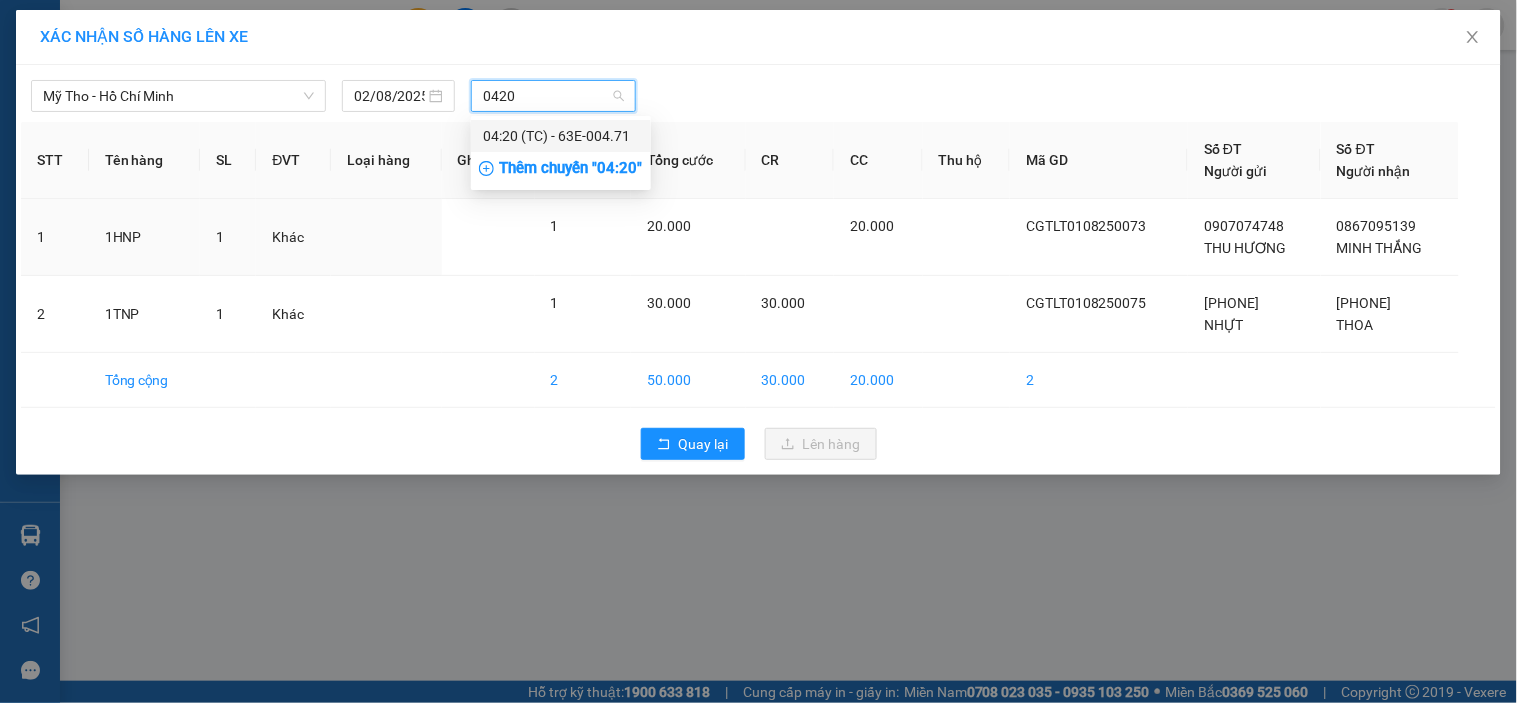 click on "04:20   (TC)   - 63E-004.71" at bounding box center [561, 136] 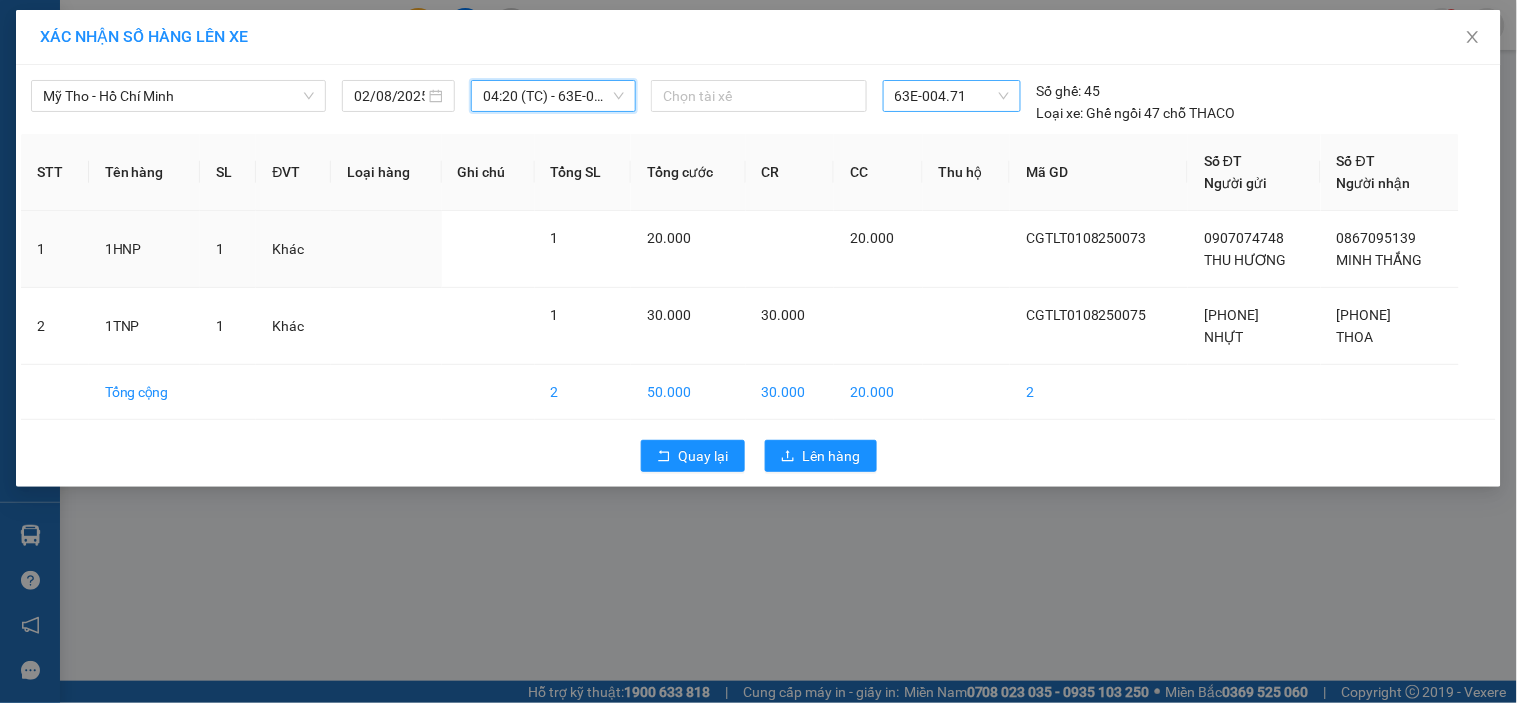 click on "63E-004.71" at bounding box center [952, 96] 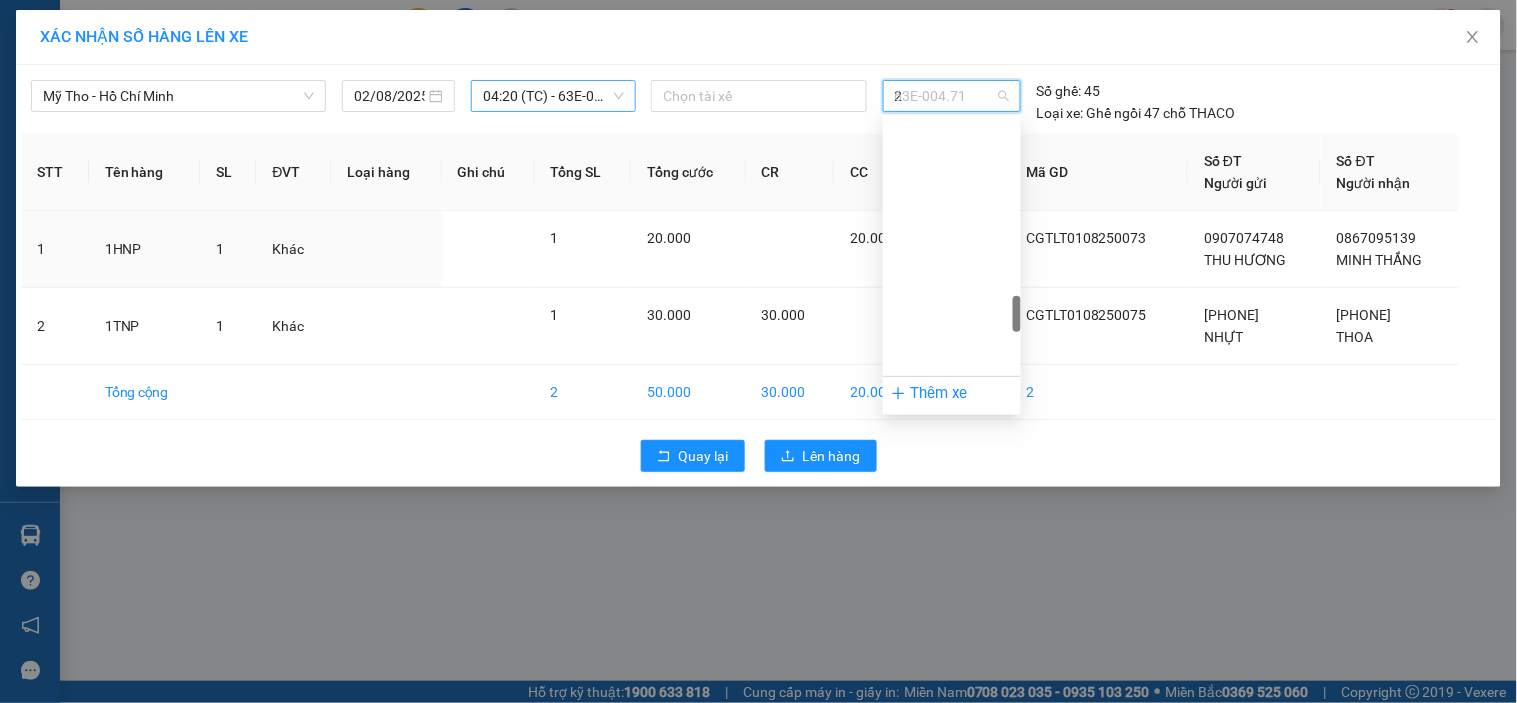scroll, scrollTop: 392, scrollLeft: 0, axis: vertical 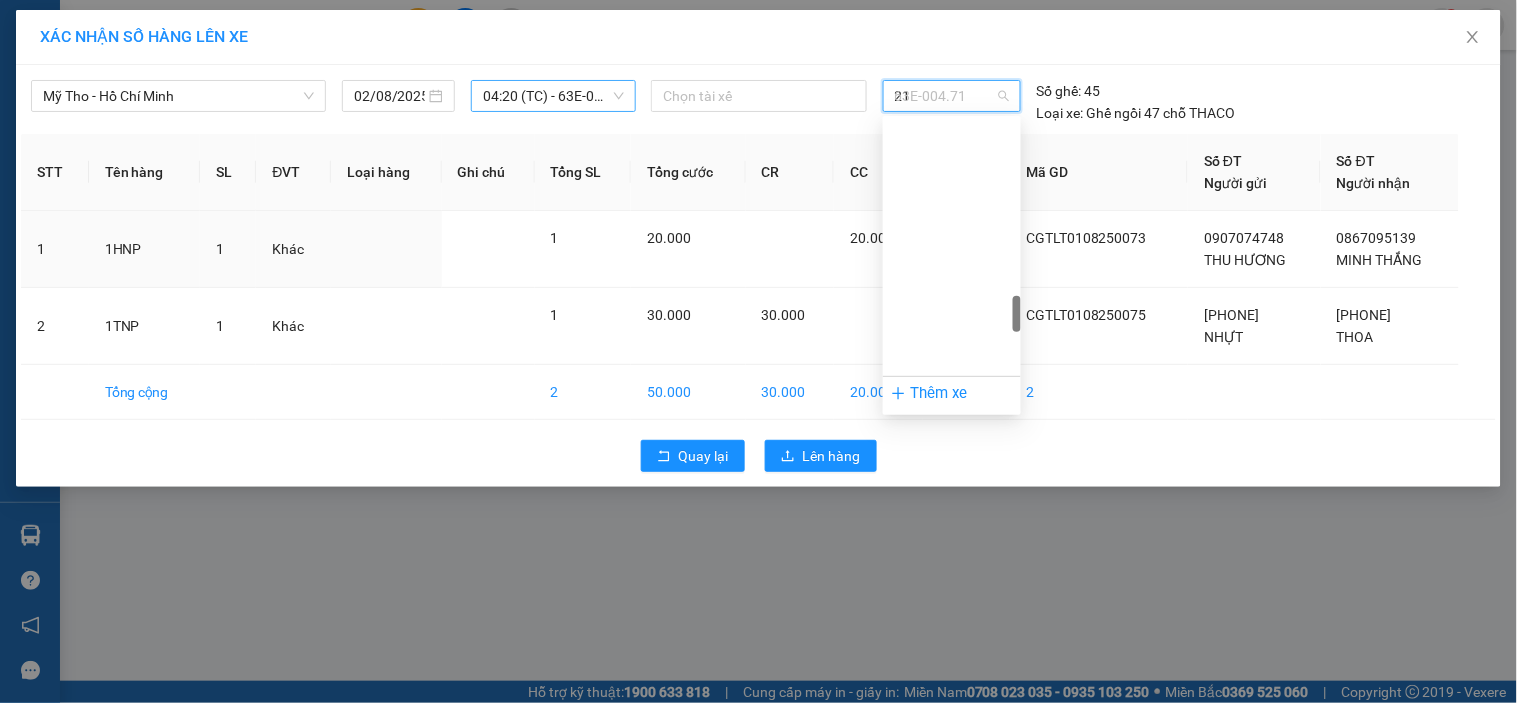 type on "212" 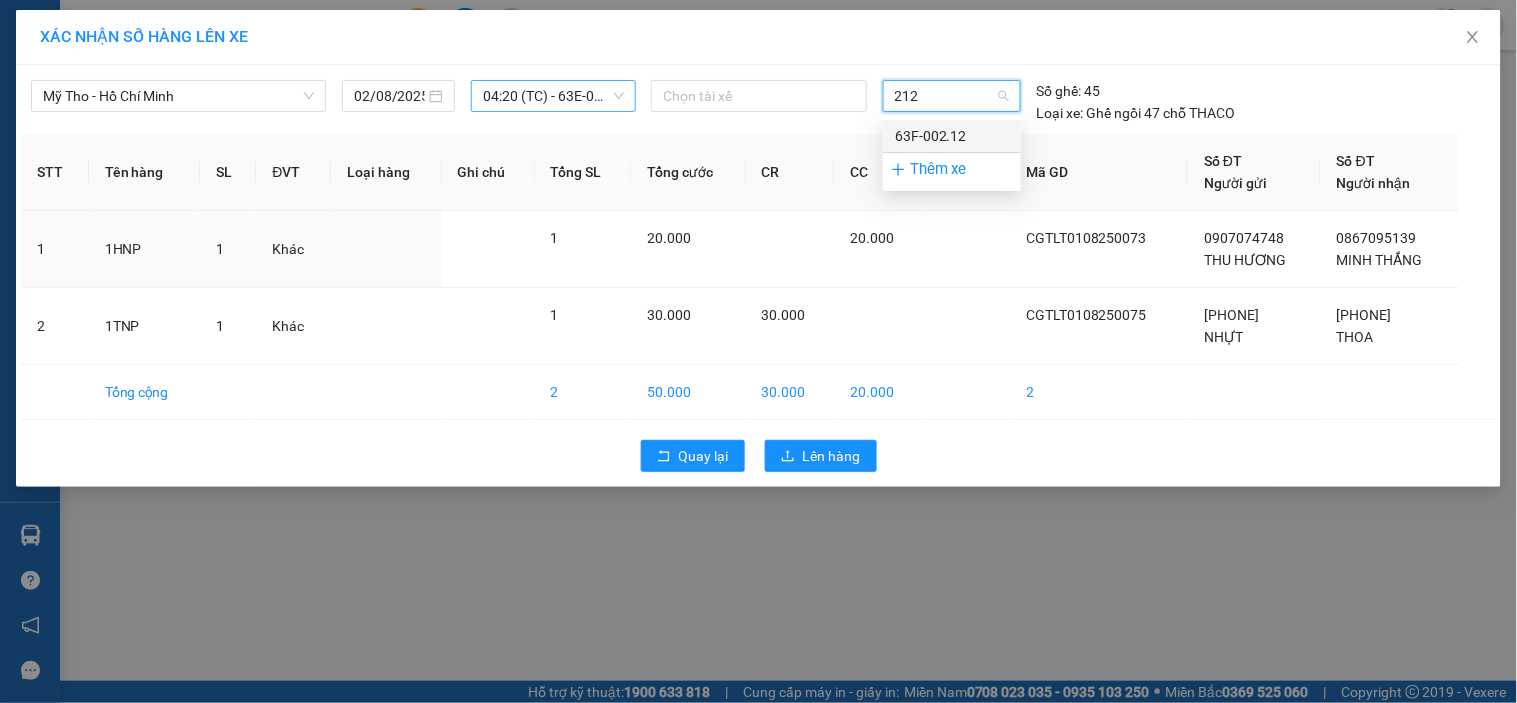 scroll, scrollTop: 0, scrollLeft: 0, axis: both 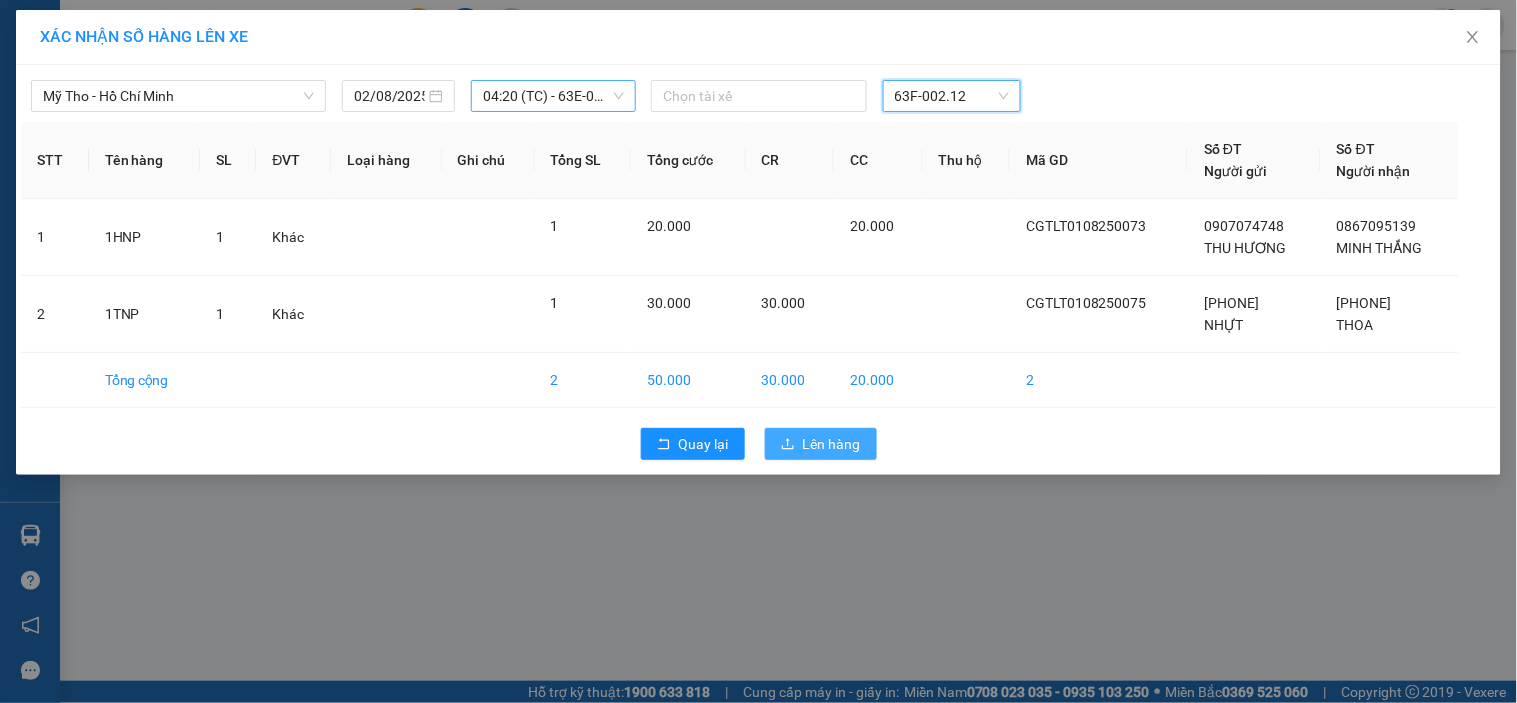 click on "Lên hàng" at bounding box center [832, 444] 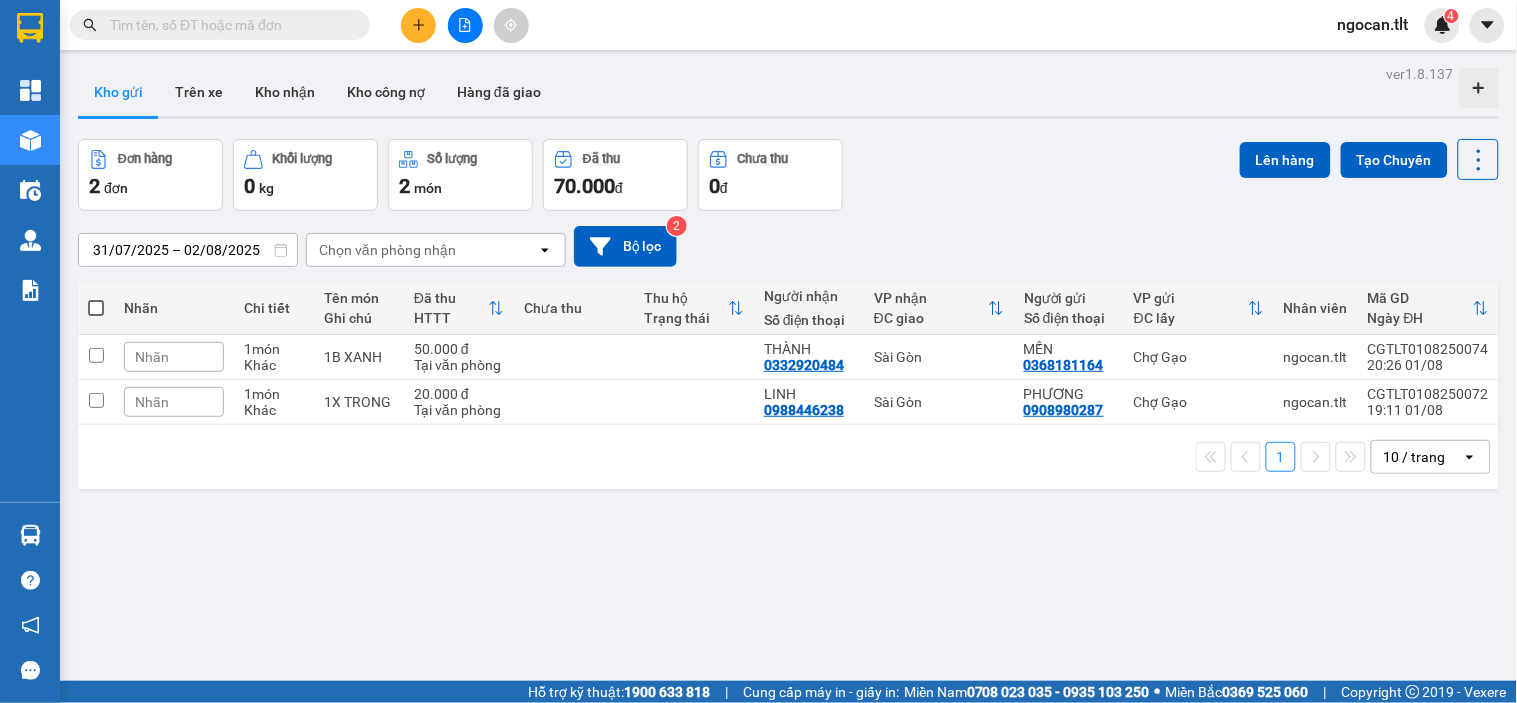 click 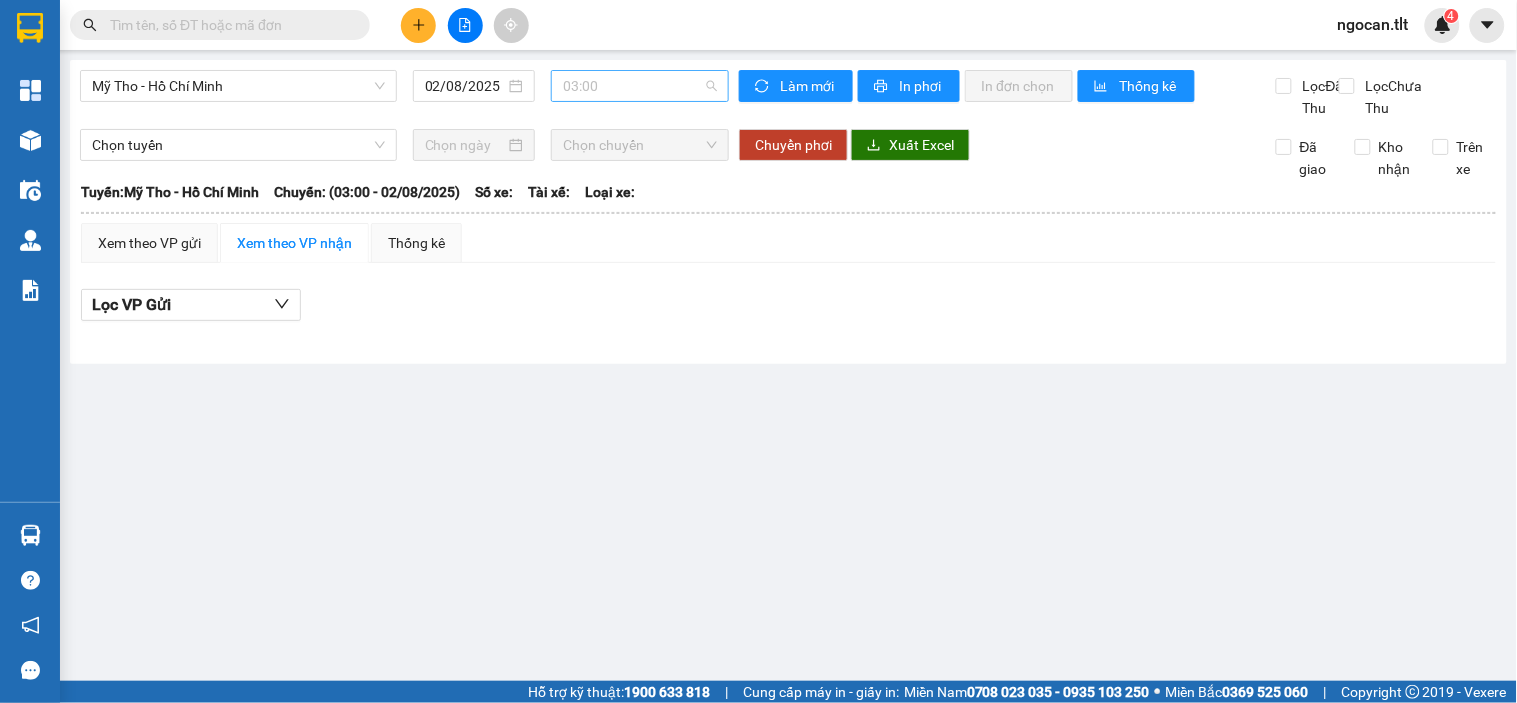 click on "03:00" at bounding box center [640, 86] 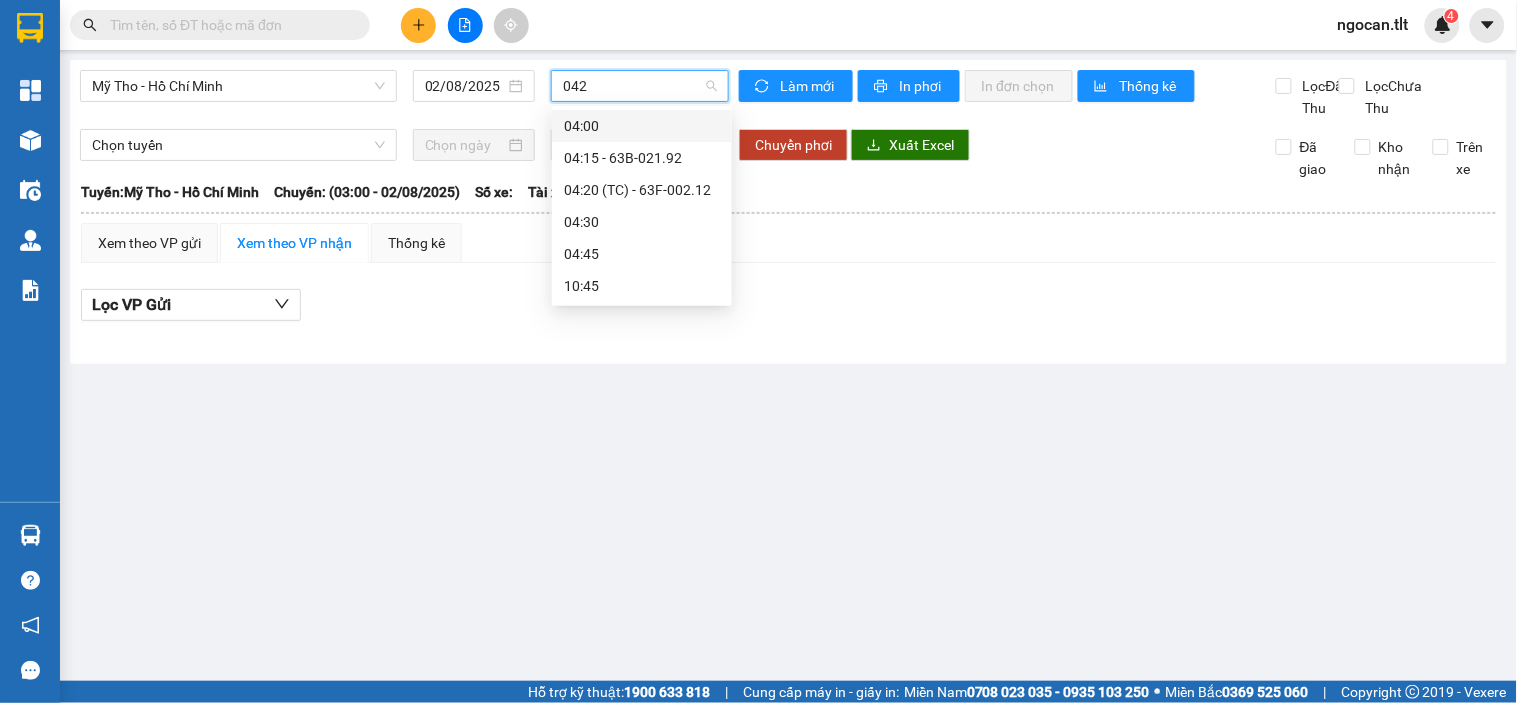 type on "0420" 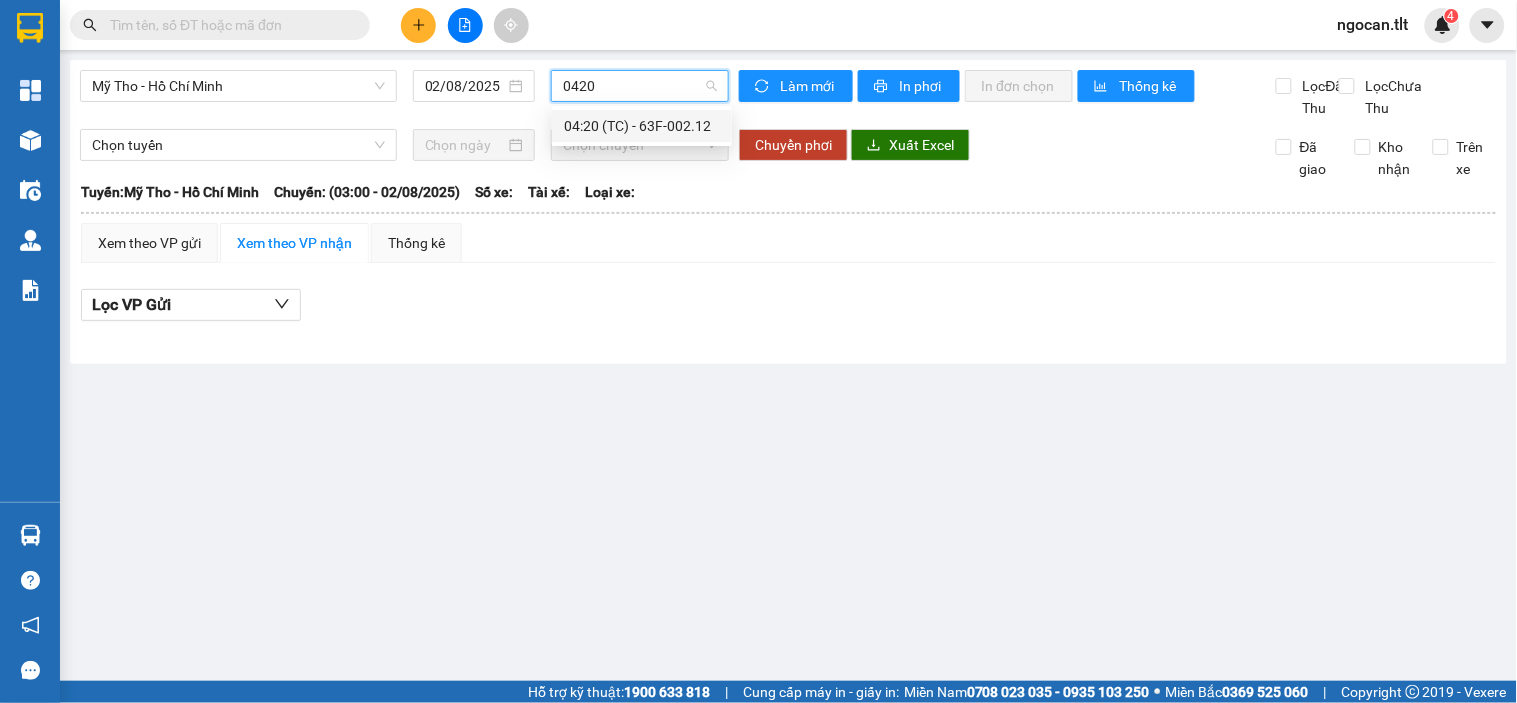 click on "04:20   (TC)   - 63F-002.12" at bounding box center [642, 126] 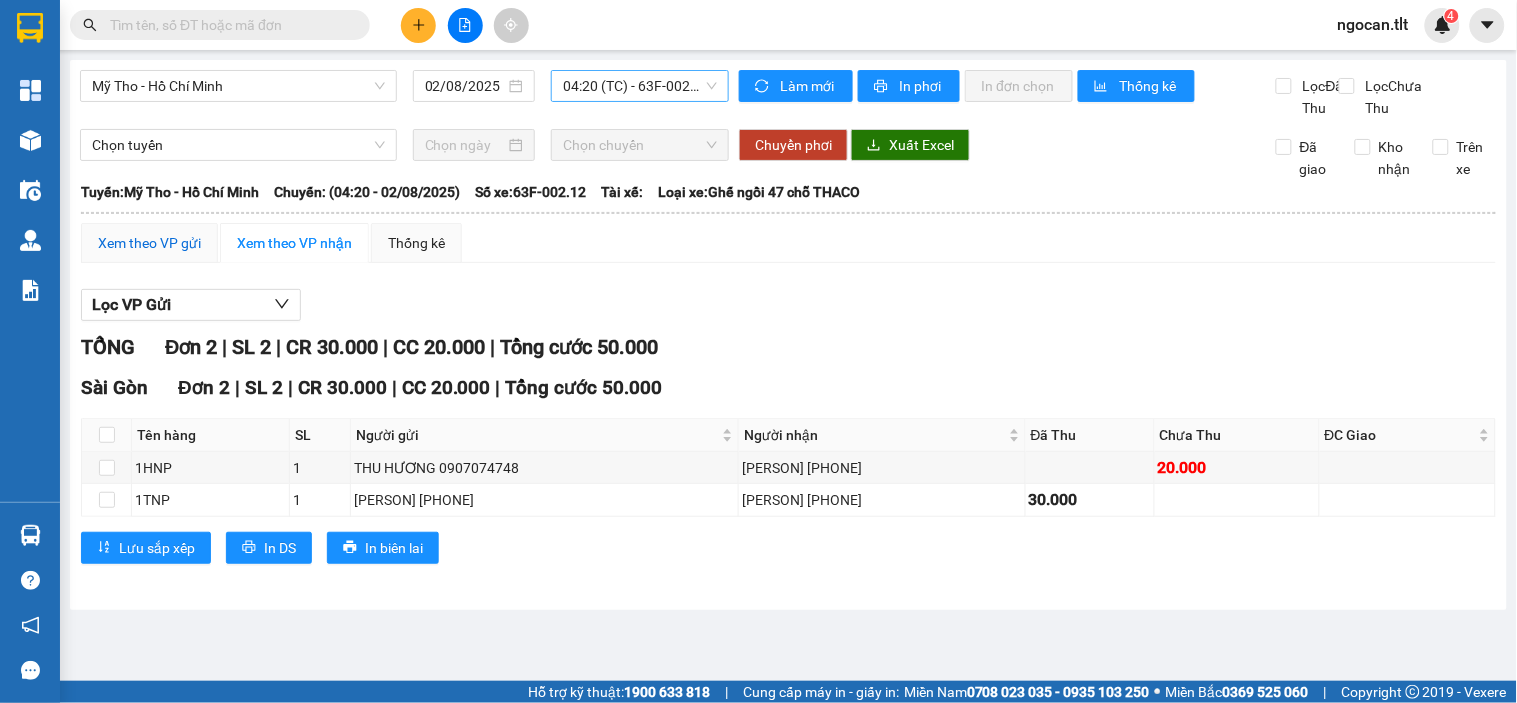 click on "Xem theo VP gửi" at bounding box center [149, 243] 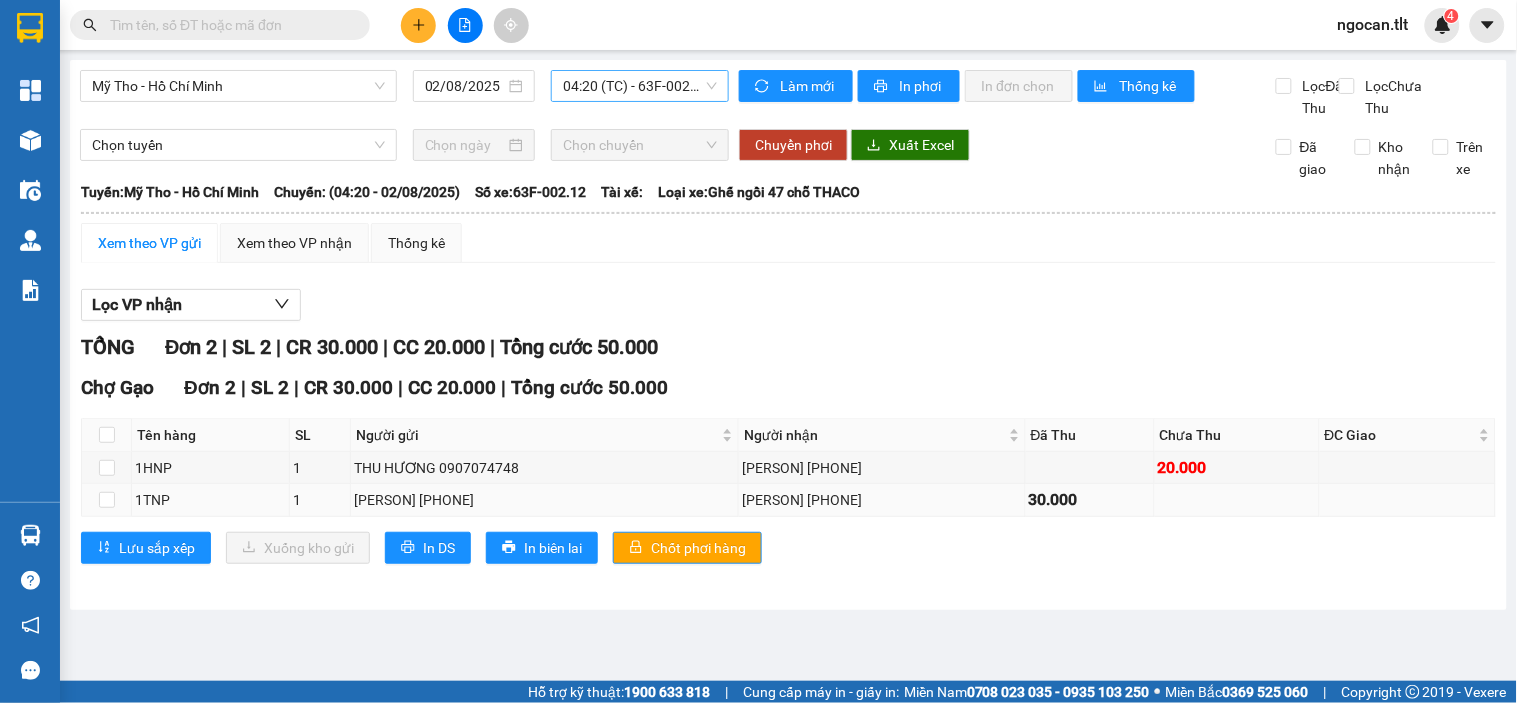 click at bounding box center (107, 500) 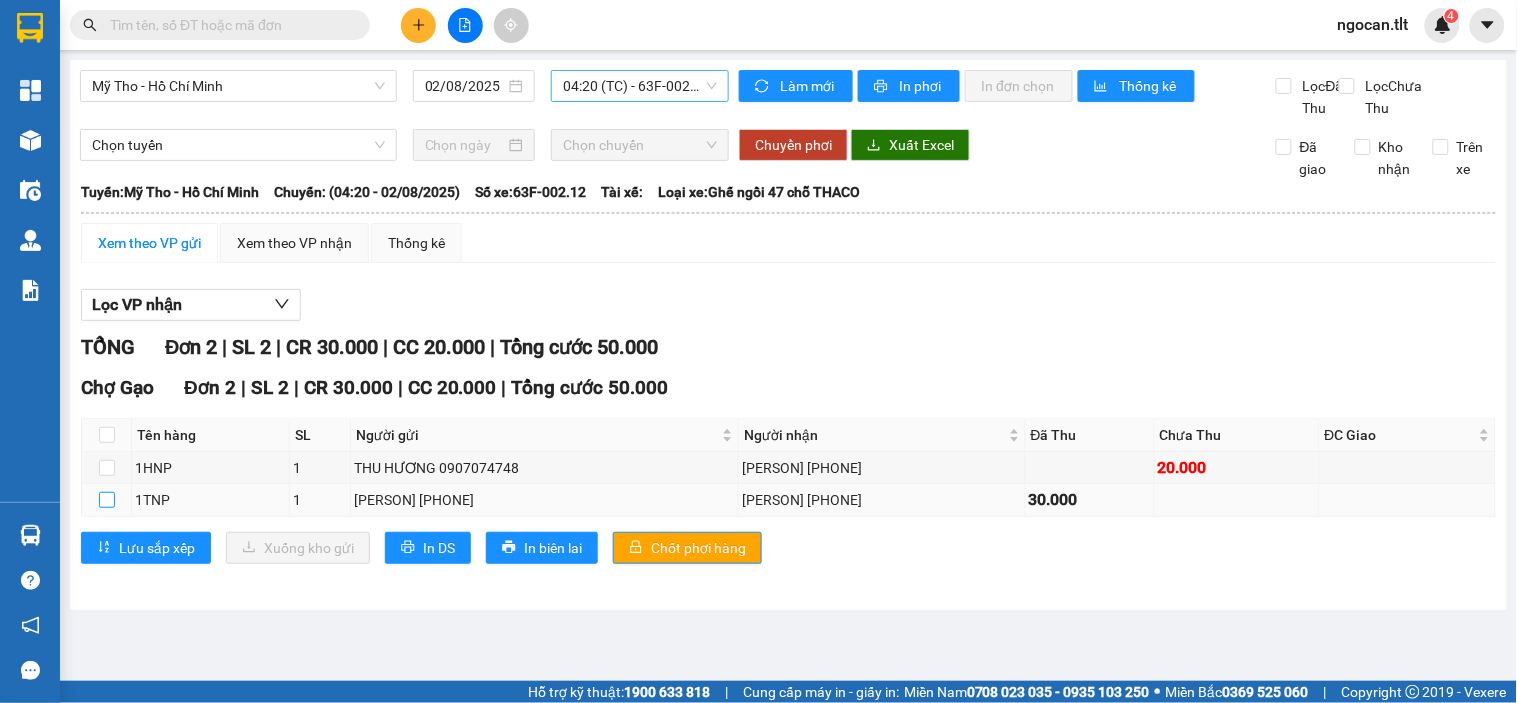 click at bounding box center [107, 500] 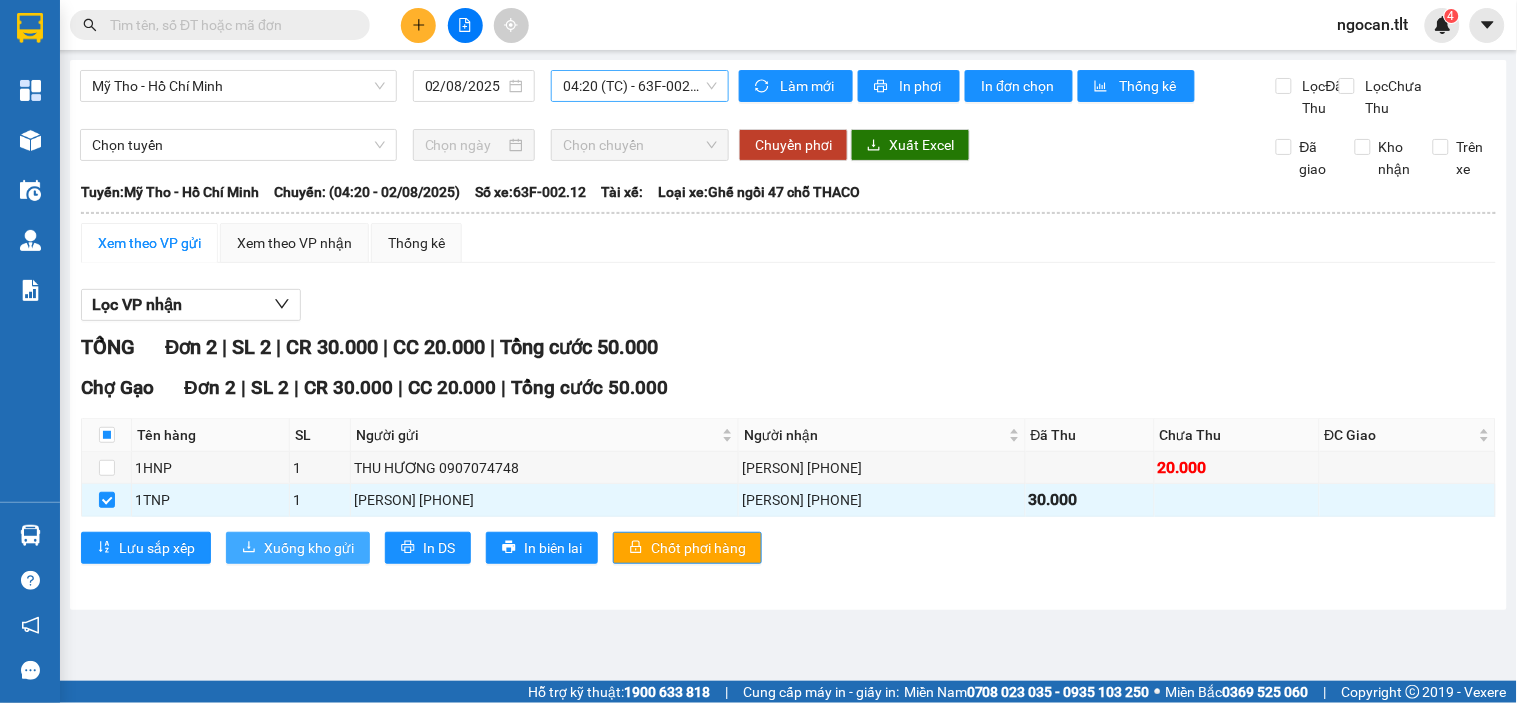 click on "Xuống kho gửi" at bounding box center [309, 548] 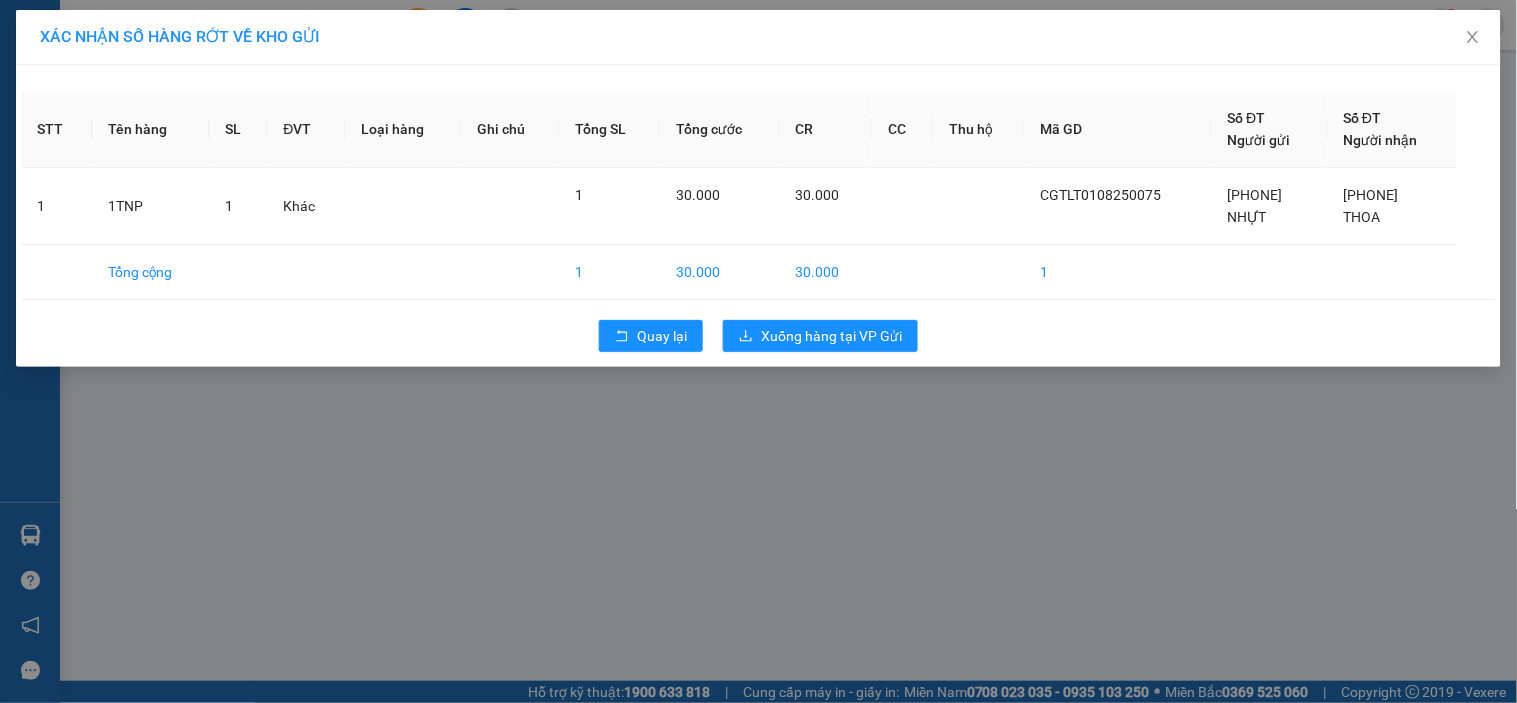 click on "Quay lại Xuống hàng tại VP Gửi" at bounding box center (758, 336) 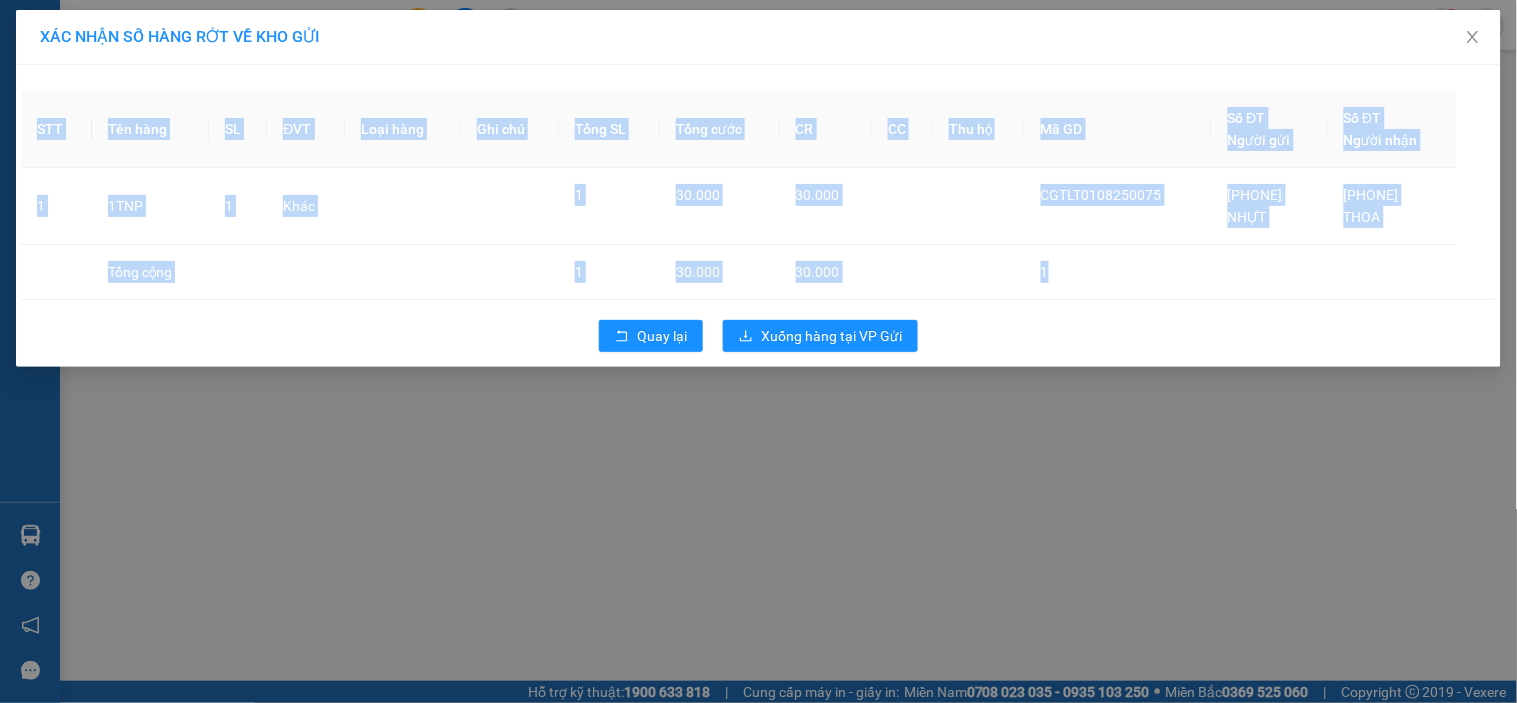 click on "Quay lại Xuống hàng tại VP Gửi" at bounding box center [758, 336] 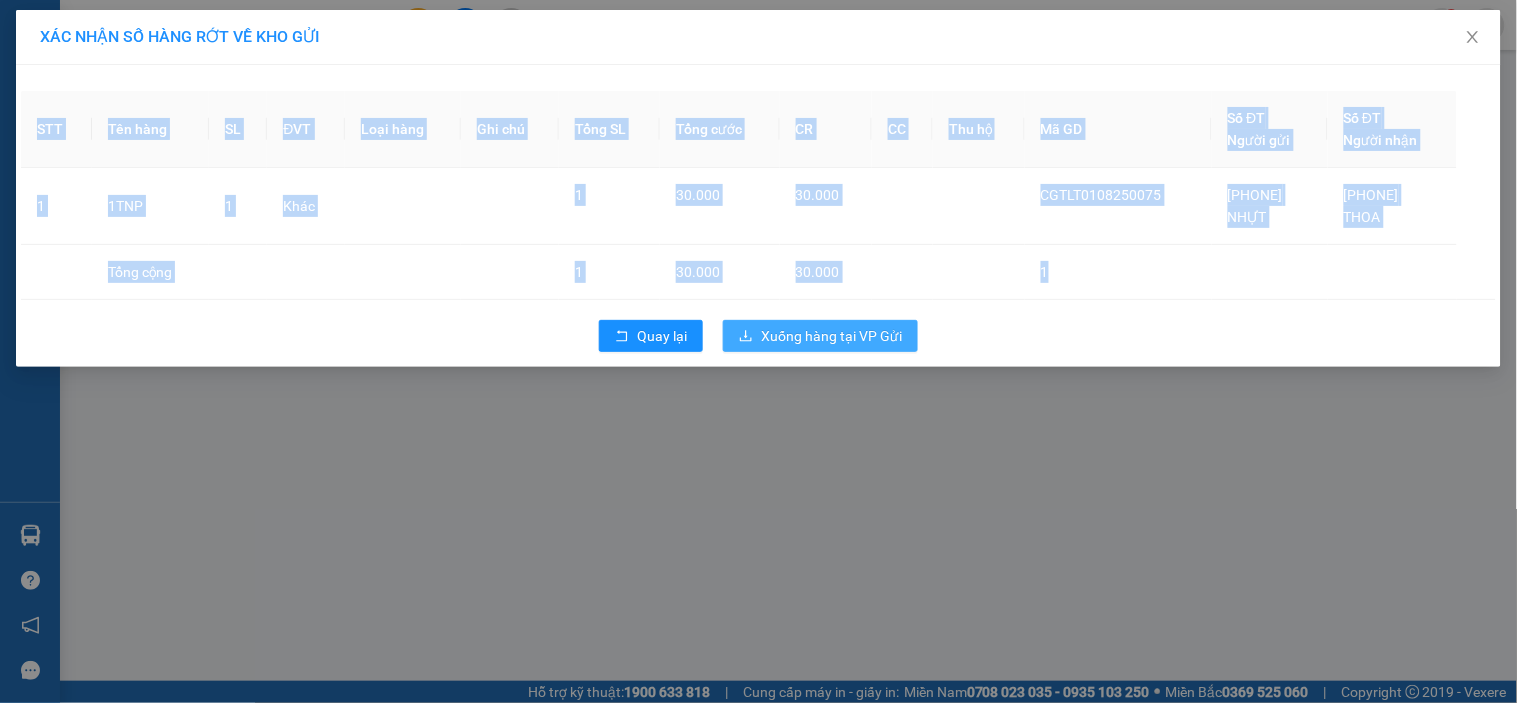 click on "Xuống hàng tại VP Gửi" at bounding box center [831, 336] 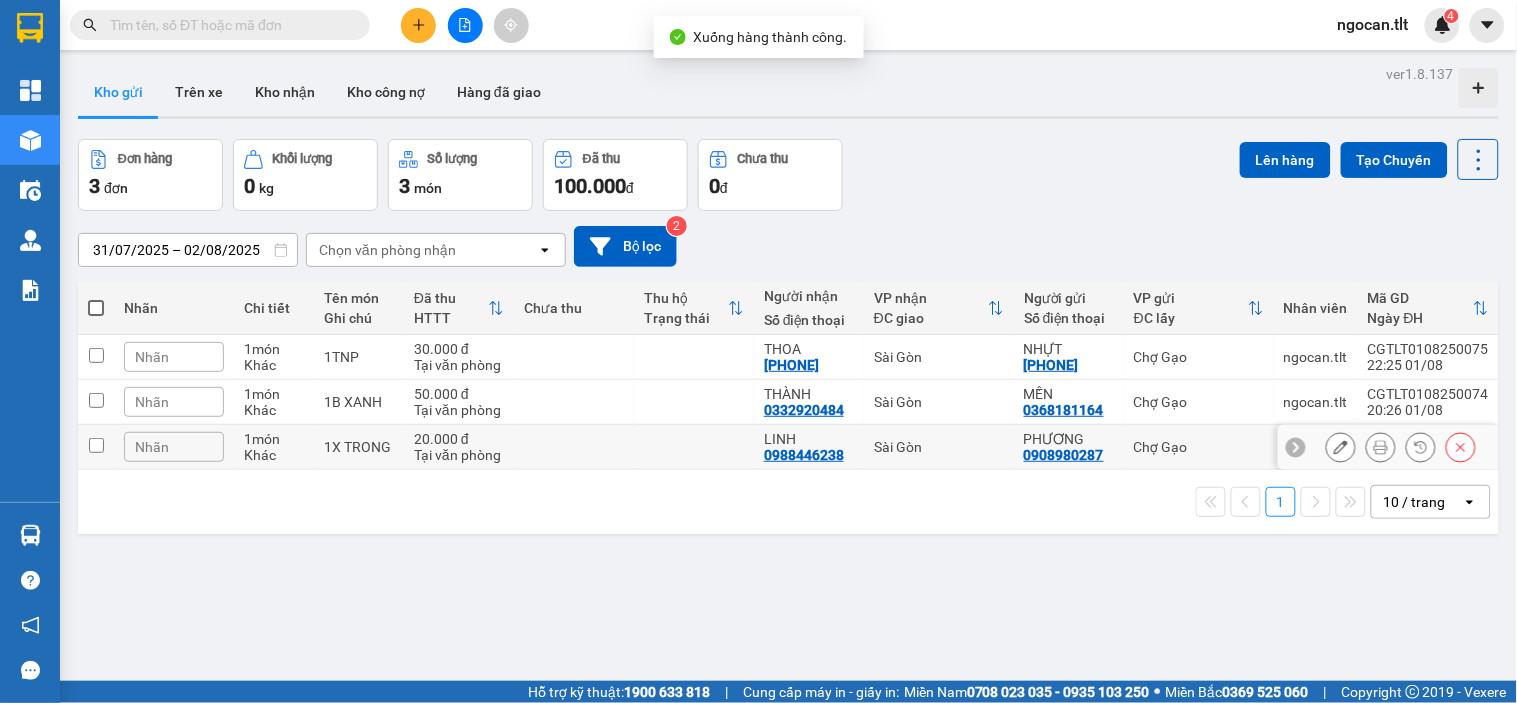 click at bounding box center [96, 445] 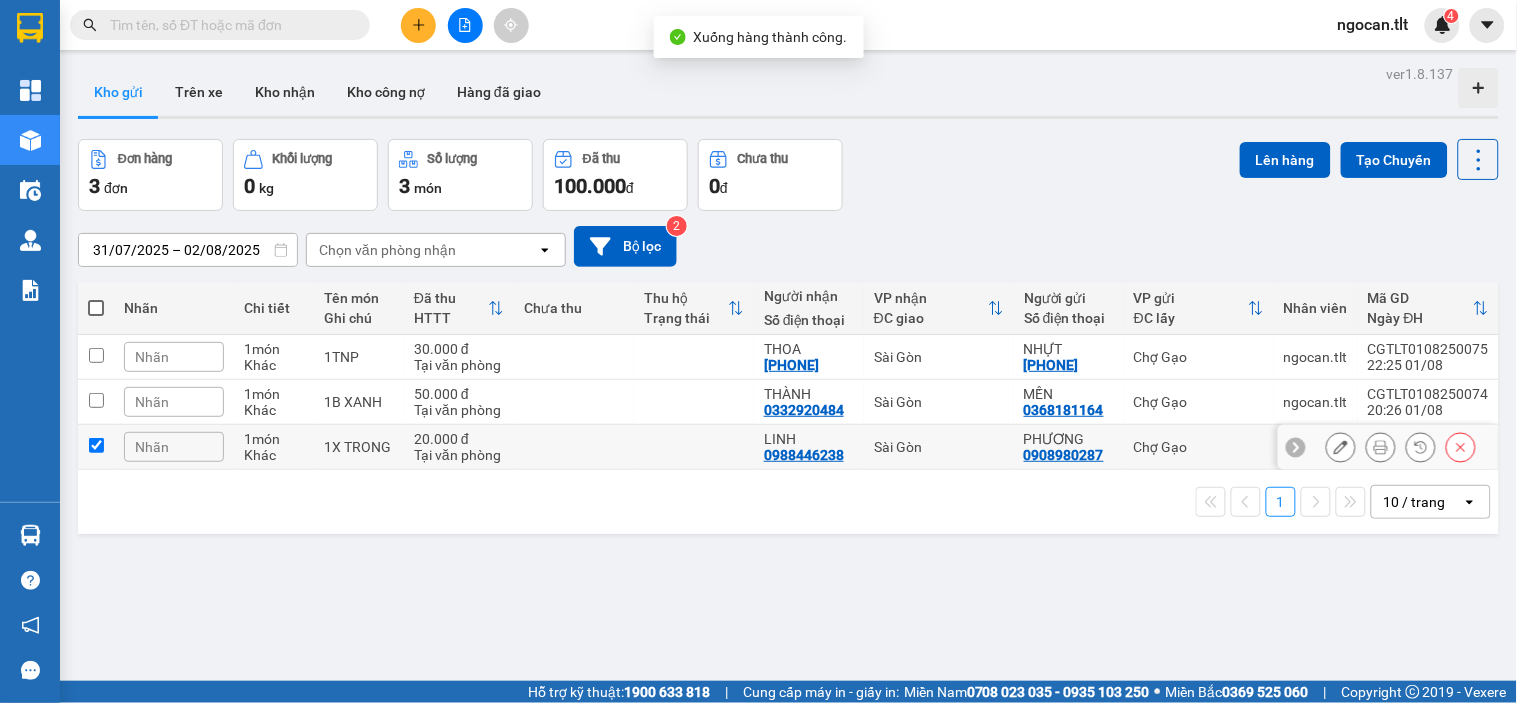 checkbox on "true" 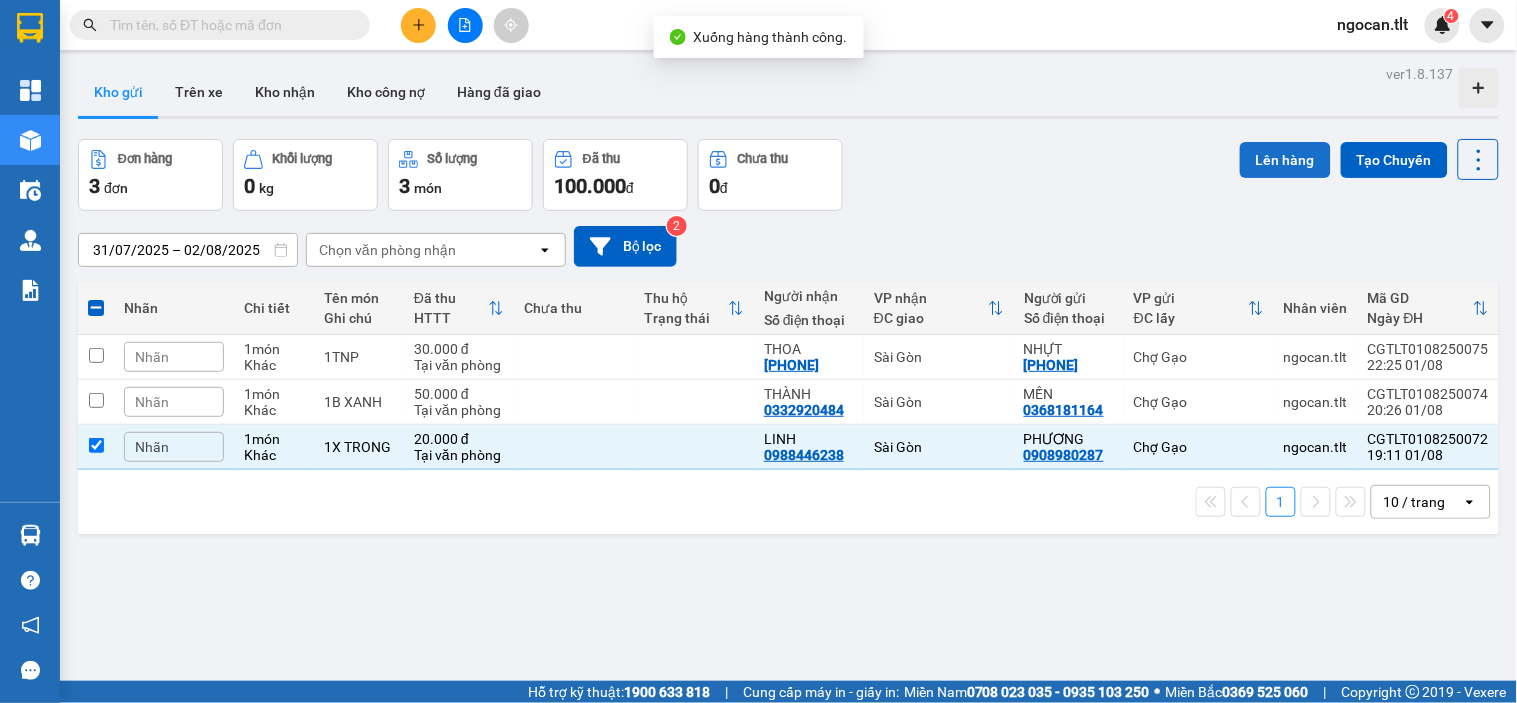 click on "Lên hàng" at bounding box center (1285, 160) 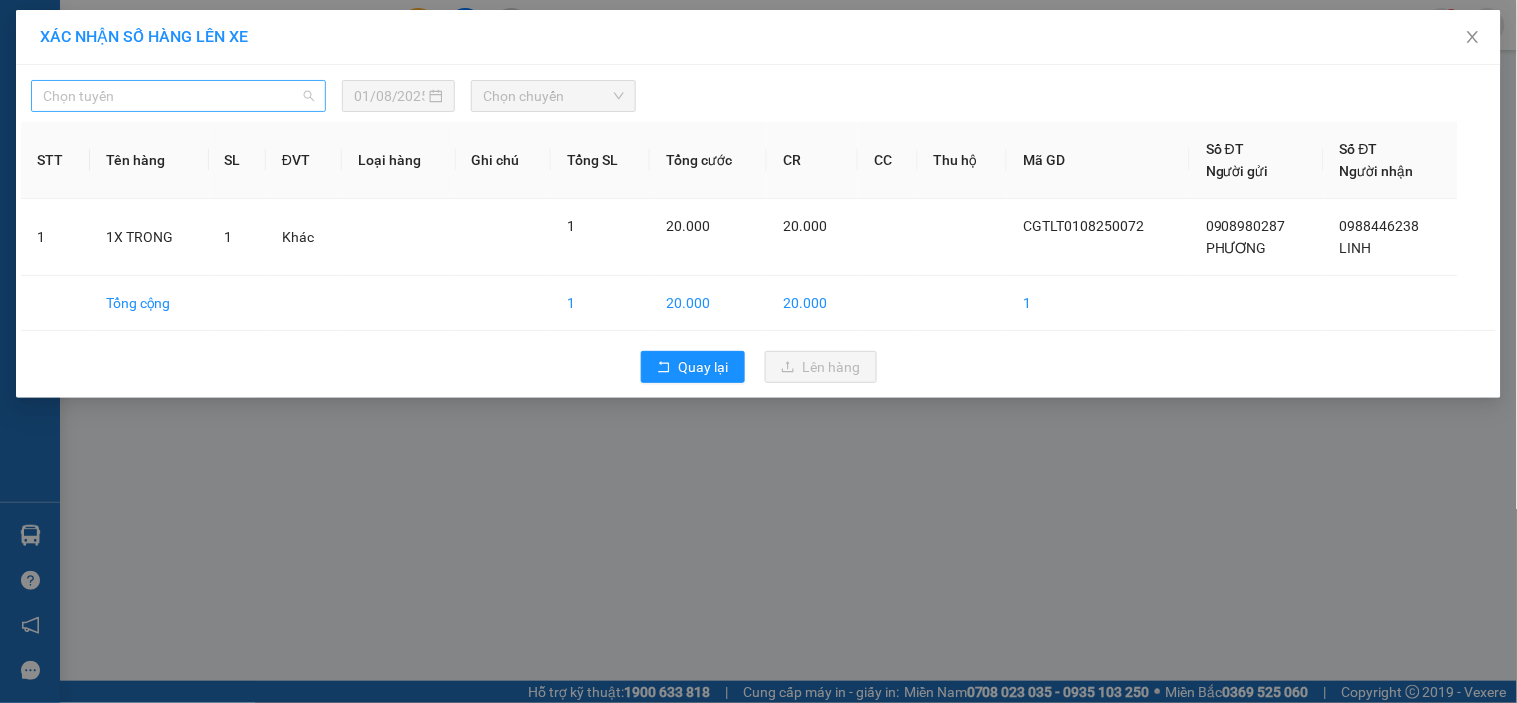 click on "Chọn tuyến" at bounding box center [178, 96] 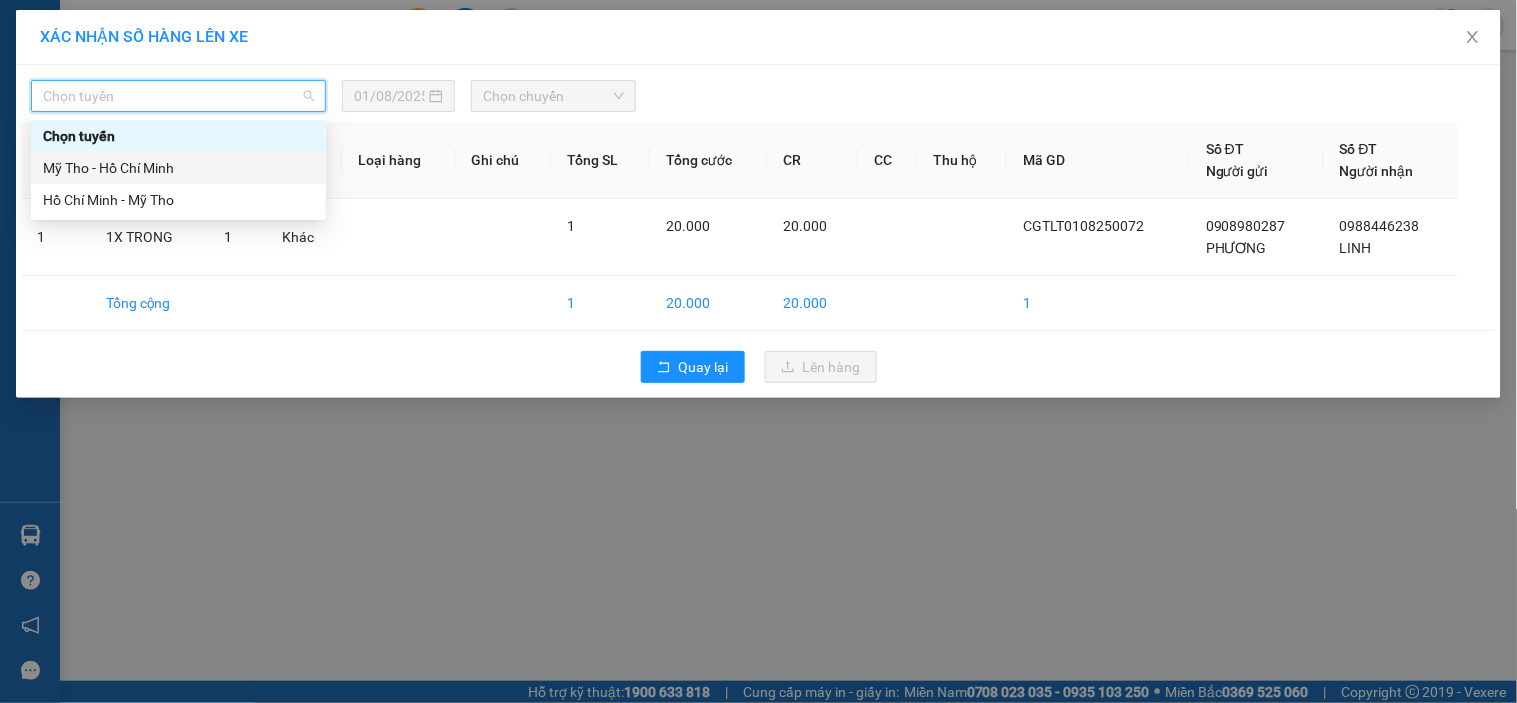 click on "Mỹ Tho - Hồ Chí Minh" at bounding box center [178, 168] 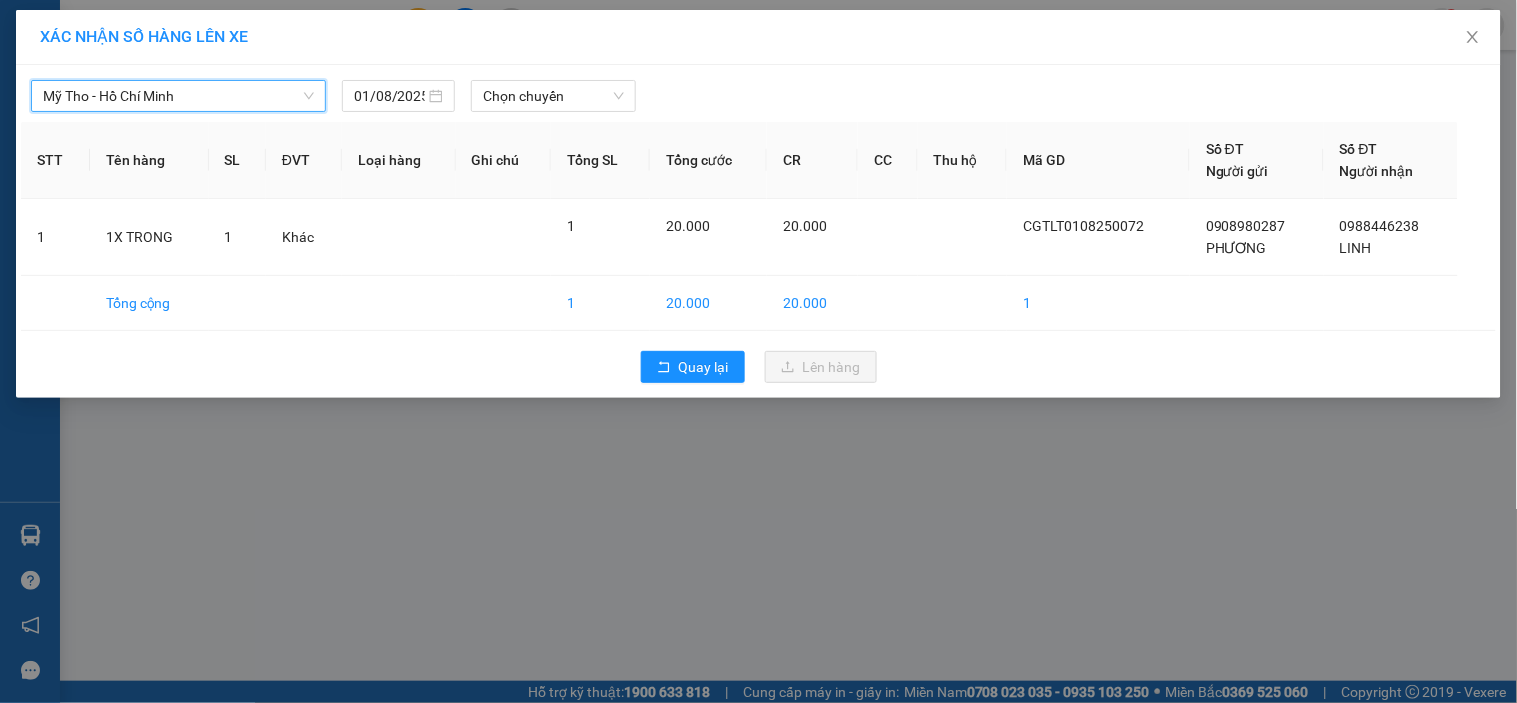 click on "[STATE] - [STATE] 01/08/2025 Chọn chuyến" at bounding box center (758, 91) 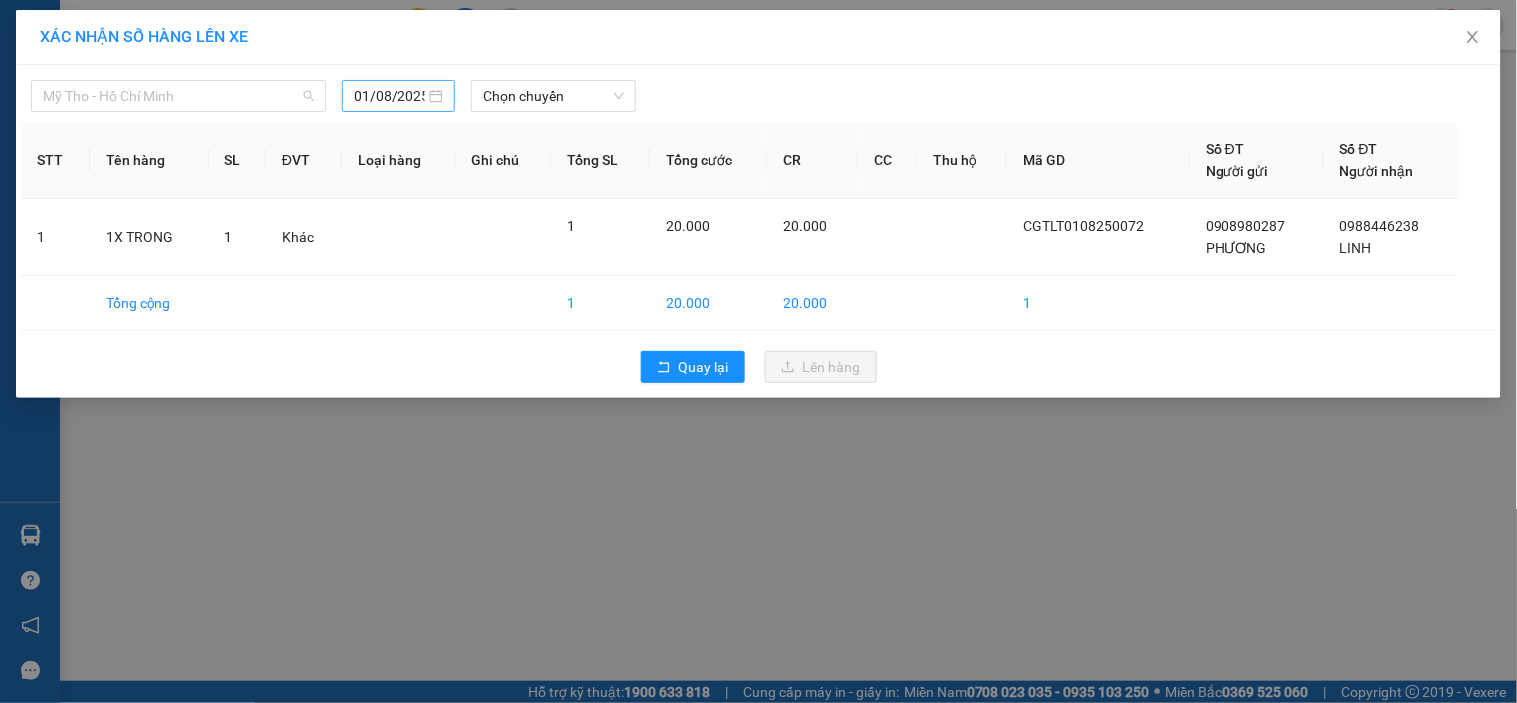 drag, startPoint x: 313, startPoint y: 102, endPoint x: 395, endPoint y: 112, distance: 82.607506 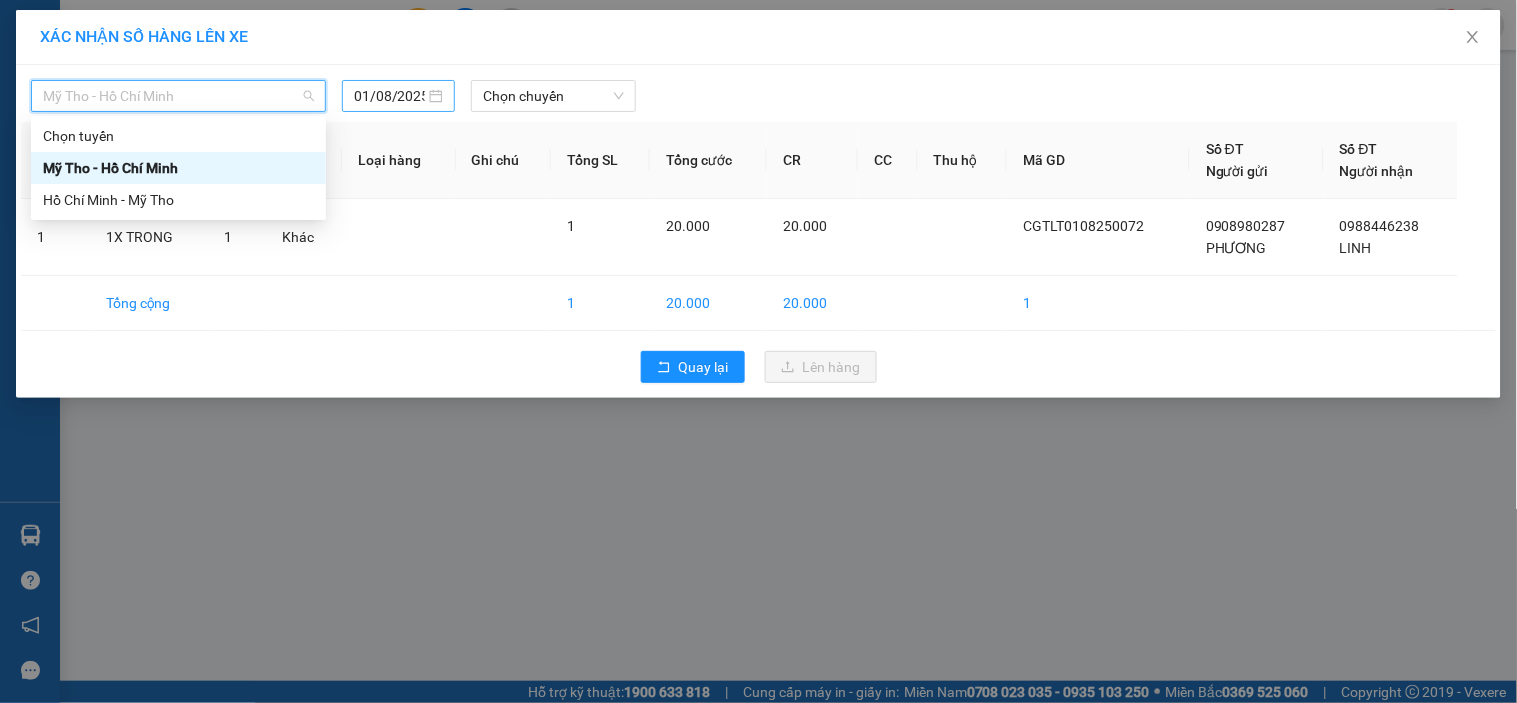 click on "01/08/2025" at bounding box center (389, 96) 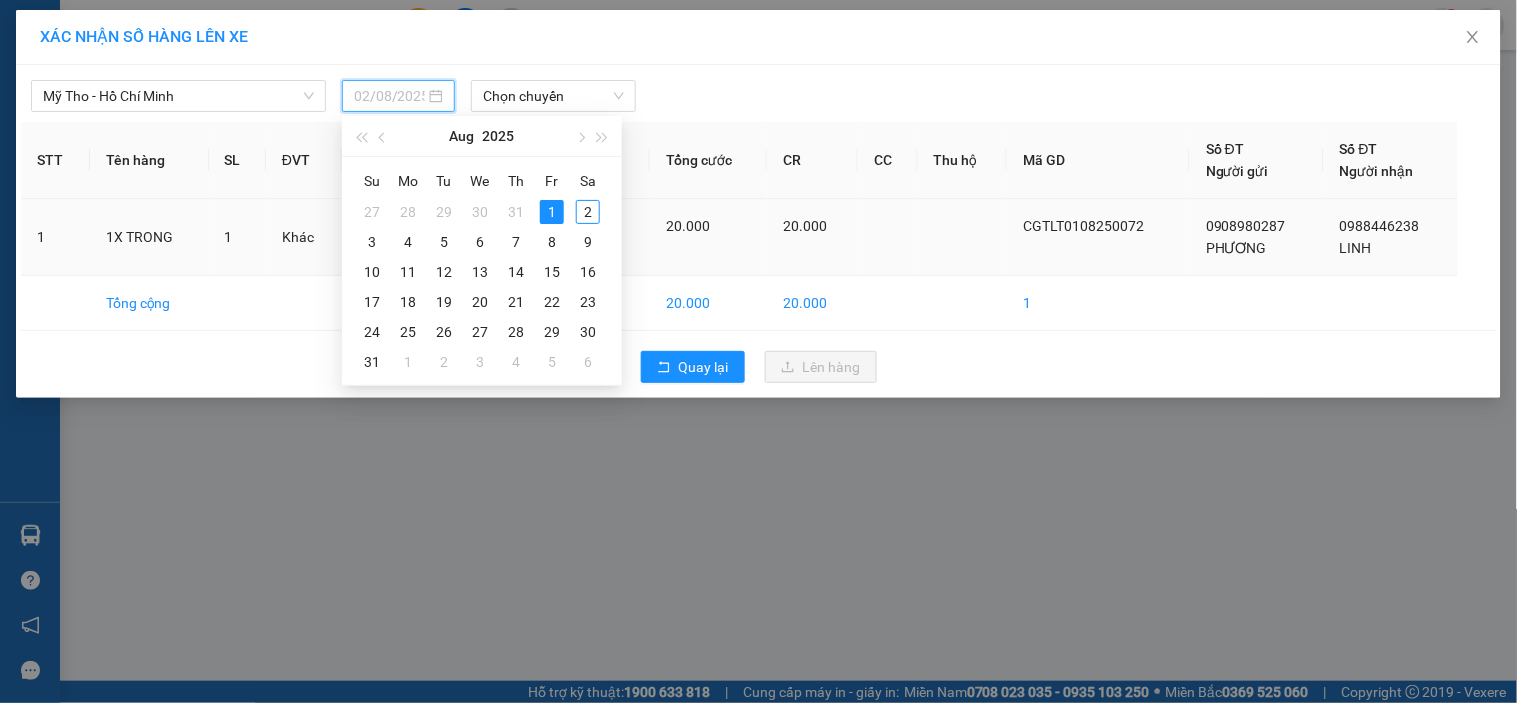 click on "2" at bounding box center (588, 212) 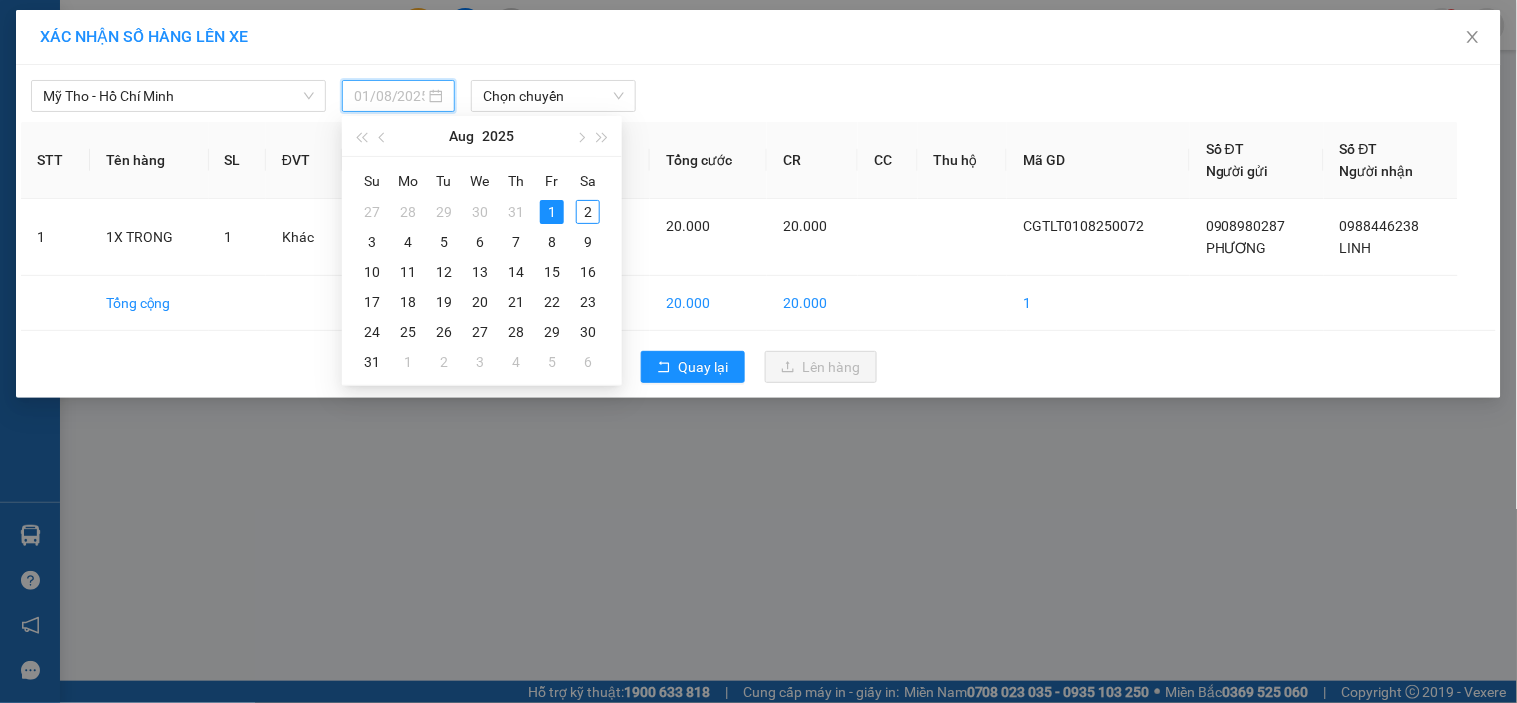 type on "02/08/2025" 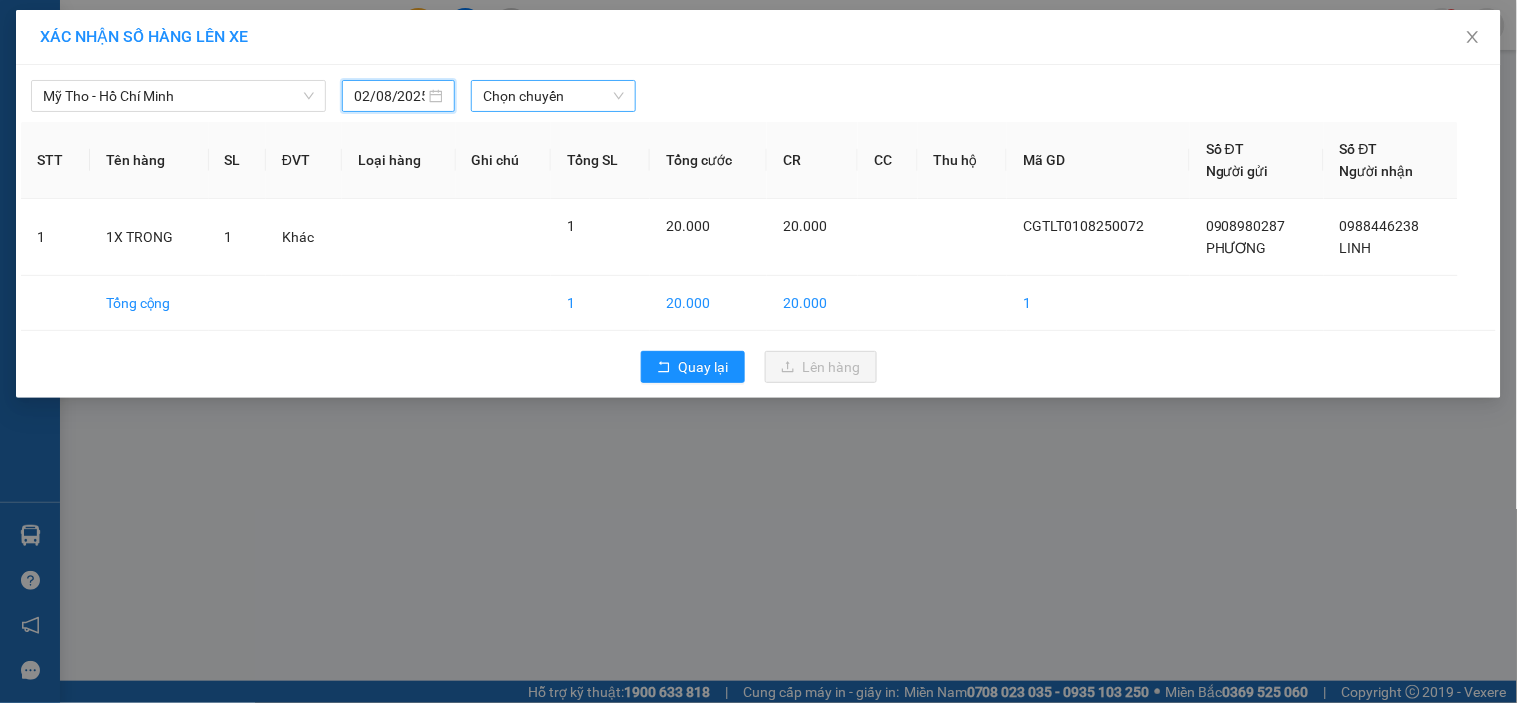 click on "Chọn chuyến" at bounding box center [553, 96] 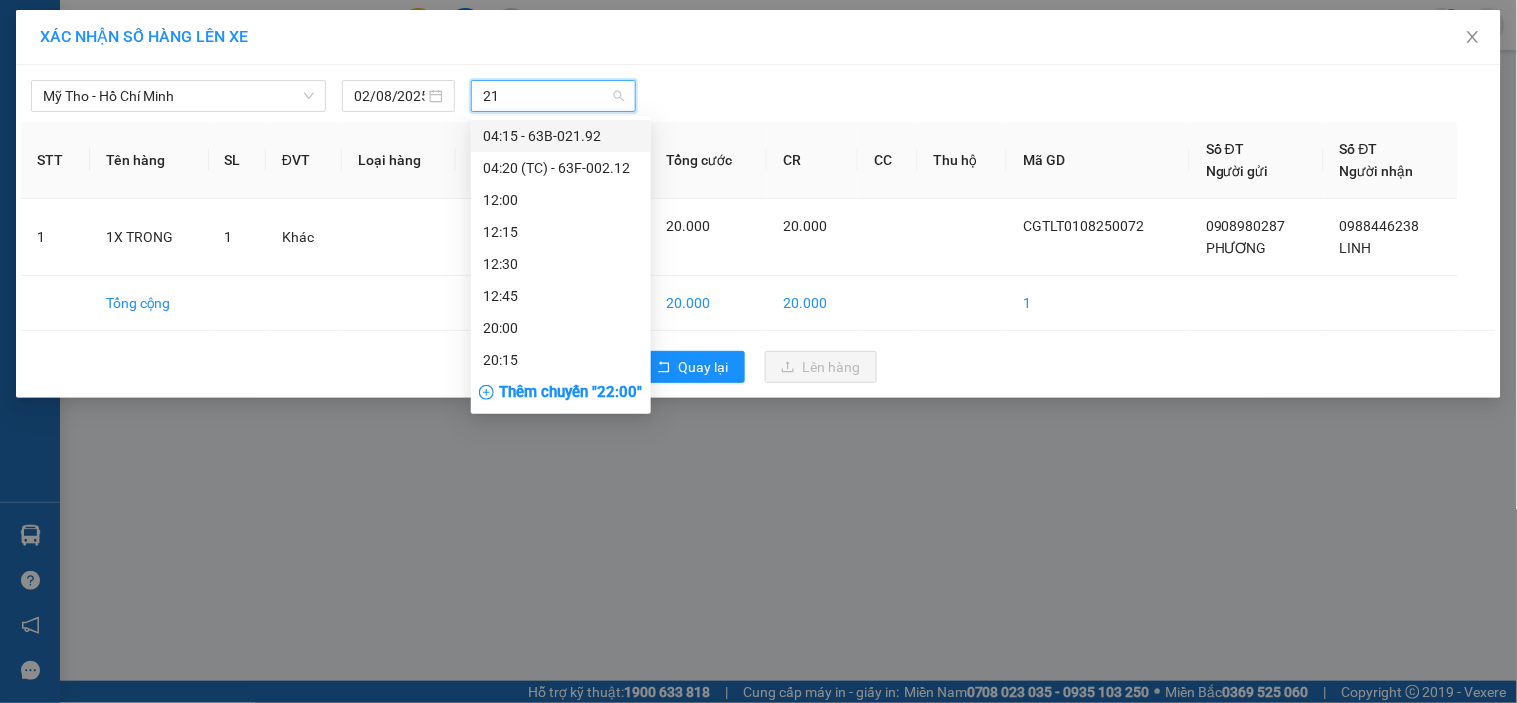 type on "212" 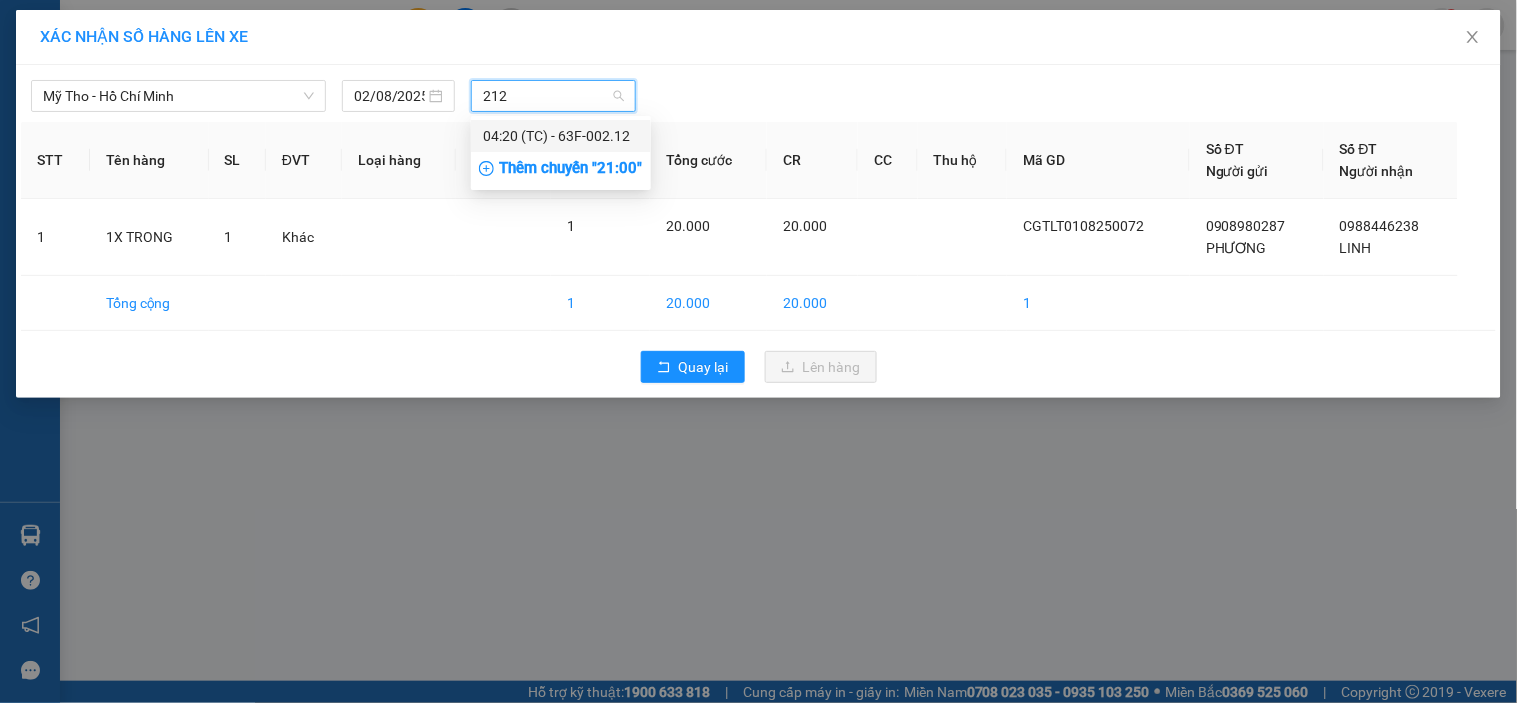 click on "04:20   (TC)   - 63F-002.12" at bounding box center [561, 136] 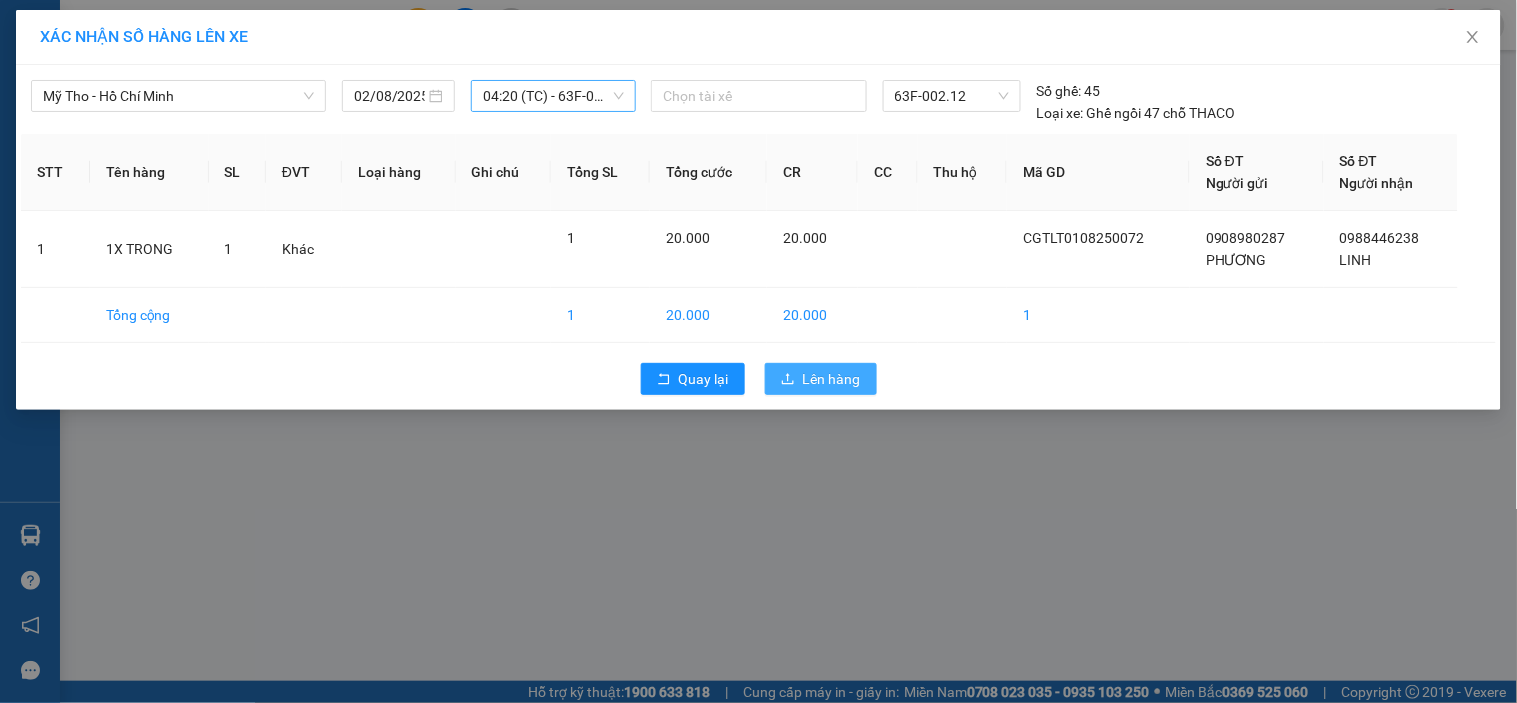 click on "Lên hàng" at bounding box center (832, 379) 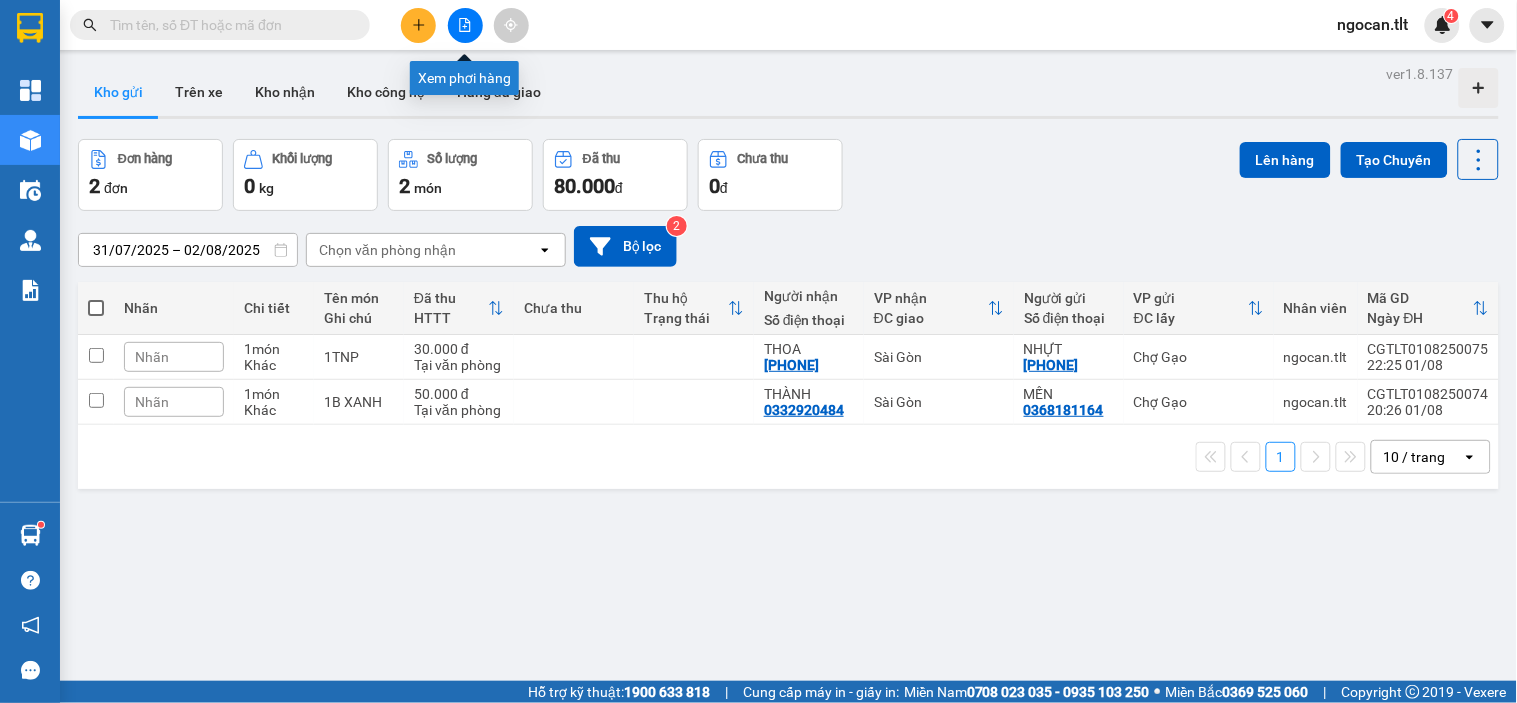 click at bounding box center [465, 25] 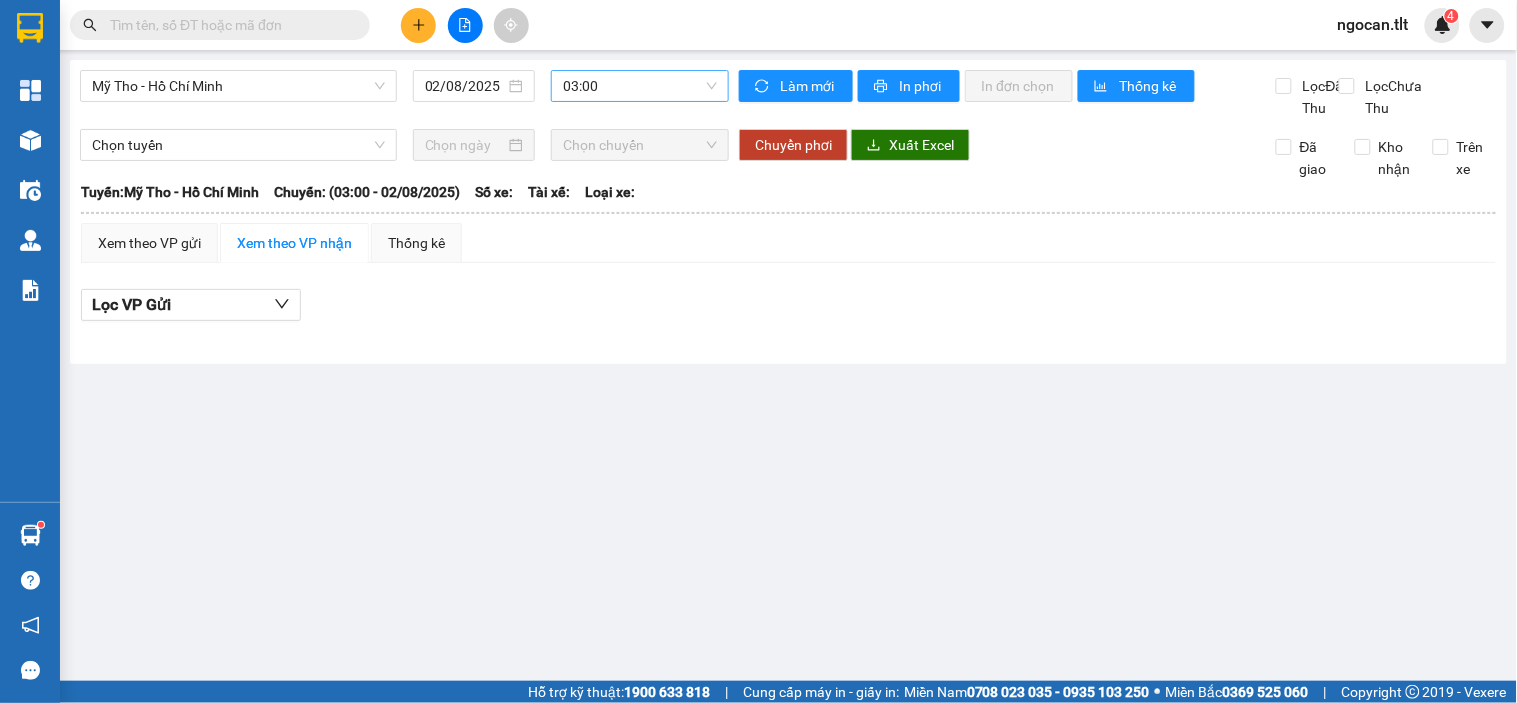 click on "[STATE] - [STATE] 02/08/2025 03:00     Làm mới In phơi In đơn chọn Thống kê Lọc  Đã Thu Lọc  Chưa Thu Chọn tuyến Chọn chuyến Chuyển phơi Xuất Excel Đã giao Kho nhận Trên xe Tân Lập Thành 04:48 - 02/08/2025 Tuyến:  Mỹ Tho - [STATE] Chuyến:   (03:00 - 02/08/2025) Tuyến:  Mỹ Tho - [STATE] Chuyến:   (03:00 - 02/08/2025) Số xe:  Tài xế:  Loại xe:  Xem theo VP gửi Xem theo VP nhận Thống kê Lọc VP Gửi Tân Lập Thành Chợ Gạo  -  04:48 - 02/08/2025 Tuyến:  Mỹ Tho - [STATE] Chuyến:   (03:00 - 02/08/2025) Tên hàng SL Người gửi Người nhận Đã Thu Chưa Thu ĐC Giao Ký nhận VP Gửi (Ký & ghi rõ họ tên) Tài xế (Ký & ghi rõ họ tên) VP Nhận (Ký & ghi rõ họ tên) Tân Lập Thành Chợ Gạo  -  04:48 - 02/08/2025 Tuyến:  Mỹ Tho - [STATE] Chuyến:   (03:00 - 02/08/2025) Tên hàng SL Người gửi Người nhận Đã Thu Chưa Thu ĐC Giao Ký nhận VP Gửi" at bounding box center (788, 212) 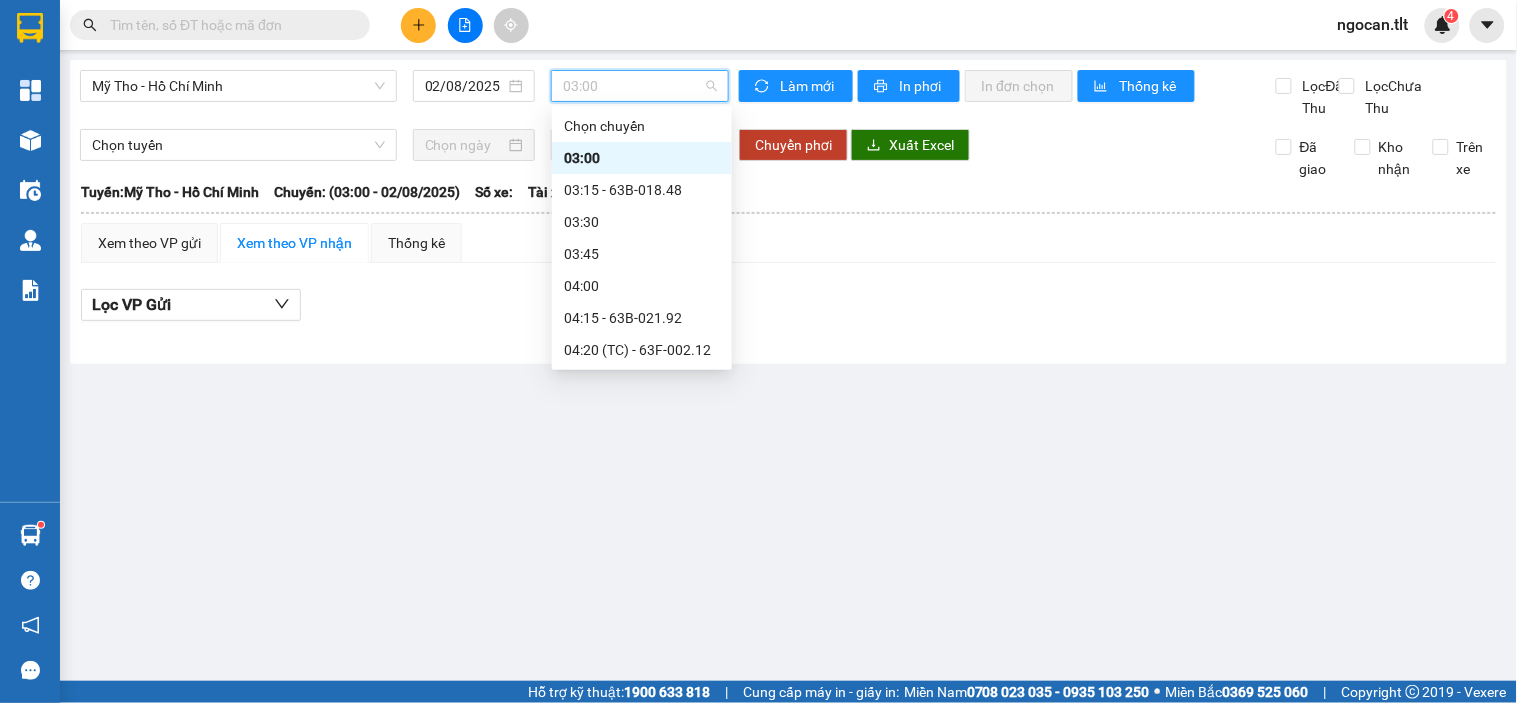 type on "0" 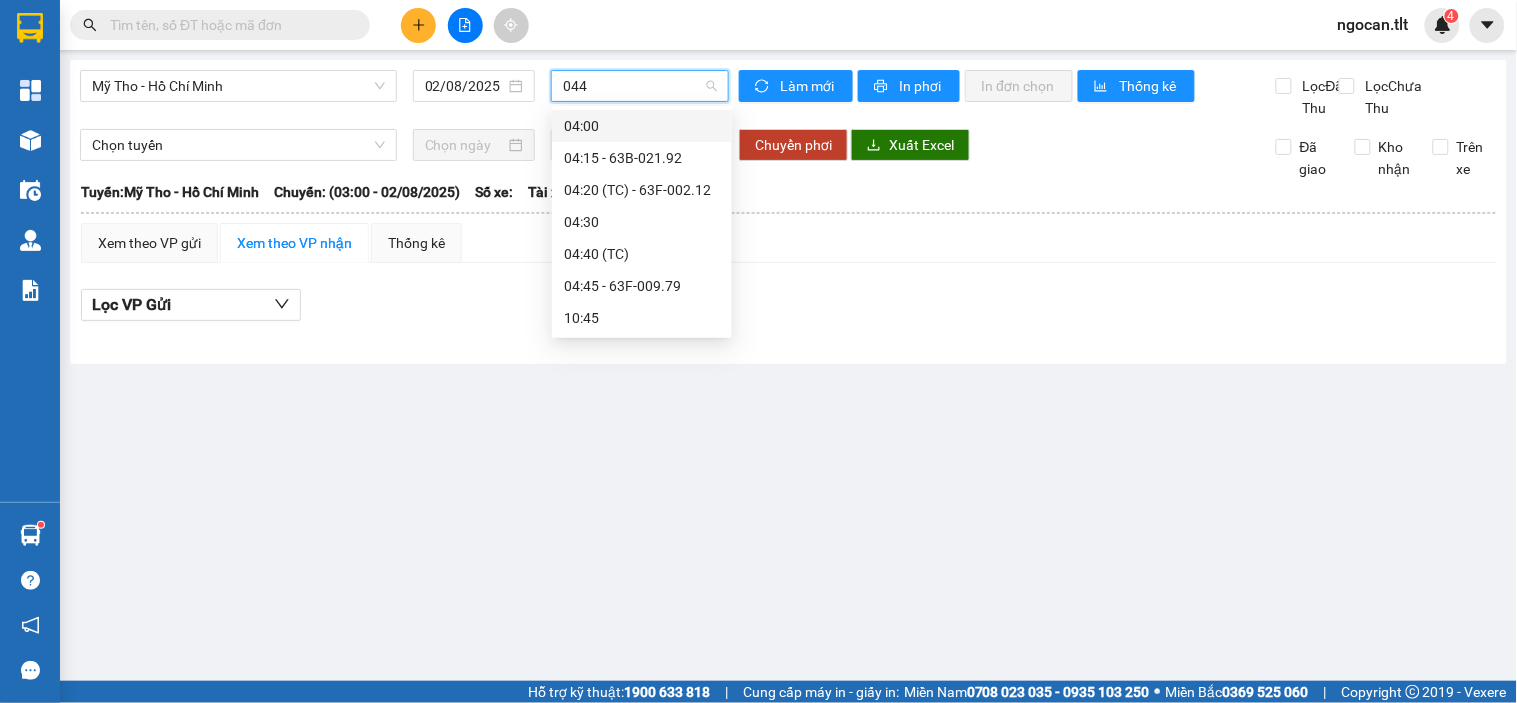 type on "0440" 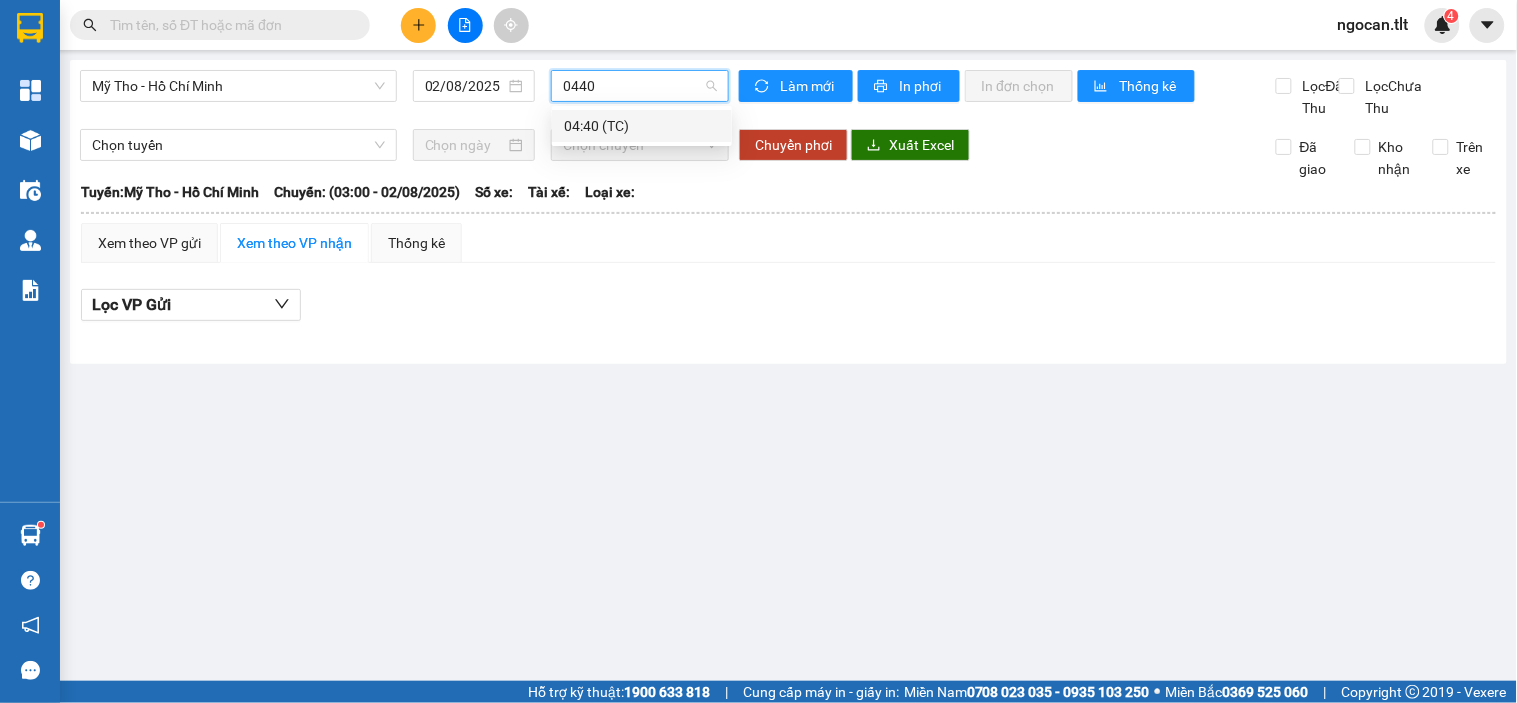 drag, startPoint x: 632, startPoint y: 123, endPoint x: 587, endPoint y: 187, distance: 78.23682 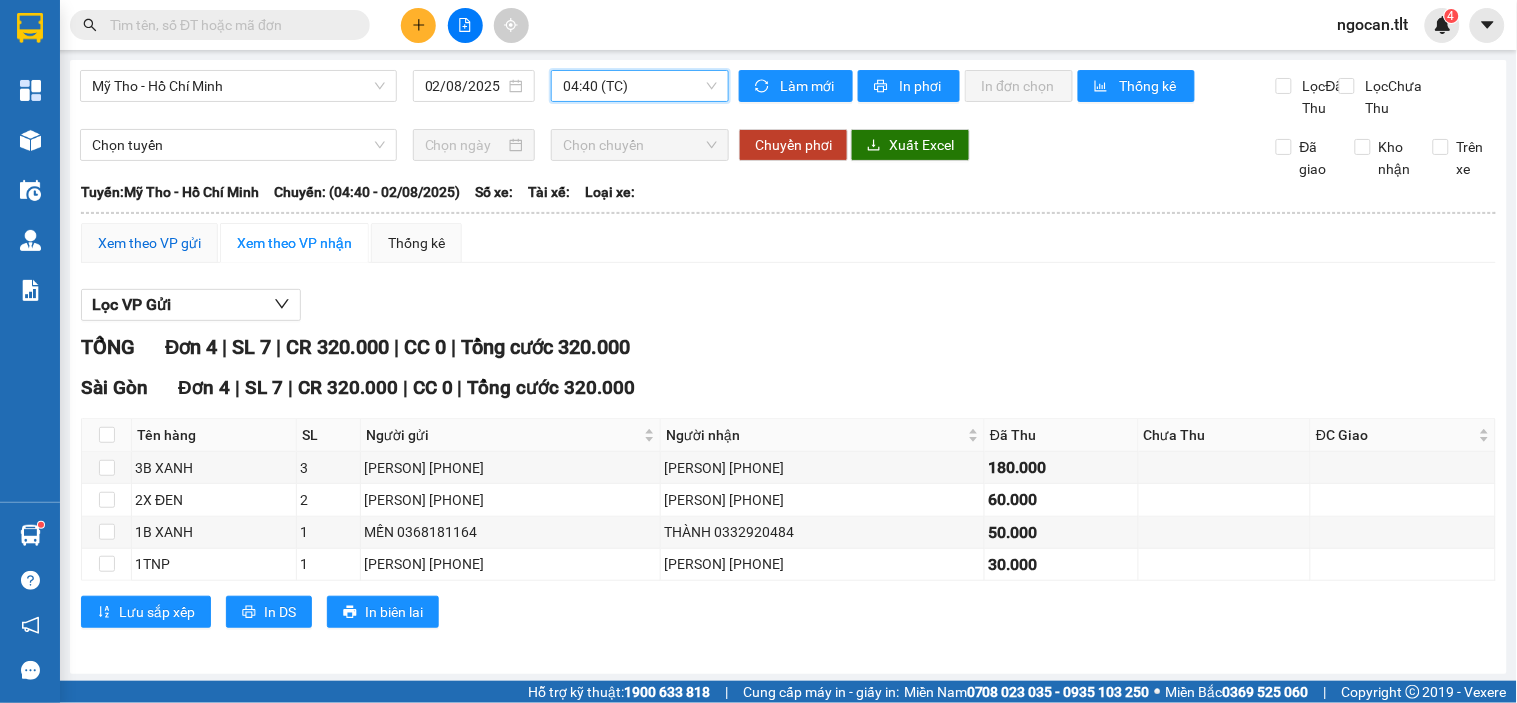 click on "Xem theo VP gửi" at bounding box center [149, 243] 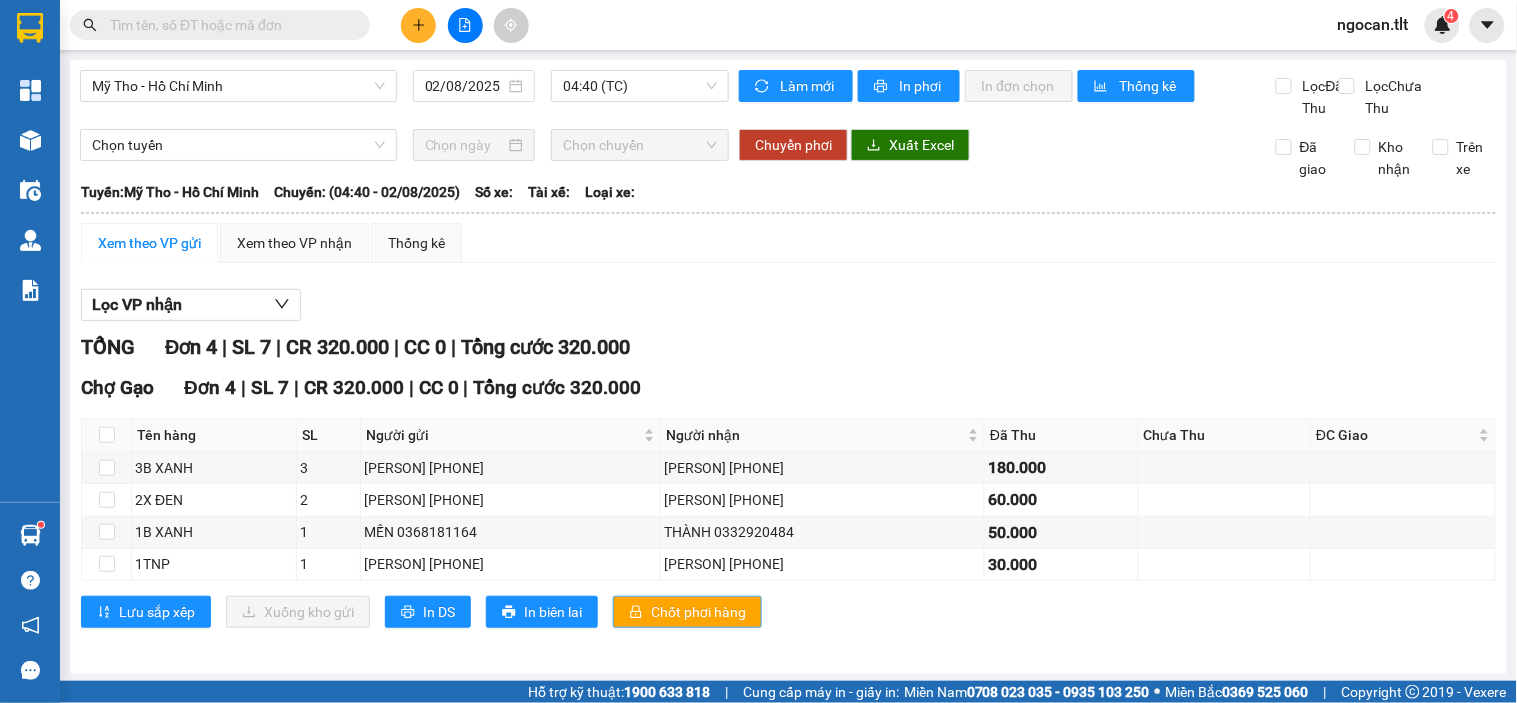 drag, startPoint x: 725, startPoint y: 650, endPoint x: 732, endPoint y: 642, distance: 10.630146 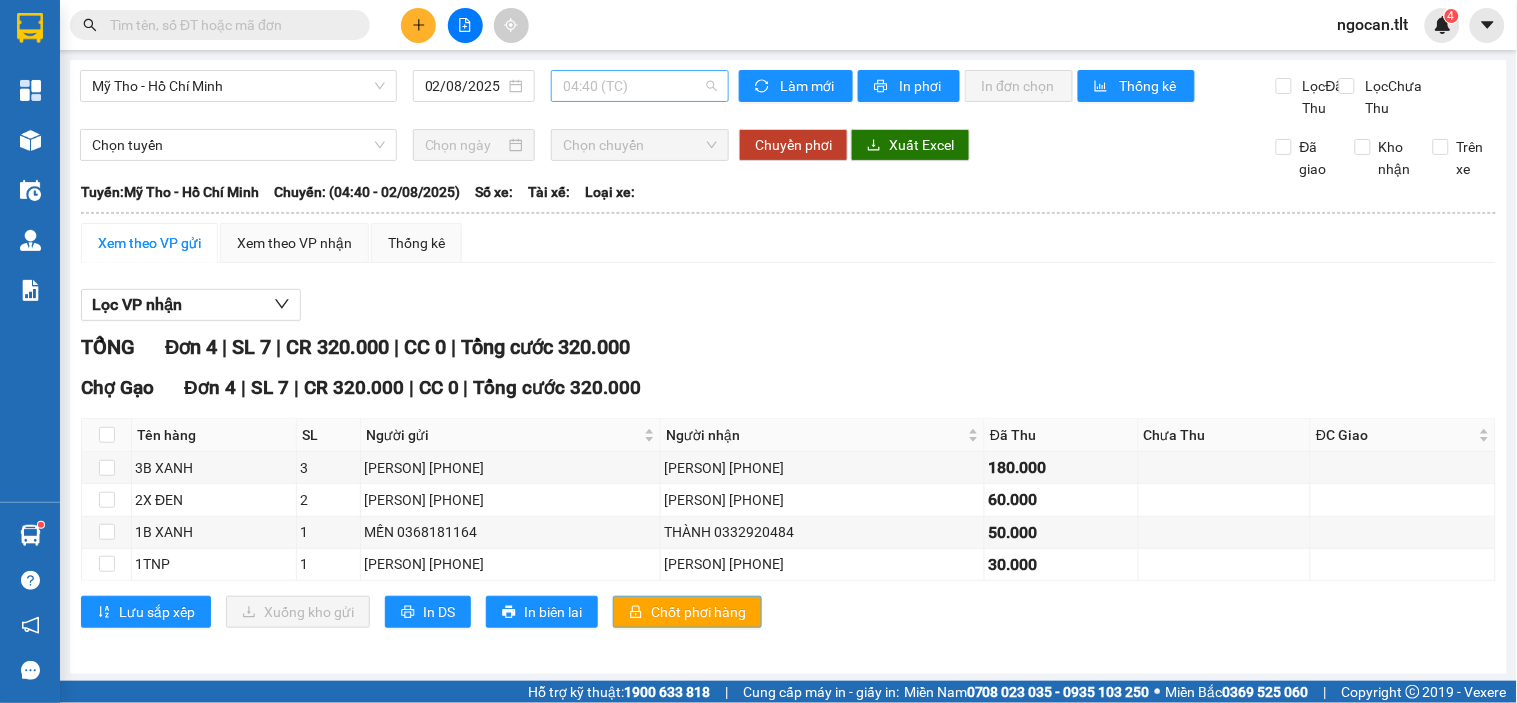 click on "04:40   (TC)" at bounding box center (640, 86) 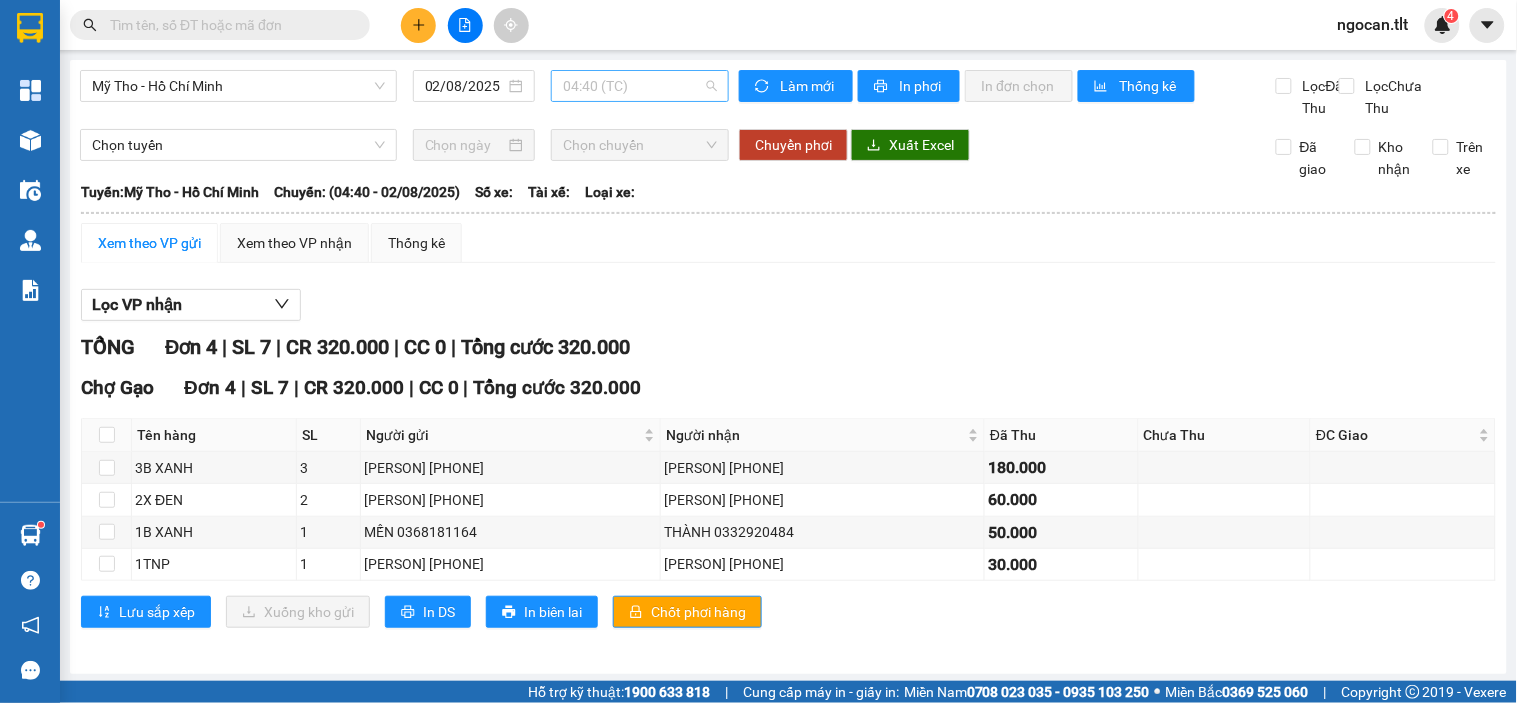 scroll, scrollTop: 64, scrollLeft: 0, axis: vertical 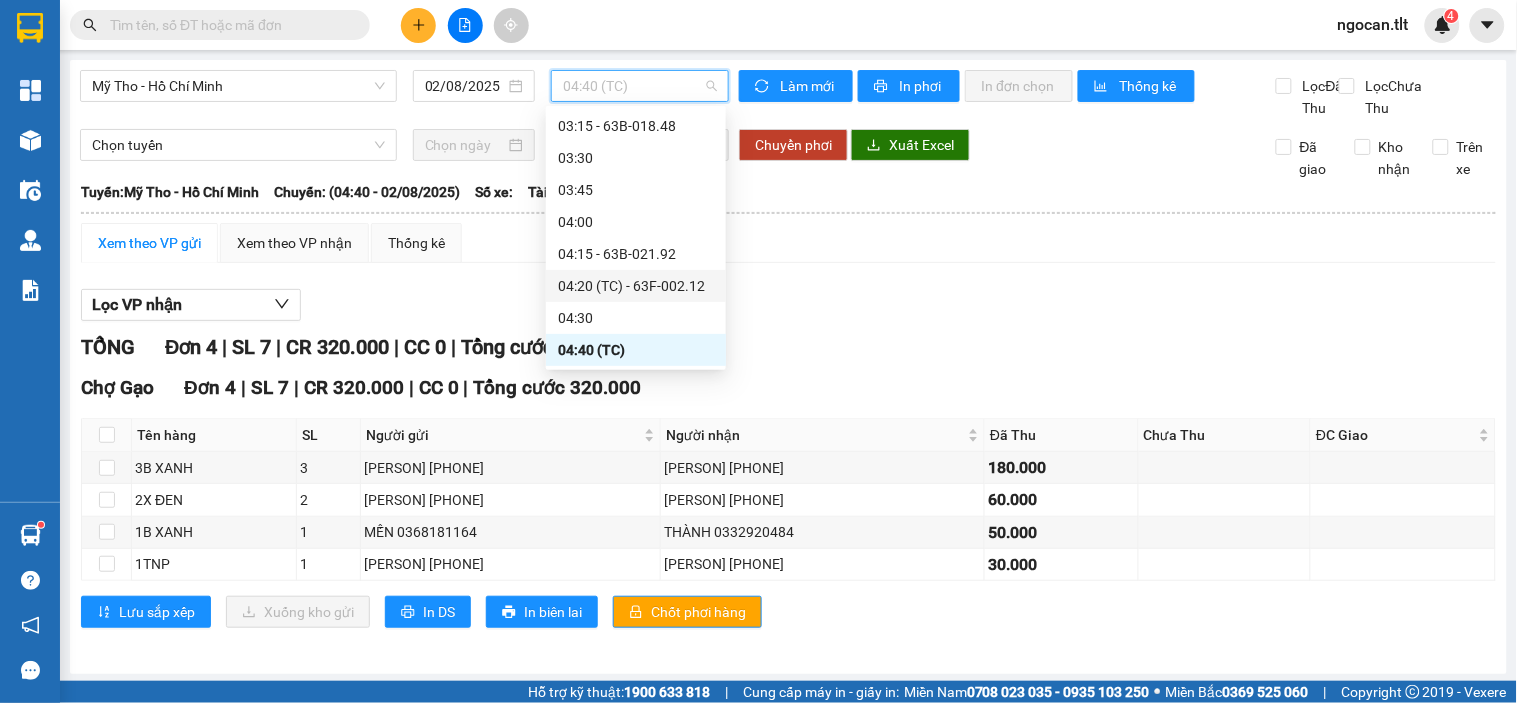 click on "04:20   (TC)   - 63F-002.12" at bounding box center [636, 286] 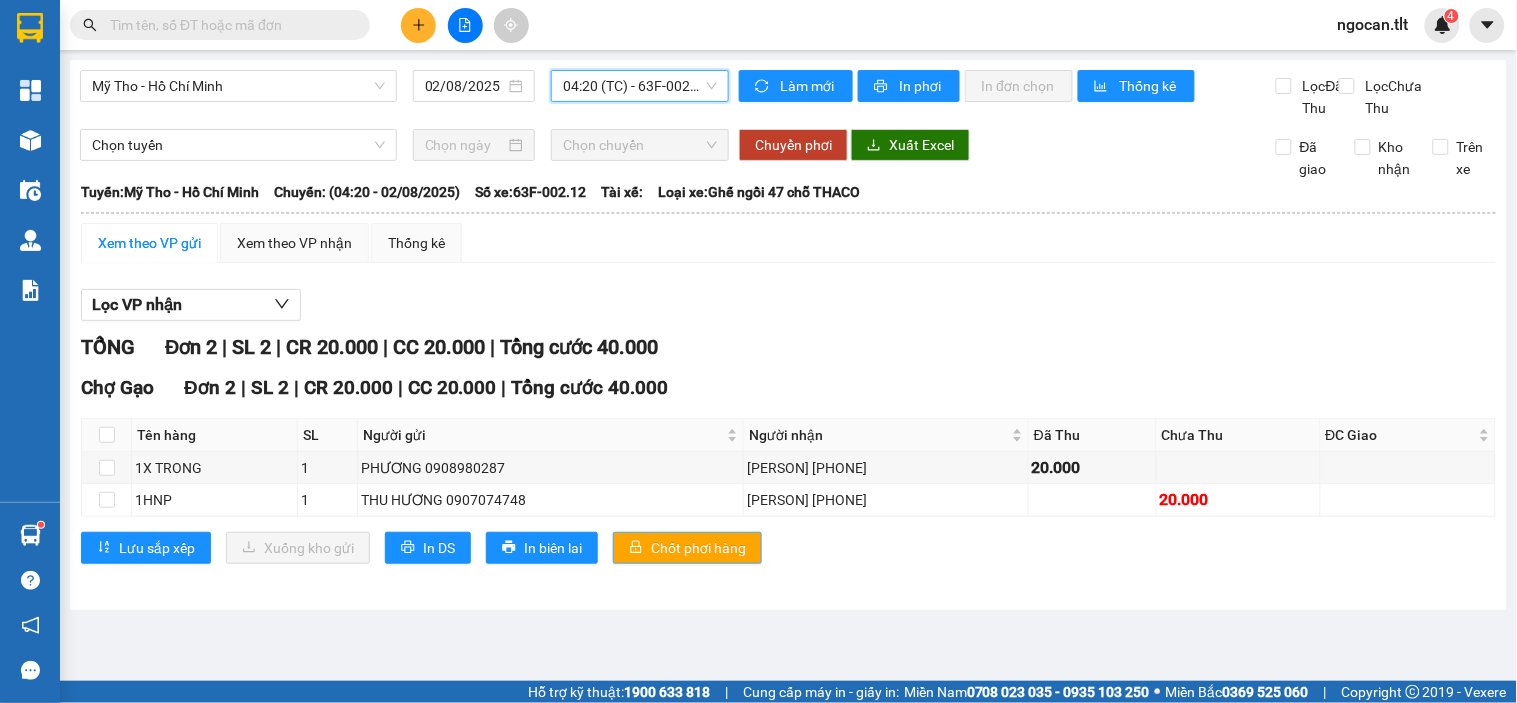 click on "Chốt phơi hàng" at bounding box center [698, 548] 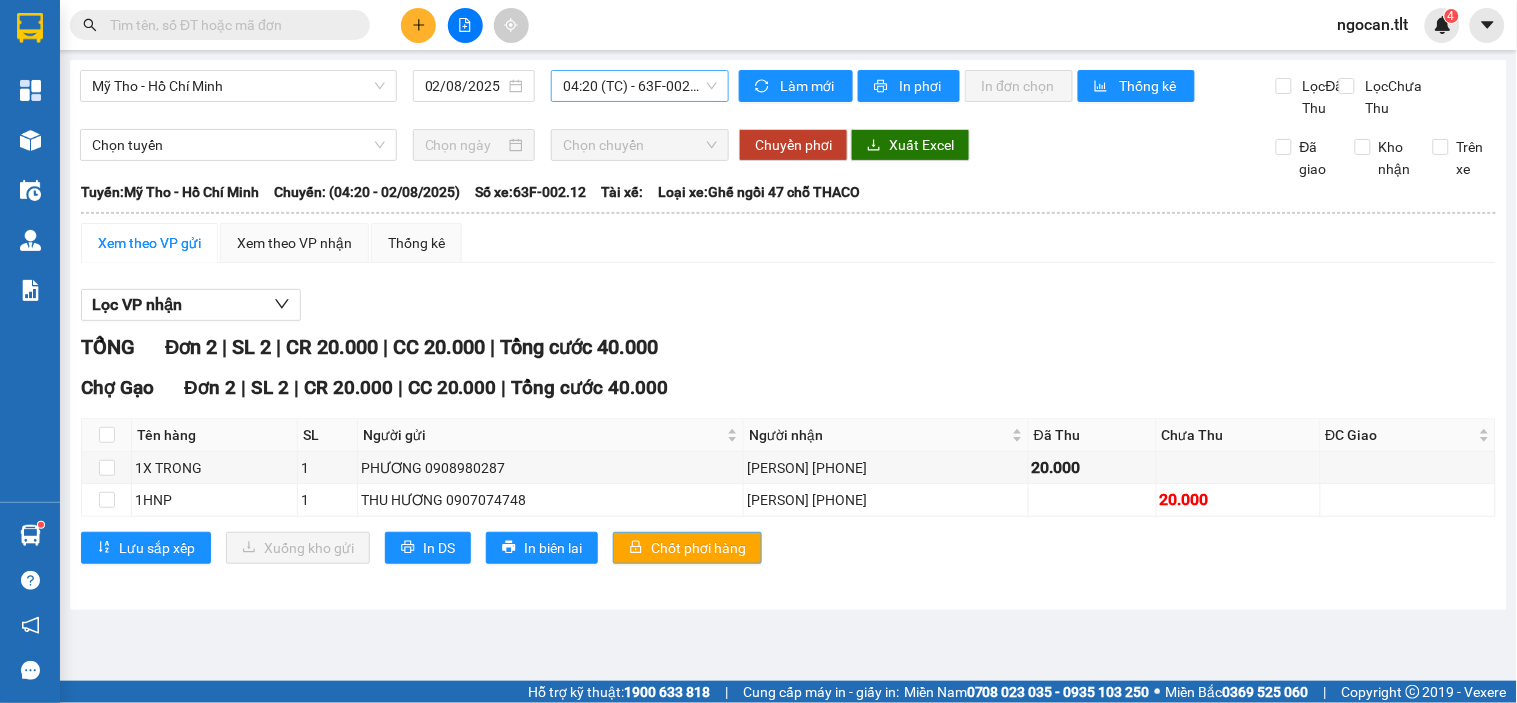 click on "04:20   (TC)   - 63F-002.12" at bounding box center [640, 86] 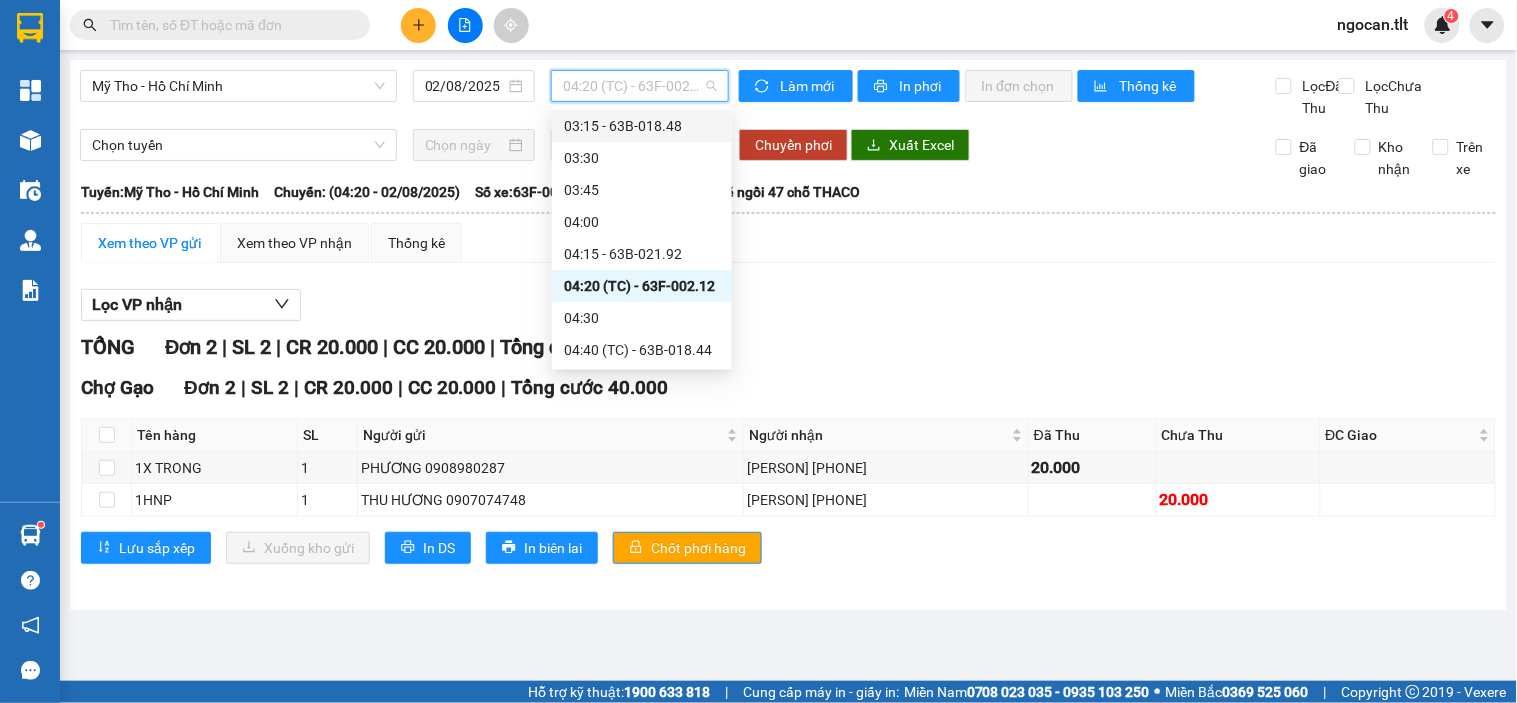 click on "03:15     - 63B-018.48" at bounding box center (642, 126) 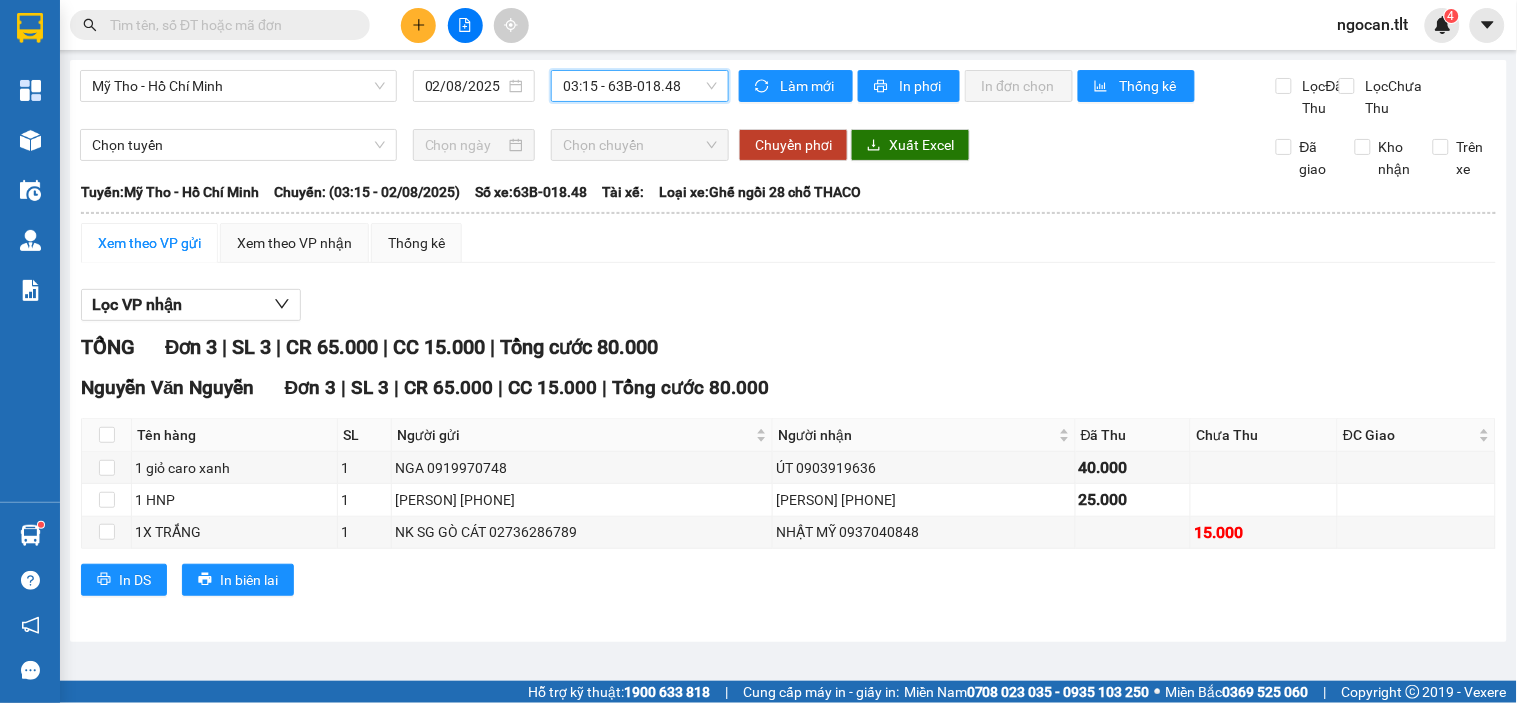 click on "[STATE] - [STATE] 02/08/2025 03:15 03:15     - 63B-018.48  Làm mới In phơi In đơn chọn Thống kê Lọc  Đã Thu Lọc  Chưa Thu Chọn tuyến Chọn chuyến Chuyển phơi Xuất Excel Đã giao Kho nhận Trên xe Tân Lập Thành 04:48 - 02/08/2025 Tuyến:  Mỹ Tho - [STATE] Chuyến:   (03:15 - 02/08/2025) Số xe:  63B-018.48 Loại xe:  Ghế ngồi 28 chỗ THACO Tuyến:  Mỹ Tho - [STATE] Chuyến:   (03:15 - 02/08/2025) Số xe:  63B-018.48 Tài xế:  Loại xe:  Ghế ngồi 28 chỗ THACO Xem theo VP gửi Xem theo VP nhận Thống kê Lọc VP nhận TỔNG Đơn   3 | SL   3 | CR   65.000 | CC   15.000 | Tổng cước   80.000 [PERSON] Đơn   3 | SL   3 | CR   65.000 | CC   15.000 | Tổng cước   80.000 Tên hàng SL Người gửi Người nhận Đã Thu Chưa Thu ĐC Giao Ký nhận                   1 giỏ caro xanh  1 [PERSON] [PHONE] [PERSON] [PHONE] 40.000 1 HNP 1 [PERSON] [PHONE] [PERSON] [PHONE] 25.000 1X TRẮNG  1 15.000" at bounding box center [758, 340] 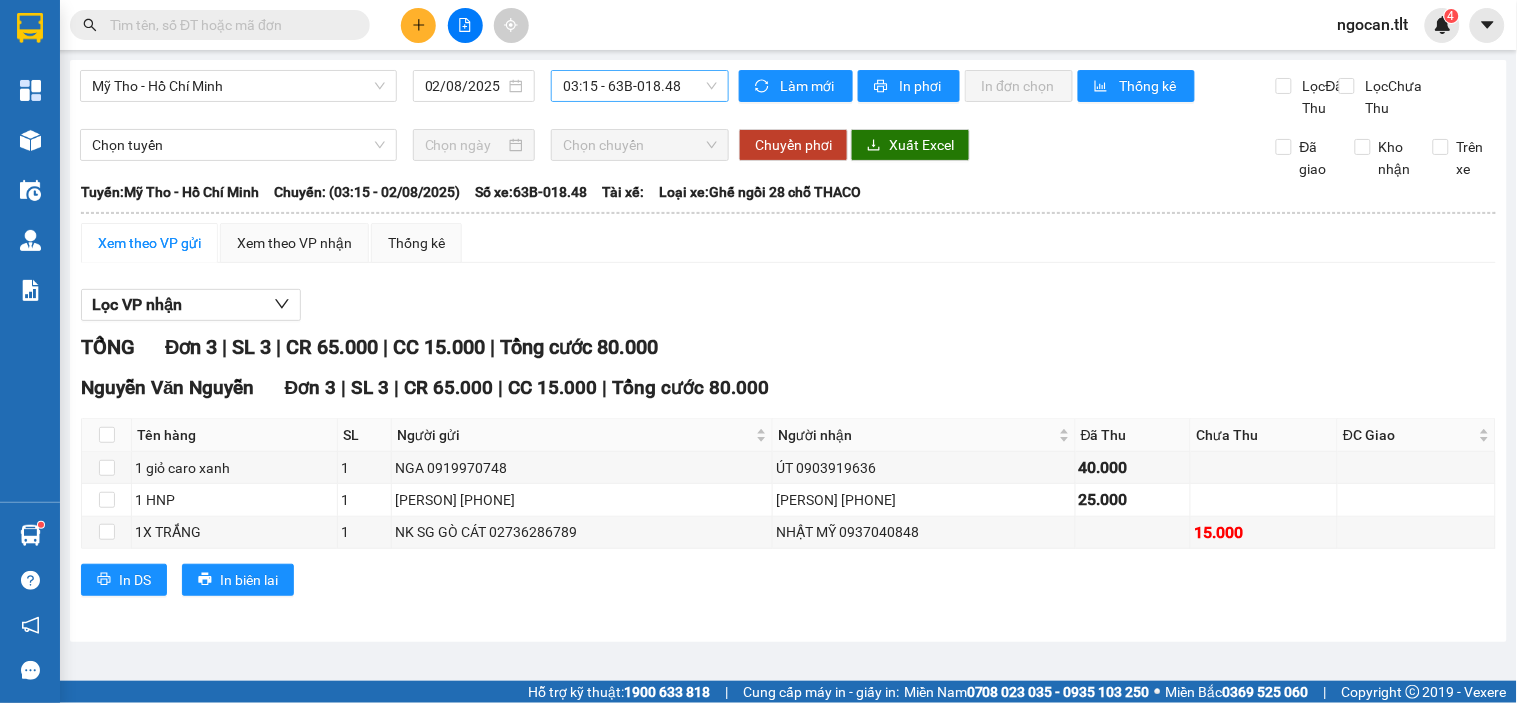 click on "03:15     - 63B-018.48" at bounding box center (640, 86) 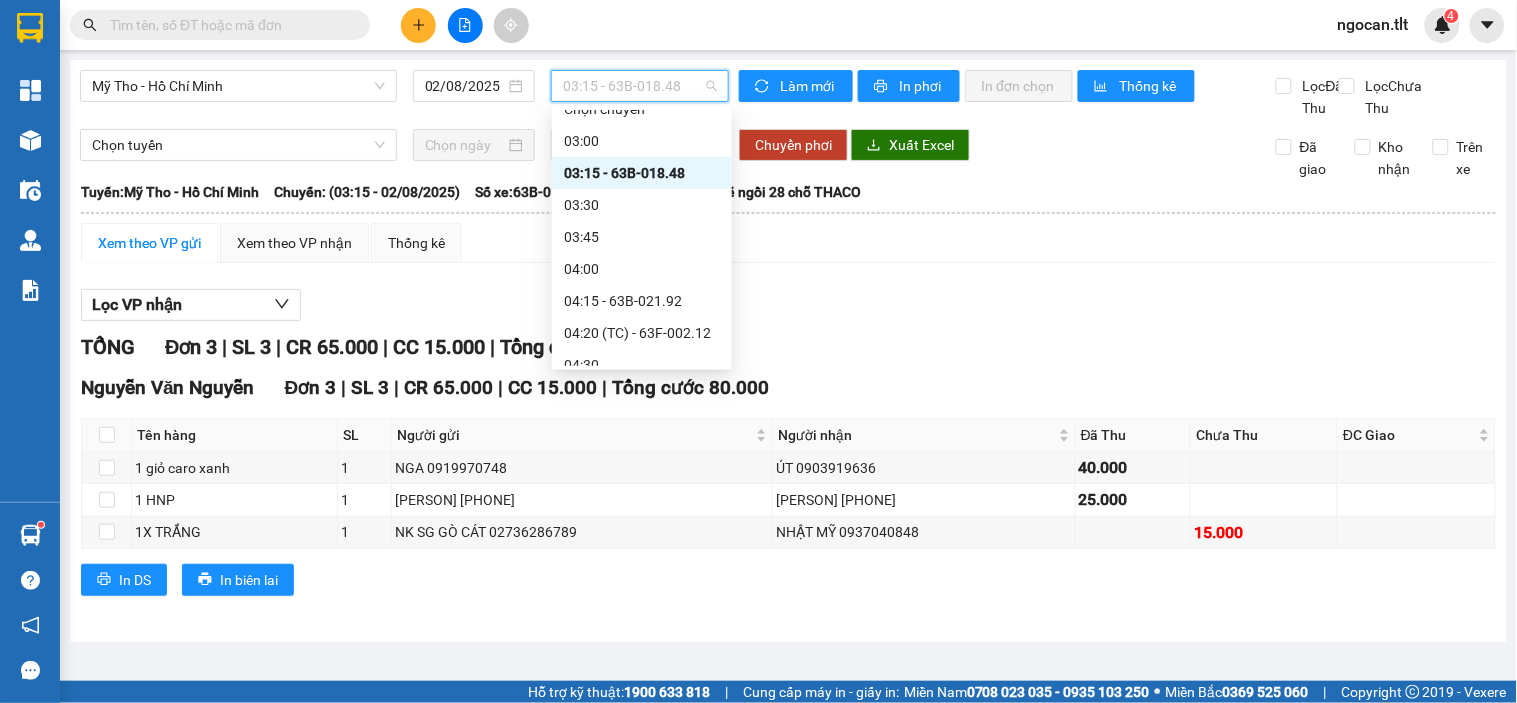 scroll, scrollTop: 0, scrollLeft: 0, axis: both 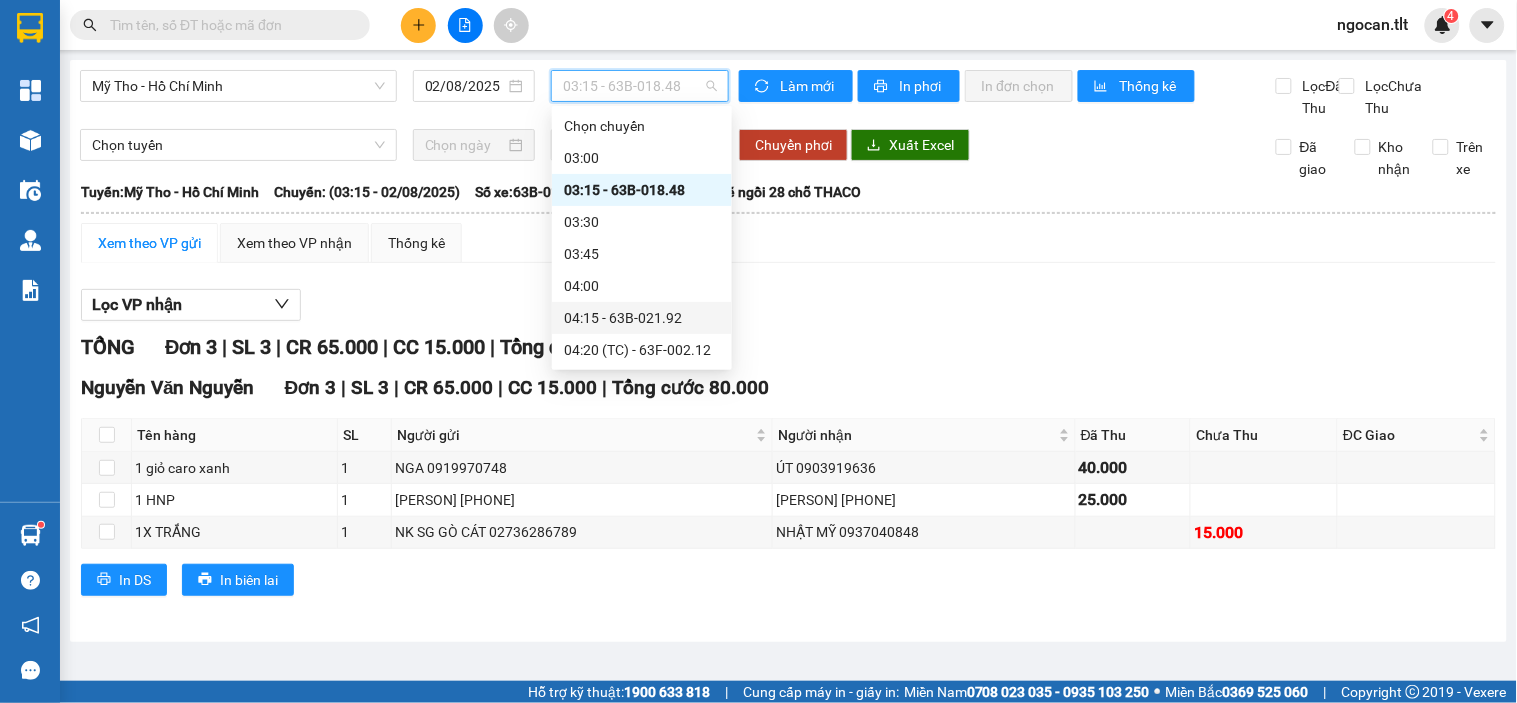 click on "04:15     - 63B-021.92" at bounding box center (642, 318) 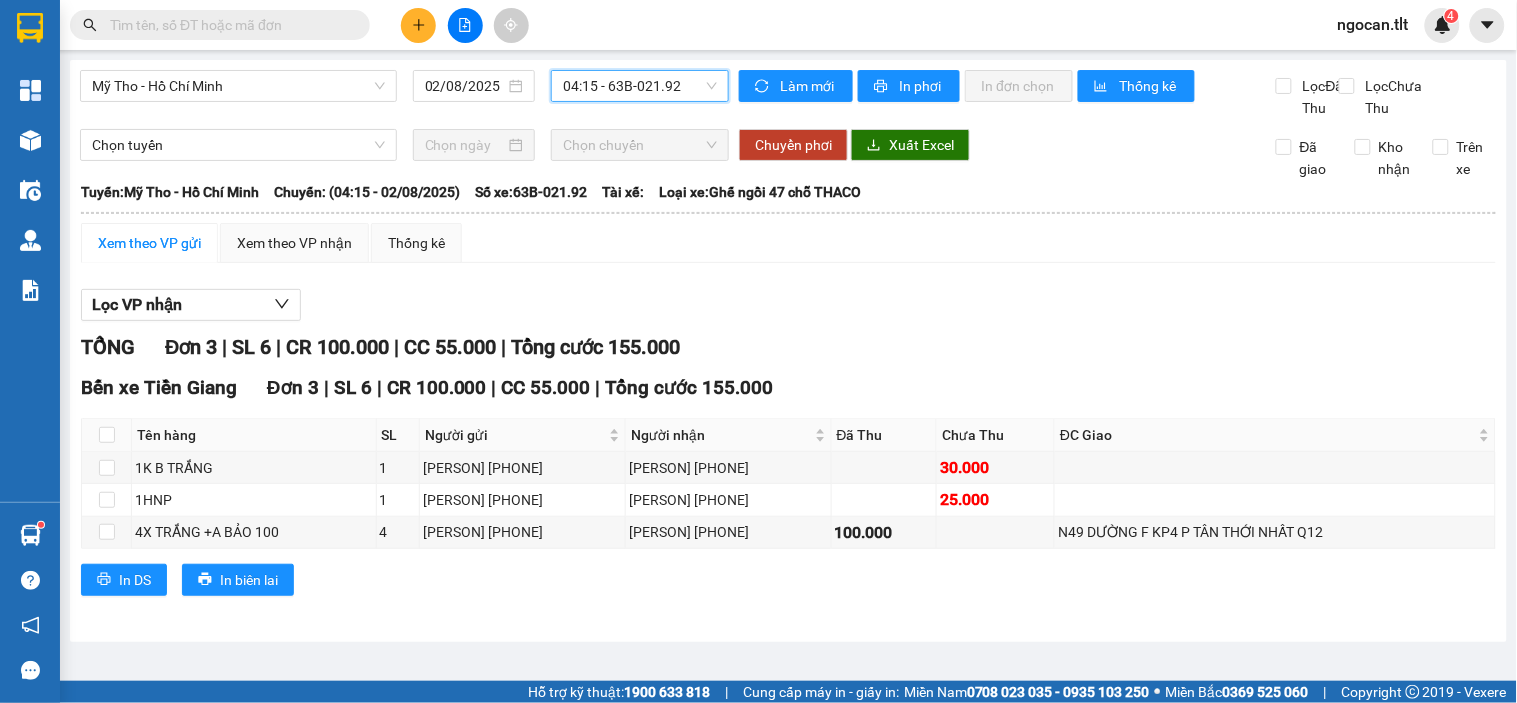 click on "04:15     - 63B-021.92" at bounding box center [640, 86] 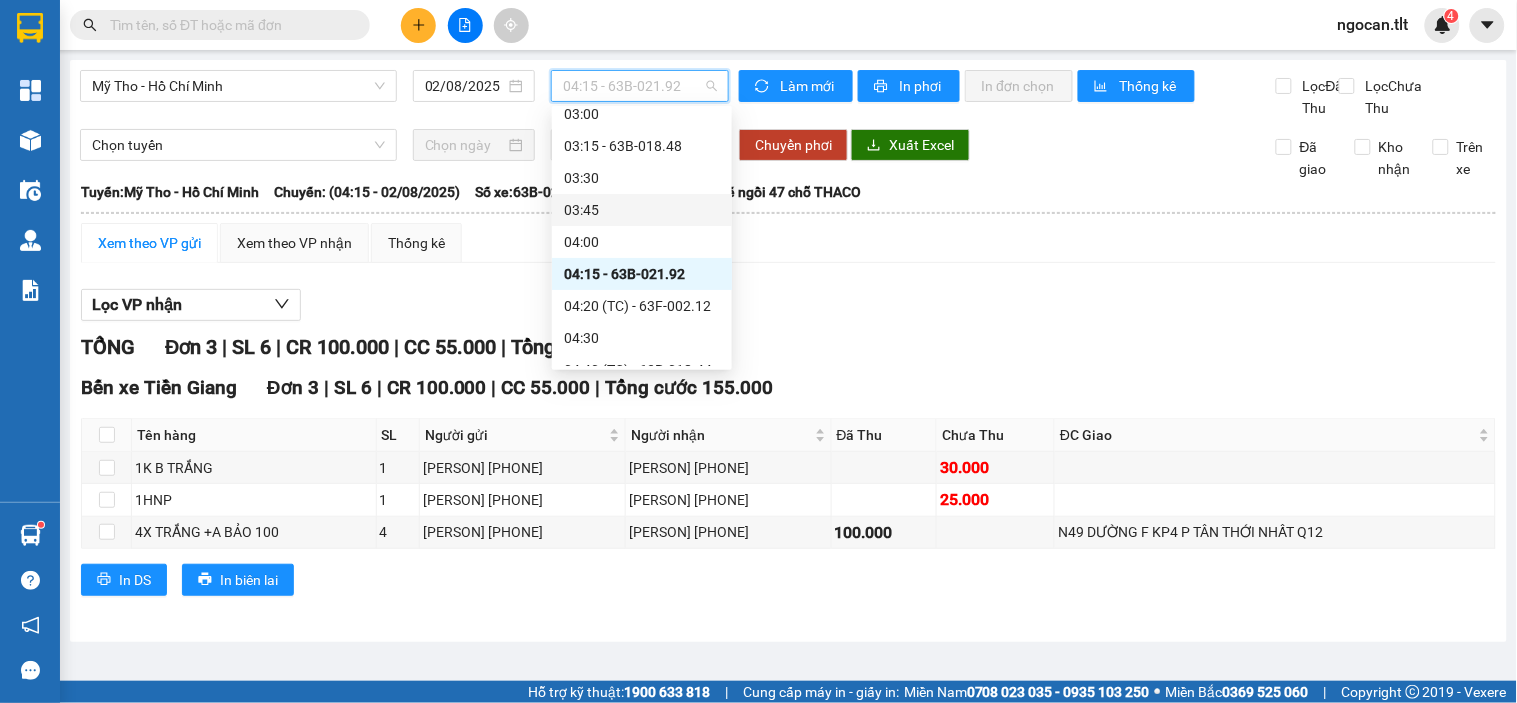 scroll, scrollTop: 0, scrollLeft: 0, axis: both 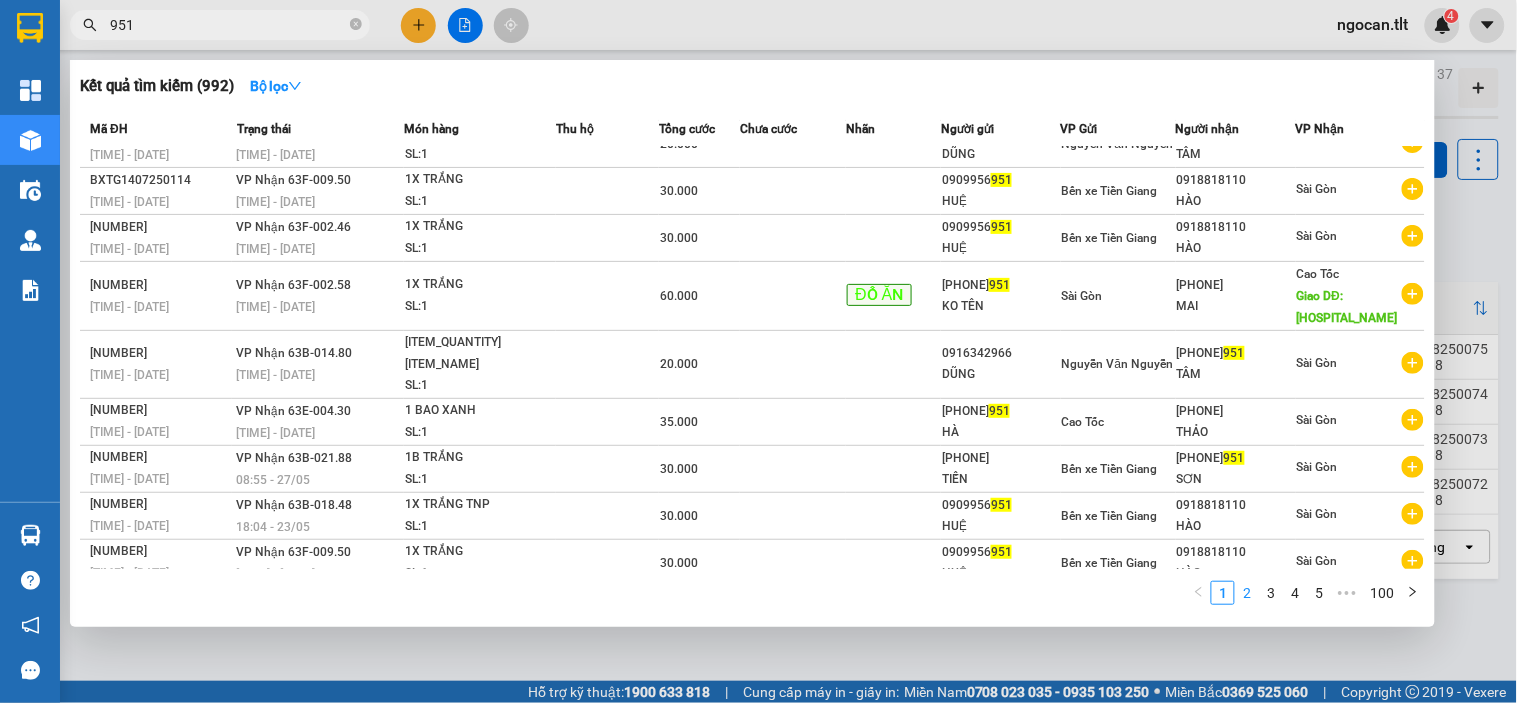type on "951" 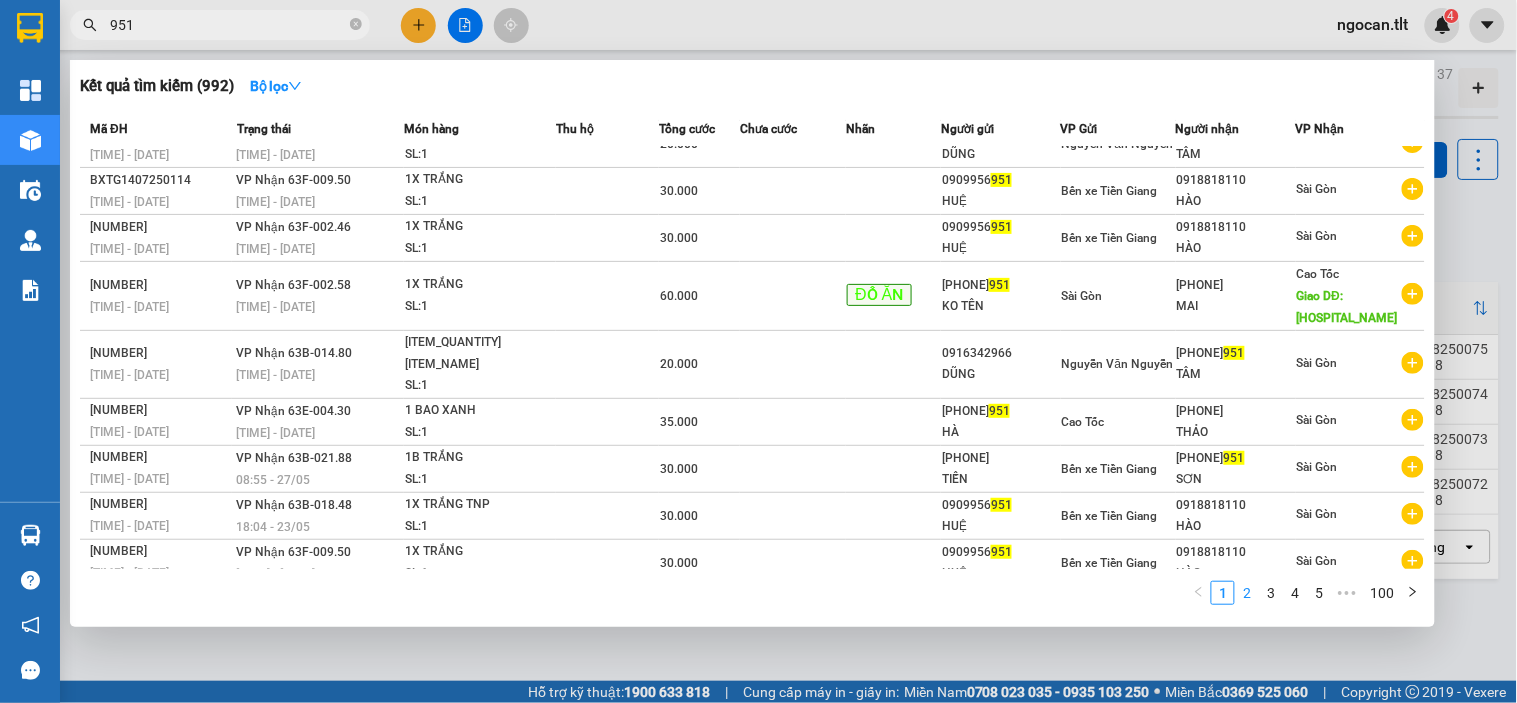 click on "2" at bounding box center [1247, 593] 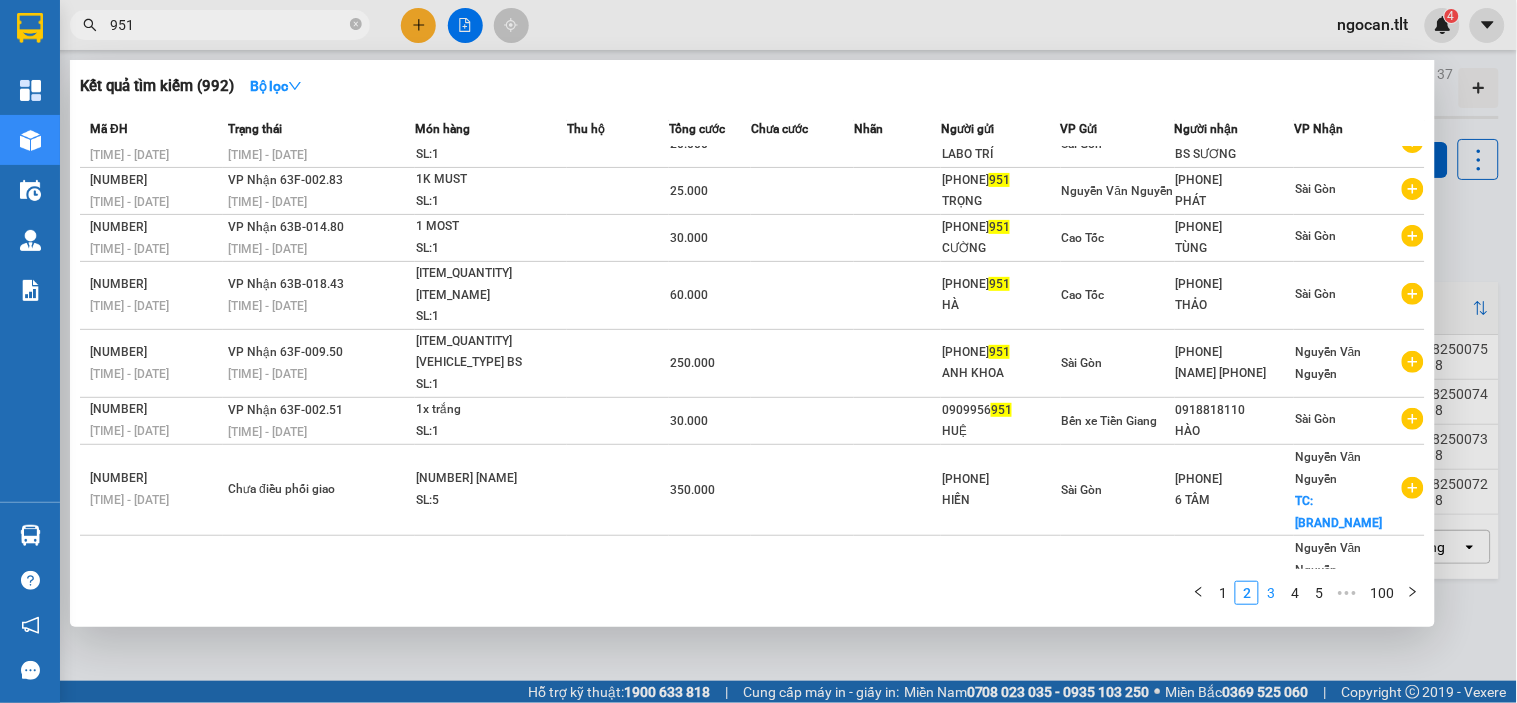 click on "3" at bounding box center [1271, 593] 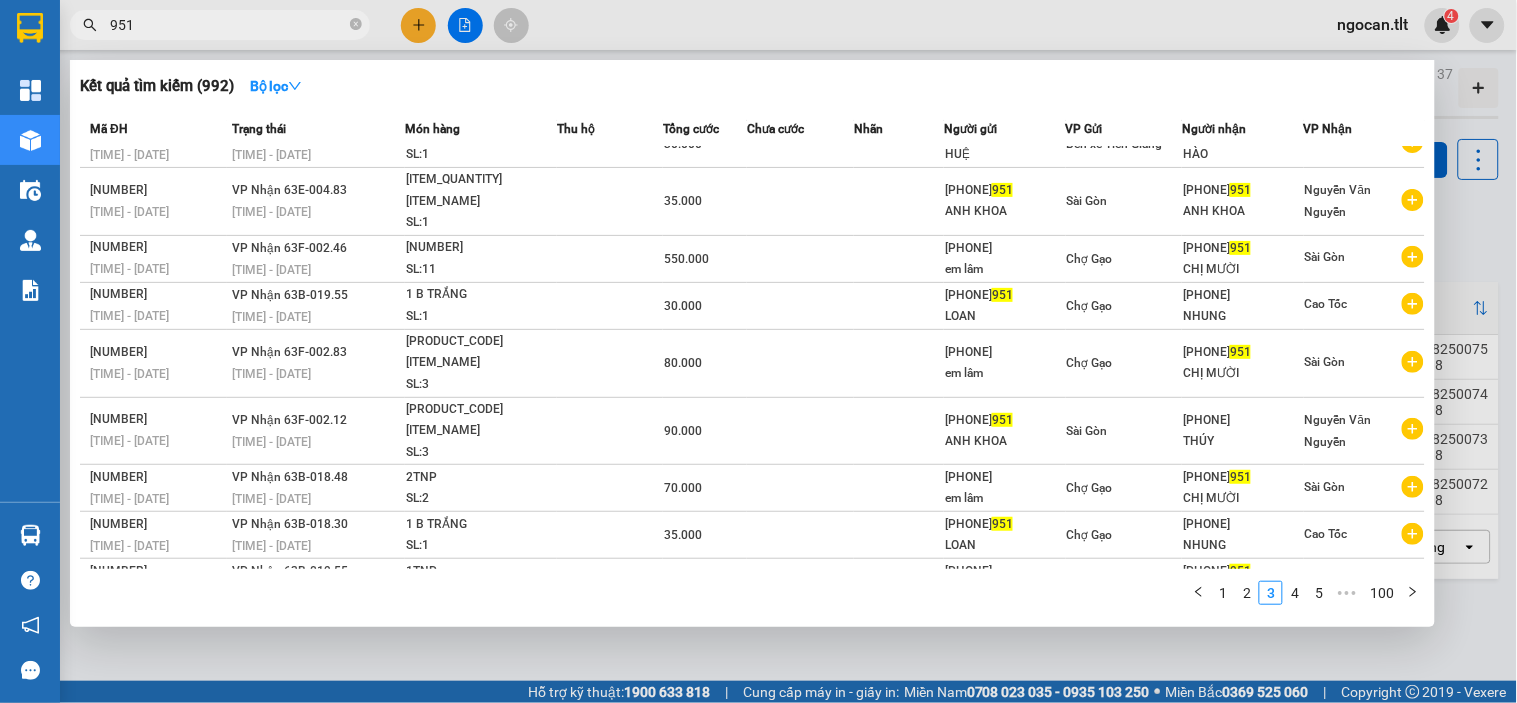 scroll, scrollTop: 52, scrollLeft: 0, axis: vertical 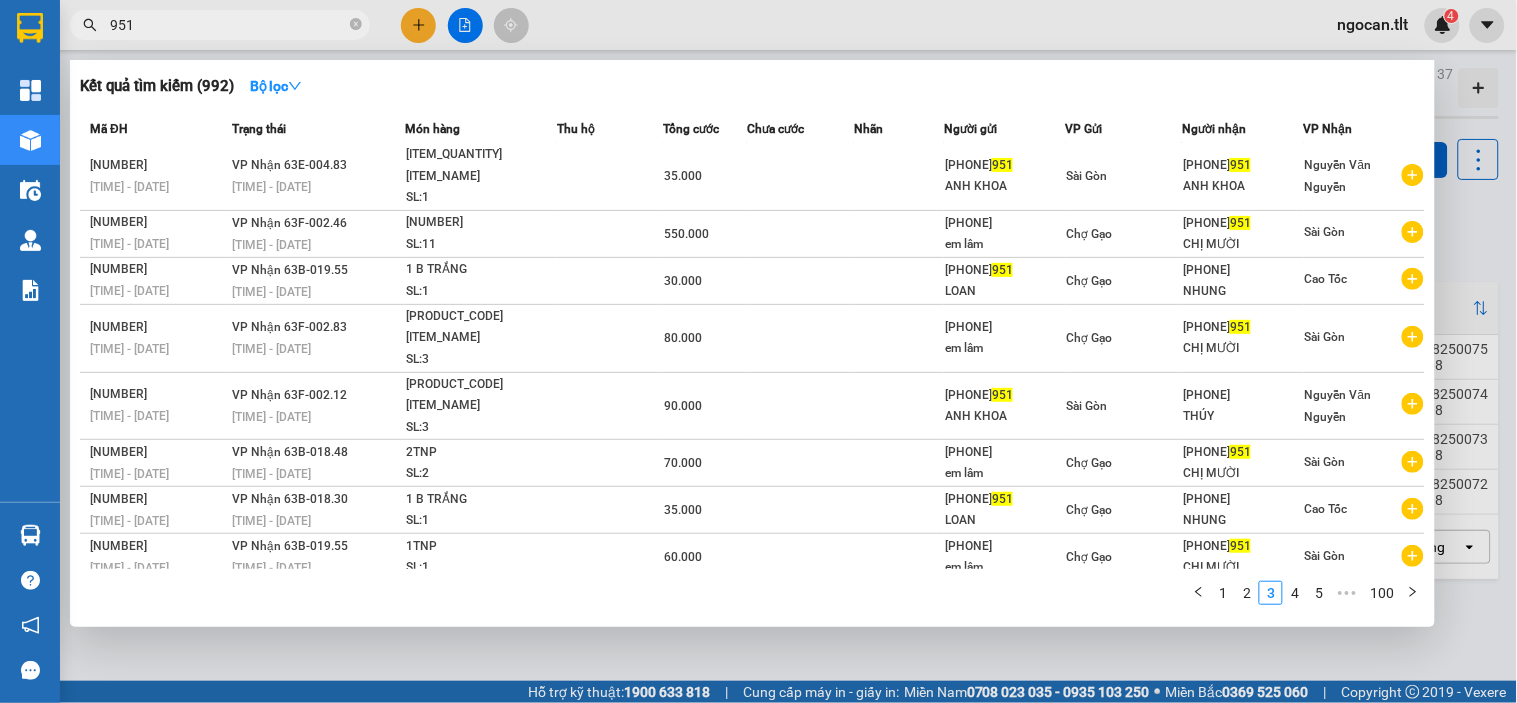 click on "Mã ĐH Trạng thái Món hàng Thu hộ Tổng cước Chưa cước Nhãn Người gửi VP Gửi Người nhận VP Nhận BXTG0702250107 15:41 - 07/02 VP Nhận   63F-002.46 17:39 - 07/02 1X TRẮNG SL:  1 30.000 0909956 951 HUỆ Bến xe Tiền Giang 0918818110 HÀO Sài Gòn SGTLT2401250403 12:29 - 24/01 VP Nhận   63E-004.83 15:27 - 24/01 1 VAI ĐEN SL:  1 35.000 0706374 951 ANH KHOA Sài Gòn 0706374 951 ANH KHOA Nguyễn Văn Nguyễn CGTLT2401250004 04:37 - 24/01 VP Nhận   63F-002.46 08:05 - 24/01 11tnp SL:  11 550.000 0358256269 em lâm Chợ Gạo 0398250 951 CHỊ MƯỜI Sài Gòn CGTLT0801250042 11:57 - 08/01 VP Nhận   63B-019.55 14:23 - 08/01 1 B TRẮNG SL:  1 30.000 0383459 951 LOAN Chợ Gạo 0843232732 NHUNG Cao Tốc CGTLT2912240037 10:23 - 29/12 VP Nhận   63F-002.83 13:01 - 29/12 2KTNP +1 X TRẮNG SL:  3 80.000 0358256269 em lâm Chợ Gạo 0398250 951 CHỊ MƯỜI Sài Gòn SGTLT1512240222 15:47 - 15/12 VP Nhận   63F-002.12 17:42 - 15/12 2TNP 1 BALO ĐEN SL:  3 90.000 951" at bounding box center (752, 364) 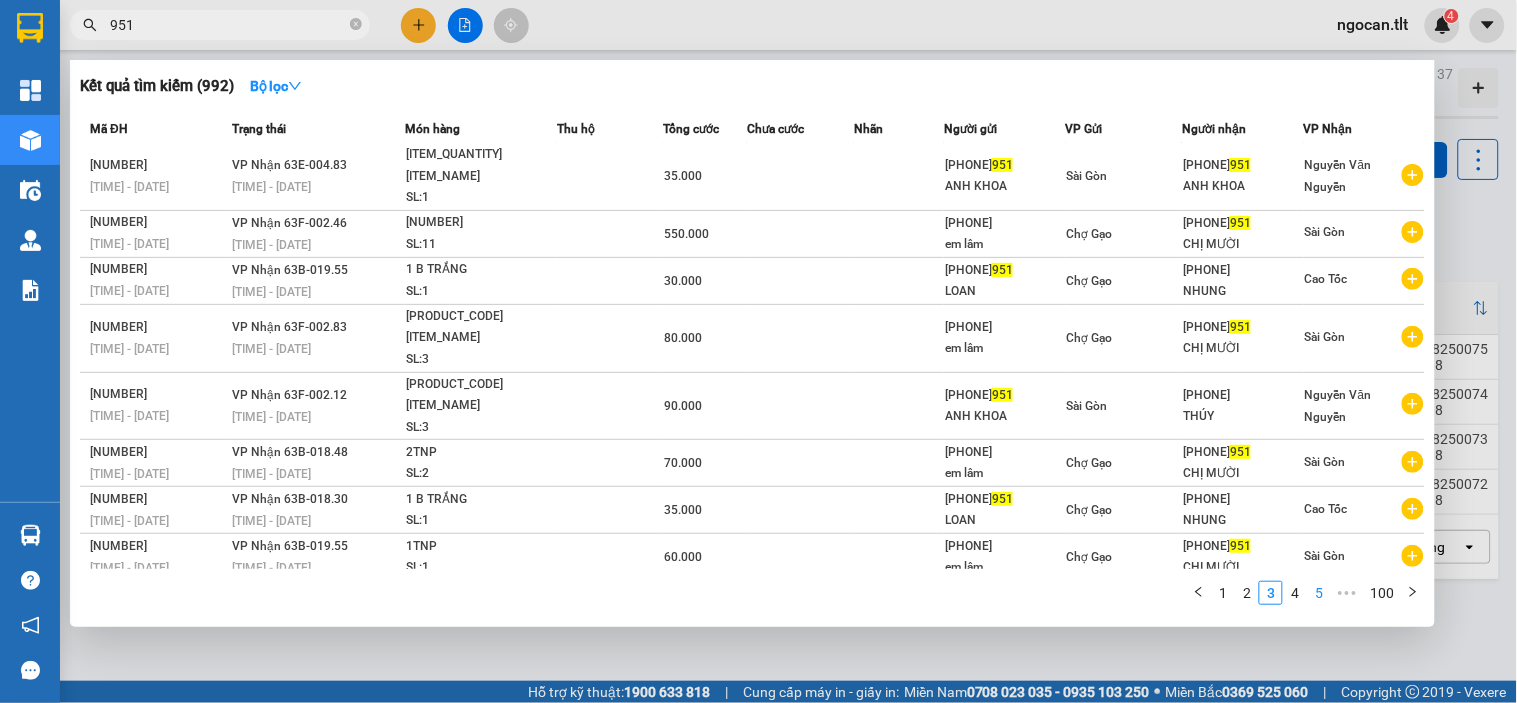 click on "5" at bounding box center (1319, 593) 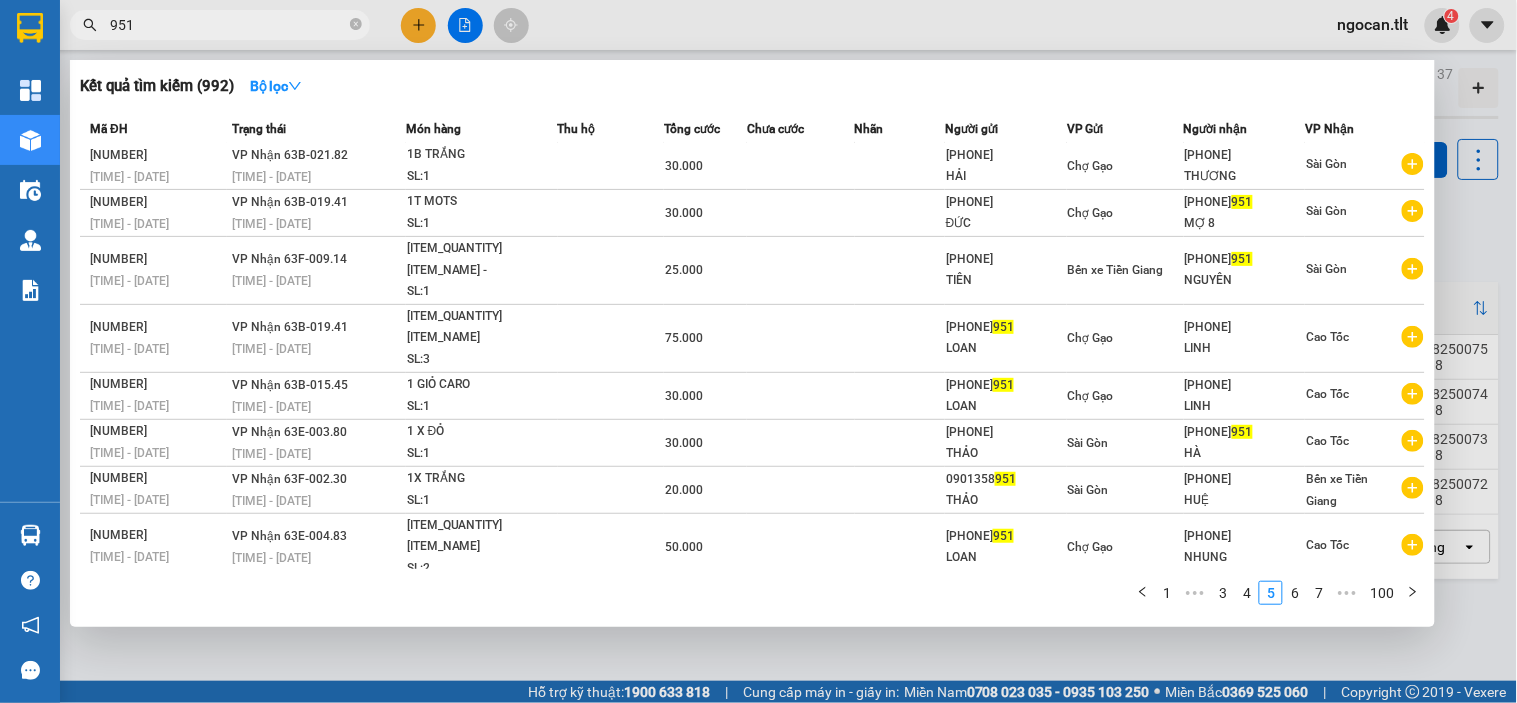 click at bounding box center (758, 351) 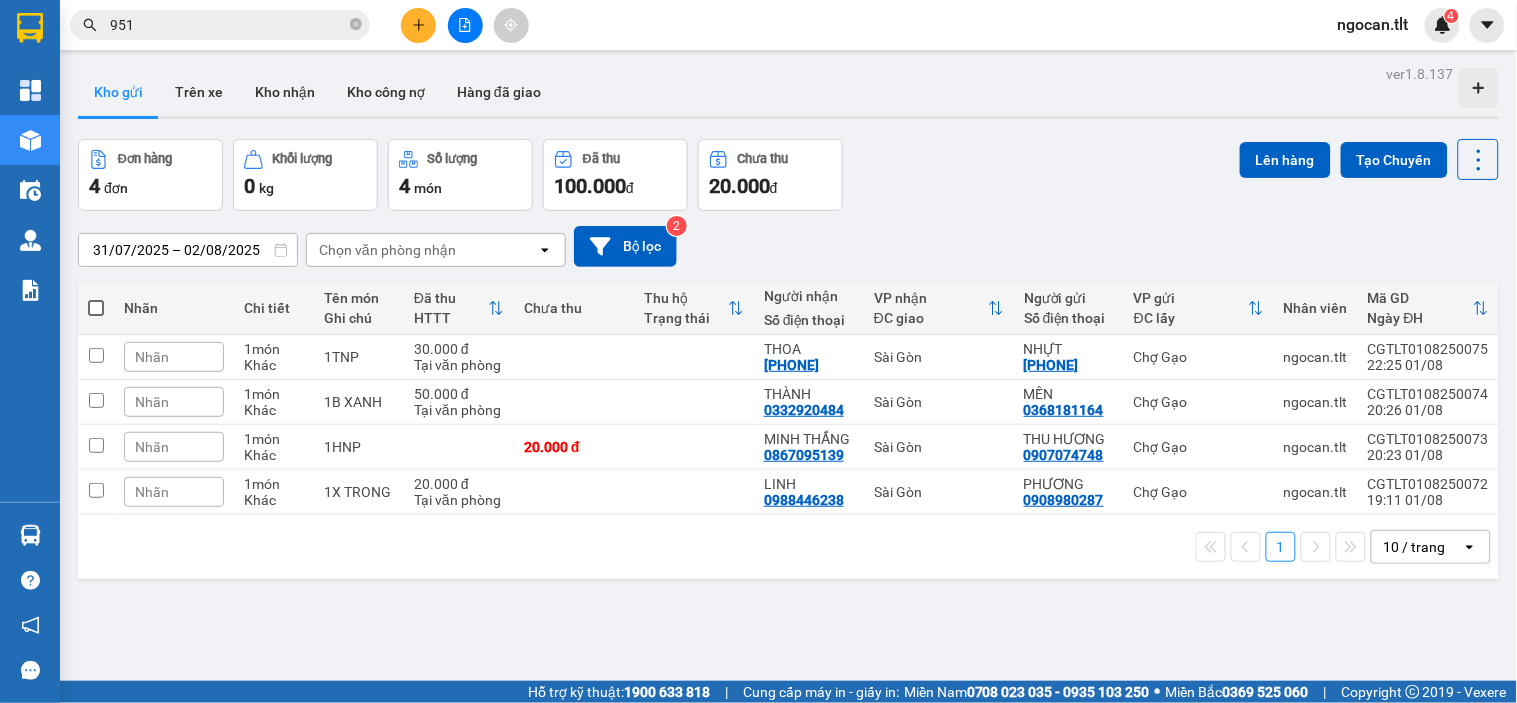 click on "Kết quả tìm kiếm ( 992 )  Bộ lọc  Mã ĐH Trạng thái Món hàng Thu hộ Tổng cước Chưa cước Nhãn Người gửi VP Gửi Người nhận VP Nhận LTKTLT1406240069 11:33 - 14/06 VP Nhận   63B-019.41 15:46 - 14/06 1TNP SL:  1 30.000 0973936 951 MAI Bến xe Tiền Giang 0973555045 ân Sài Gòn CGTLT1106240003 06:12 - 11/06 VP Nhận   63B-021.82 08:57 - 11/06 1B TRẮNG SL:  1 30.000 0979854317 HẢI Chợ Gạo 0843322552 THƯƠNG Sài Gòn CGTLT0706240021 09:21 - 07/06 VP Nhận   63B-019.41 12:11 - 07/06 1T MOTS SL:  1 30.000 0979475932 ĐỨC Chợ Gạo 0774782 951 MỢ 8 Sài Gòn LTKTLT2904240080 17:29 - 29/04 VP Nhận   63F-009.14 19:40 - 29/04 1X TRẮNG - HỦ TIẾU SL:  1 25.000 0986041440 TIÊN Bến xe Tiền Giang 0938993 951 NGUYÊN Sài Gòn CGTLT2104240055 16:41 - 21/04 VP Nhận   63B-019.41 17:35 - 21/04 2 X TRONG+1X ĐEN SL:  3 75.000 0383459 951 LOAN Chợ Gạo 0382328338 LINH Cao Tốc CGTLT0304240060 17:31 - 03/04 VP Nhận   63B-015.45 19:25 - 03/04 SL:  1" at bounding box center [195, 25] 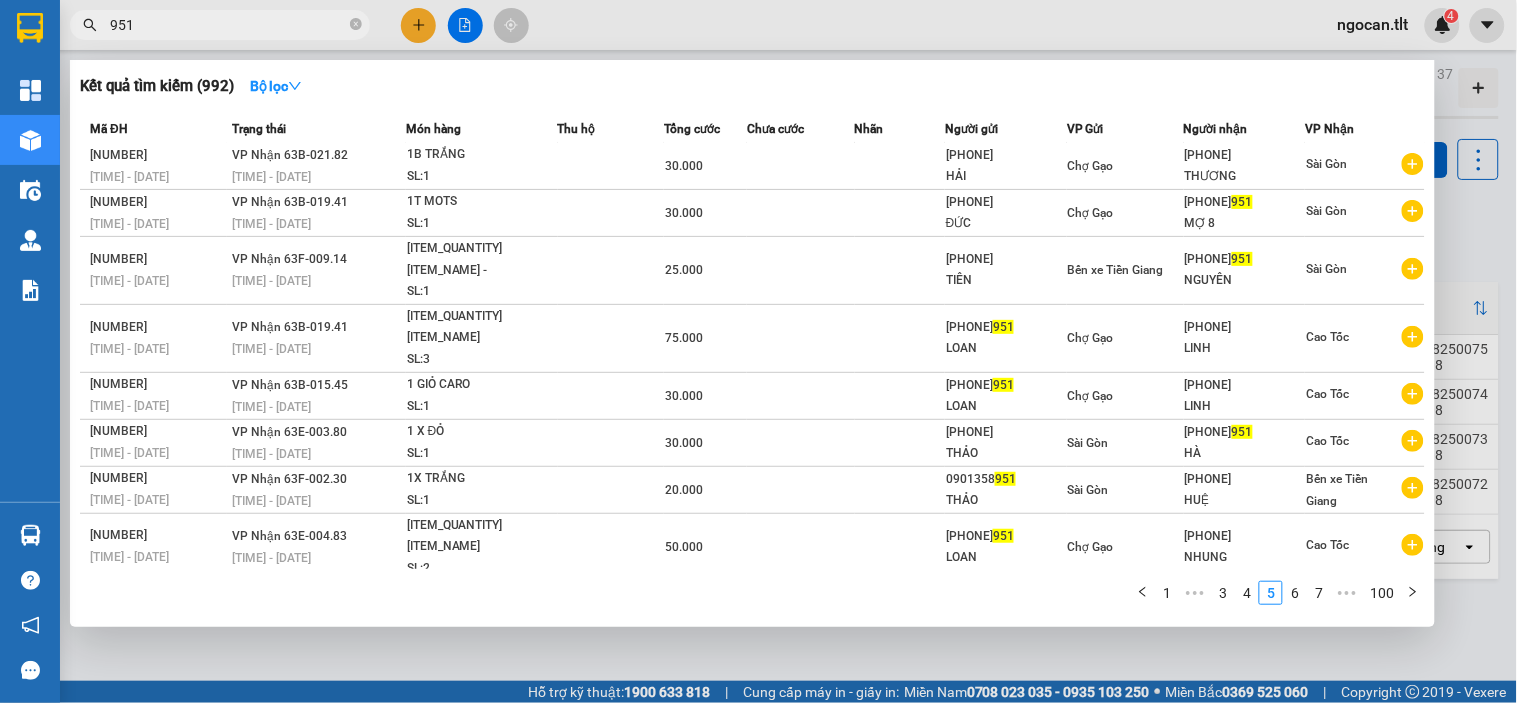 click on "951" at bounding box center [220, 25] 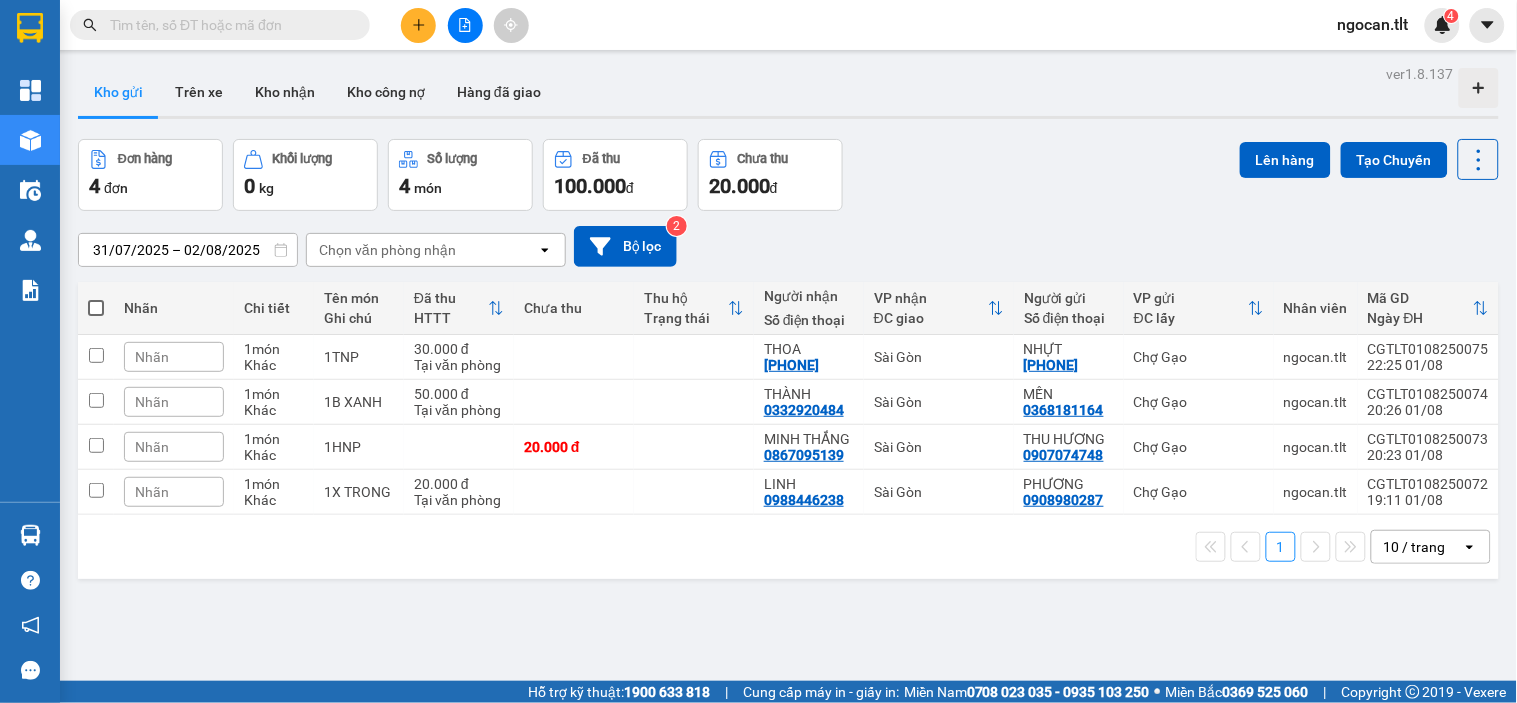 type 